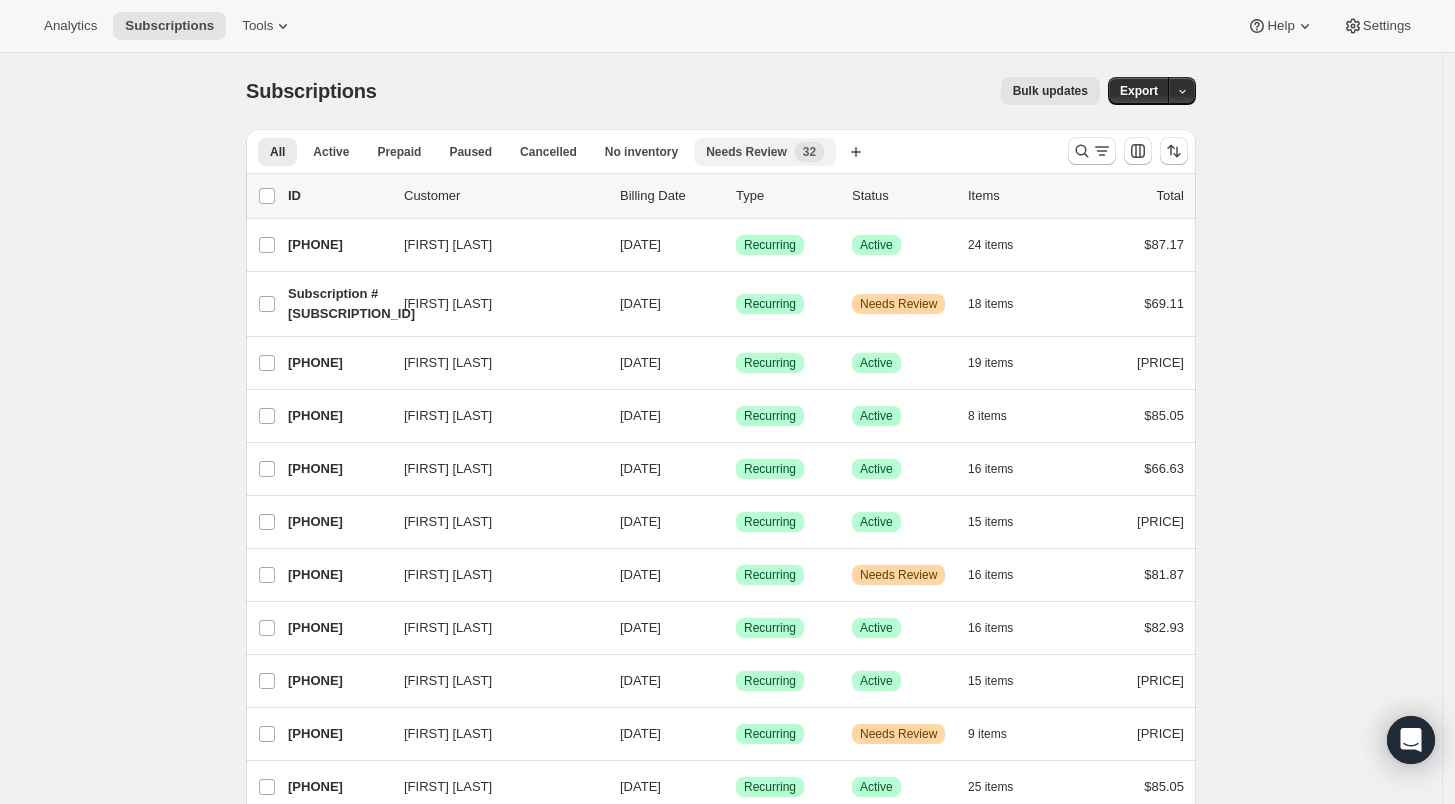scroll, scrollTop: 0, scrollLeft: 0, axis: both 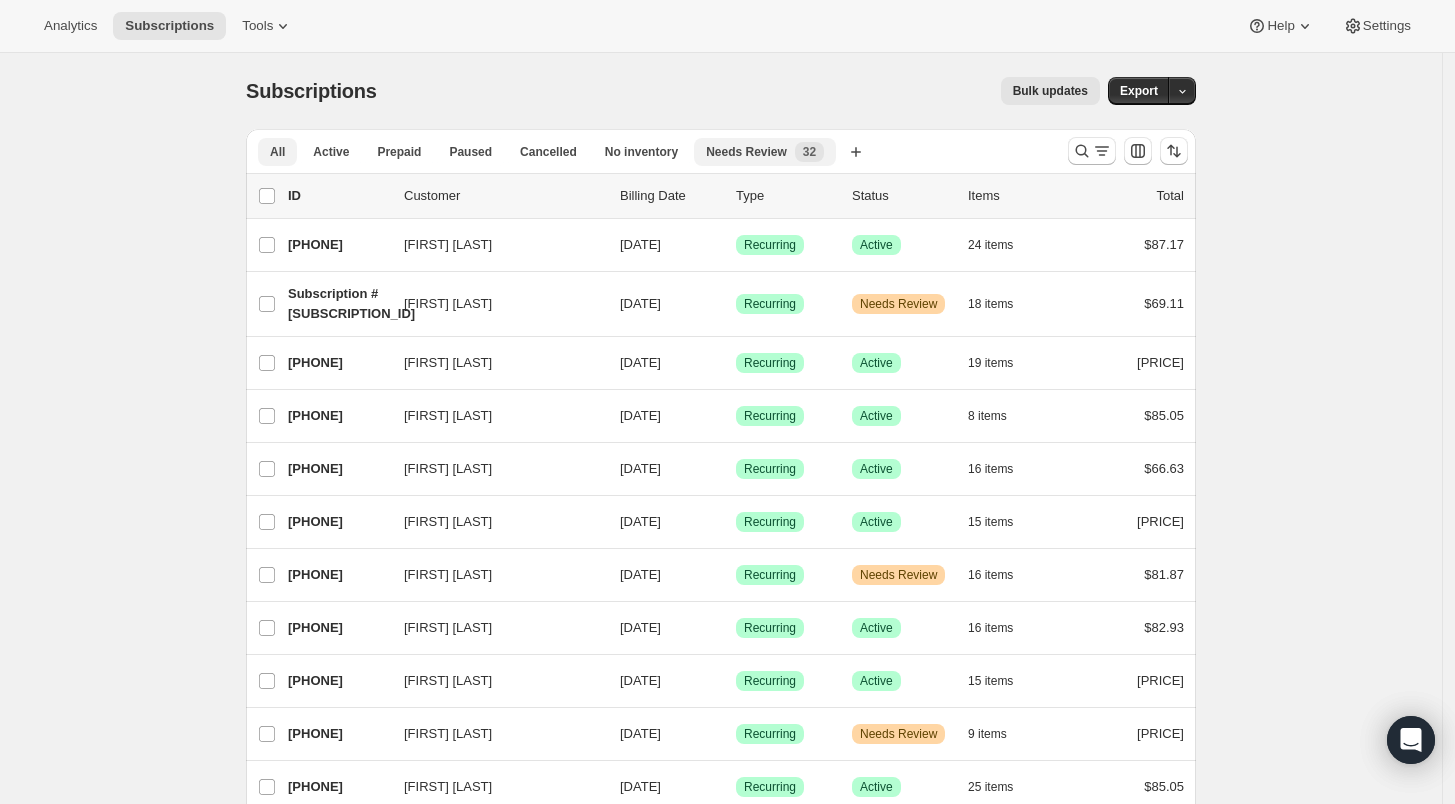 click on "Needs Review" at bounding box center (746, 152) 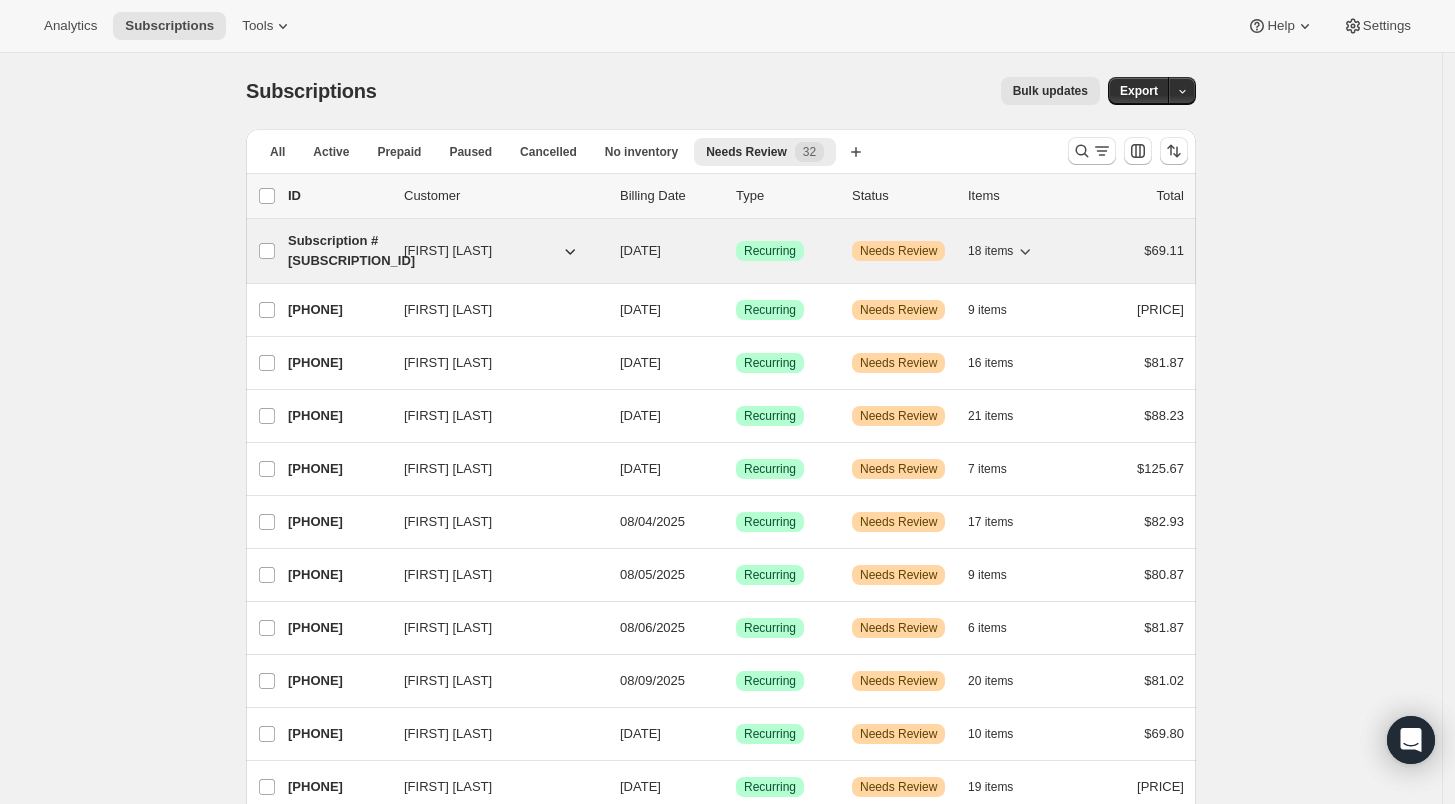 click on "14074576978" at bounding box center (338, 251) 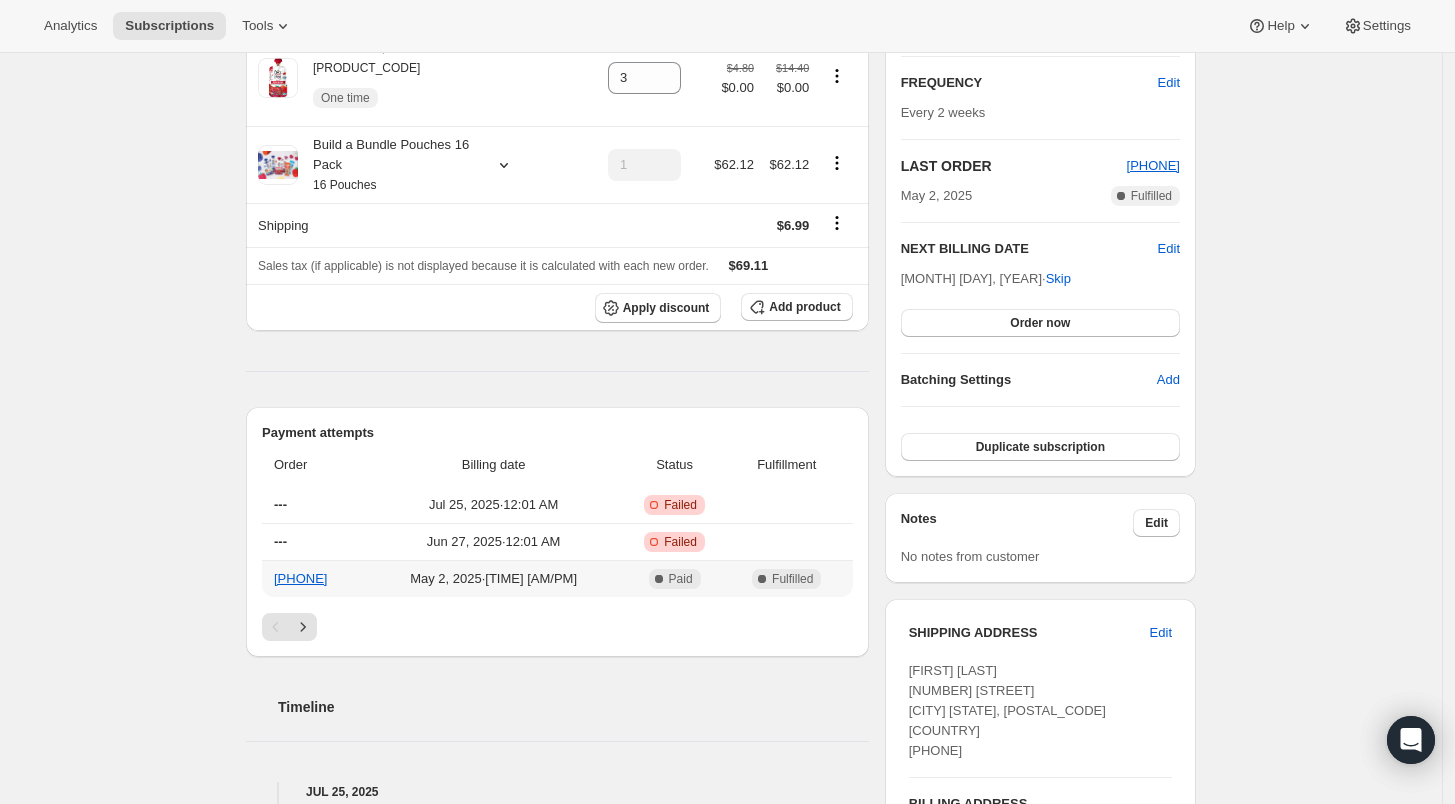 scroll, scrollTop: 555, scrollLeft: 0, axis: vertical 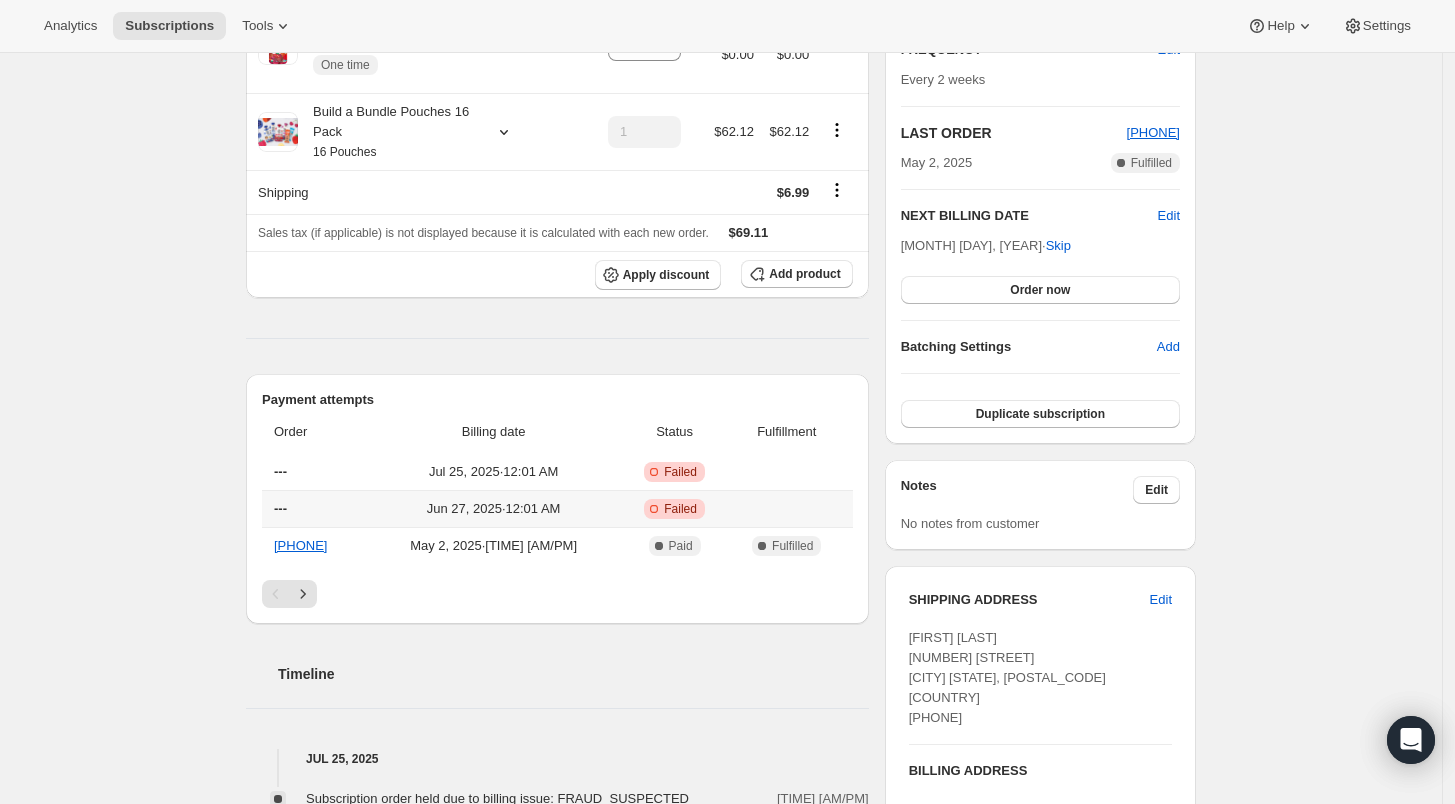 click on "Failed" at bounding box center [680, 509] 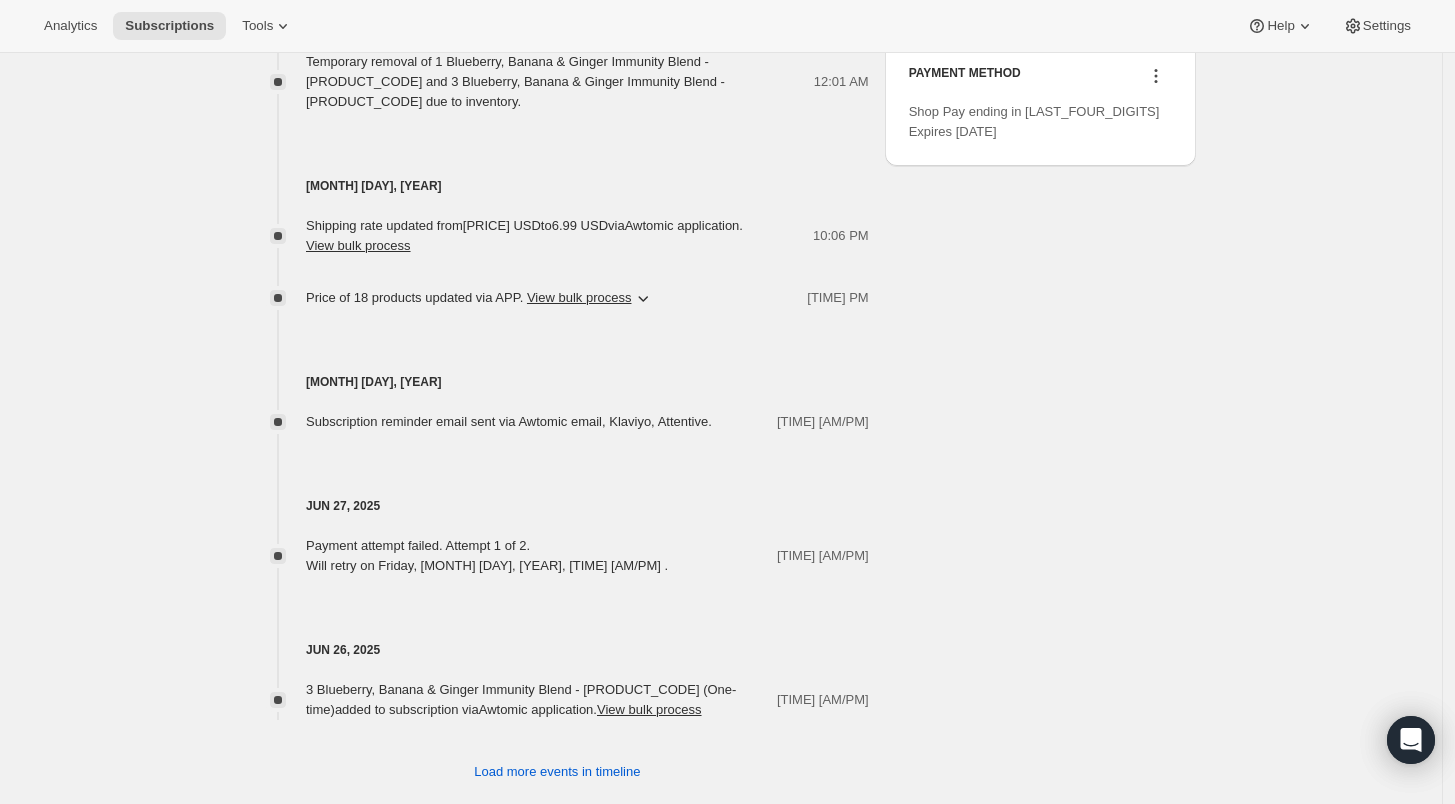 scroll, scrollTop: 1359, scrollLeft: 0, axis: vertical 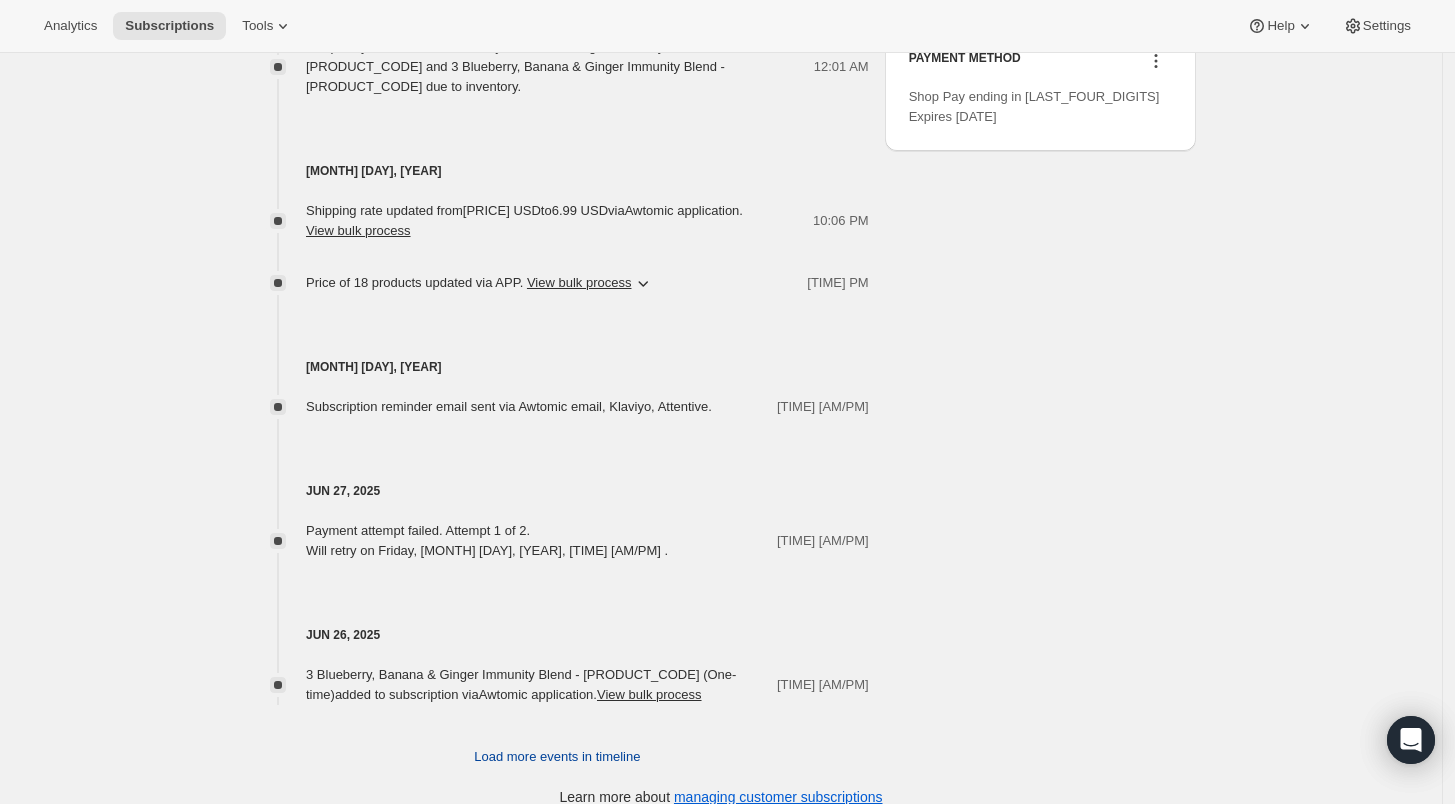 click on "Load more events in timeline" at bounding box center (557, 757) 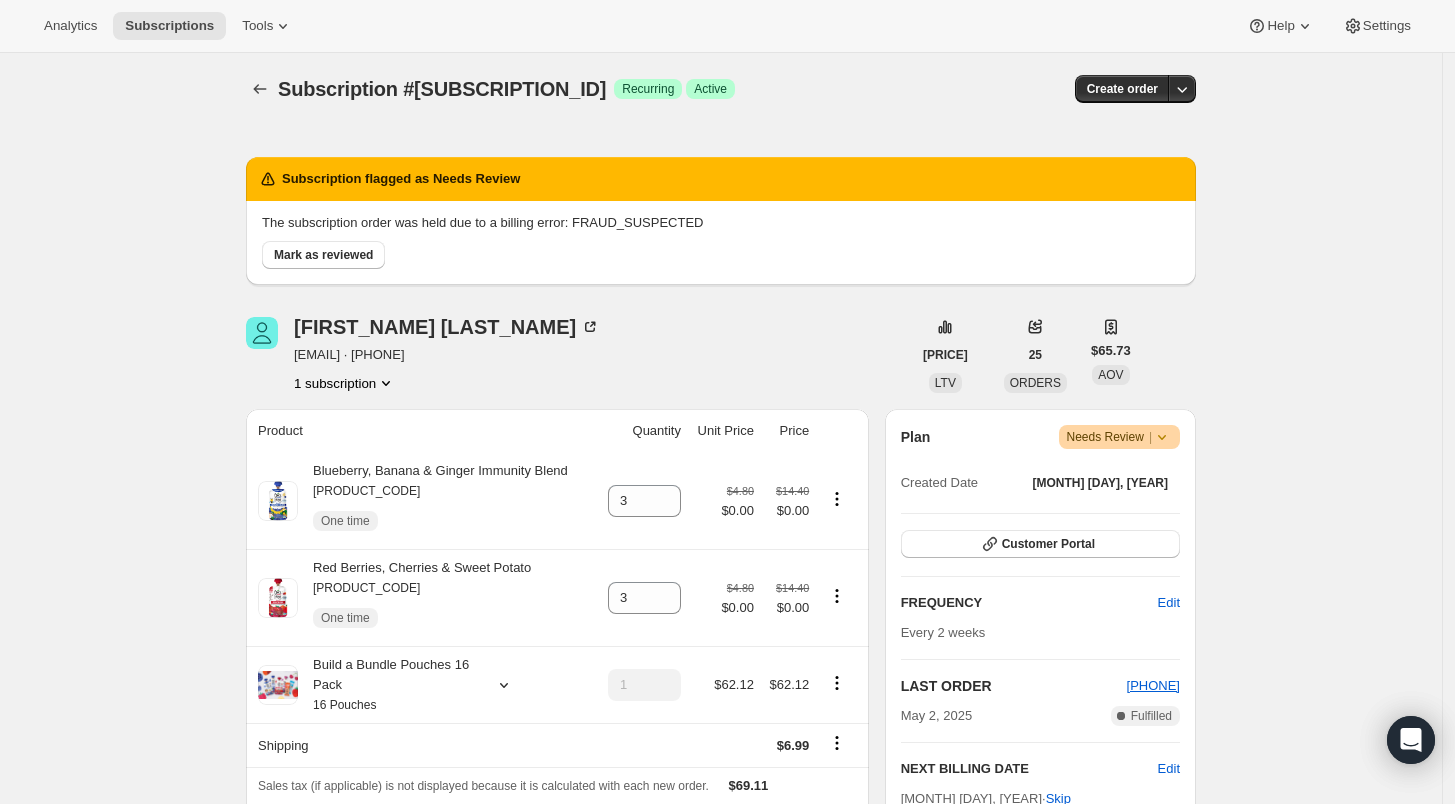 scroll, scrollTop: 0, scrollLeft: 0, axis: both 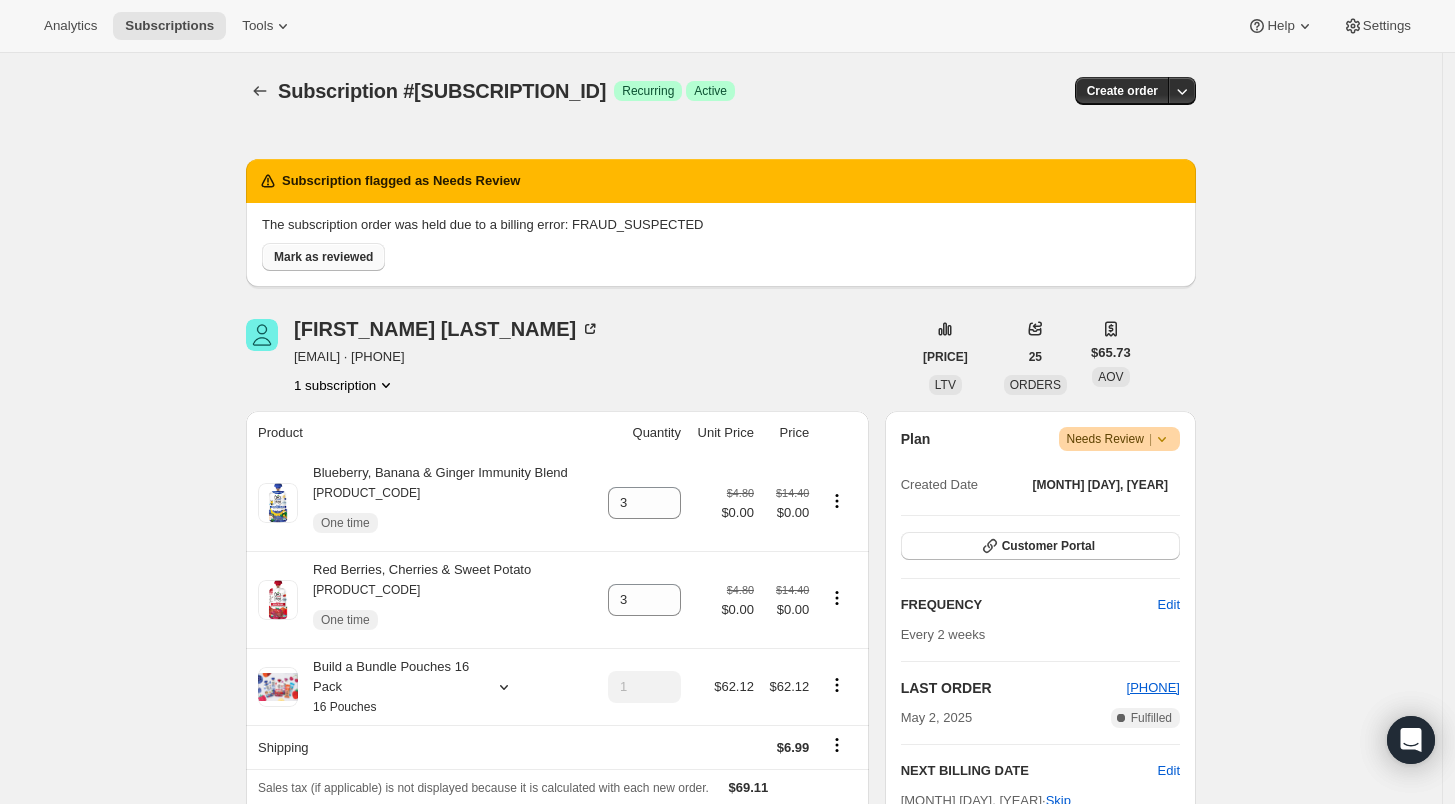 click on "Mark as reviewed" at bounding box center [323, 257] 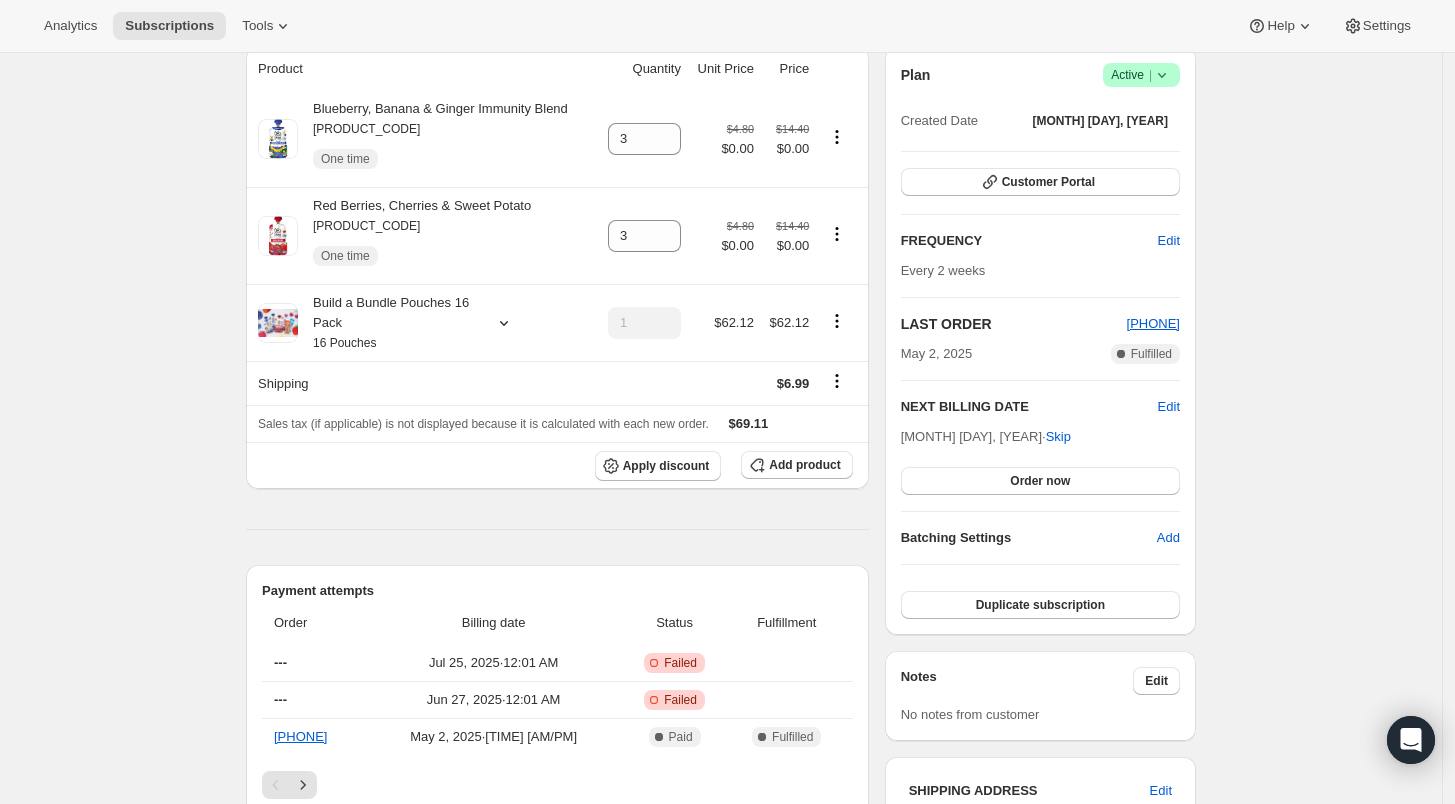 scroll, scrollTop: 222, scrollLeft: 0, axis: vertical 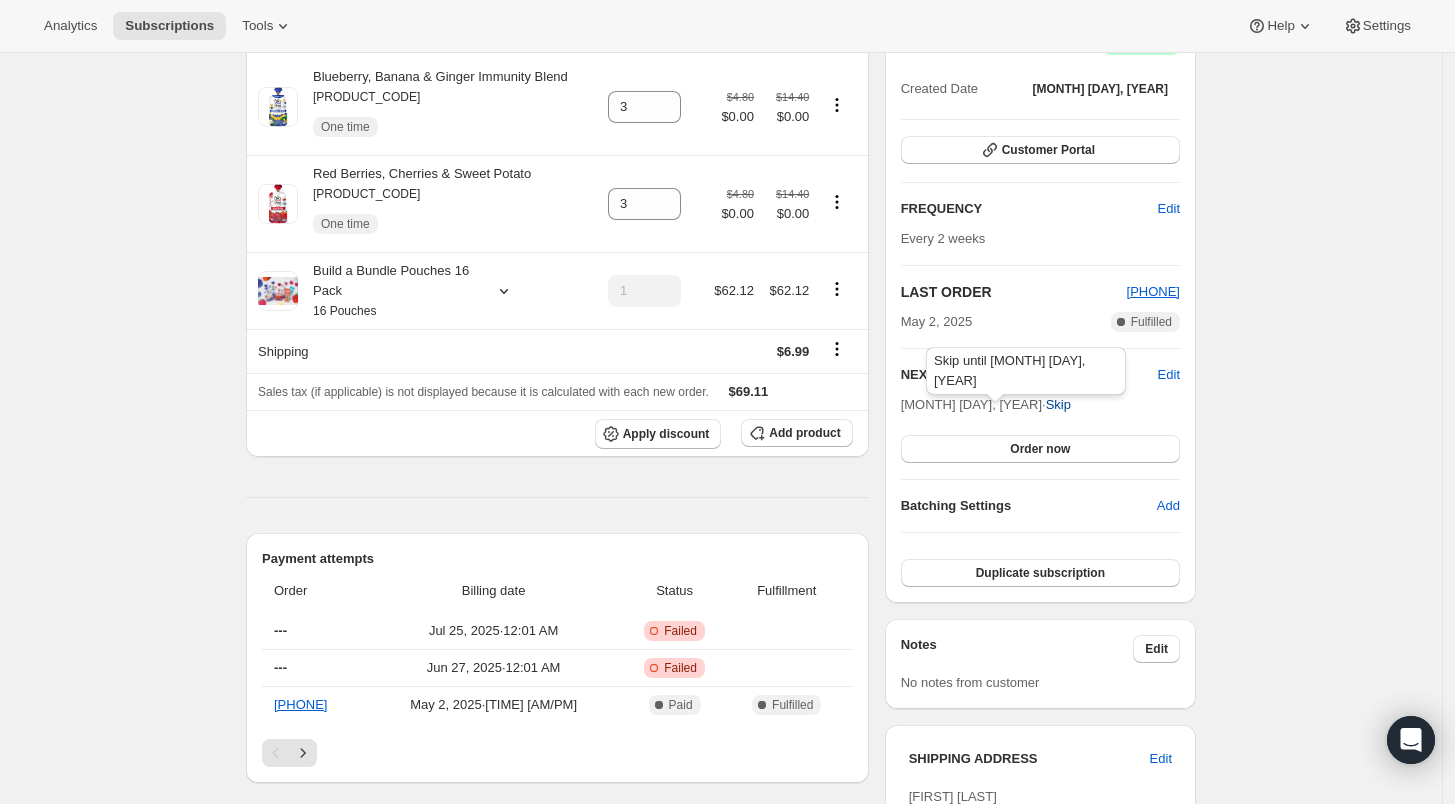 click on "Skip" at bounding box center [1058, 405] 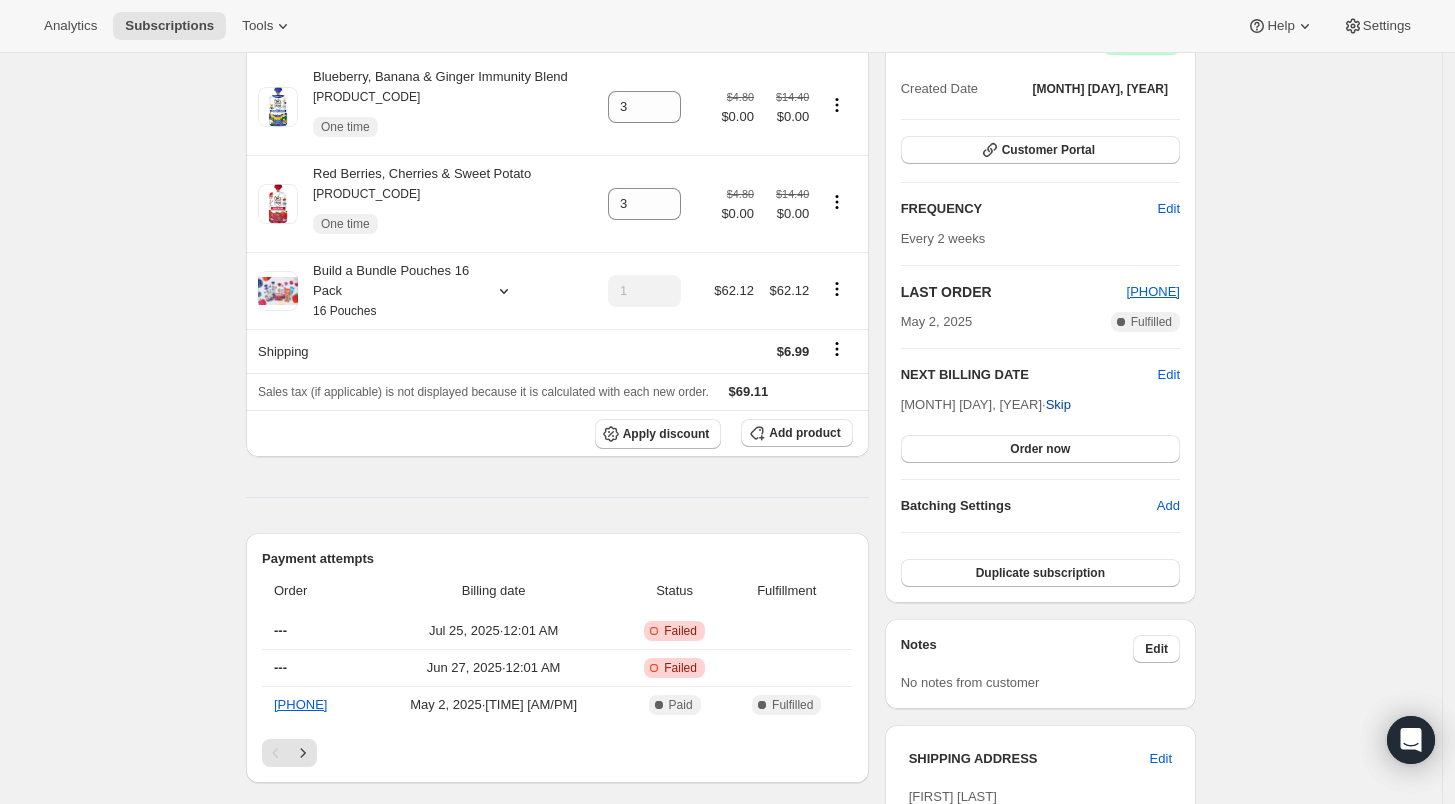 scroll, scrollTop: 223, scrollLeft: 0, axis: vertical 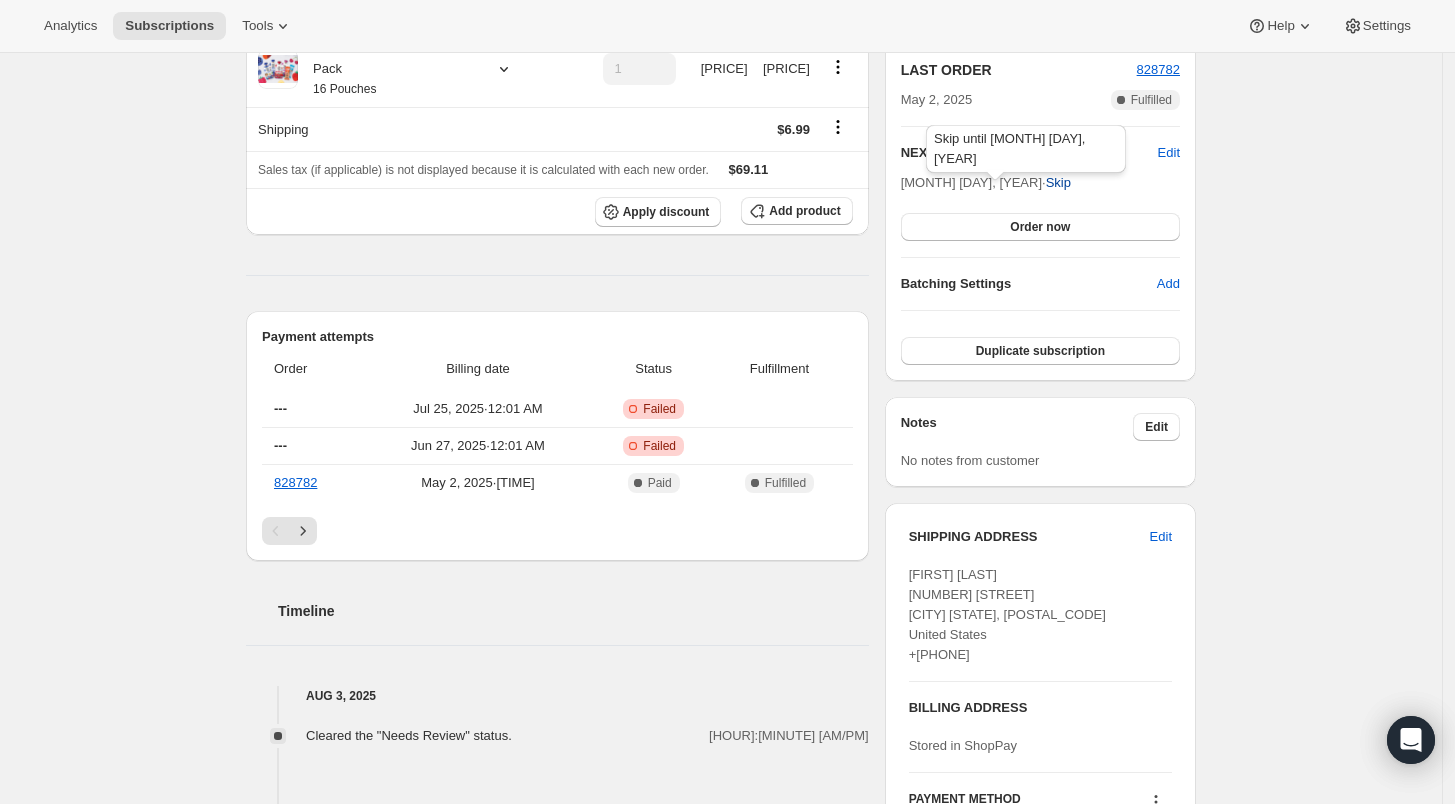 click on "Skip" at bounding box center (1058, 183) 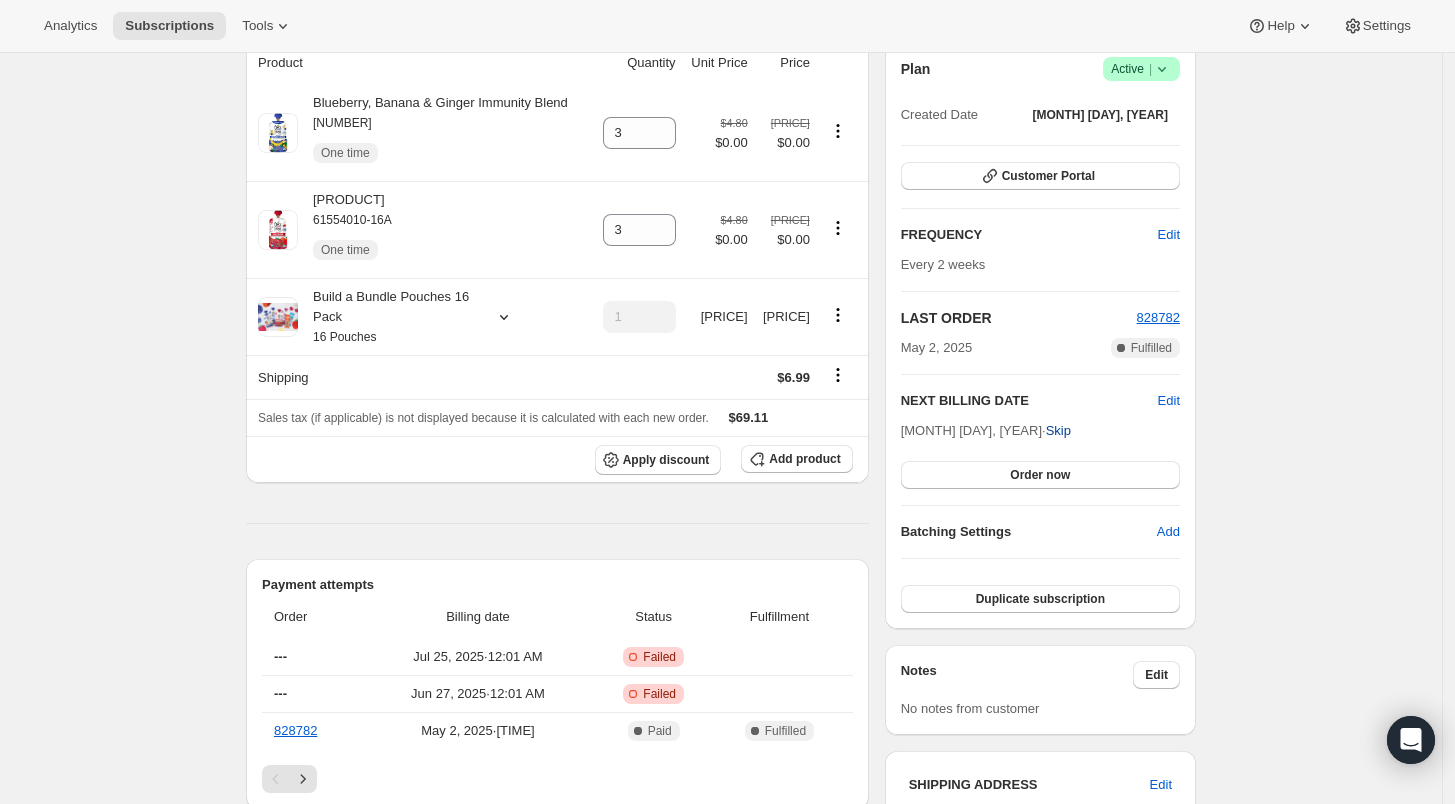 scroll, scrollTop: 445, scrollLeft: 0, axis: vertical 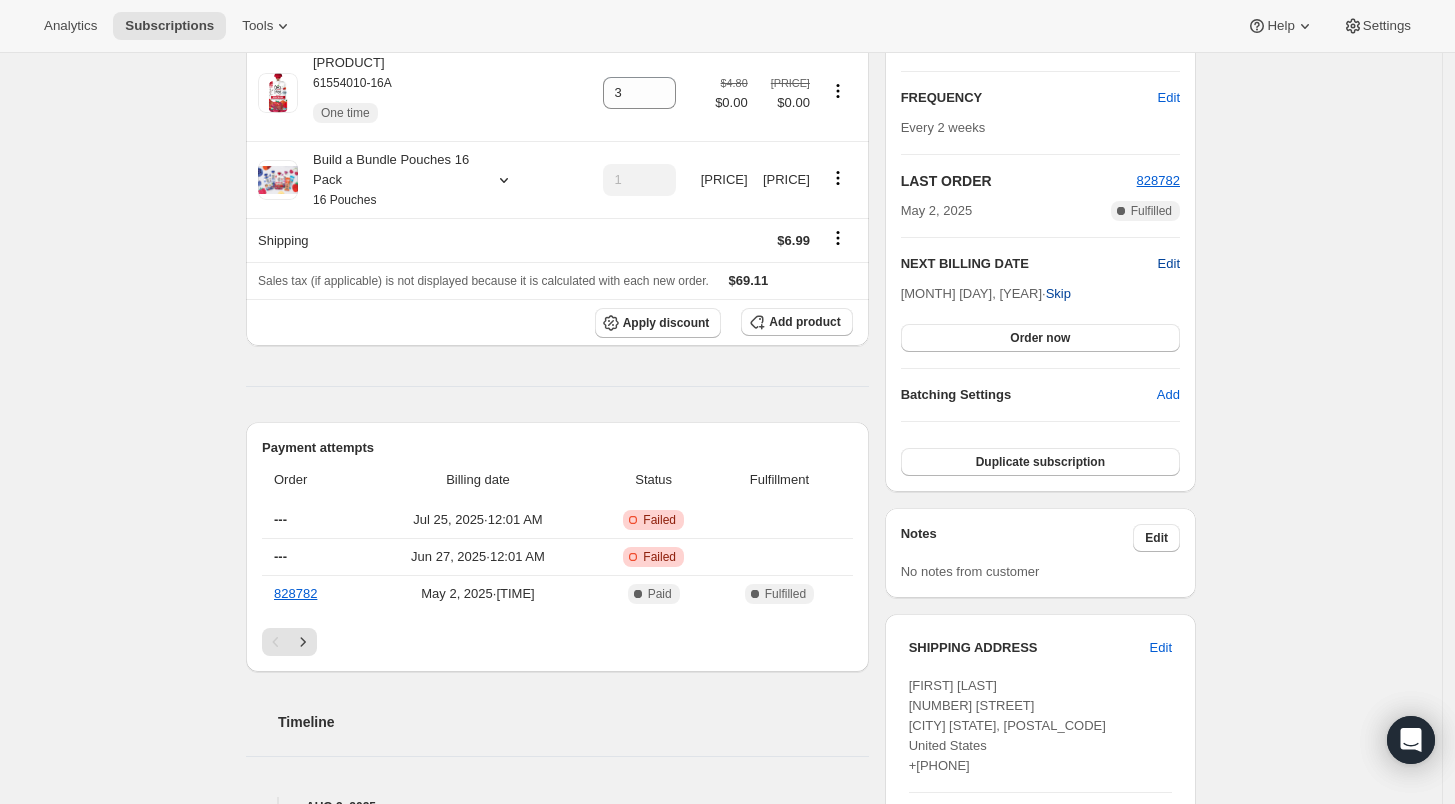click on "Edit" at bounding box center [1169, 264] 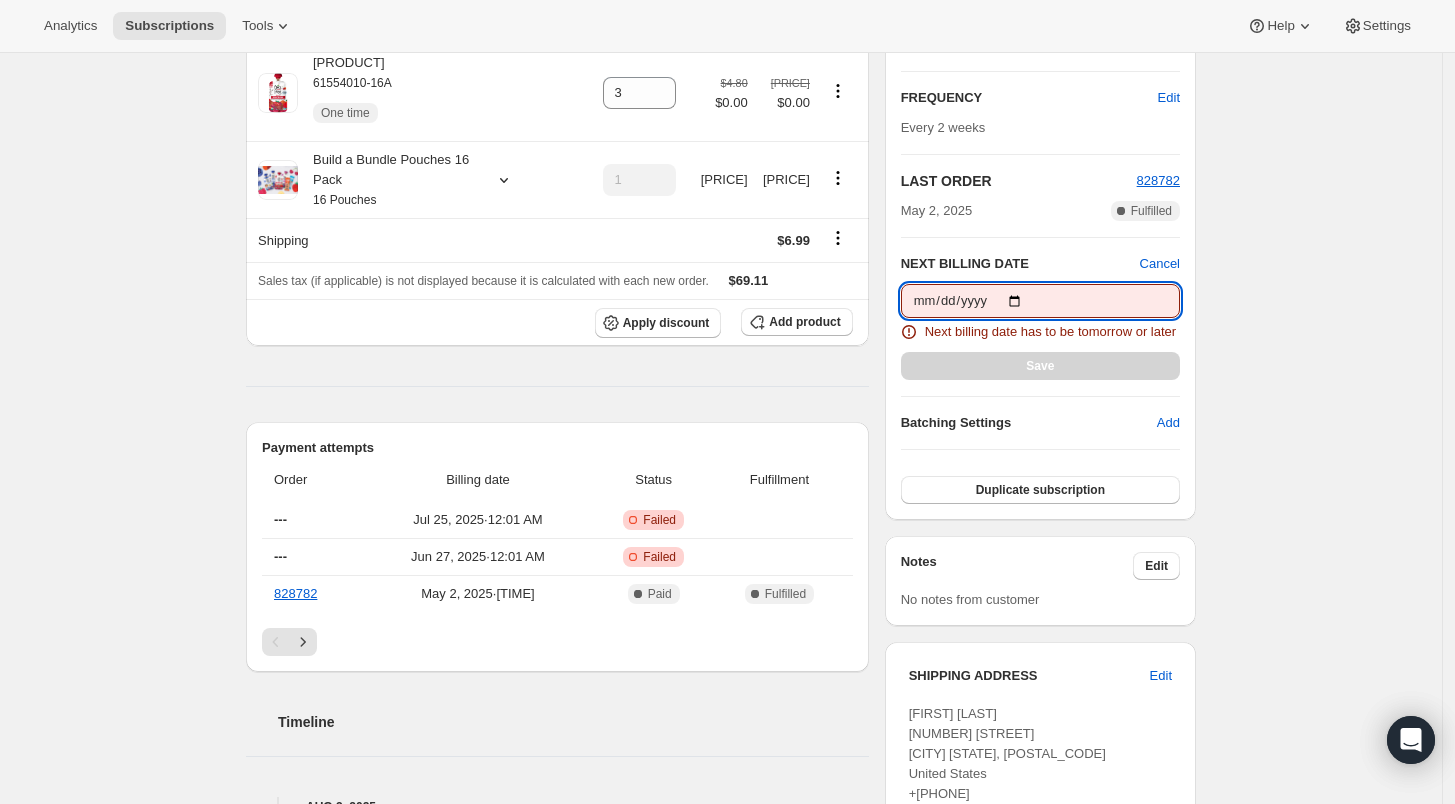 click on "[YEAR]-[MONTH]-[DAY]" at bounding box center [1040, 301] 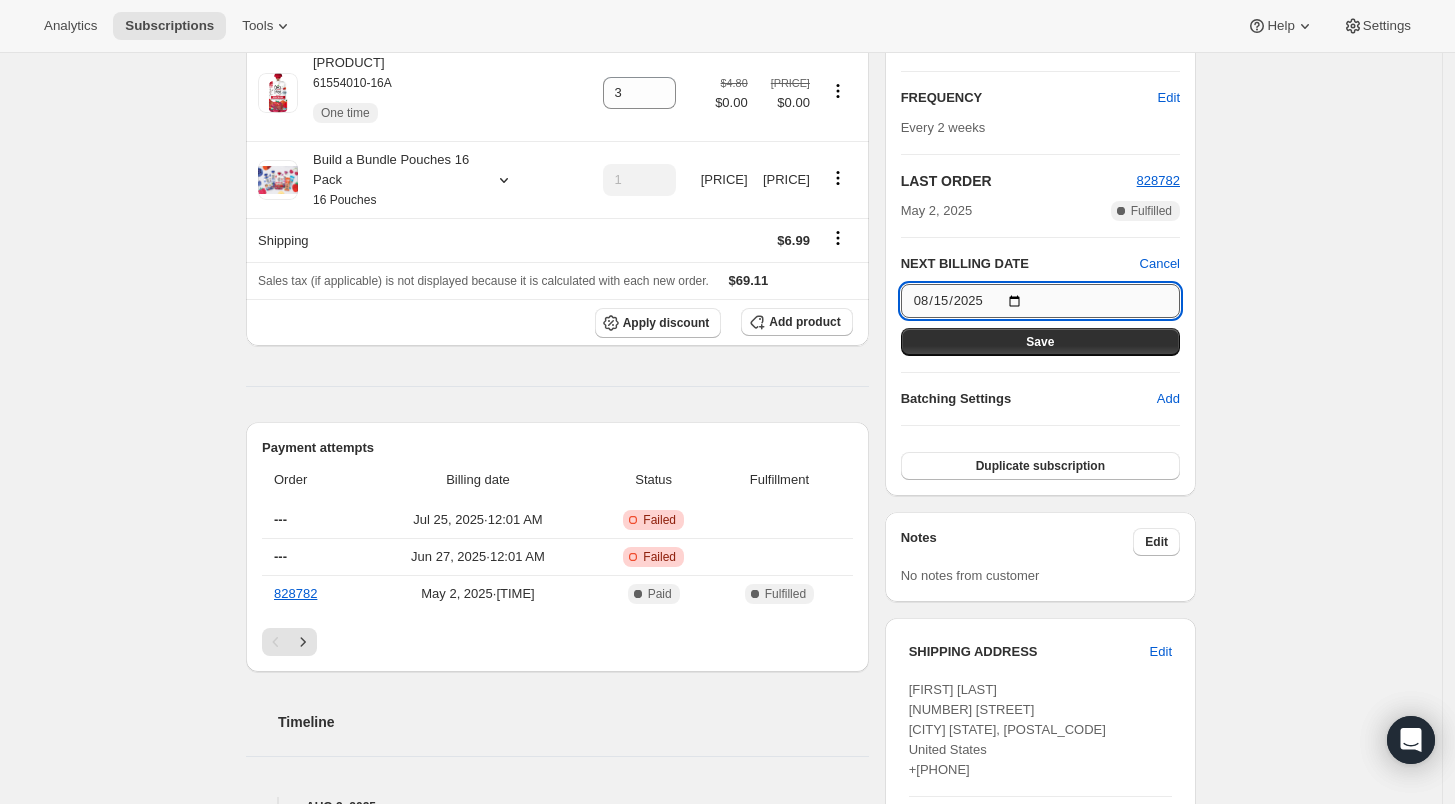 type on "2025-08-15" 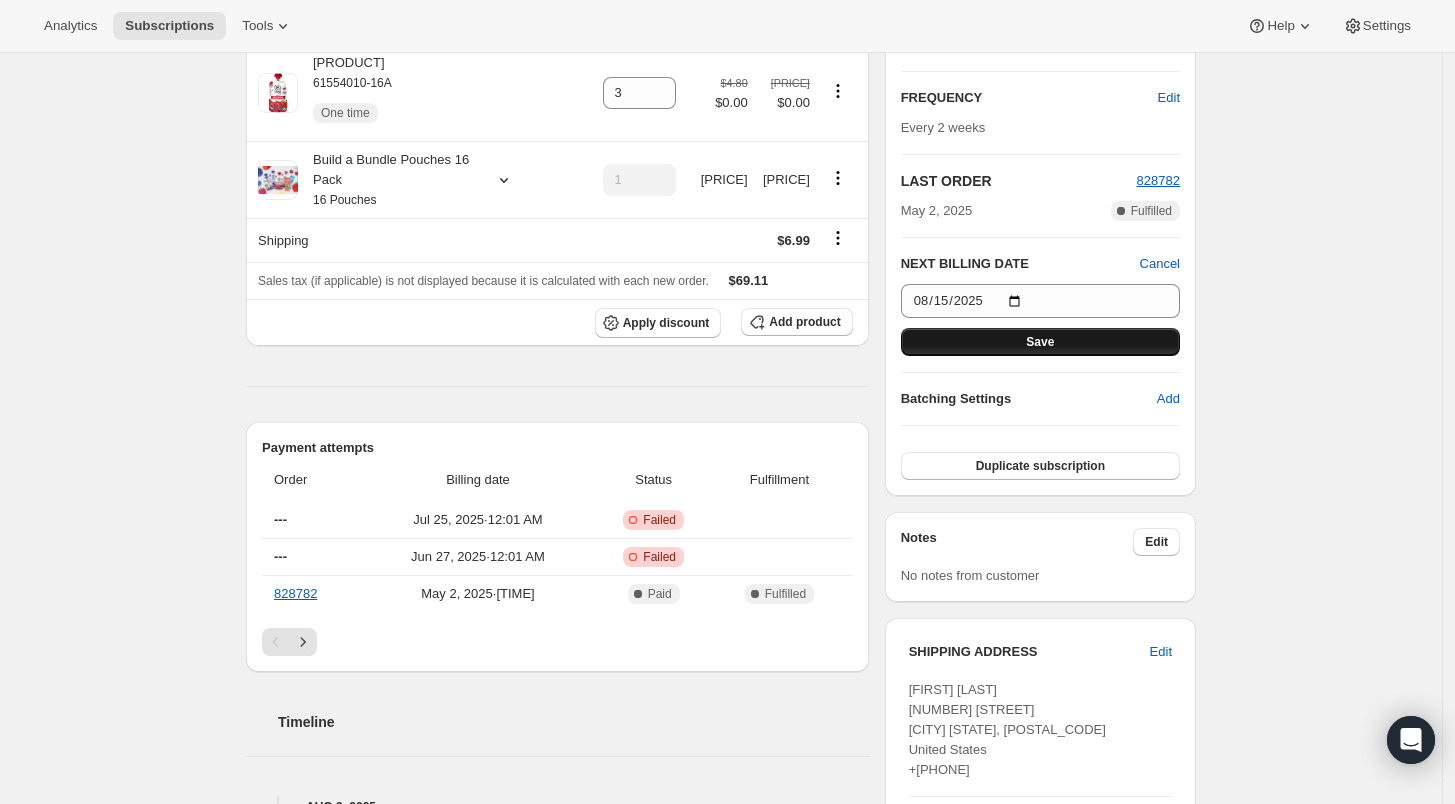 click on "Save" at bounding box center [1040, 342] 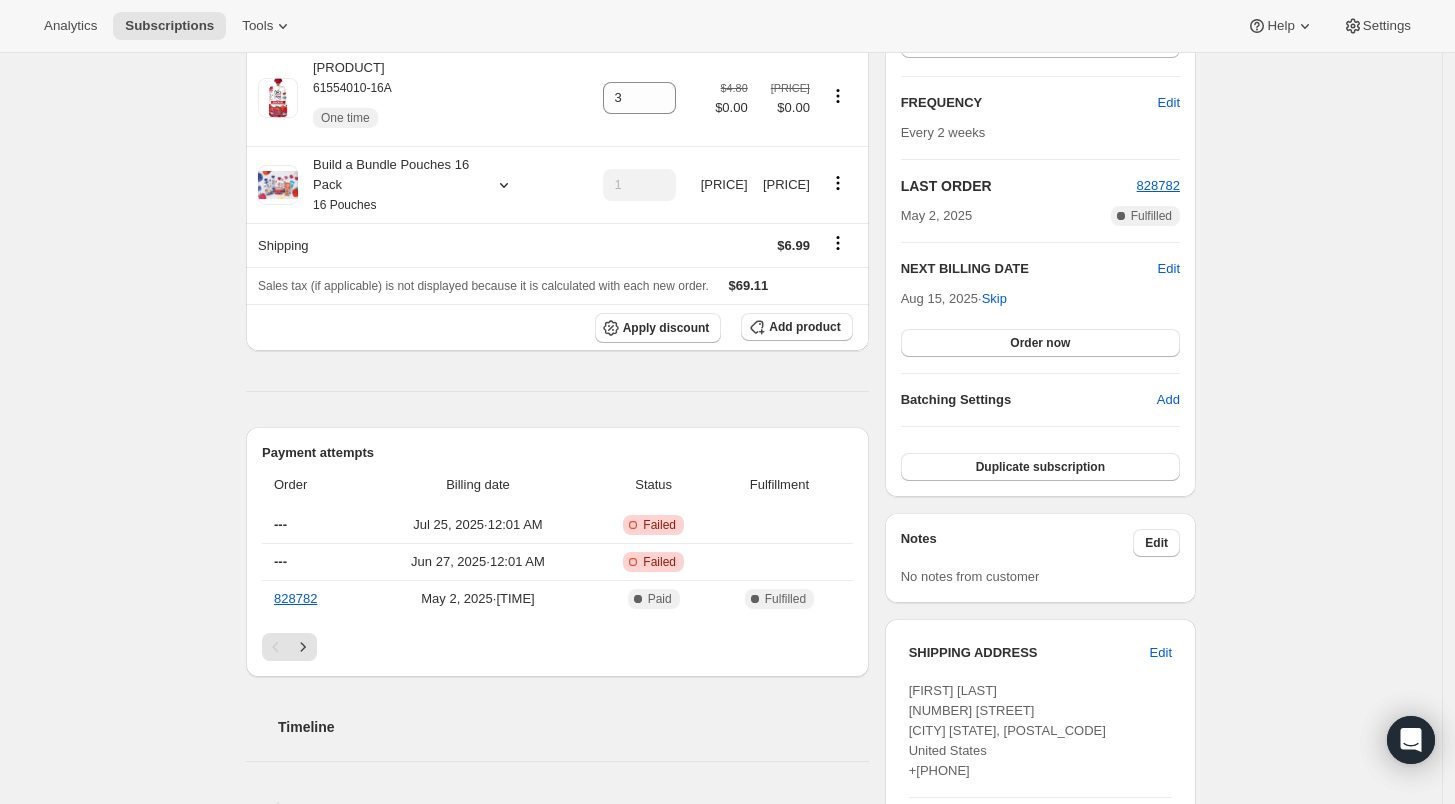 scroll, scrollTop: 421, scrollLeft: 0, axis: vertical 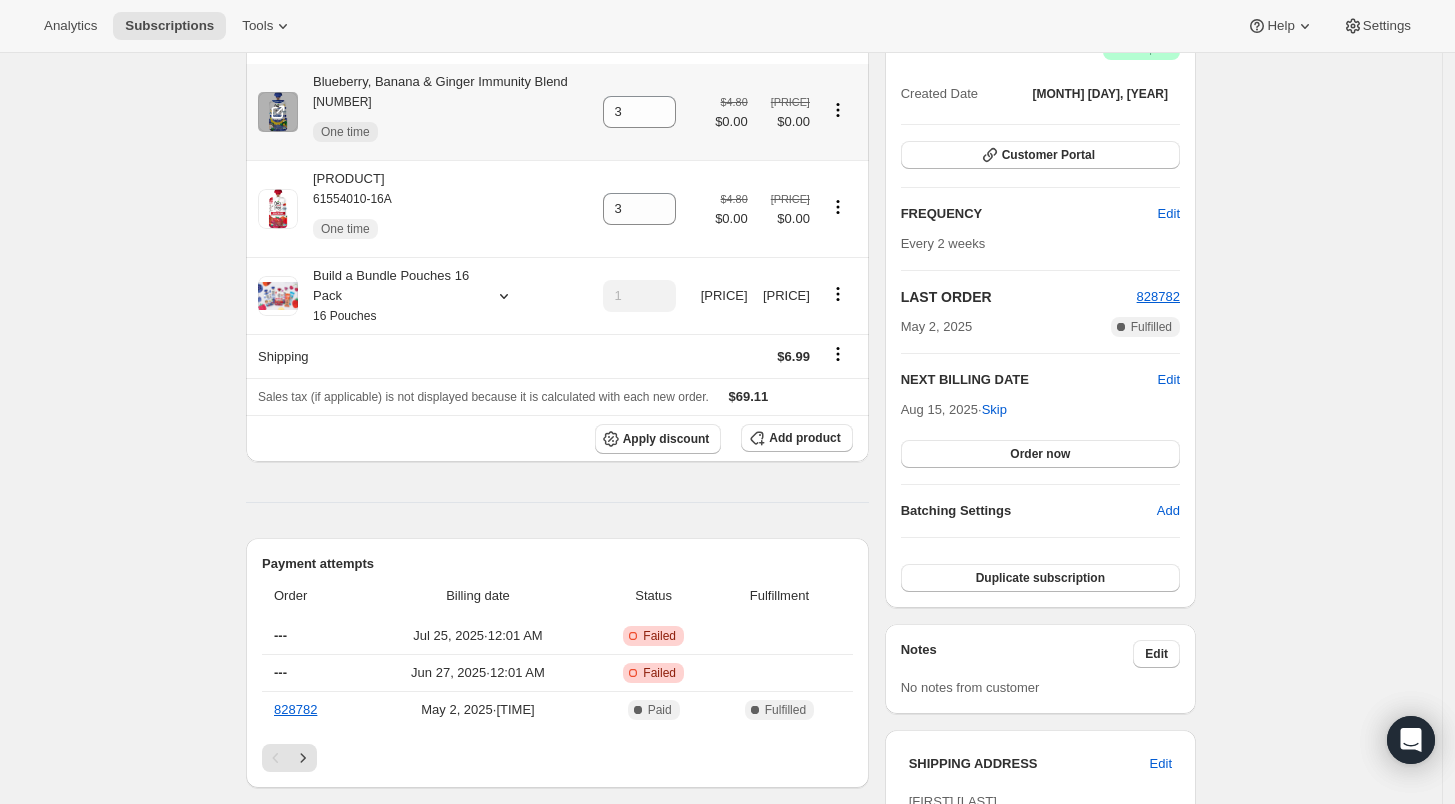 click 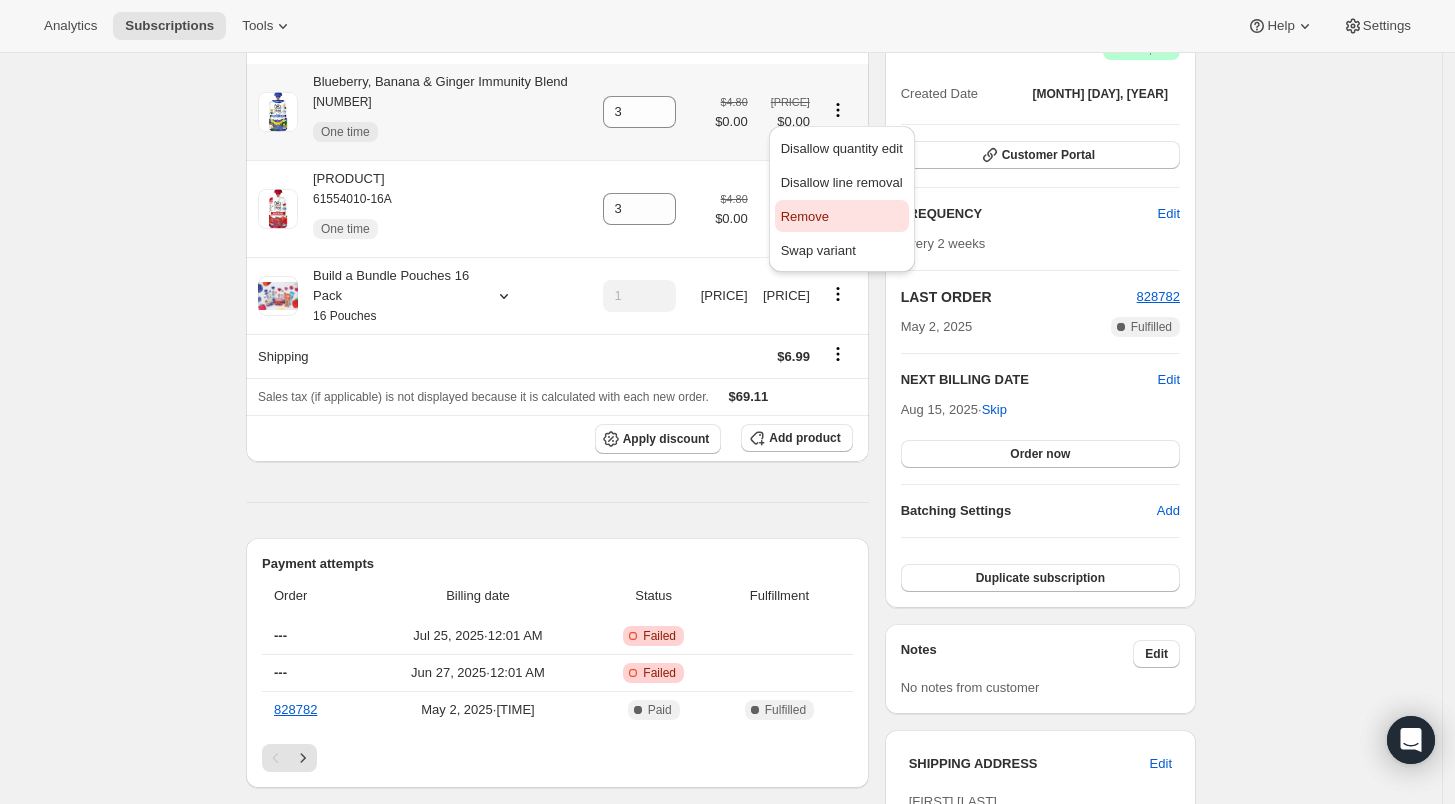 click on "Remove" at bounding box center [842, 217] 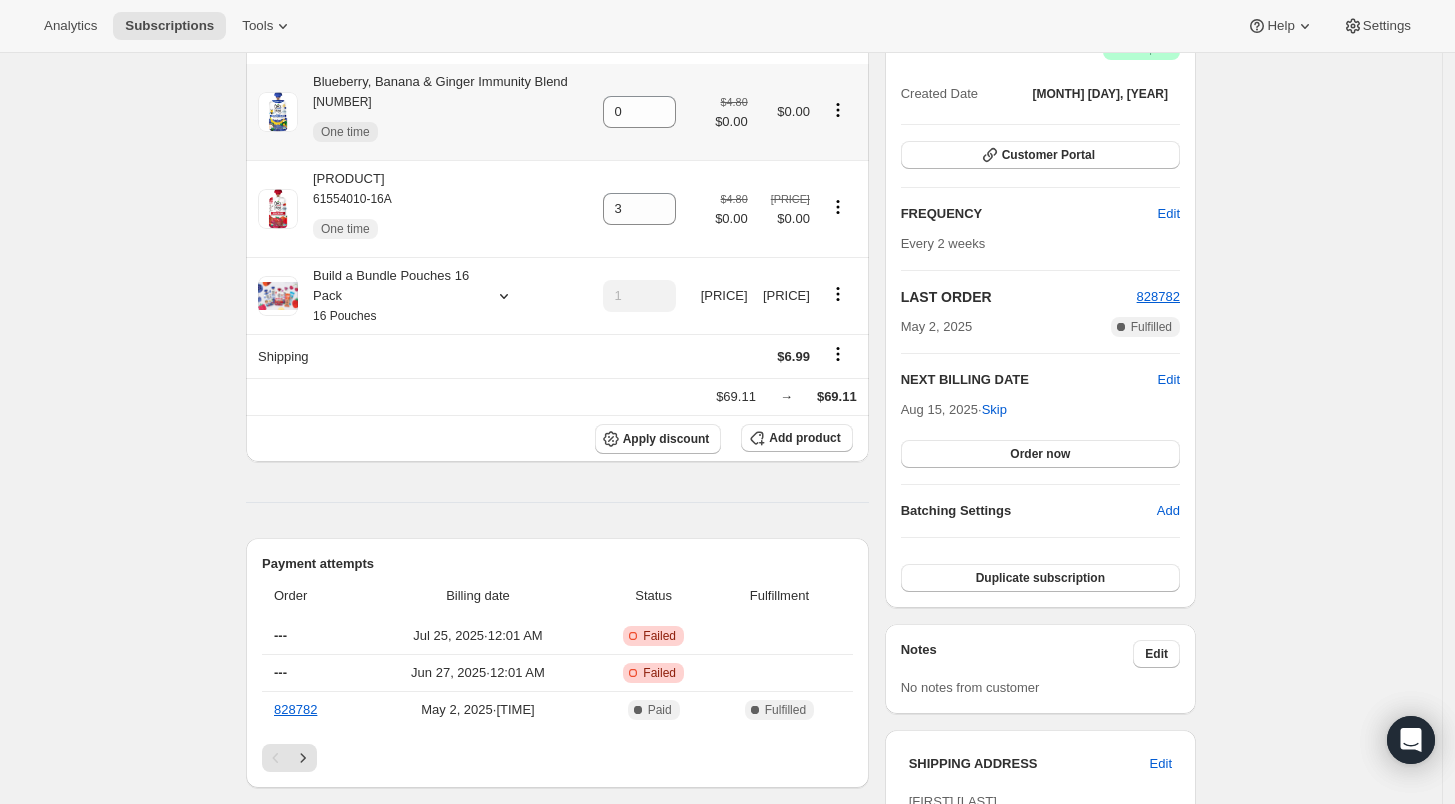 type on "0" 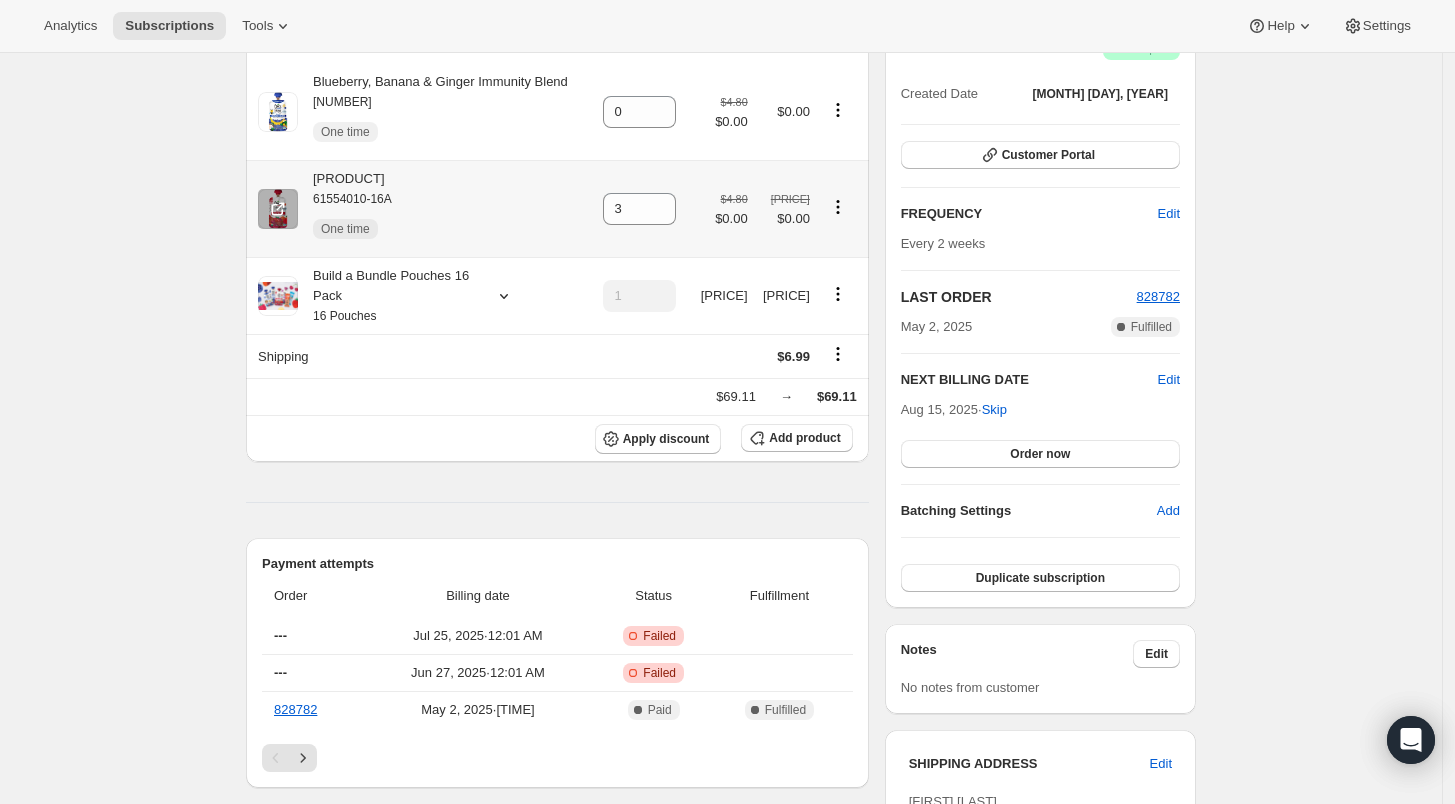 click 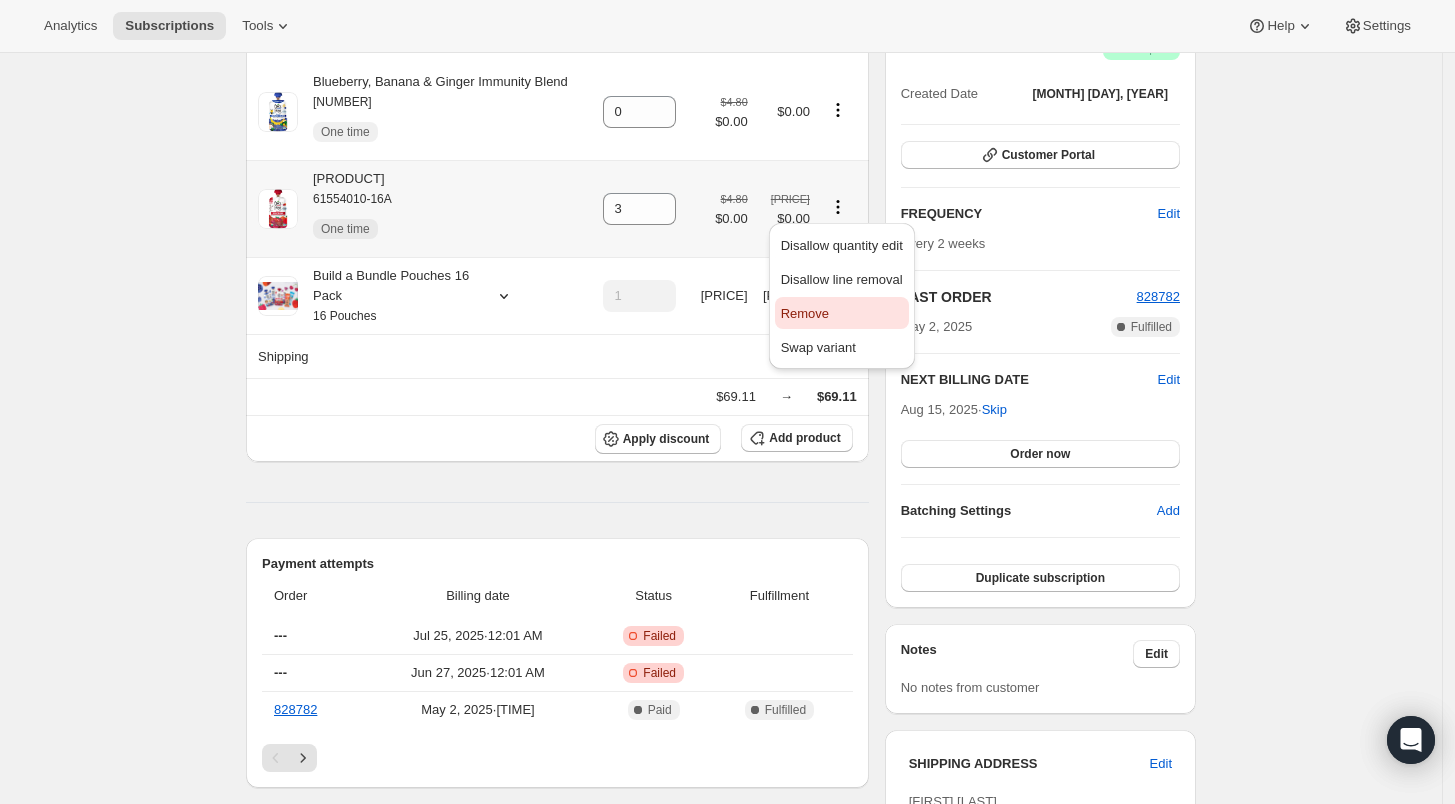 click on "Remove" at bounding box center (842, 314) 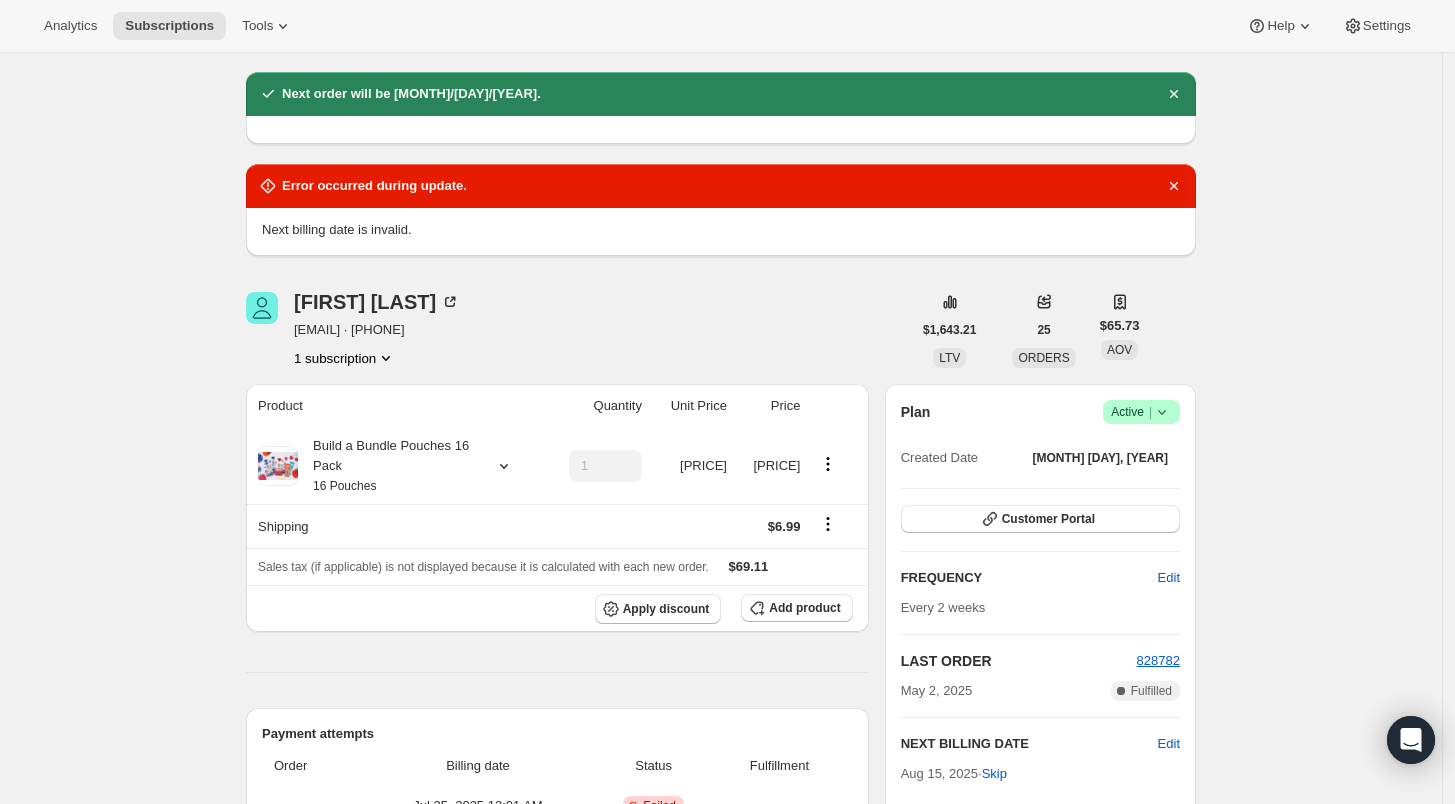 scroll, scrollTop: 0, scrollLeft: 0, axis: both 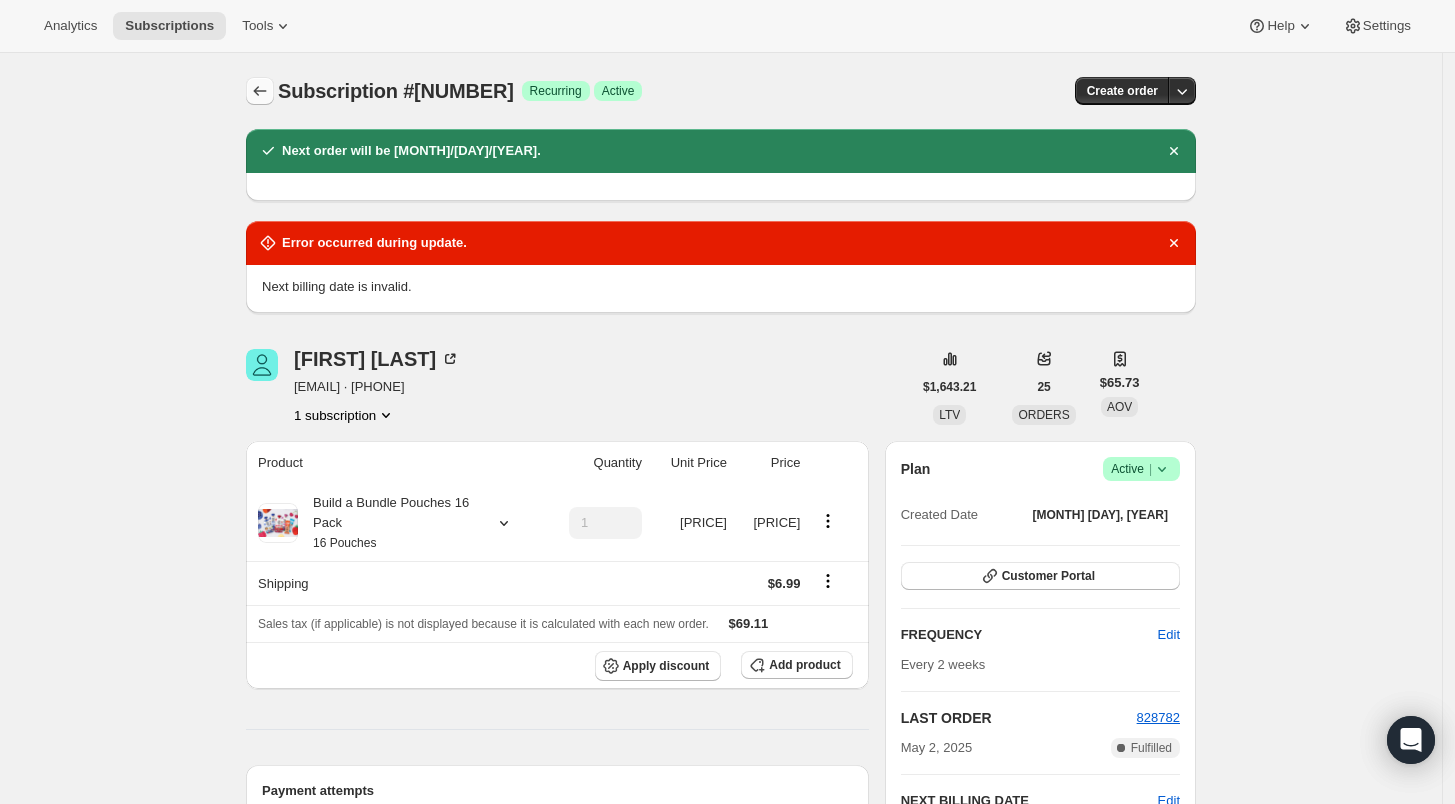 click 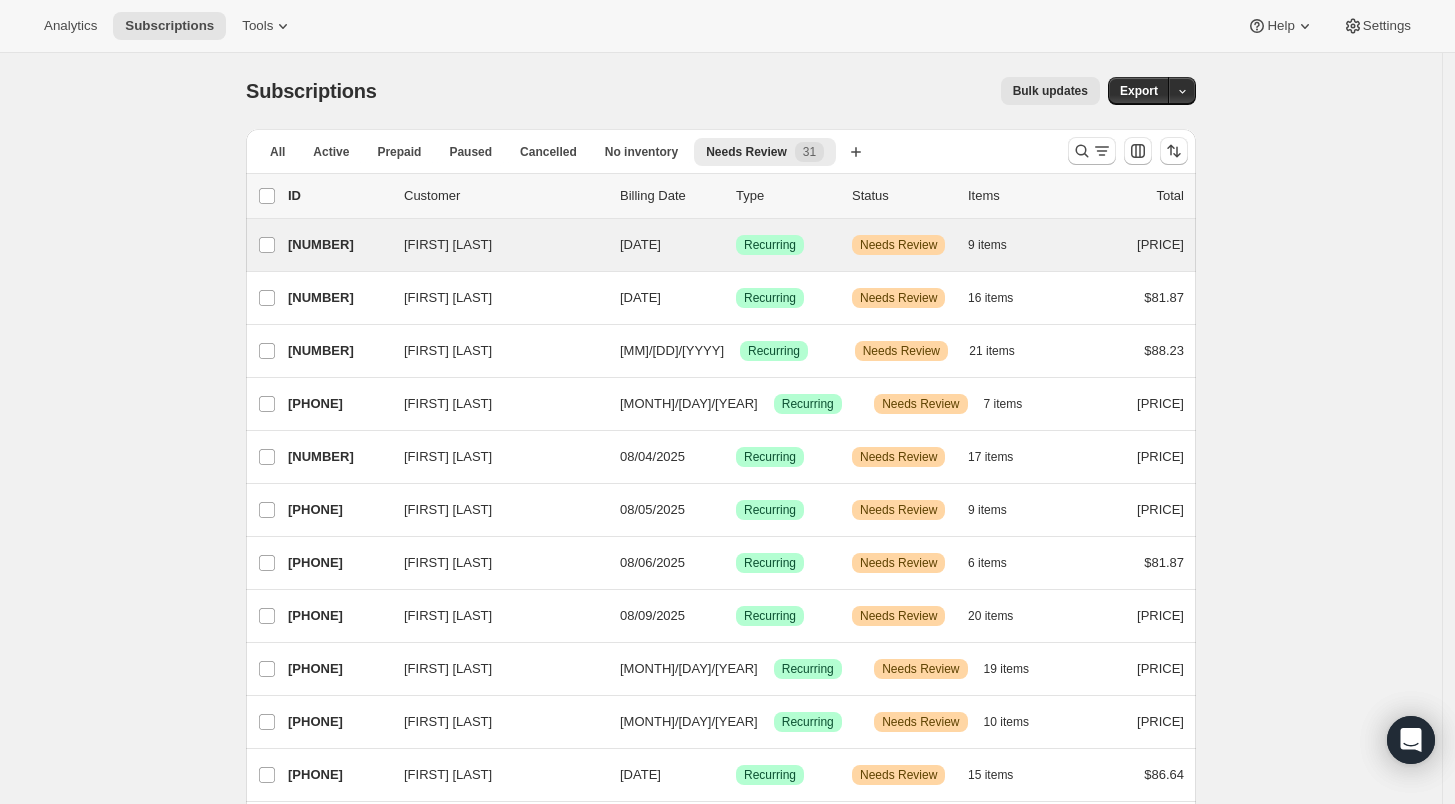 click on "[FIRST] [LAST] [NUMBER] [FIRST] [LAST] [MONTH]/[DAY]/[YEAR] Success Recurring Warning Needs Review [NUMBER]   items [PRICE]" at bounding box center [721, 245] 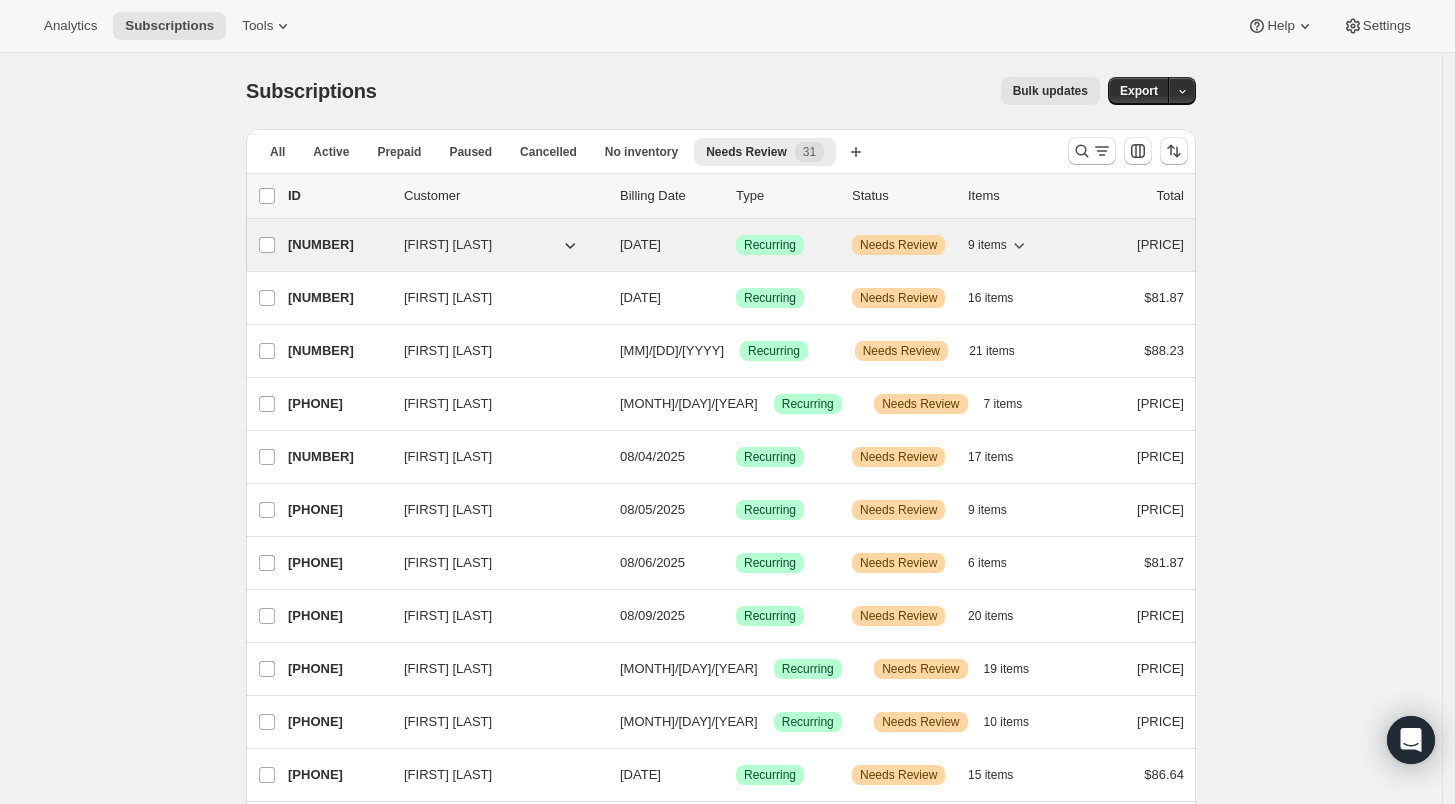 click on "[NUMBER]" at bounding box center (338, 245) 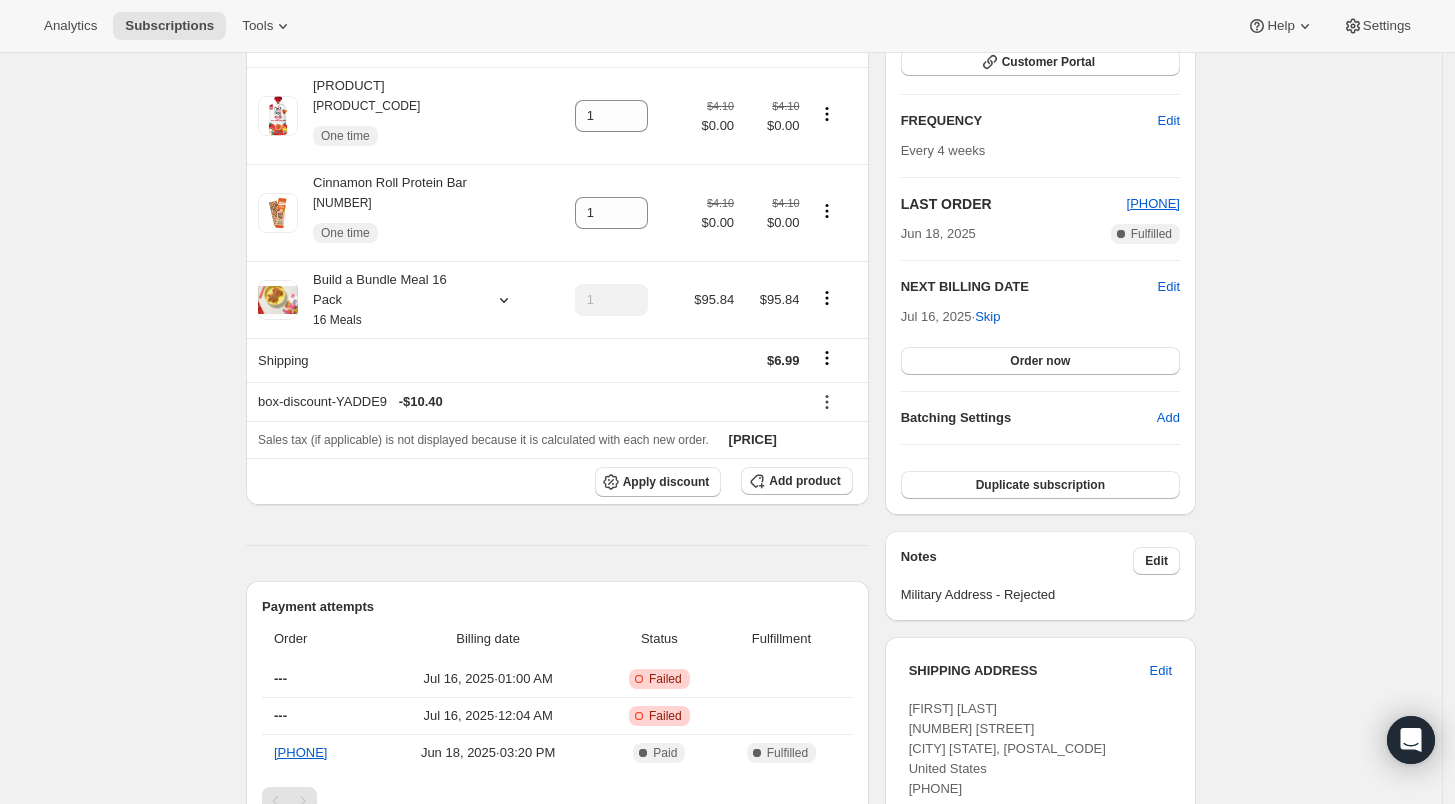 scroll, scrollTop: 666, scrollLeft: 0, axis: vertical 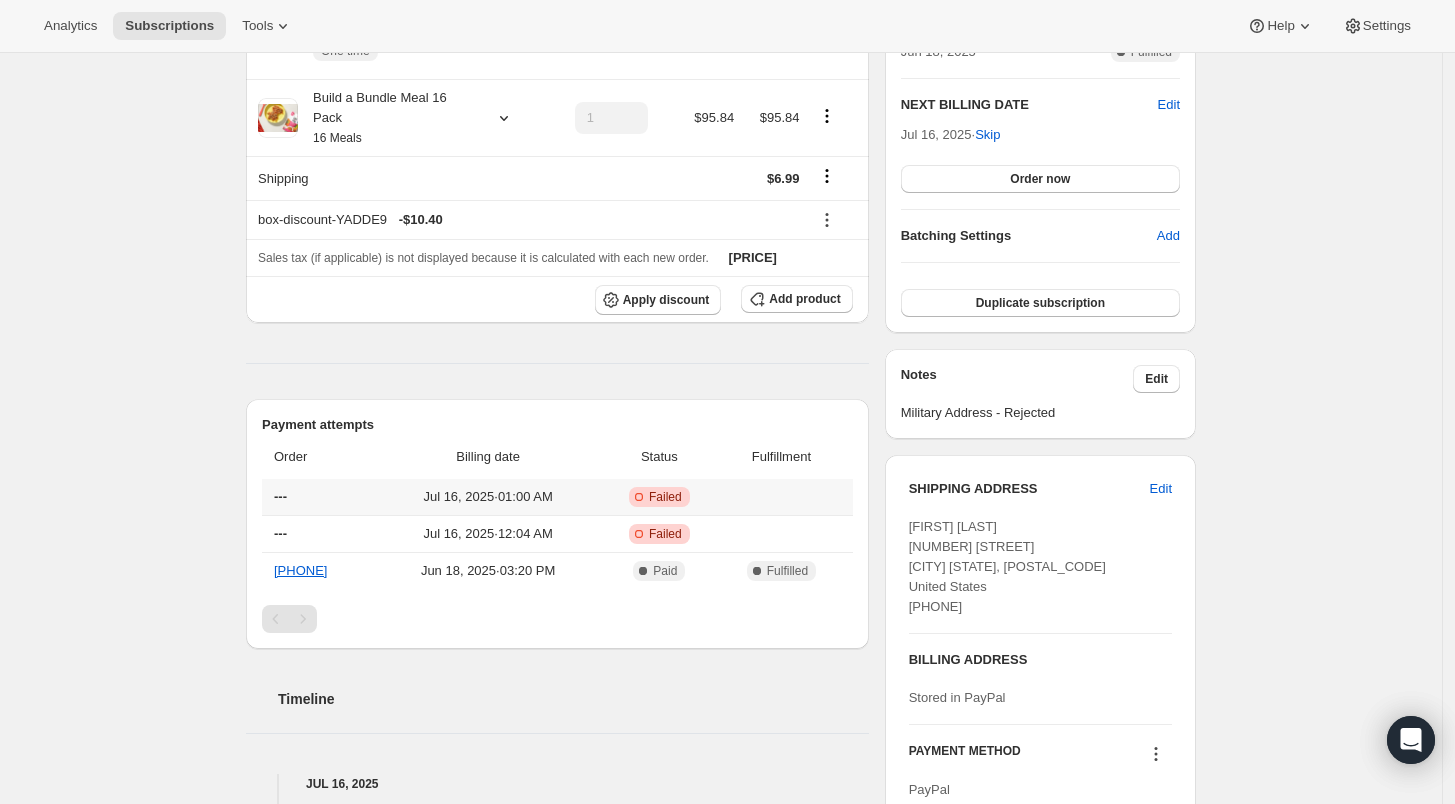 click on "Failed" at bounding box center (665, 497) 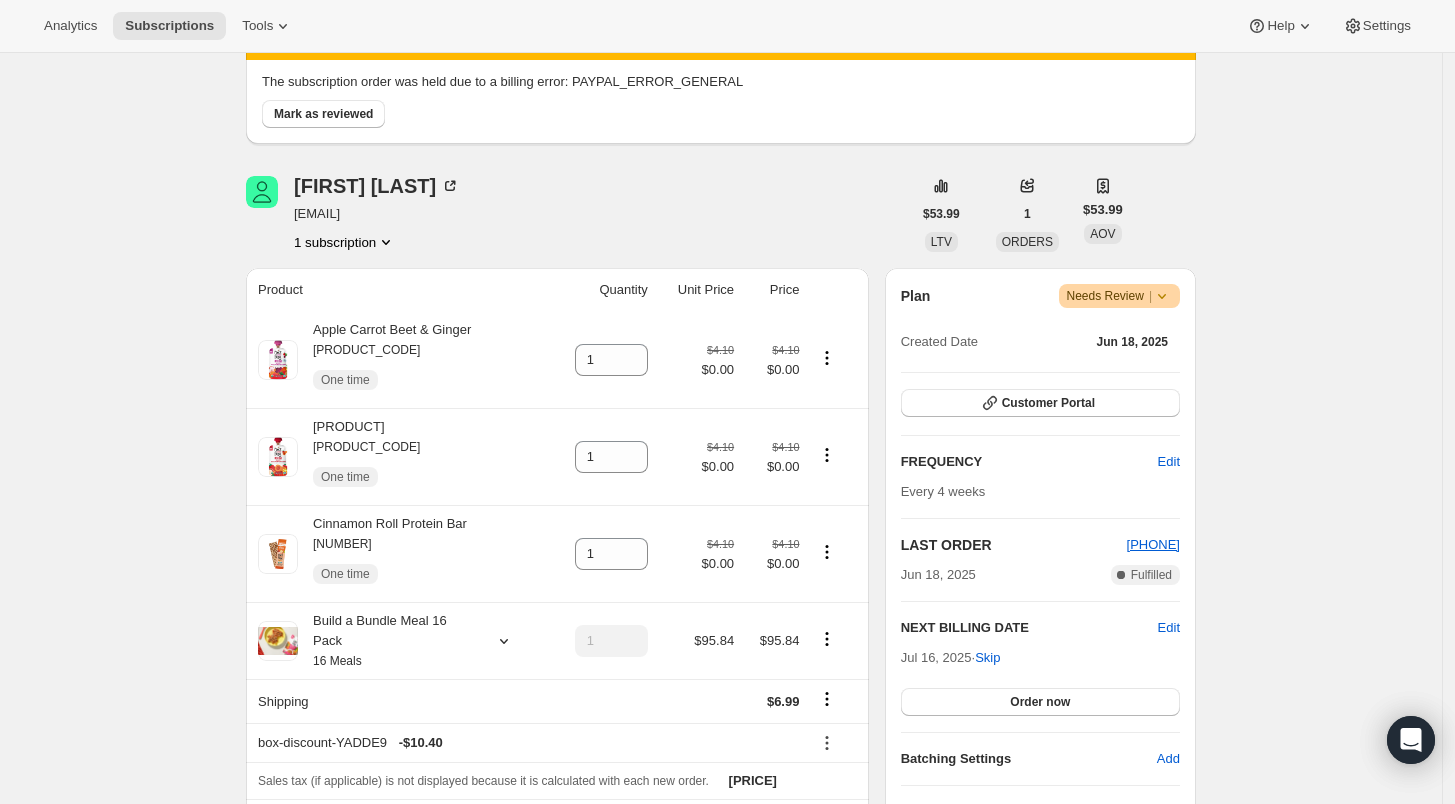 scroll, scrollTop: 0, scrollLeft: 0, axis: both 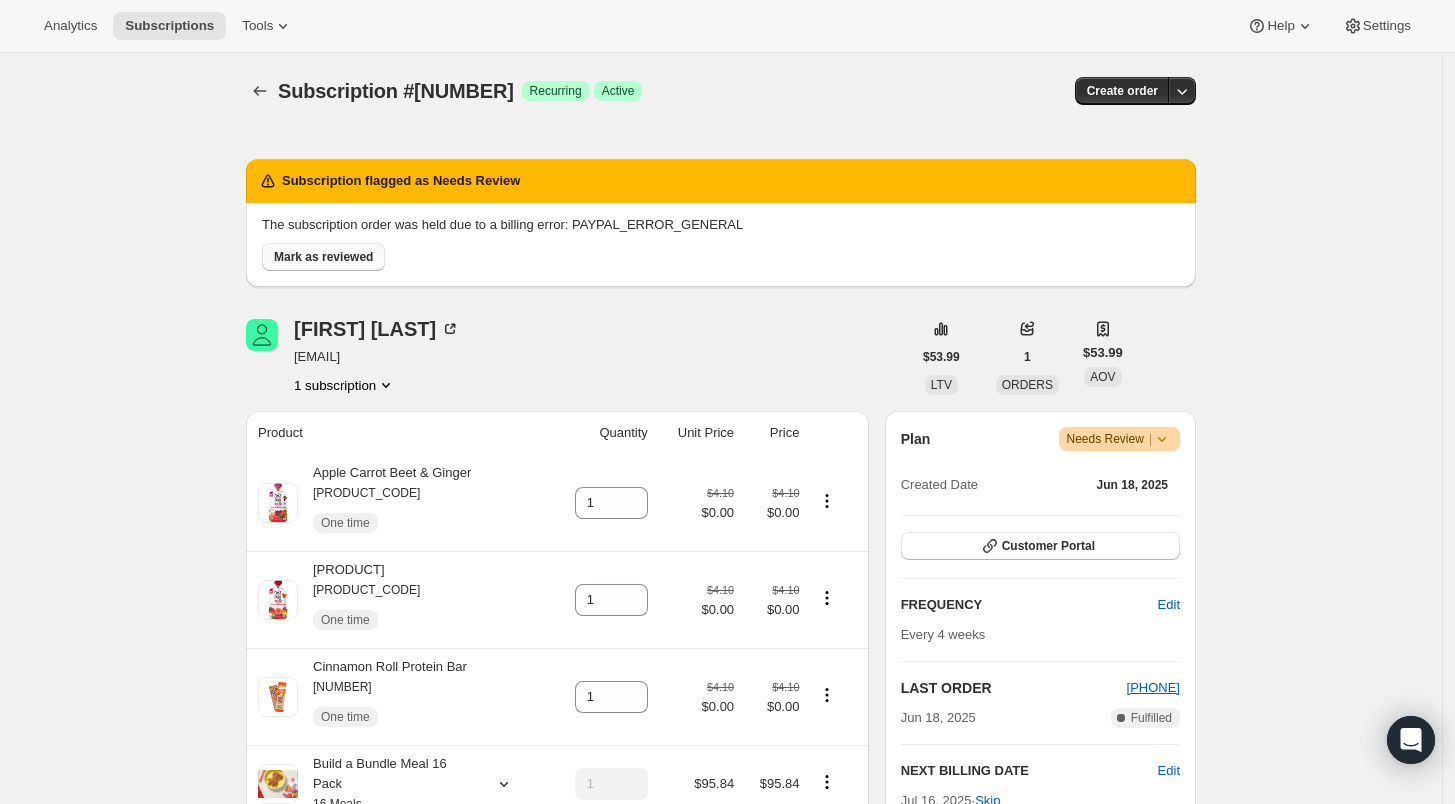 click on "Mark as reviewed" at bounding box center (323, 257) 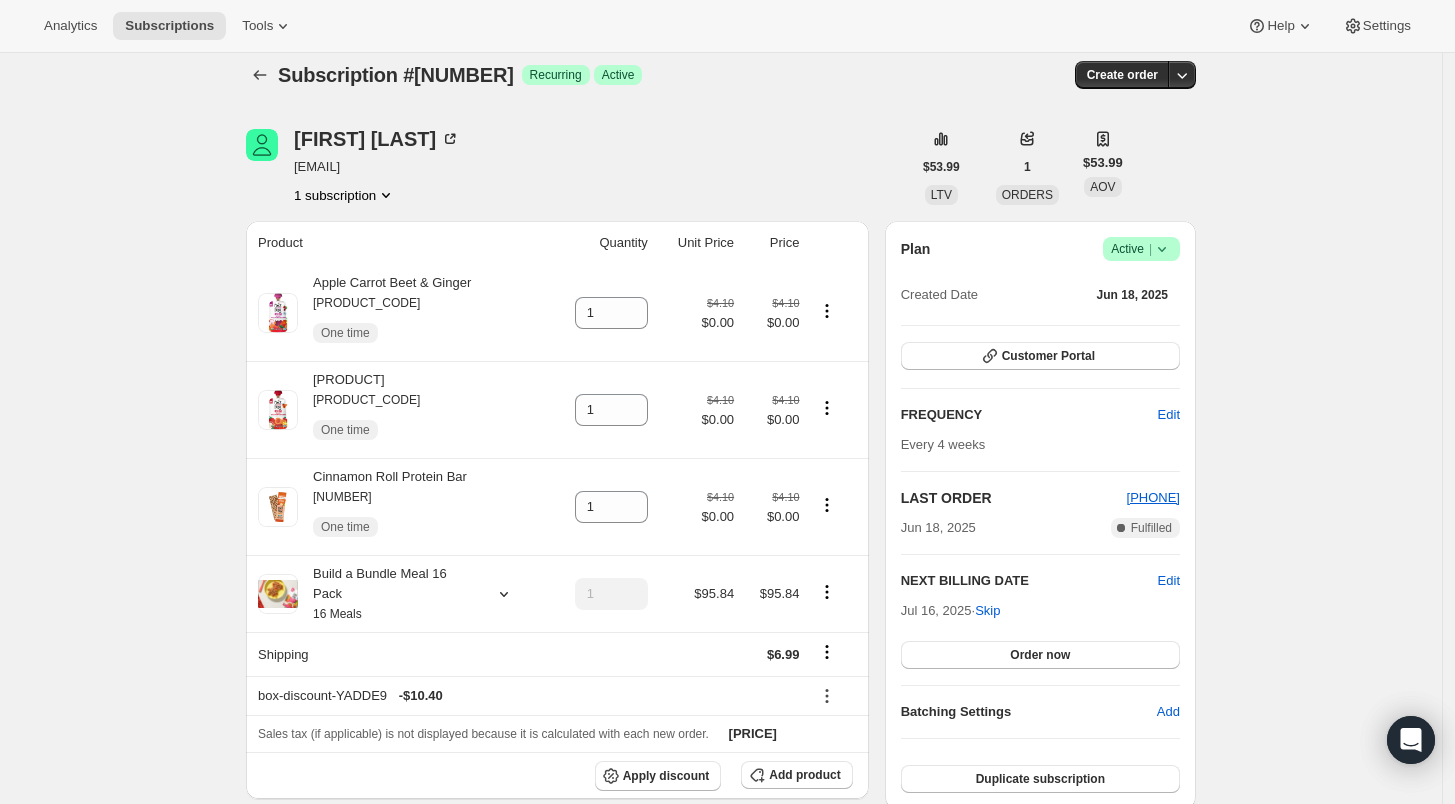 scroll, scrollTop: 0, scrollLeft: 0, axis: both 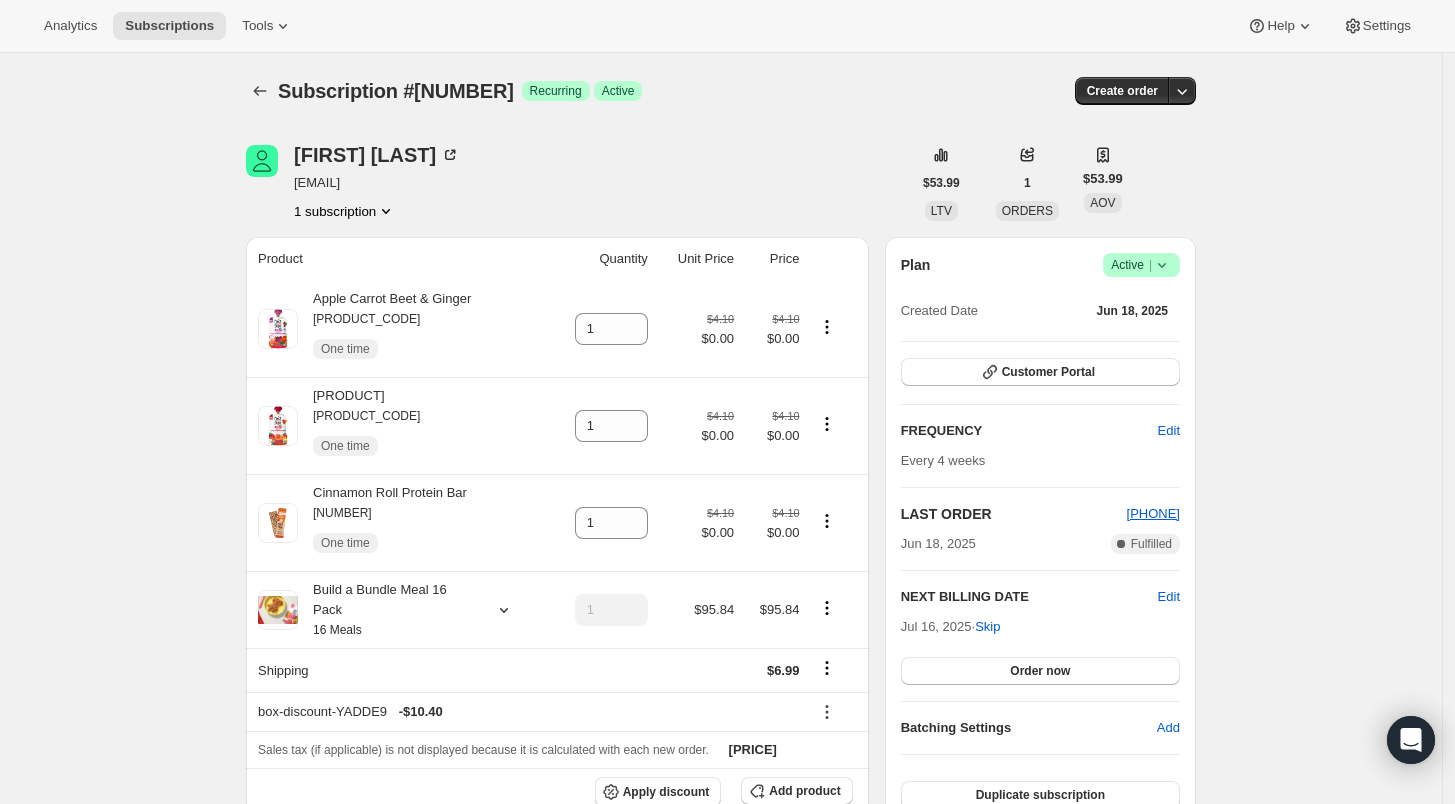 click 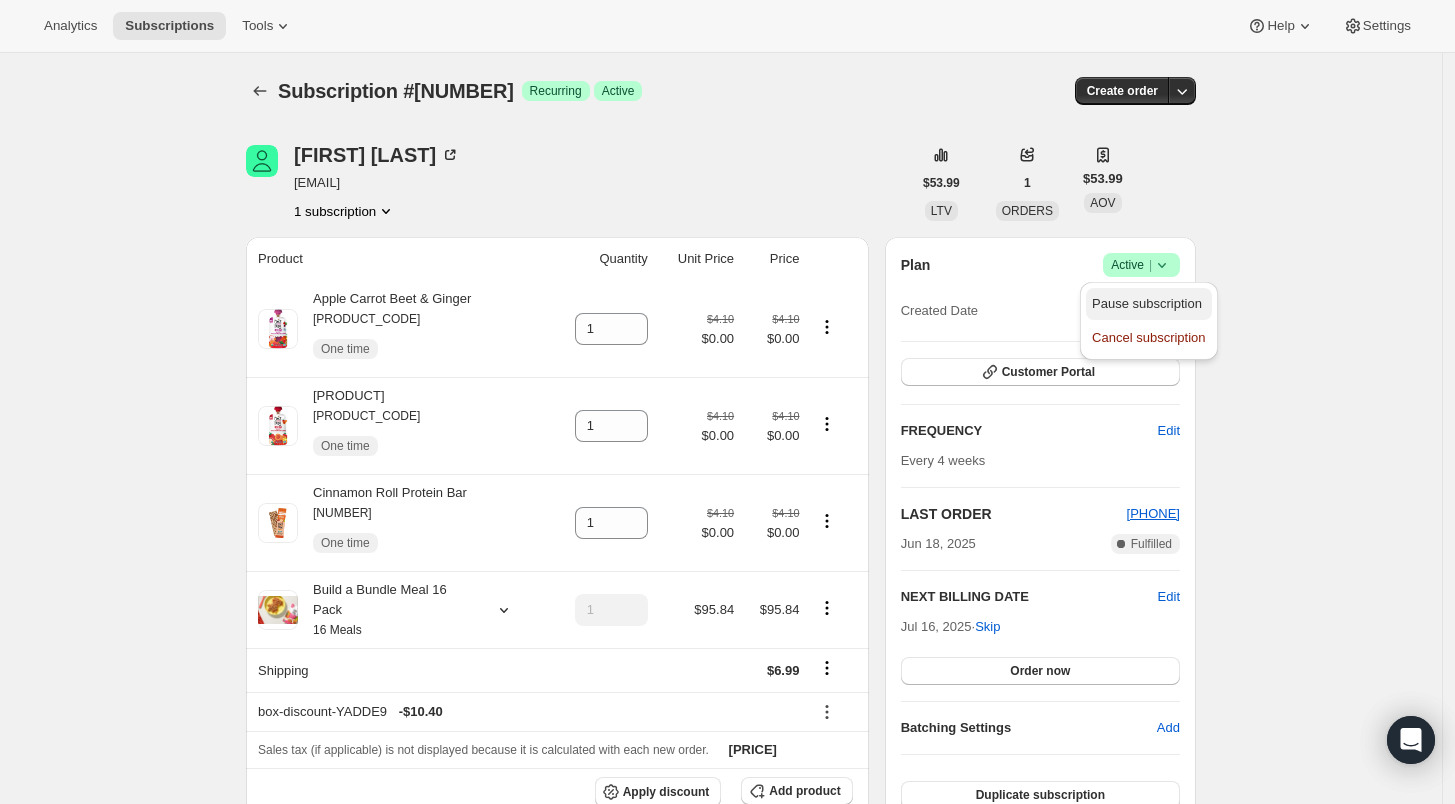 click on "Pause subscription" at bounding box center (1148, 304) 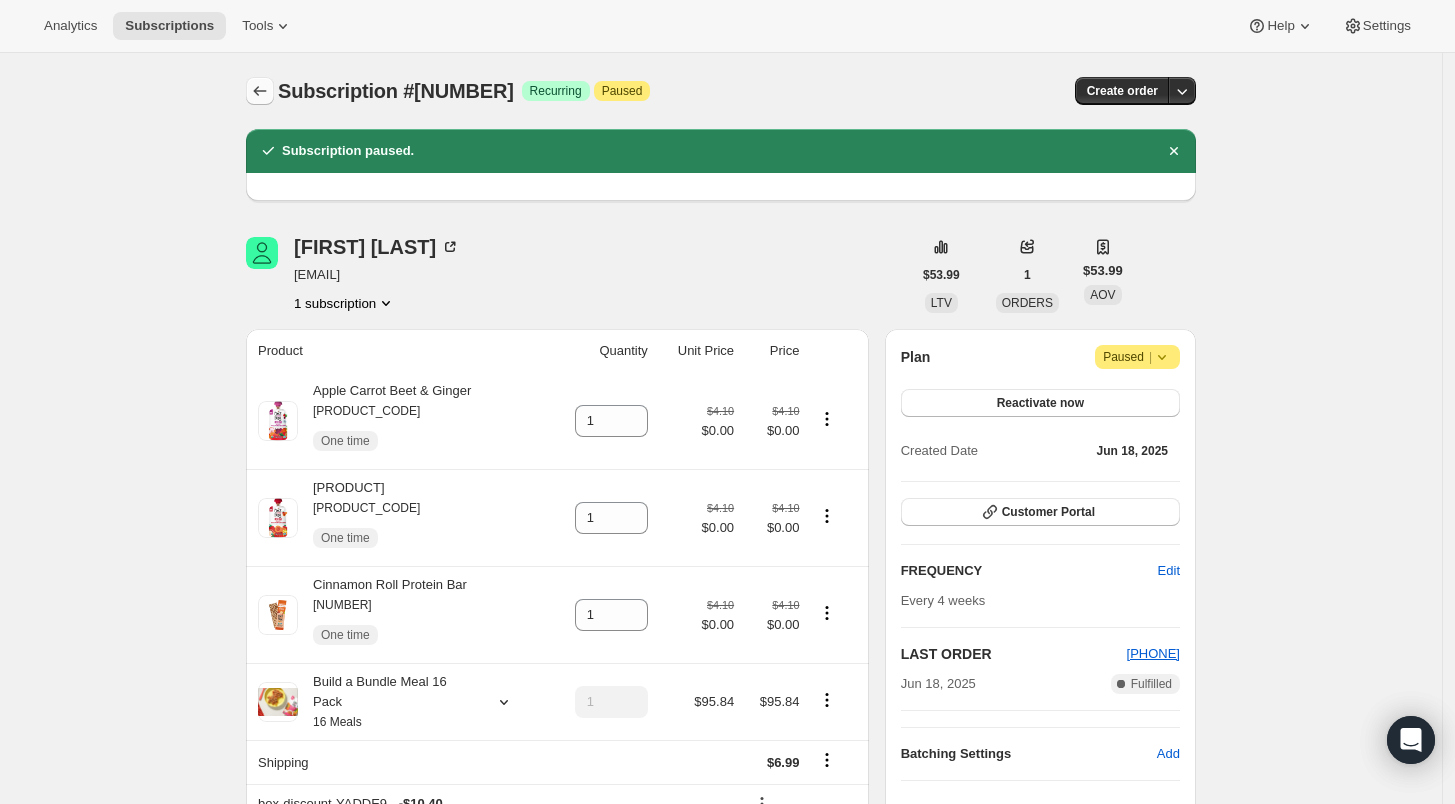 click 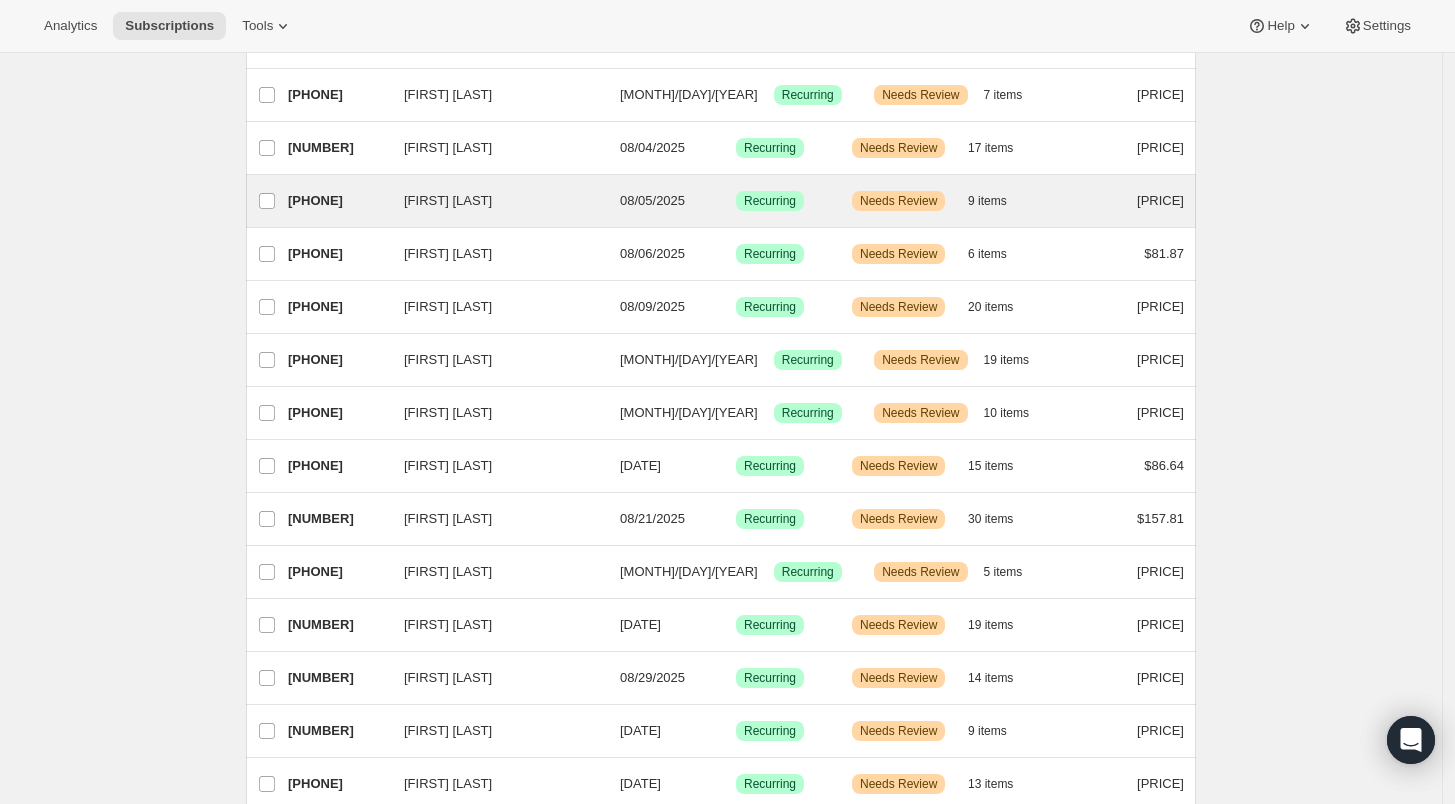 scroll, scrollTop: 222, scrollLeft: 0, axis: vertical 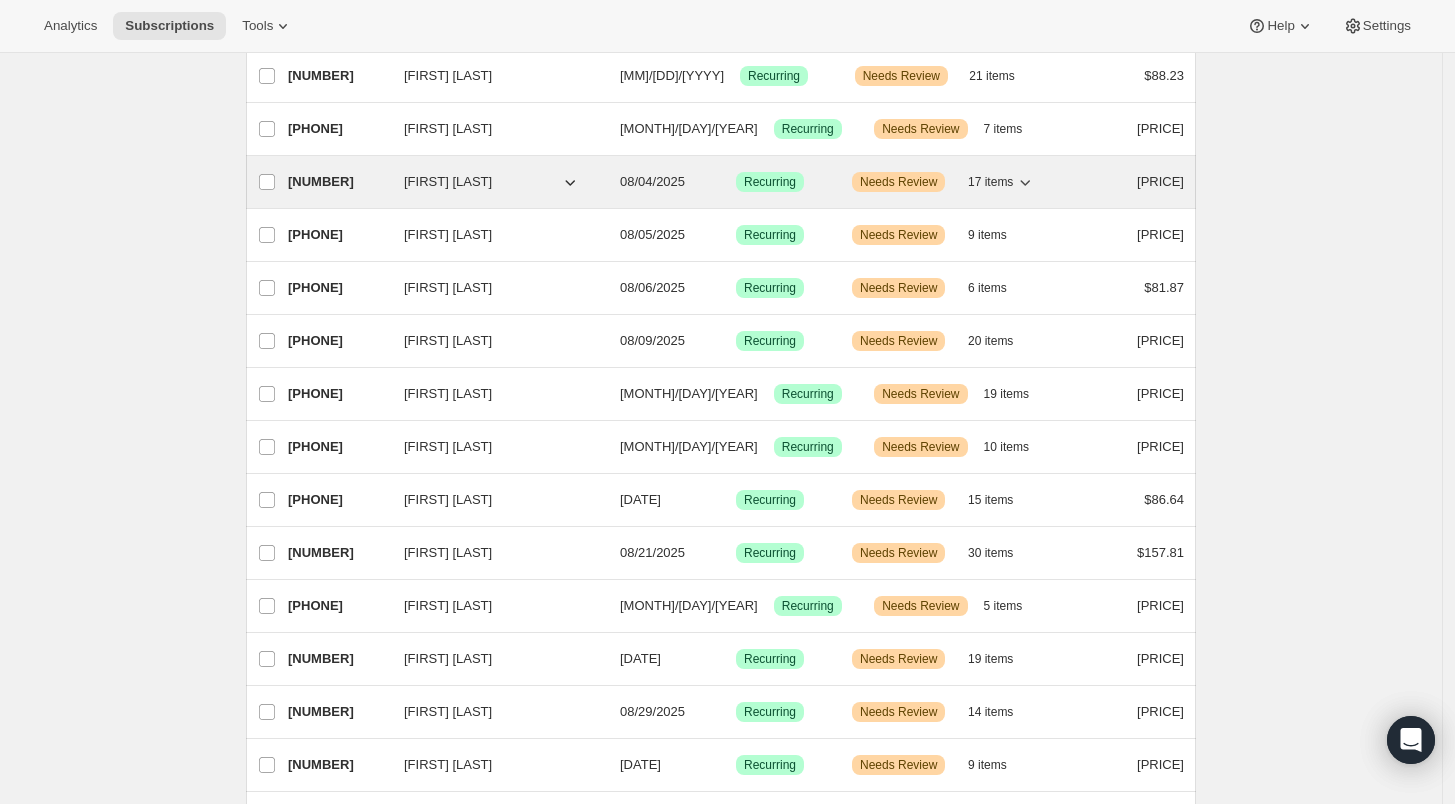 click on "[NUMBER]" at bounding box center (338, 182) 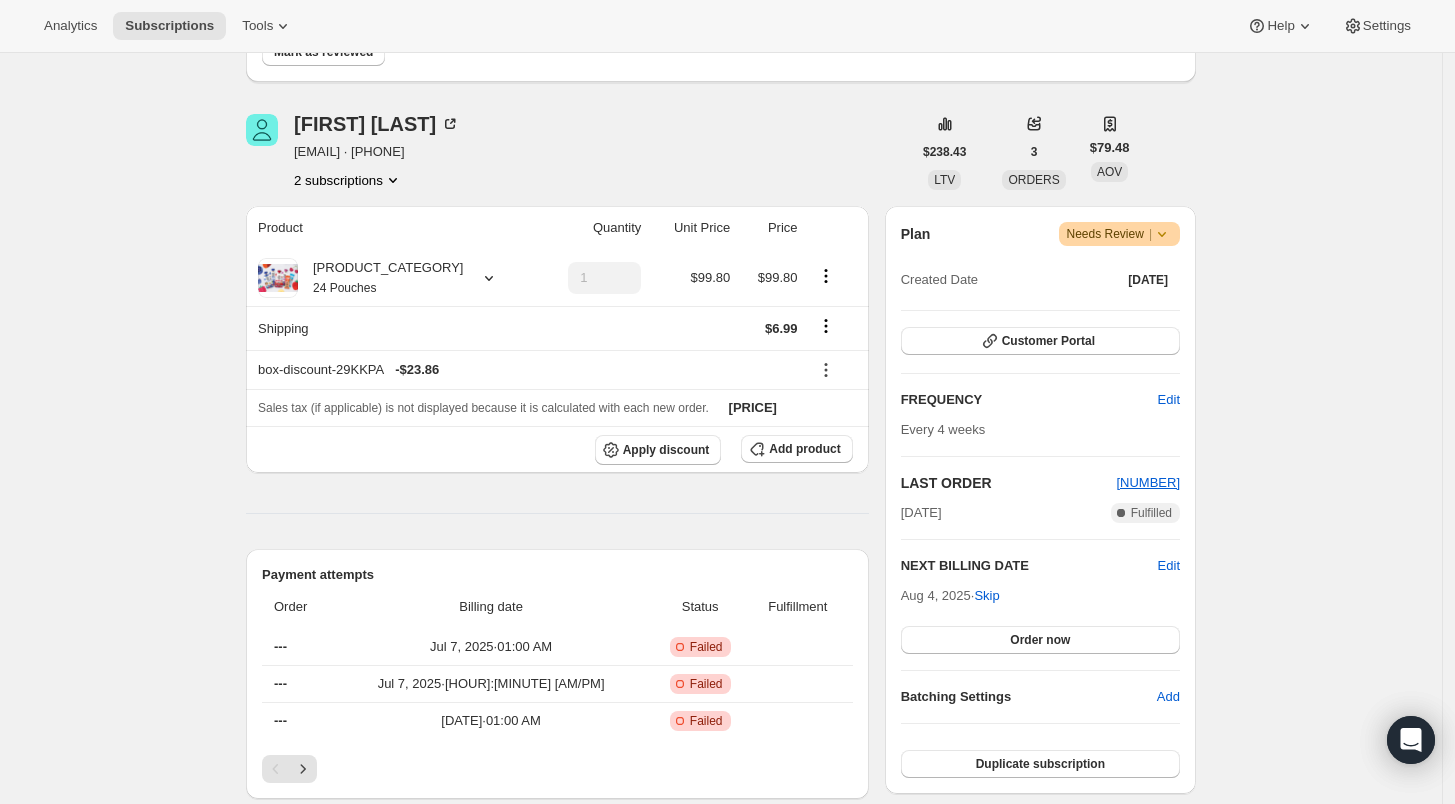 scroll, scrollTop: 111, scrollLeft: 0, axis: vertical 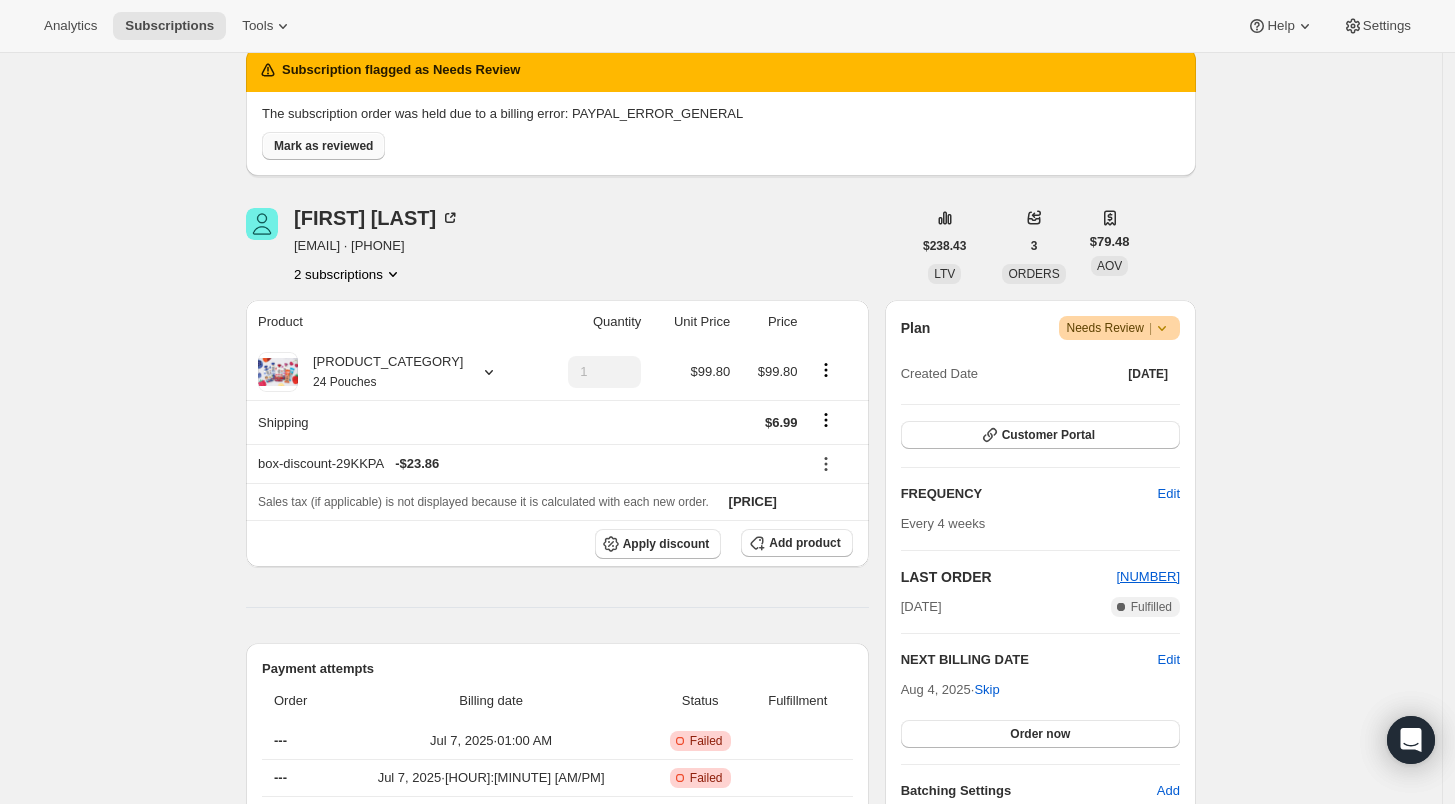 click on "Mark as reviewed" at bounding box center (323, 146) 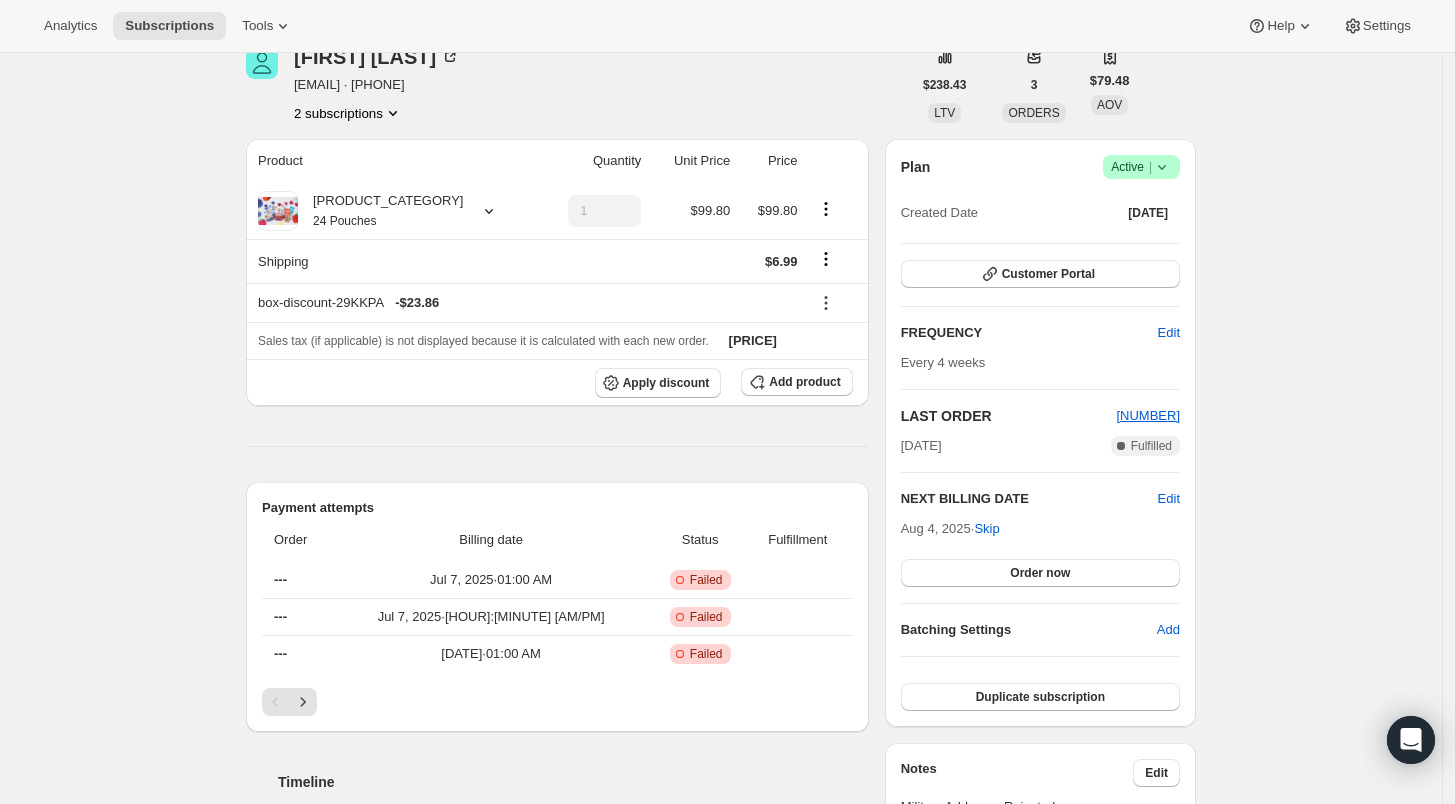 scroll, scrollTop: 111, scrollLeft: 0, axis: vertical 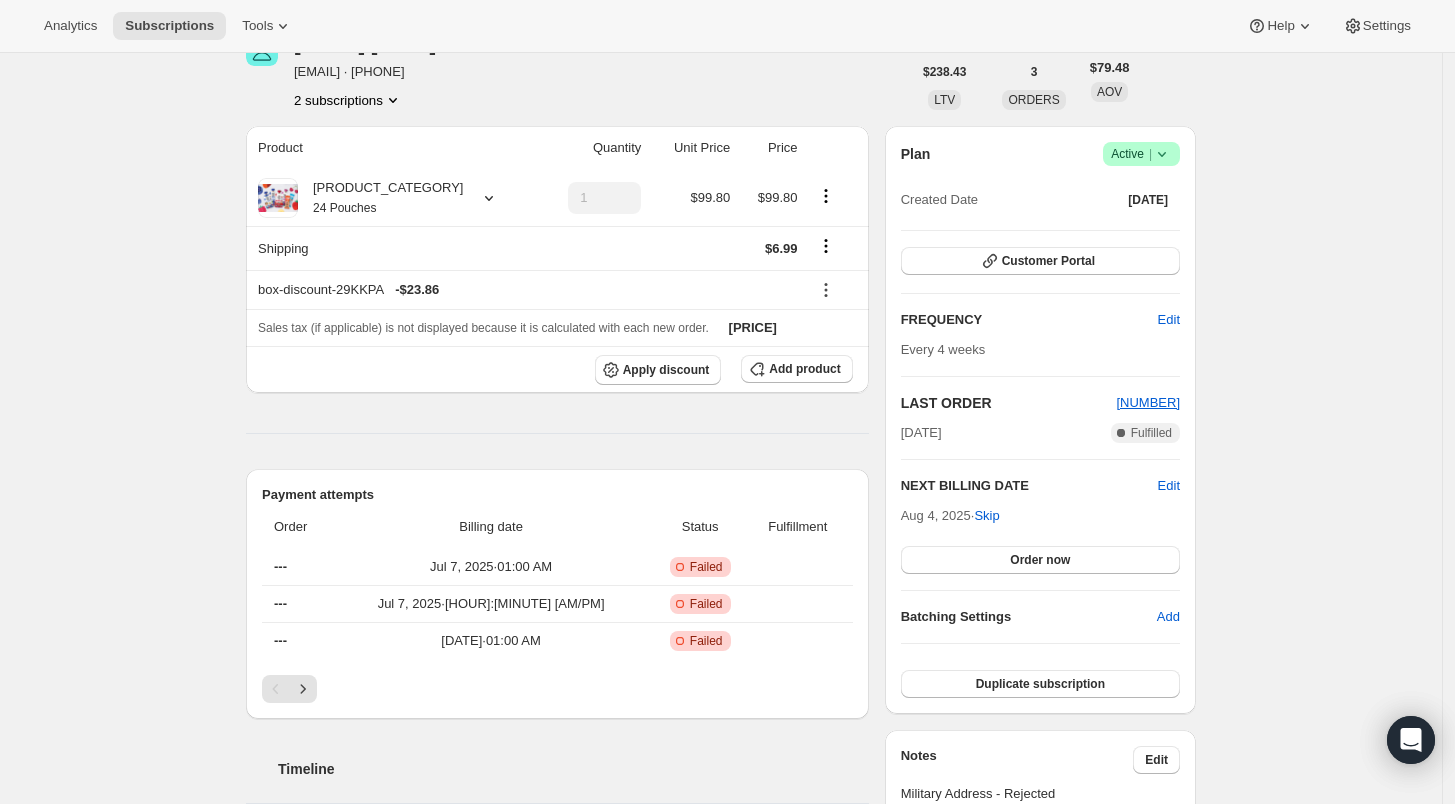 click 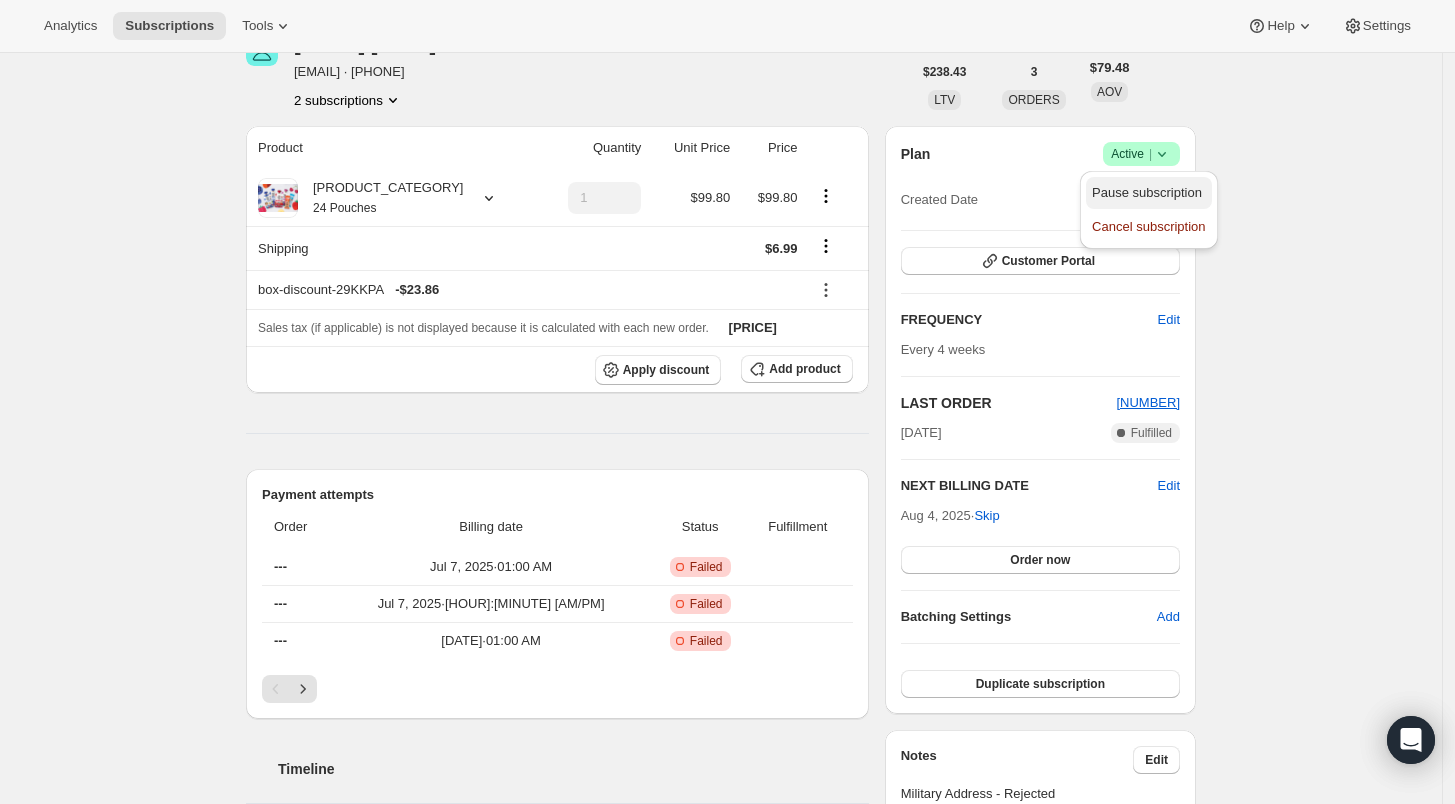 click on "Pause subscription" at bounding box center (1147, 192) 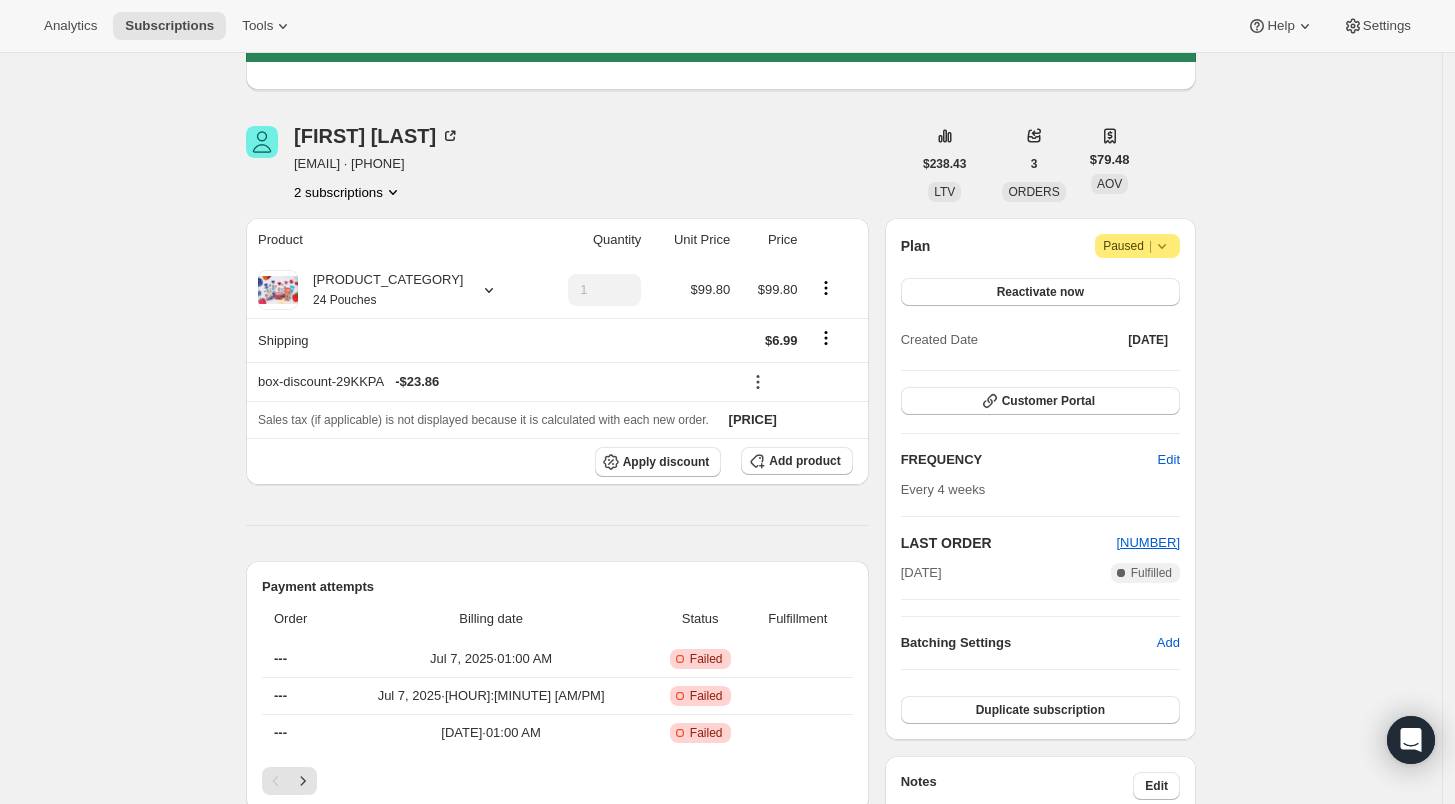 scroll, scrollTop: 0, scrollLeft: 0, axis: both 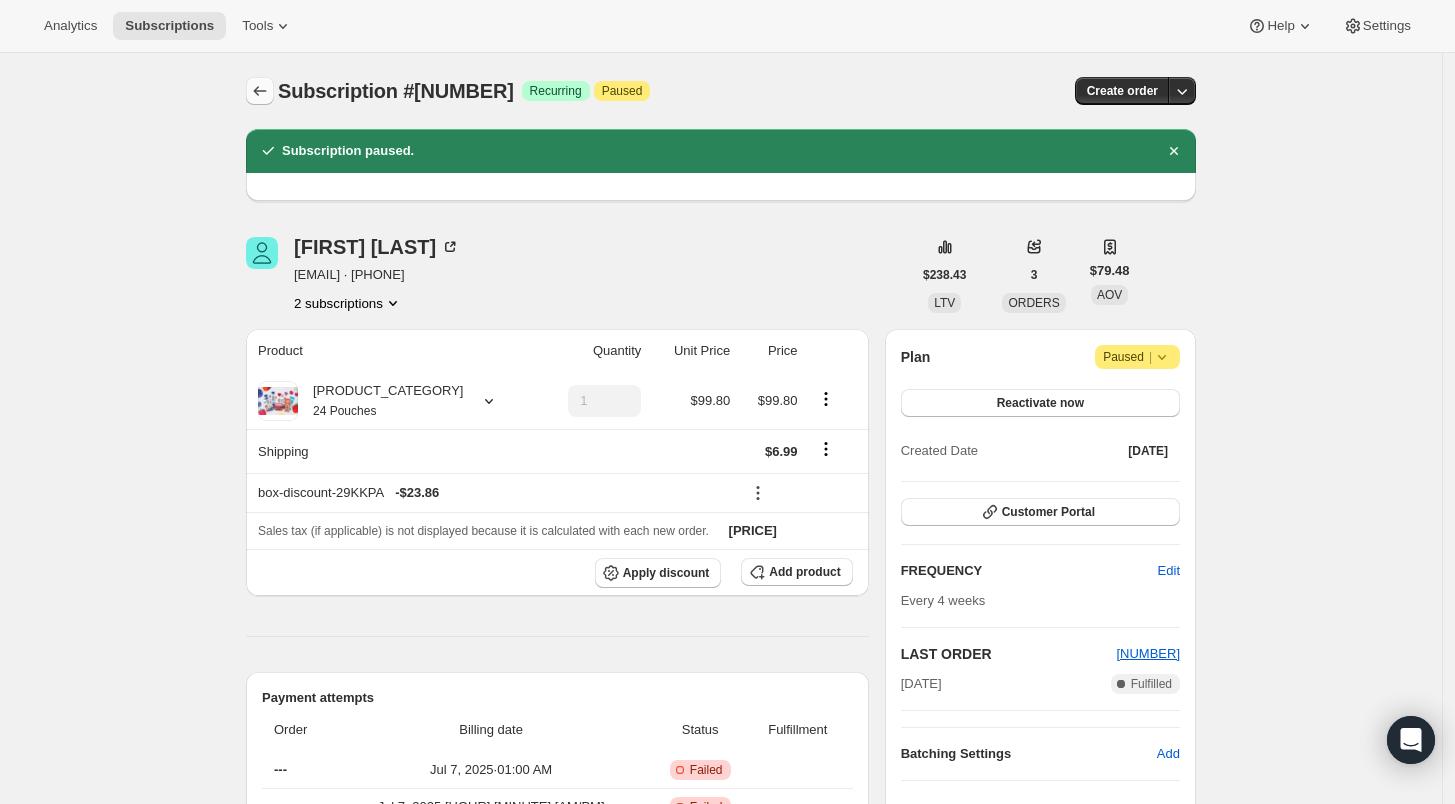 click 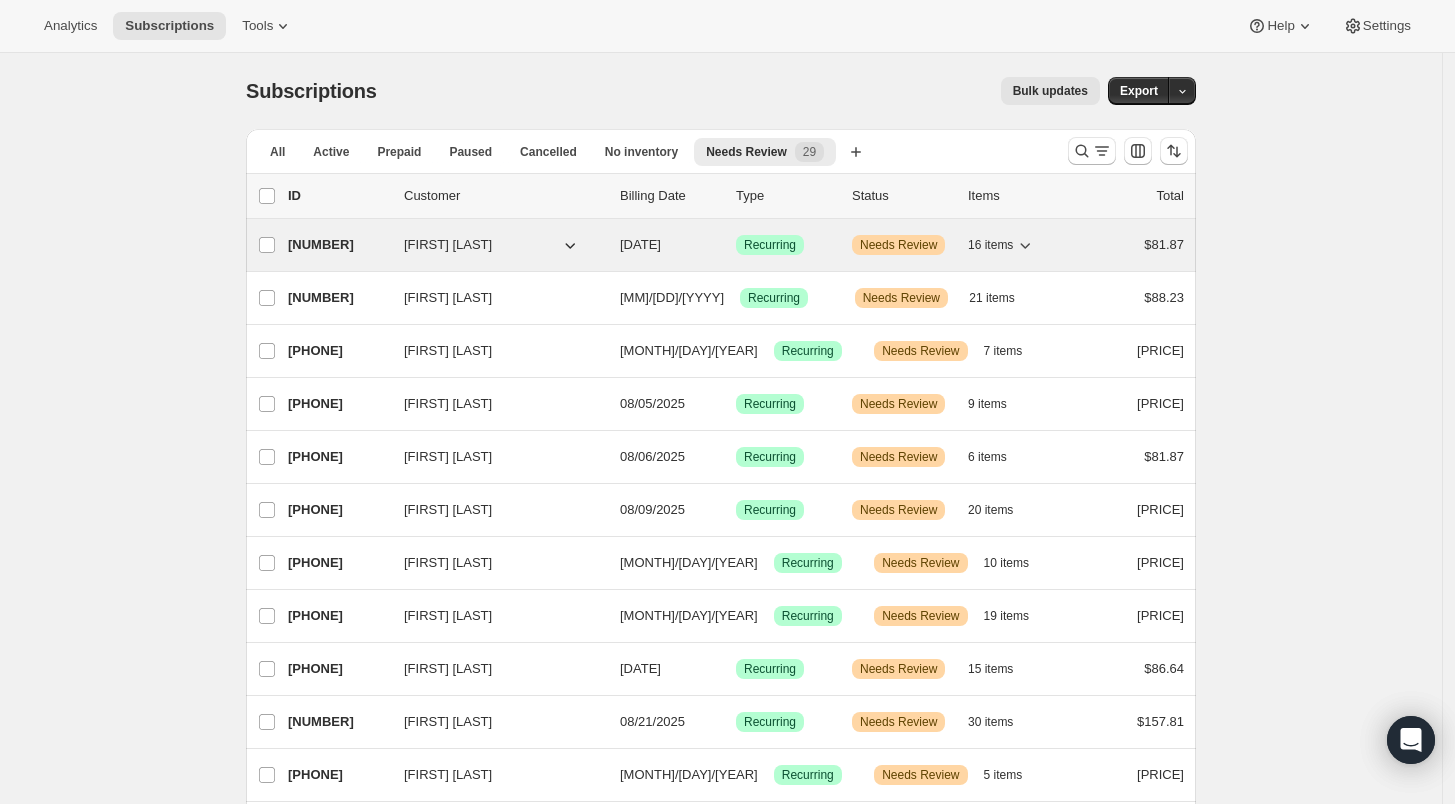 click on "[FIRST] [LAST]" at bounding box center [448, 245] 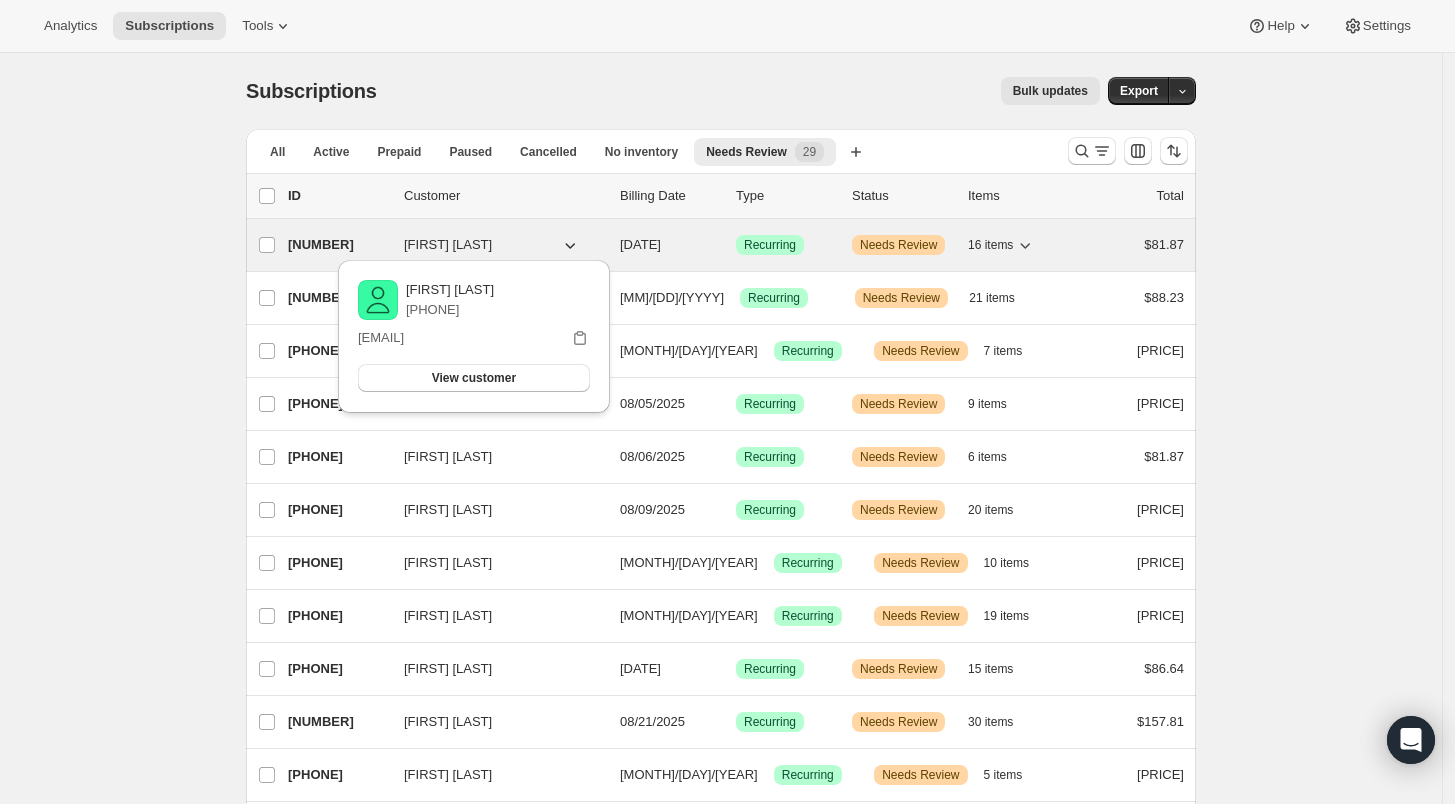 click on "[NUMBER]" at bounding box center [338, 245] 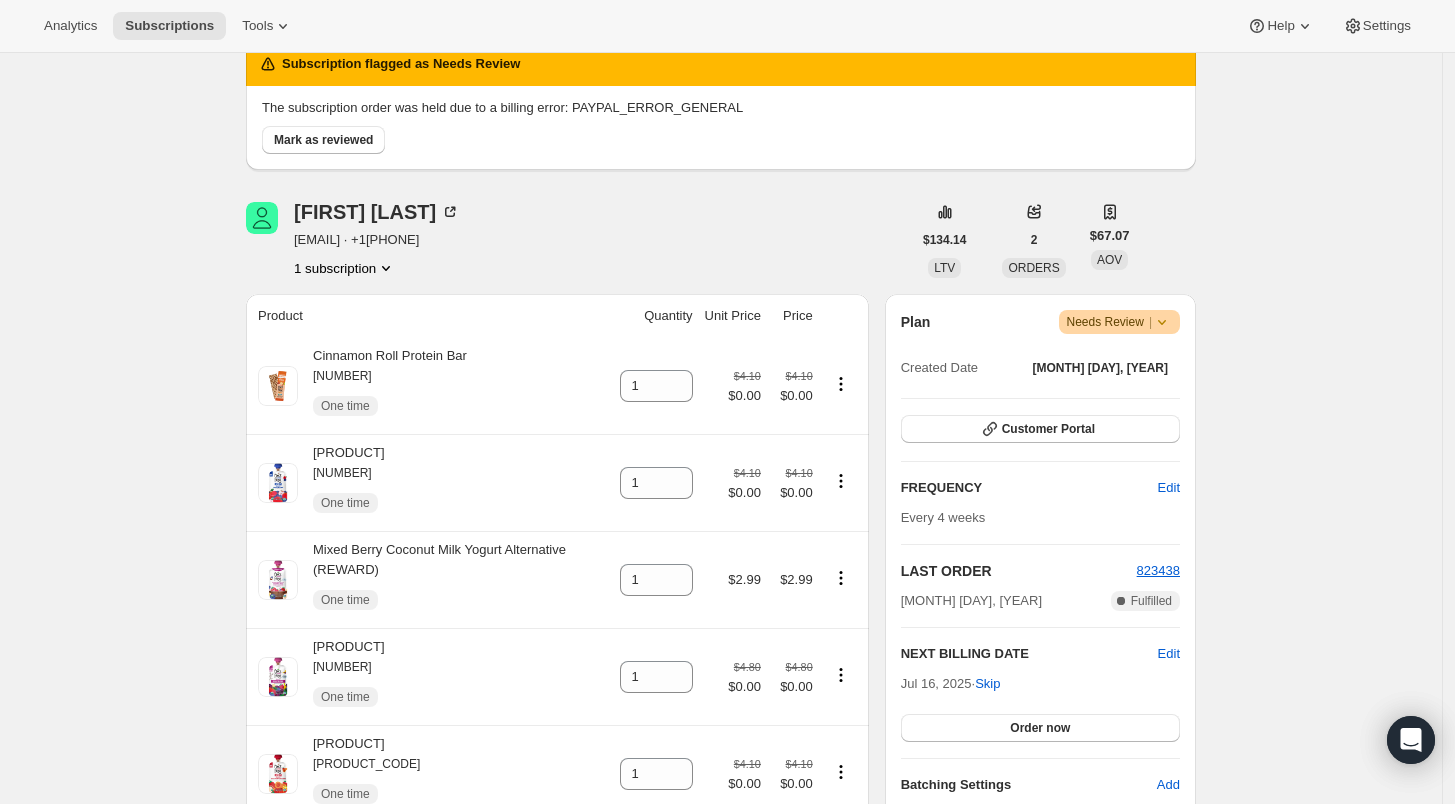 scroll, scrollTop: 222, scrollLeft: 0, axis: vertical 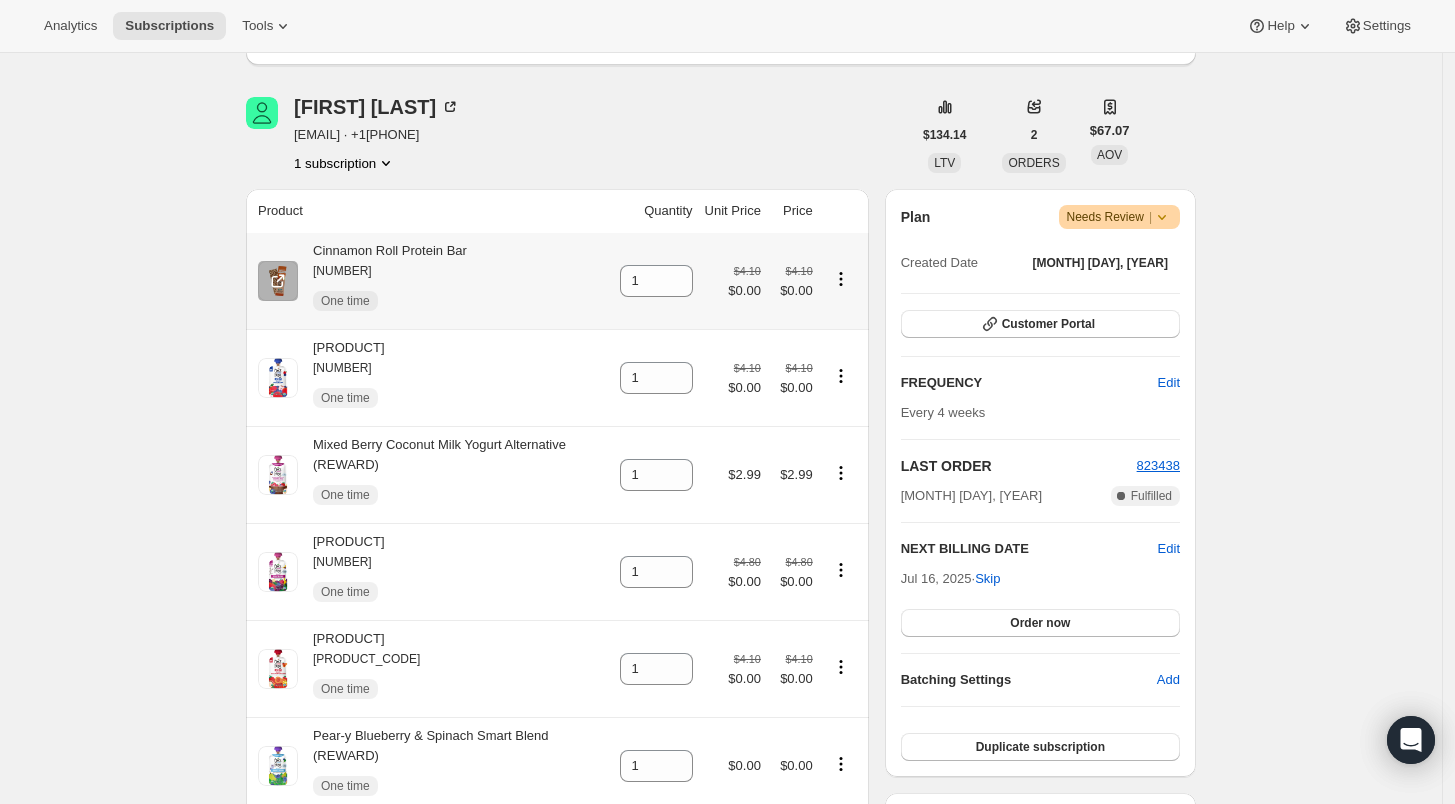 click 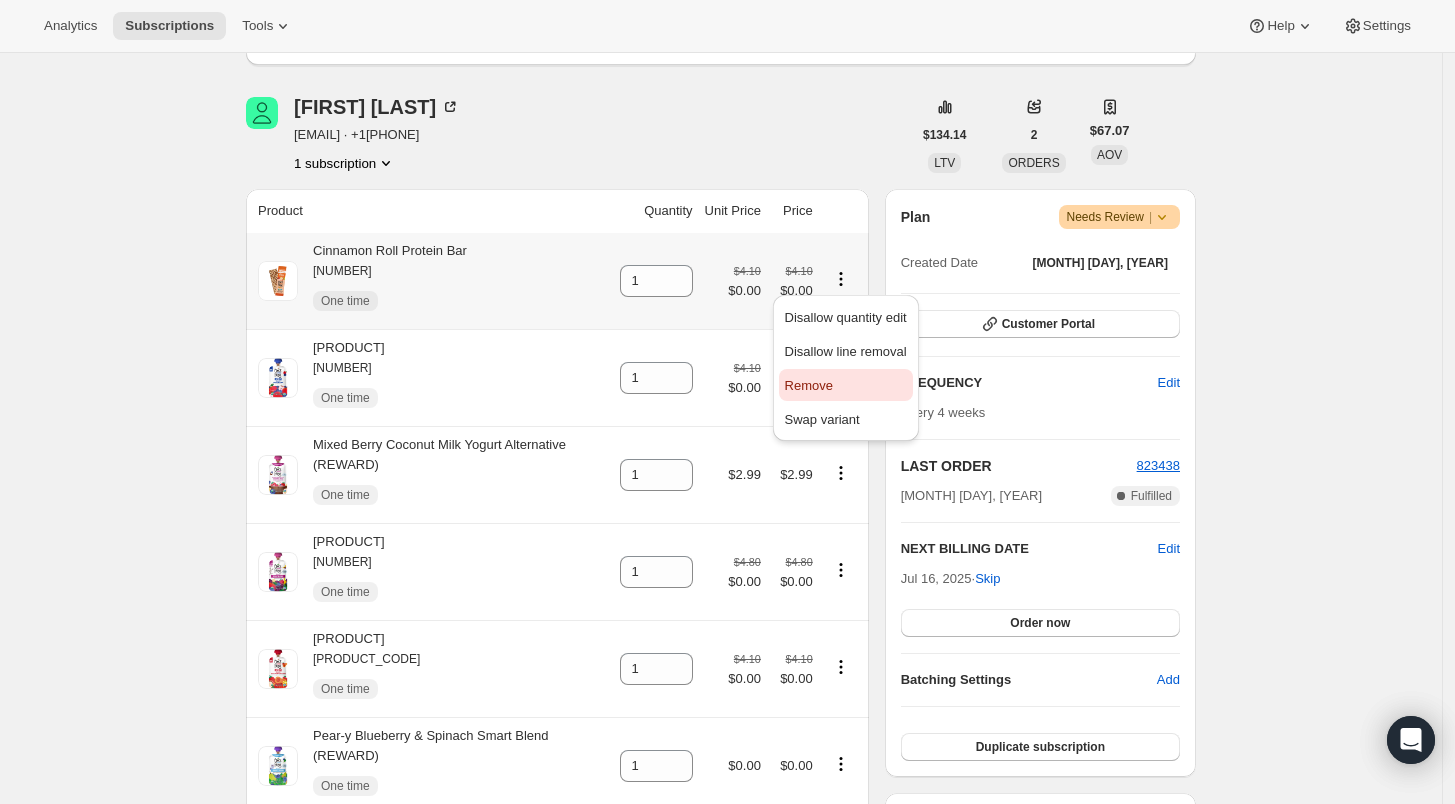 click on "Remove" at bounding box center (846, 386) 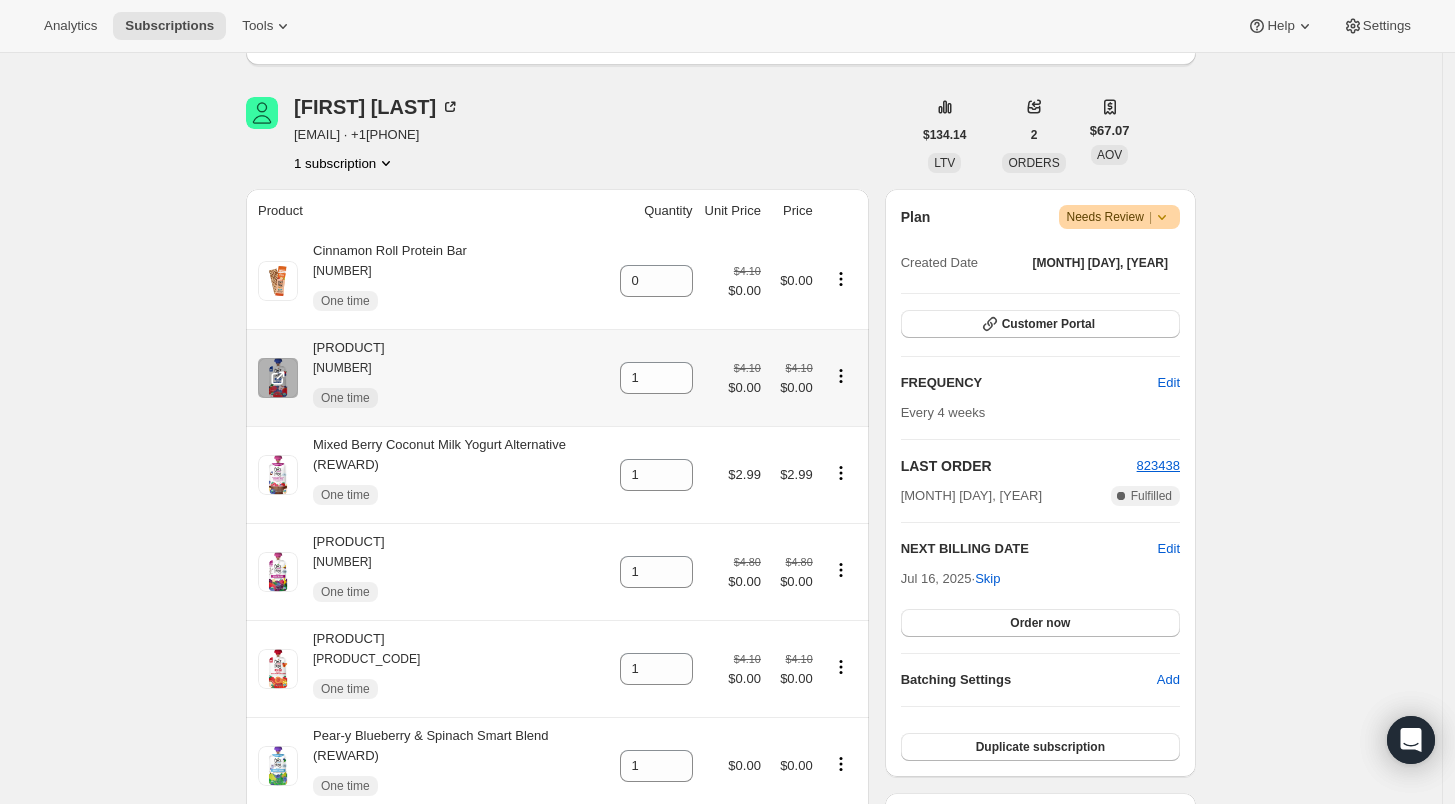 click 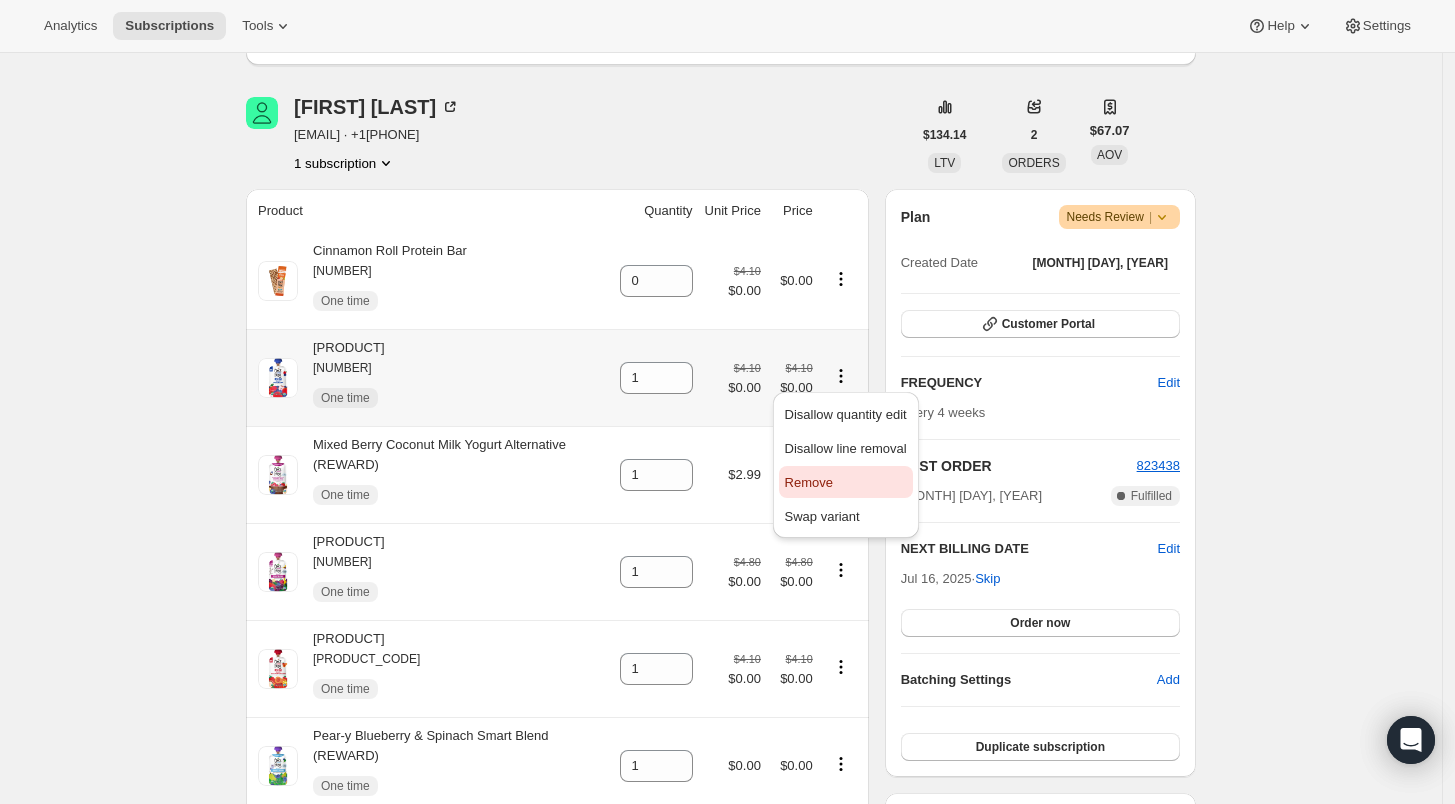 click on "Remove" at bounding box center [846, 483] 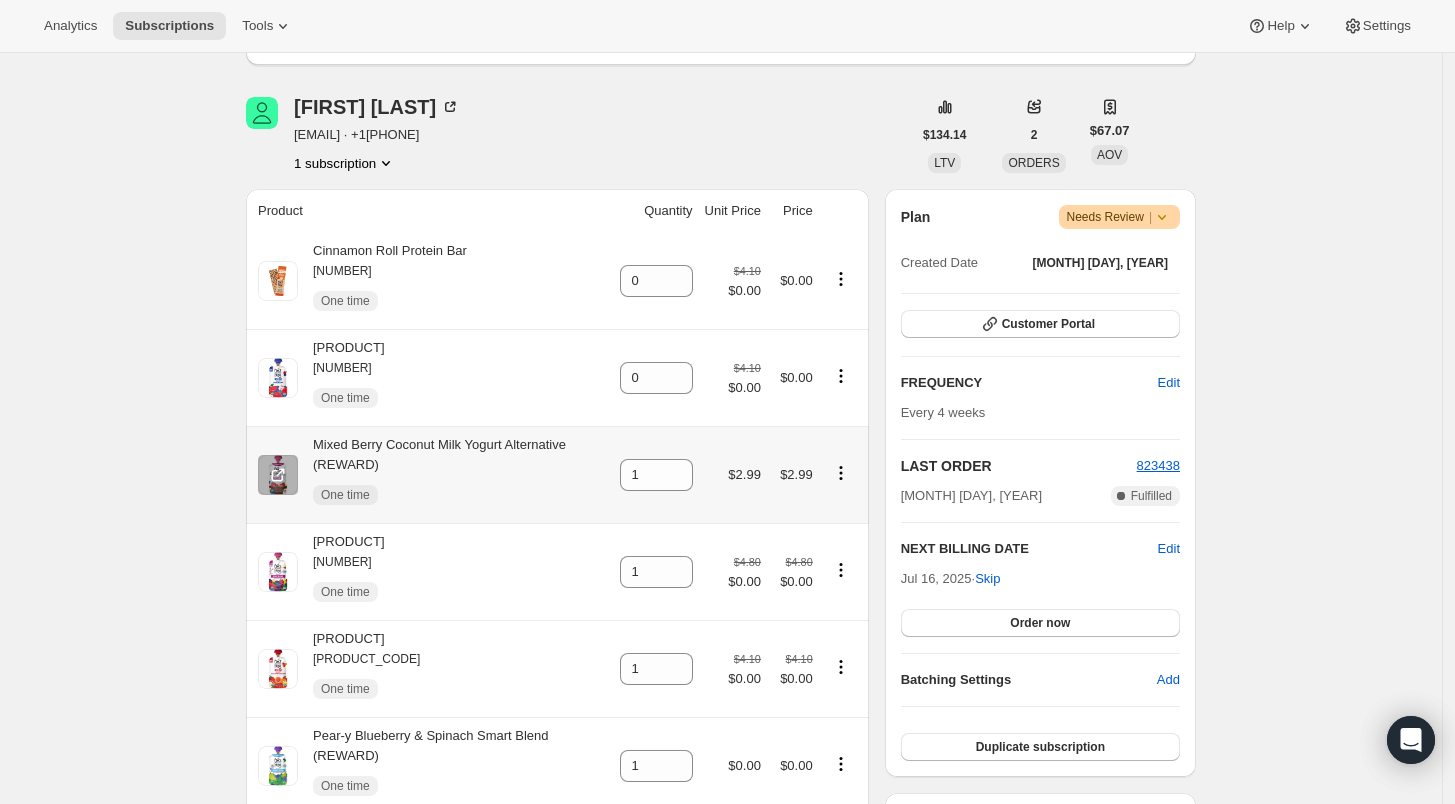 click 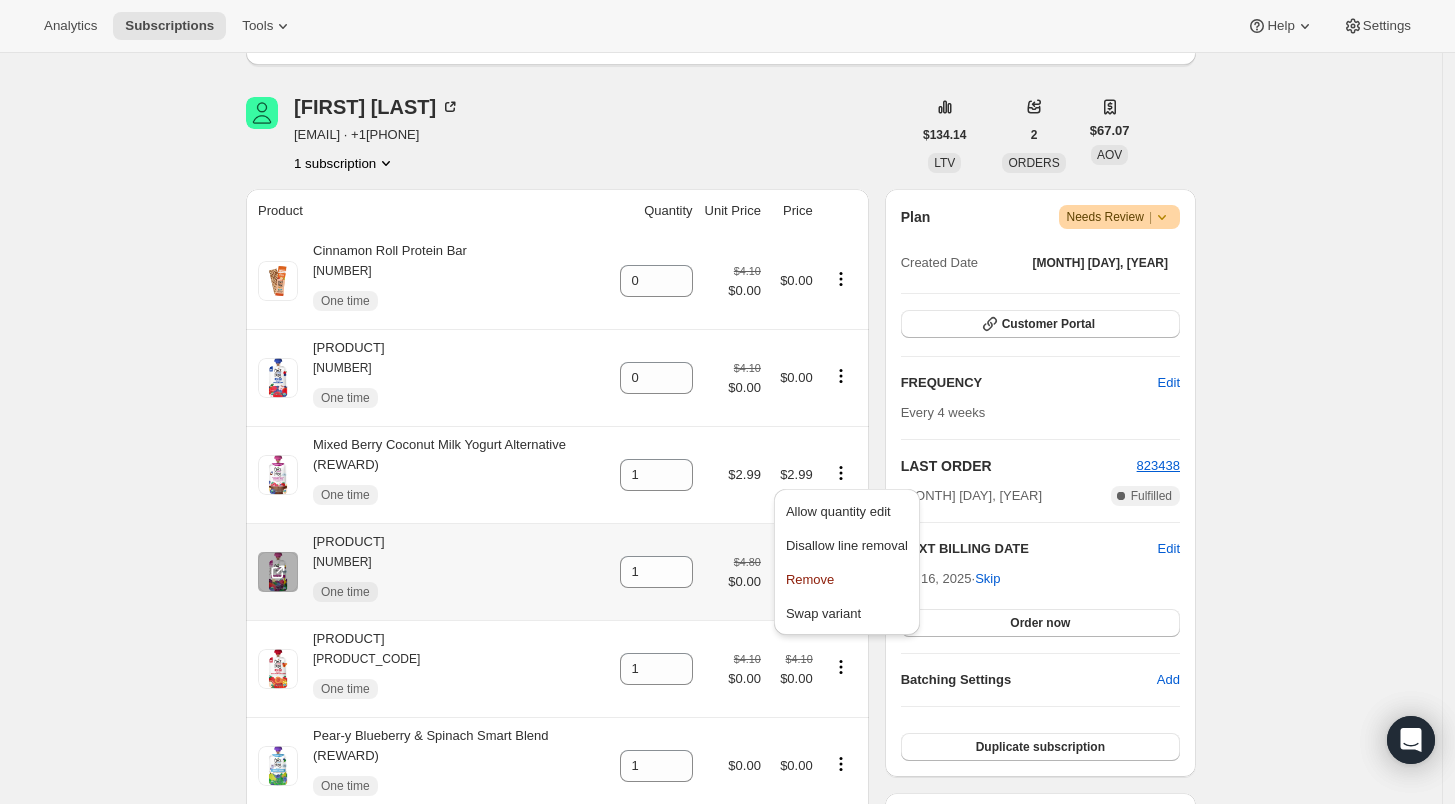 click on "[PRODUCT] [ID] One time" at bounding box center (433, 572) 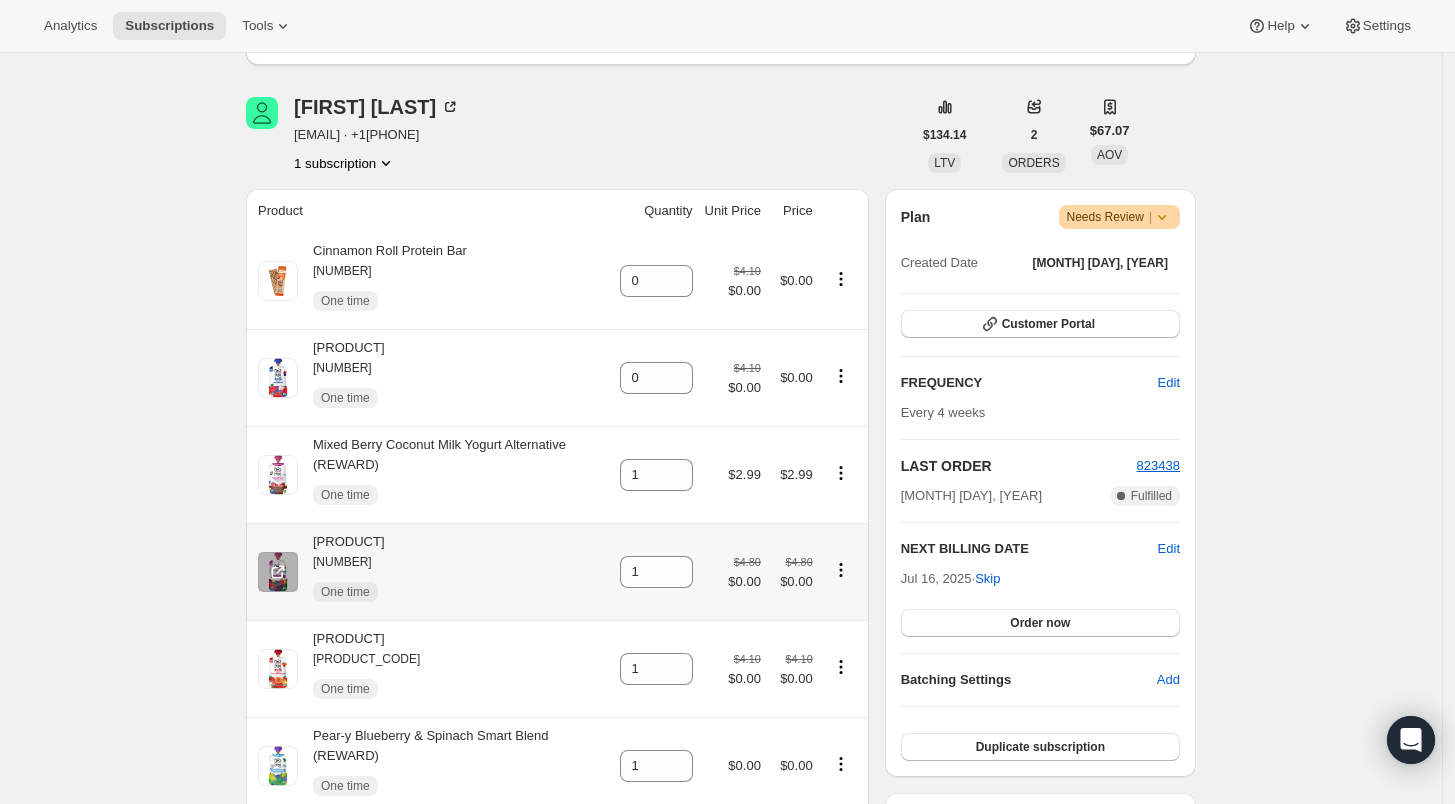 click 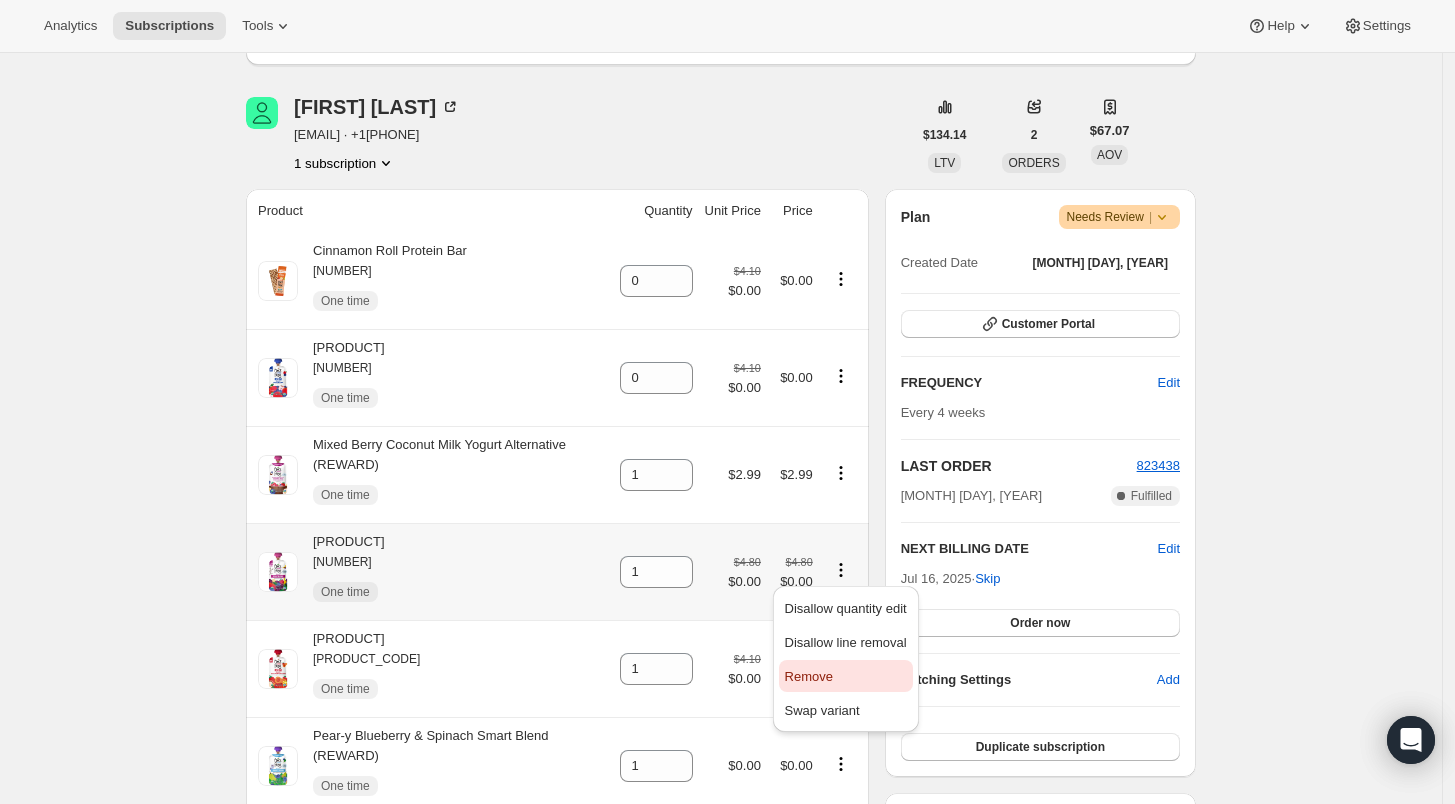 click on "Remove" at bounding box center (846, 677) 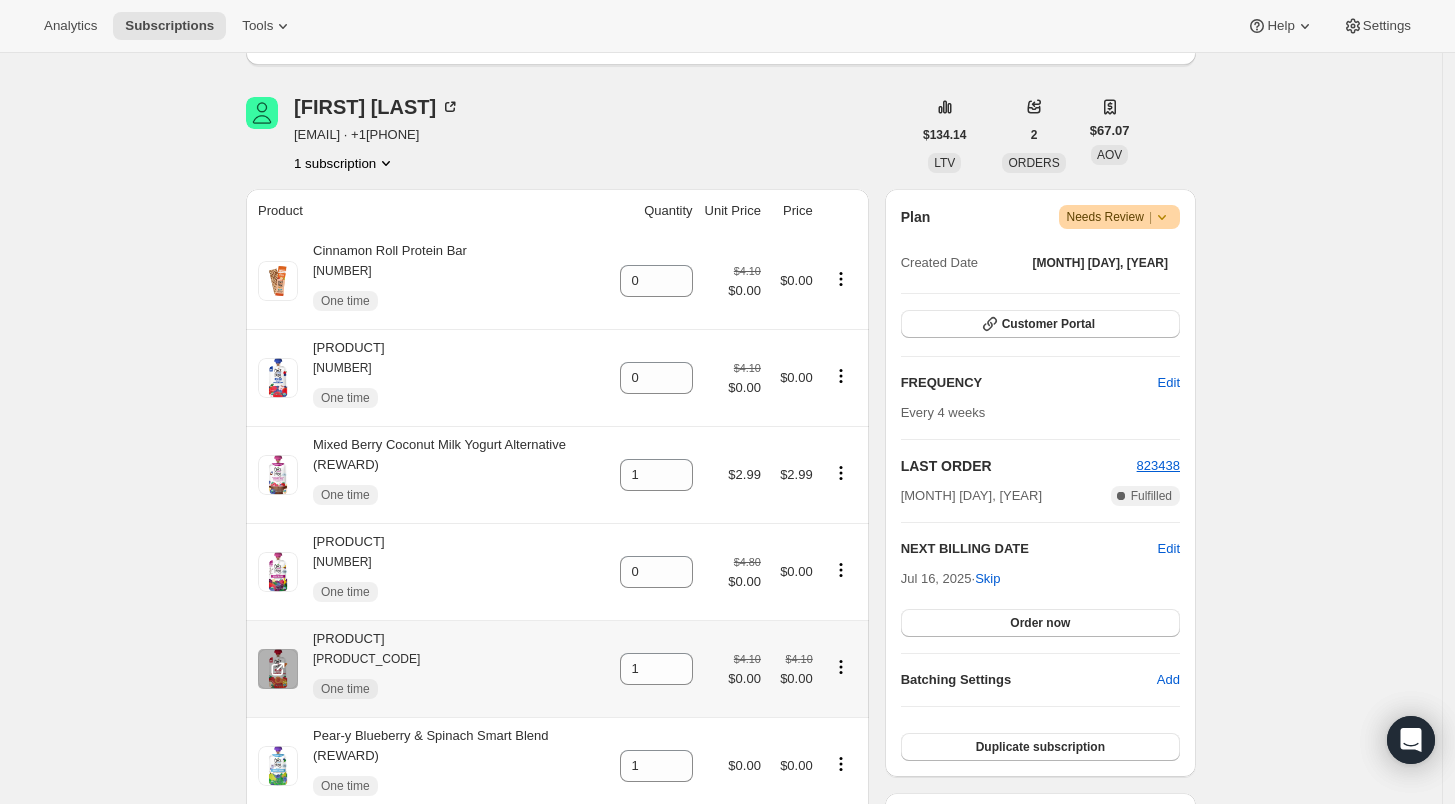 click 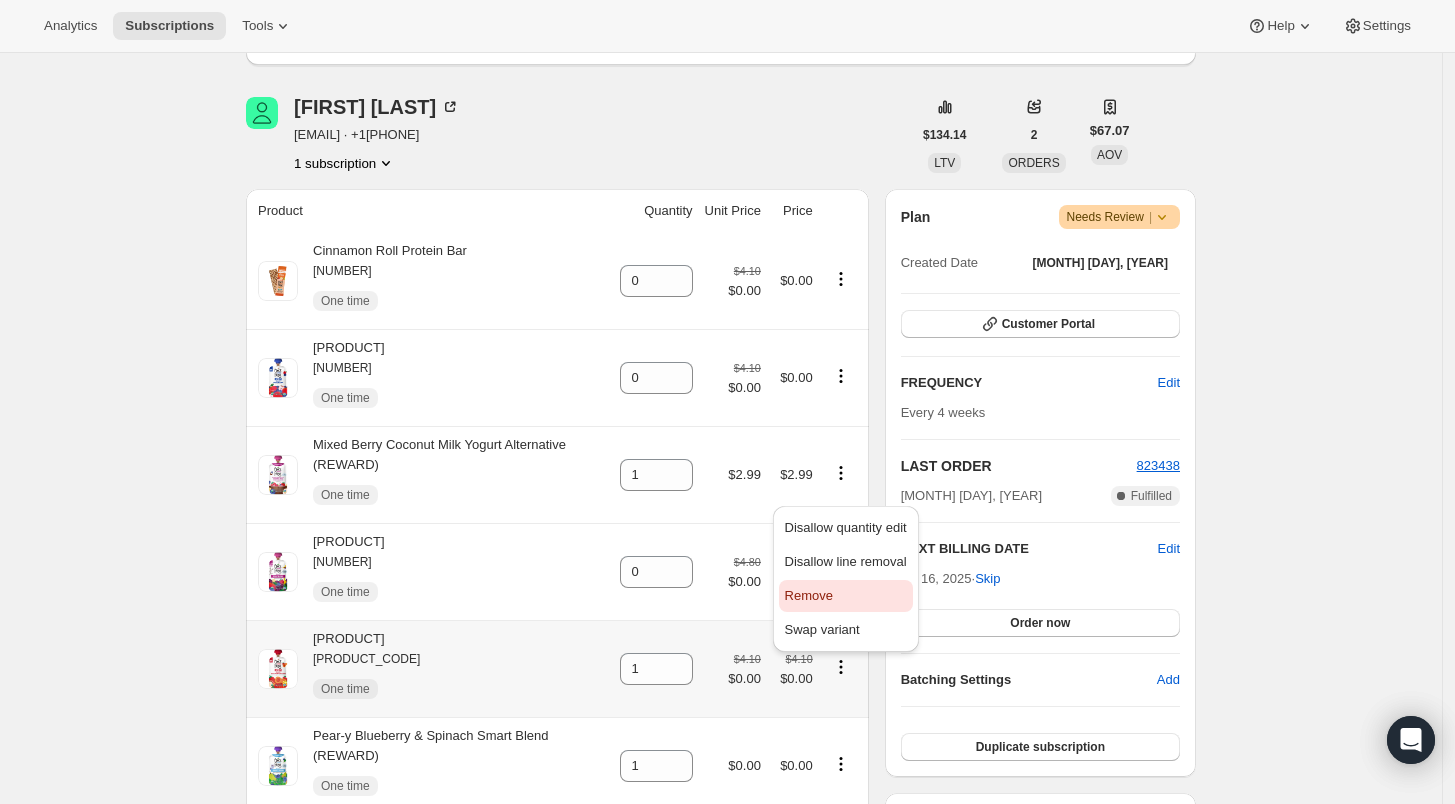 click on "Remove" at bounding box center (846, 596) 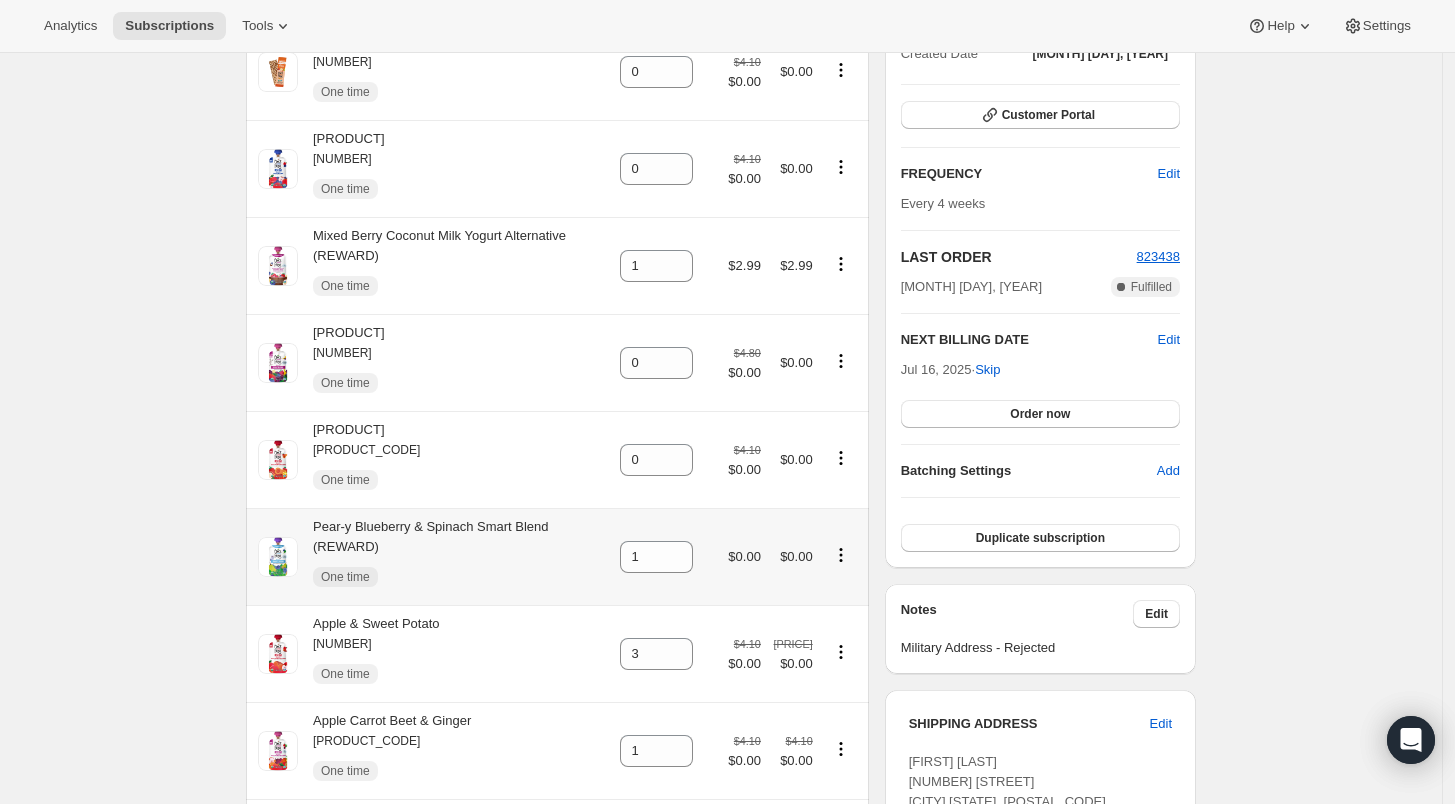 scroll, scrollTop: 444, scrollLeft: 0, axis: vertical 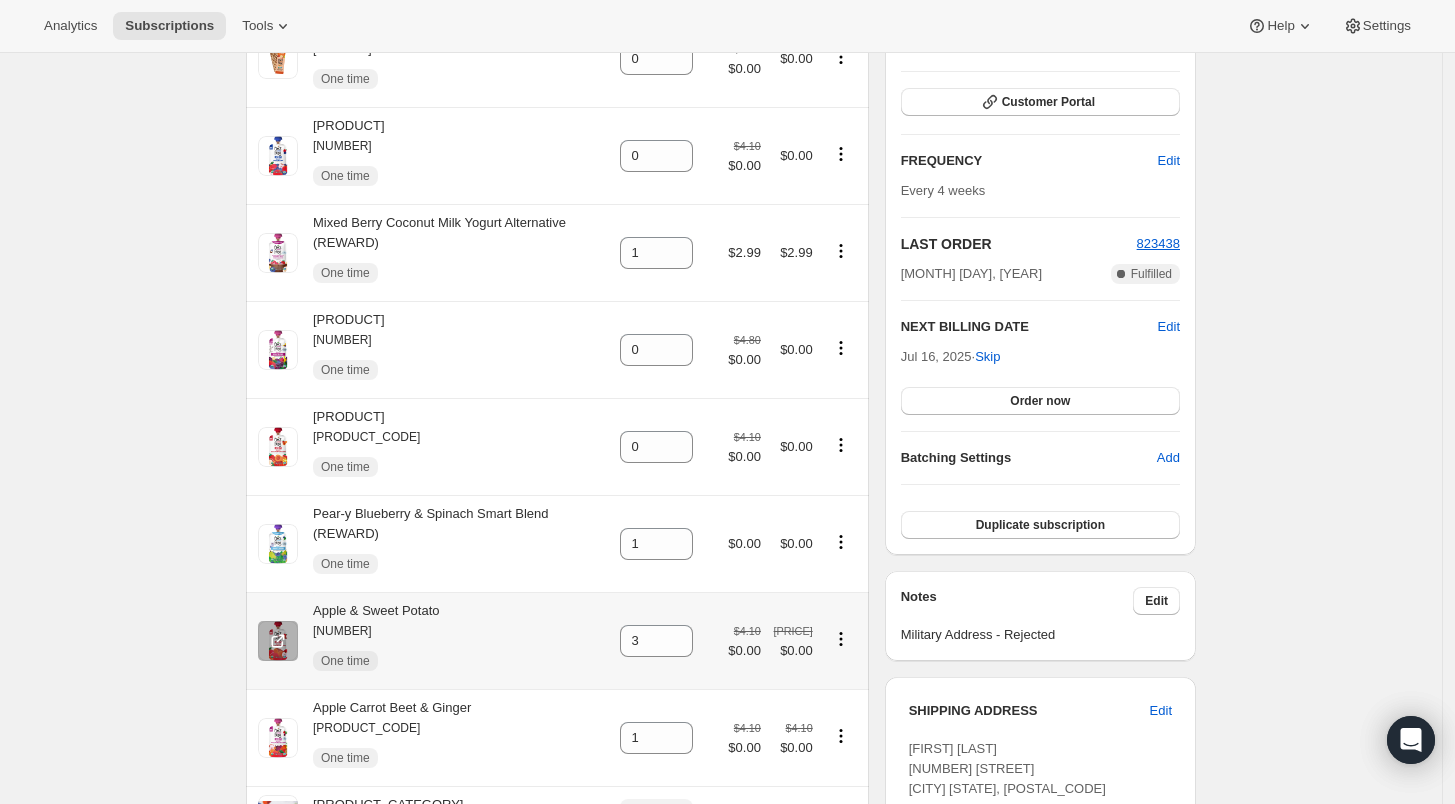 click 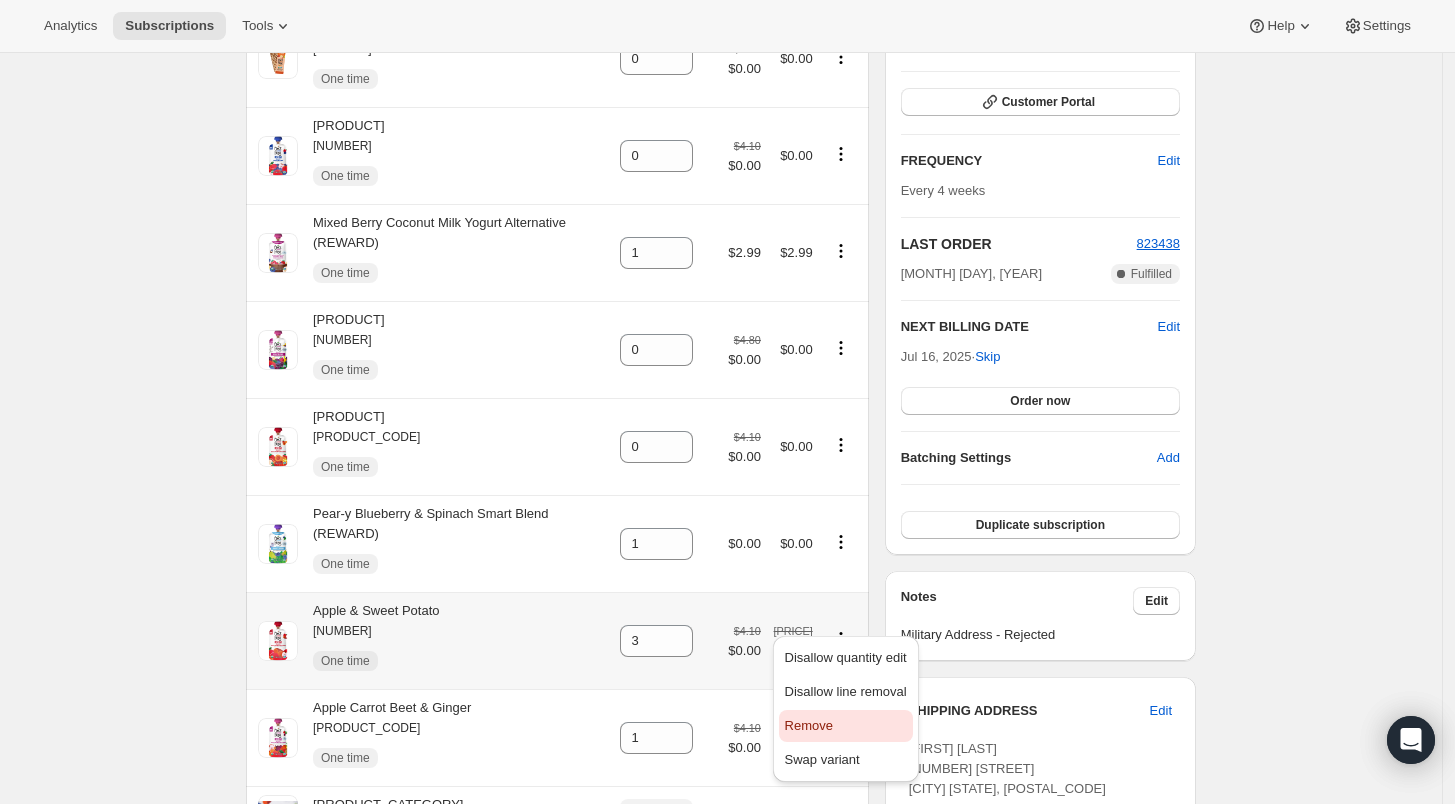 click on "Remove" at bounding box center [846, 726] 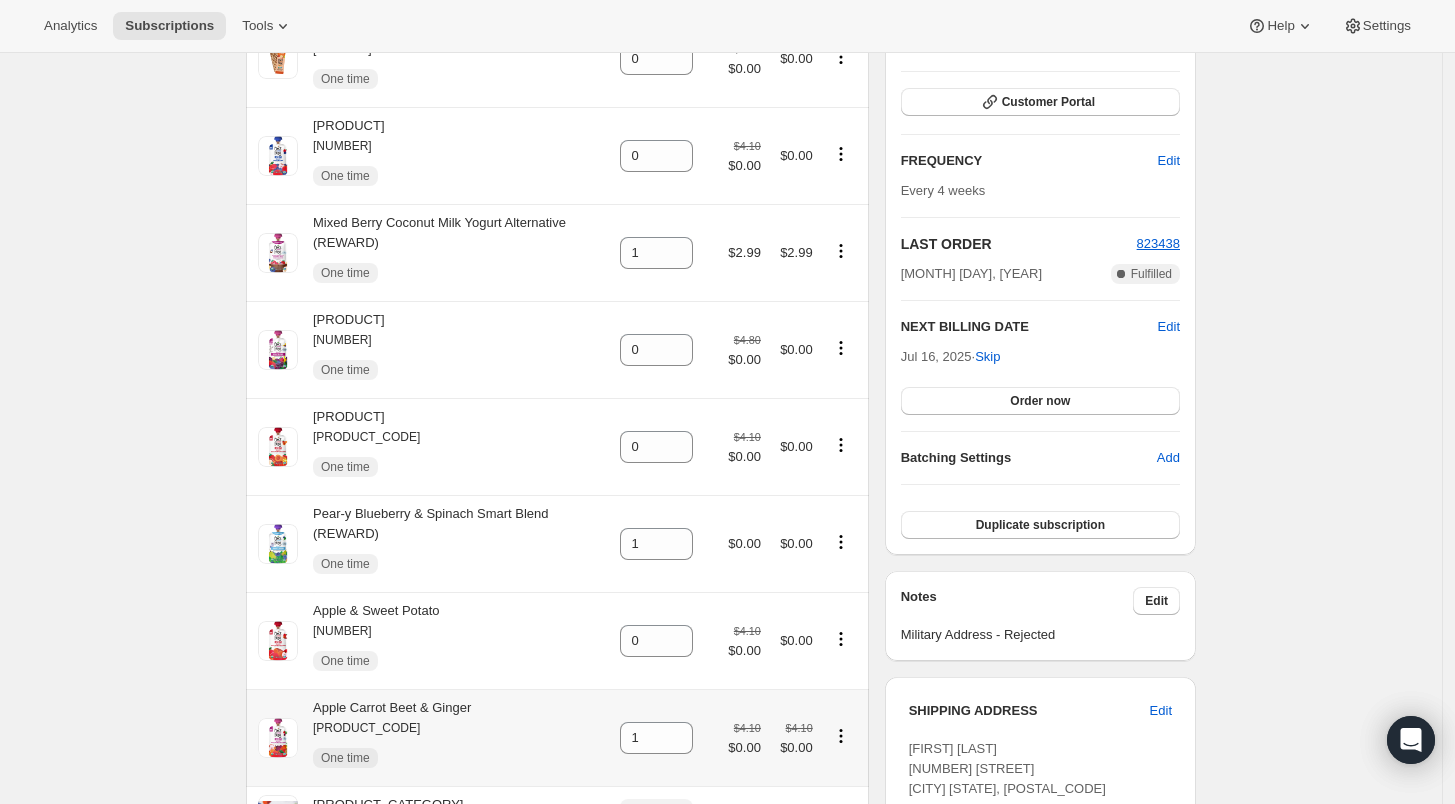 scroll, scrollTop: 666, scrollLeft: 0, axis: vertical 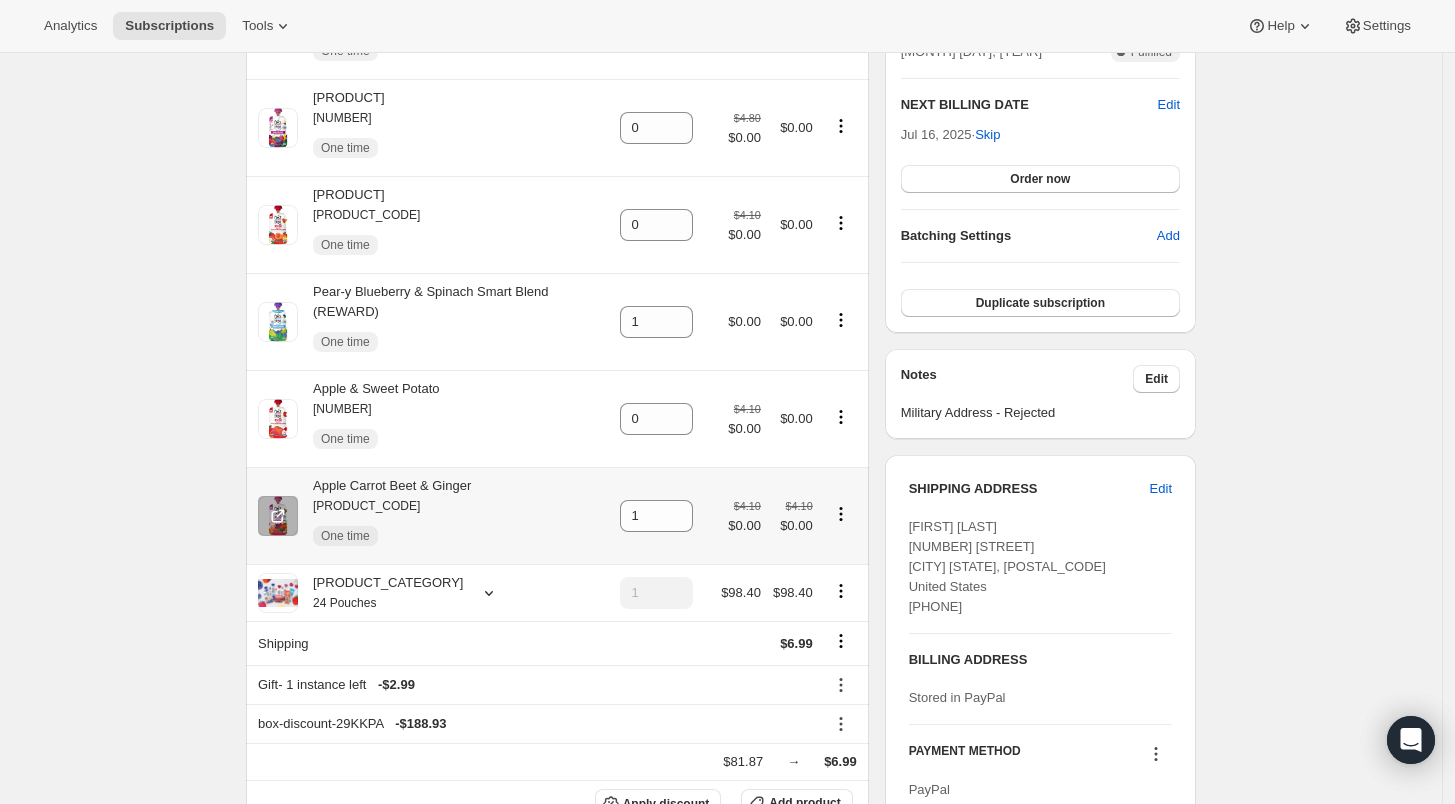 click 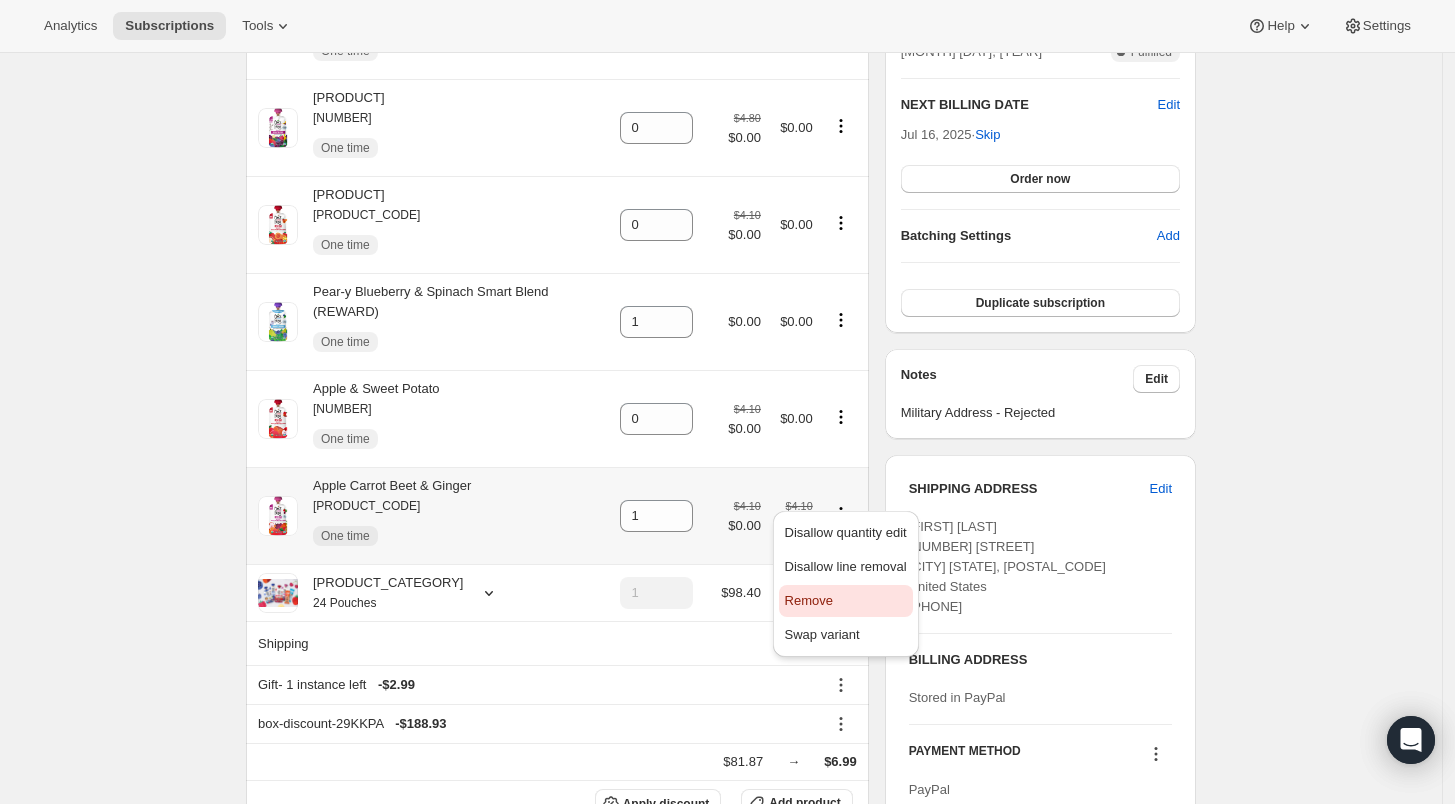 click on "Remove" at bounding box center (846, 601) 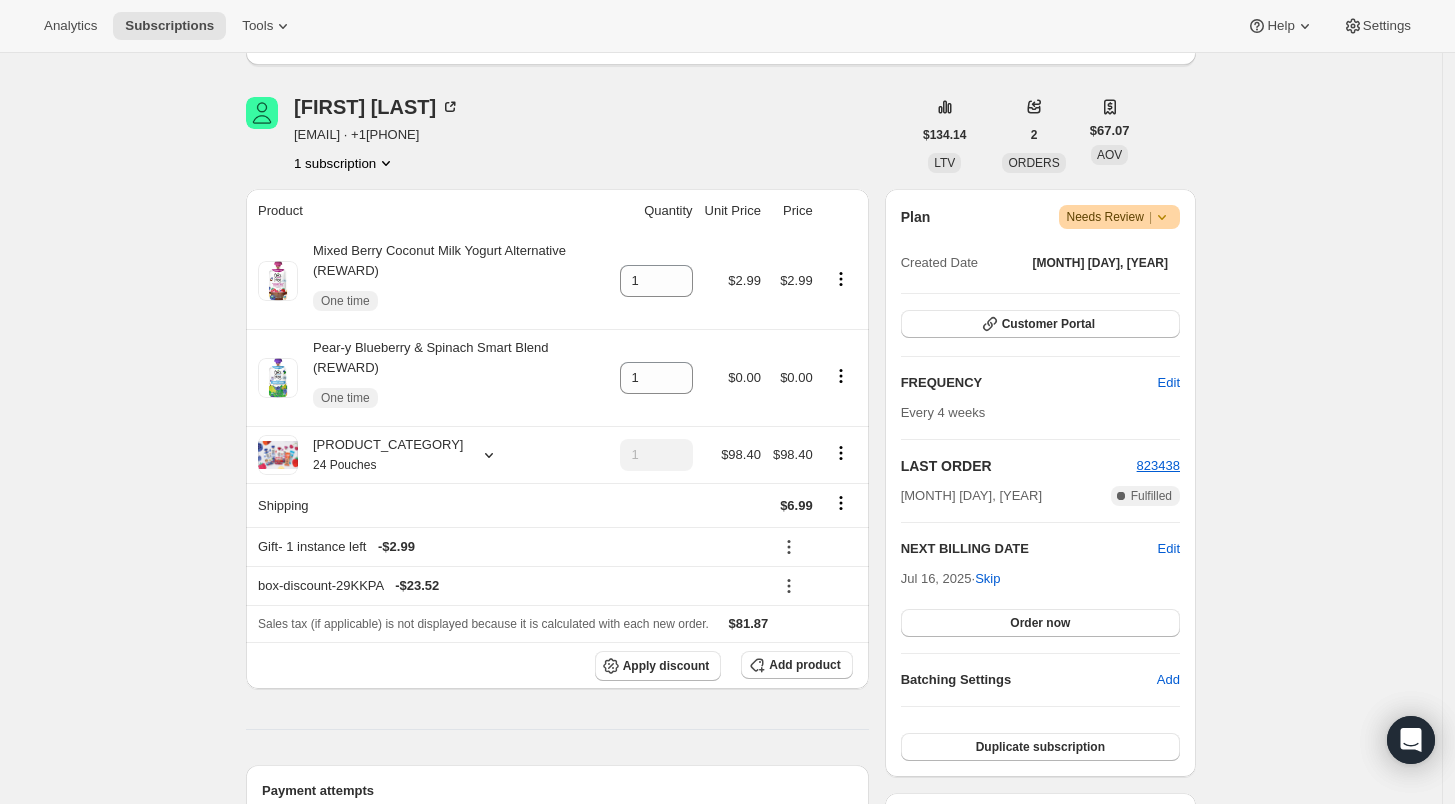 scroll, scrollTop: 0, scrollLeft: 0, axis: both 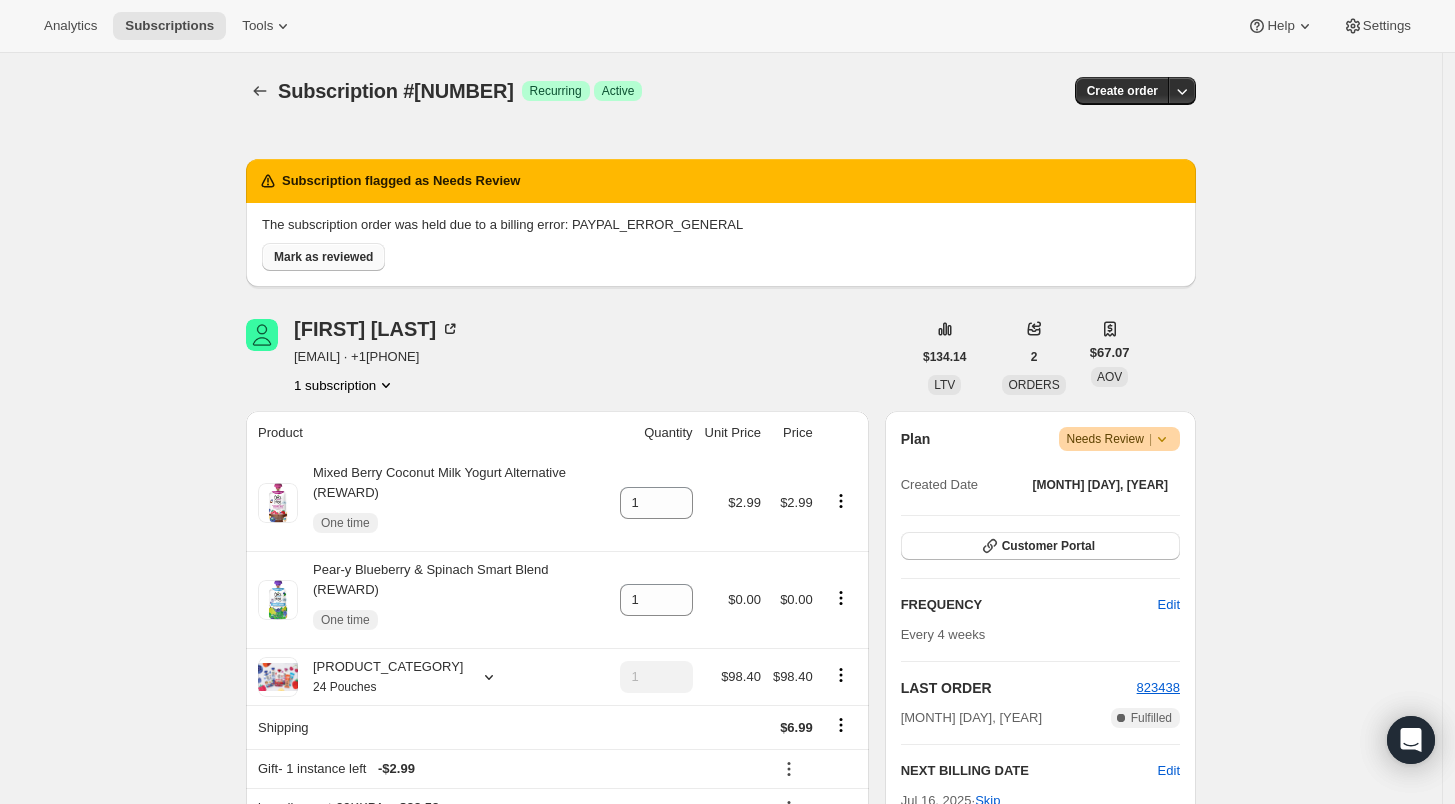 click on "Mark as reviewed" at bounding box center (323, 257) 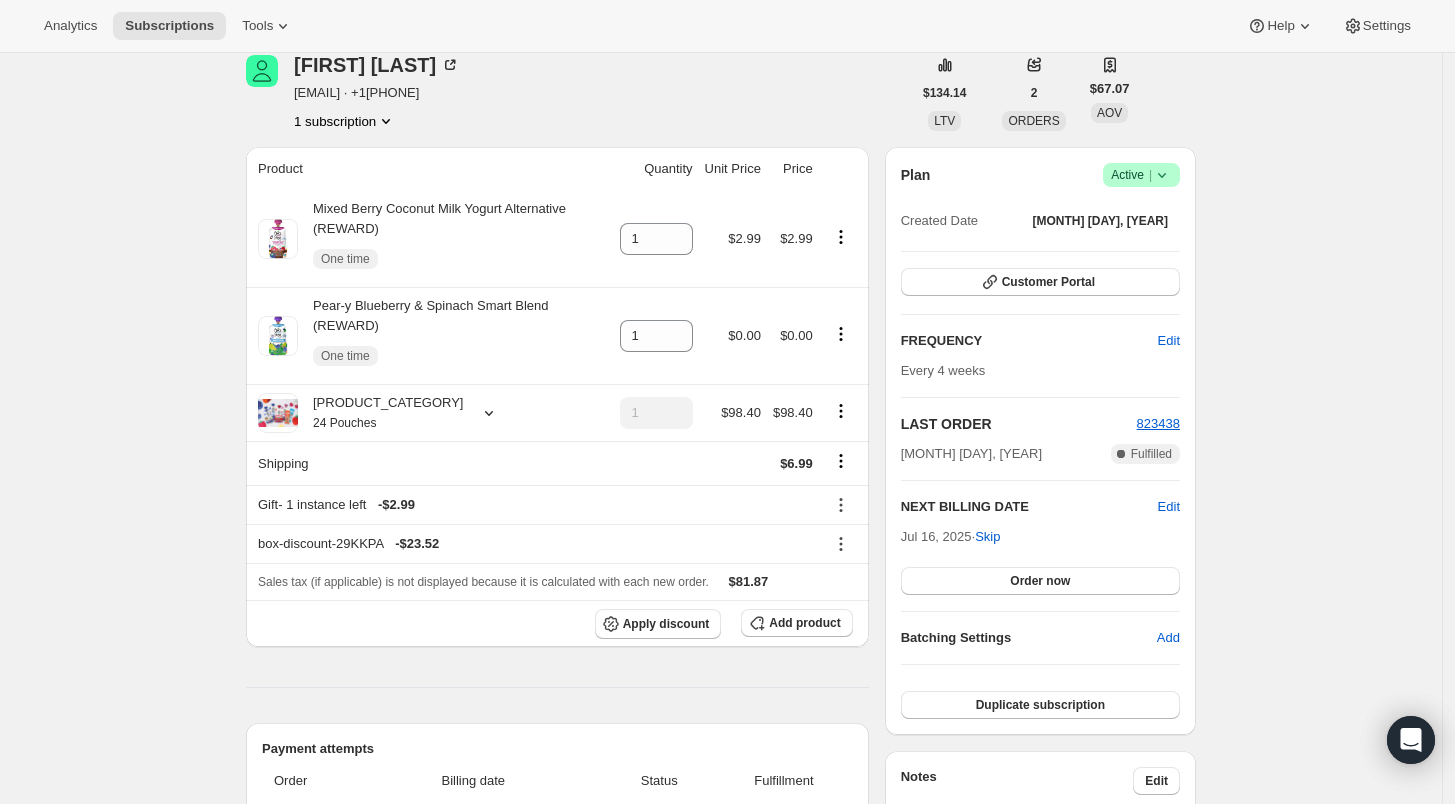 scroll, scrollTop: 333, scrollLeft: 0, axis: vertical 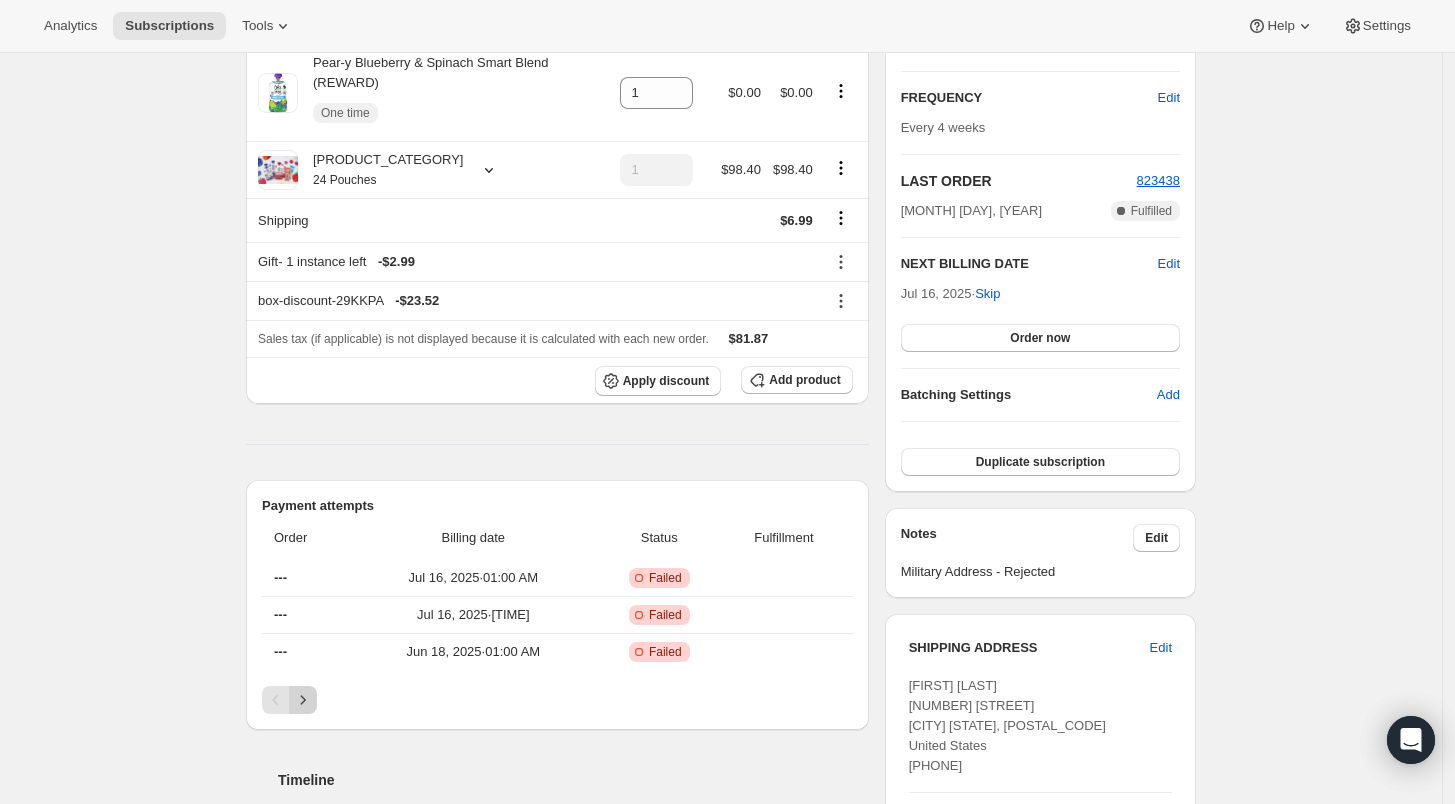 click 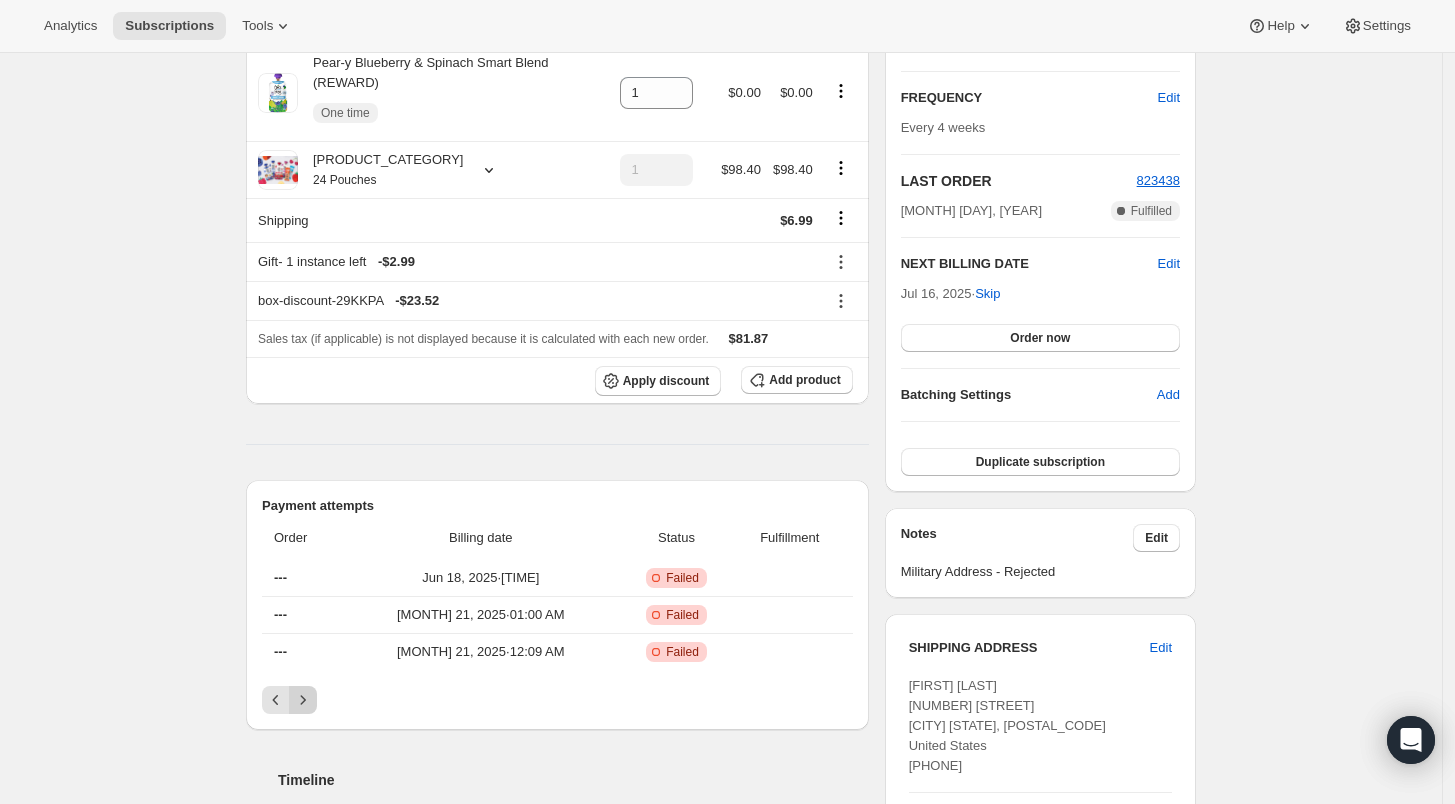 click 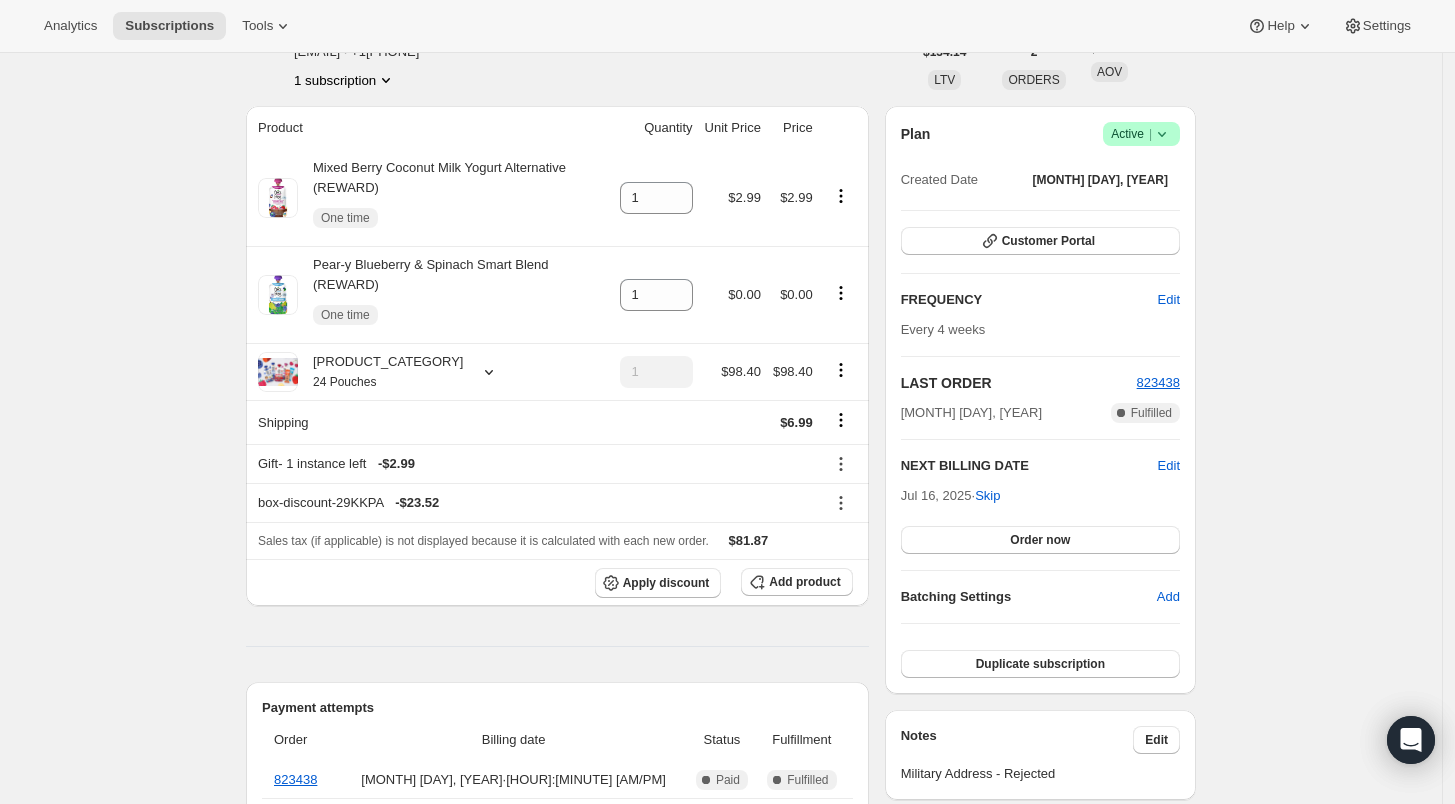 scroll, scrollTop: 111, scrollLeft: 0, axis: vertical 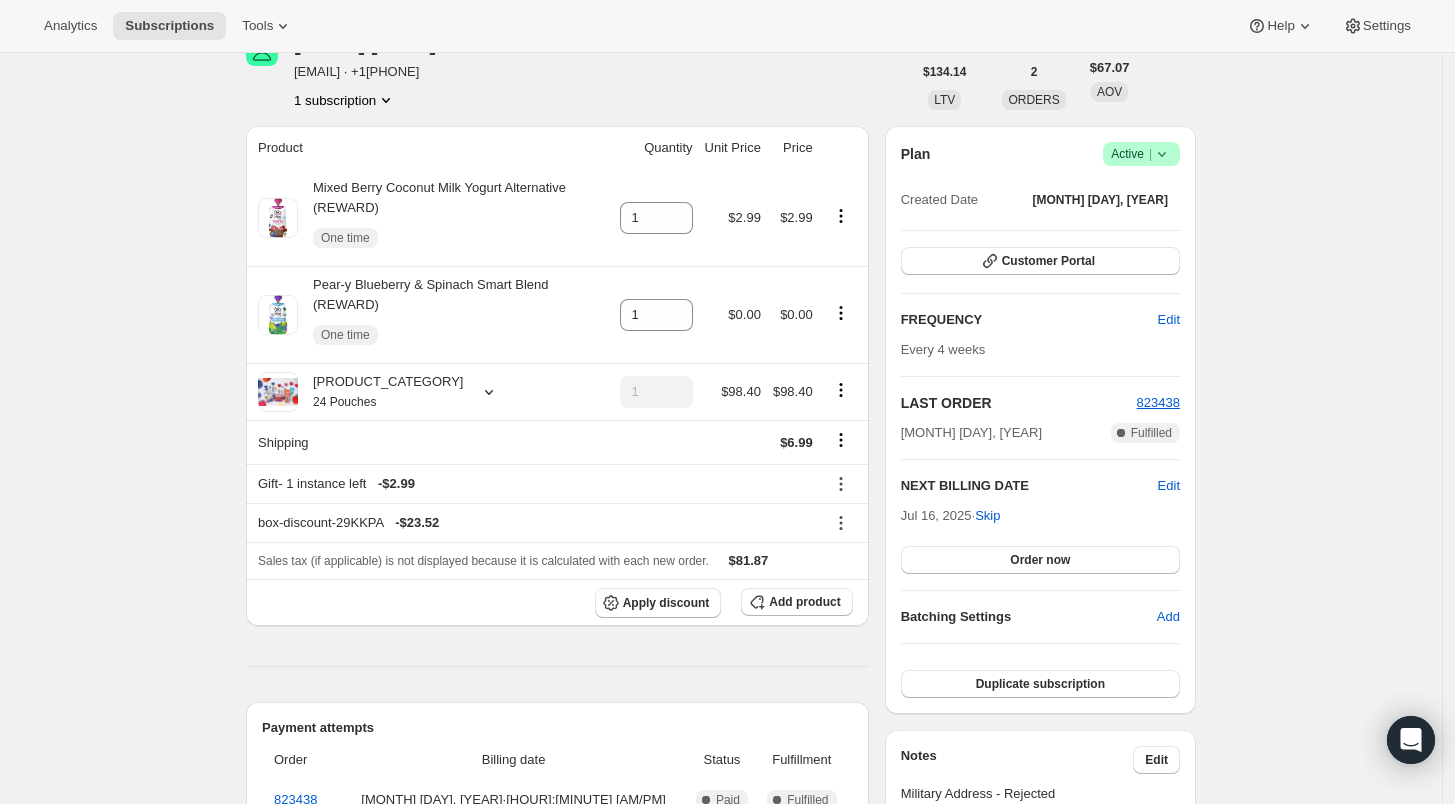 click on "Success Active |" at bounding box center (1141, 154) 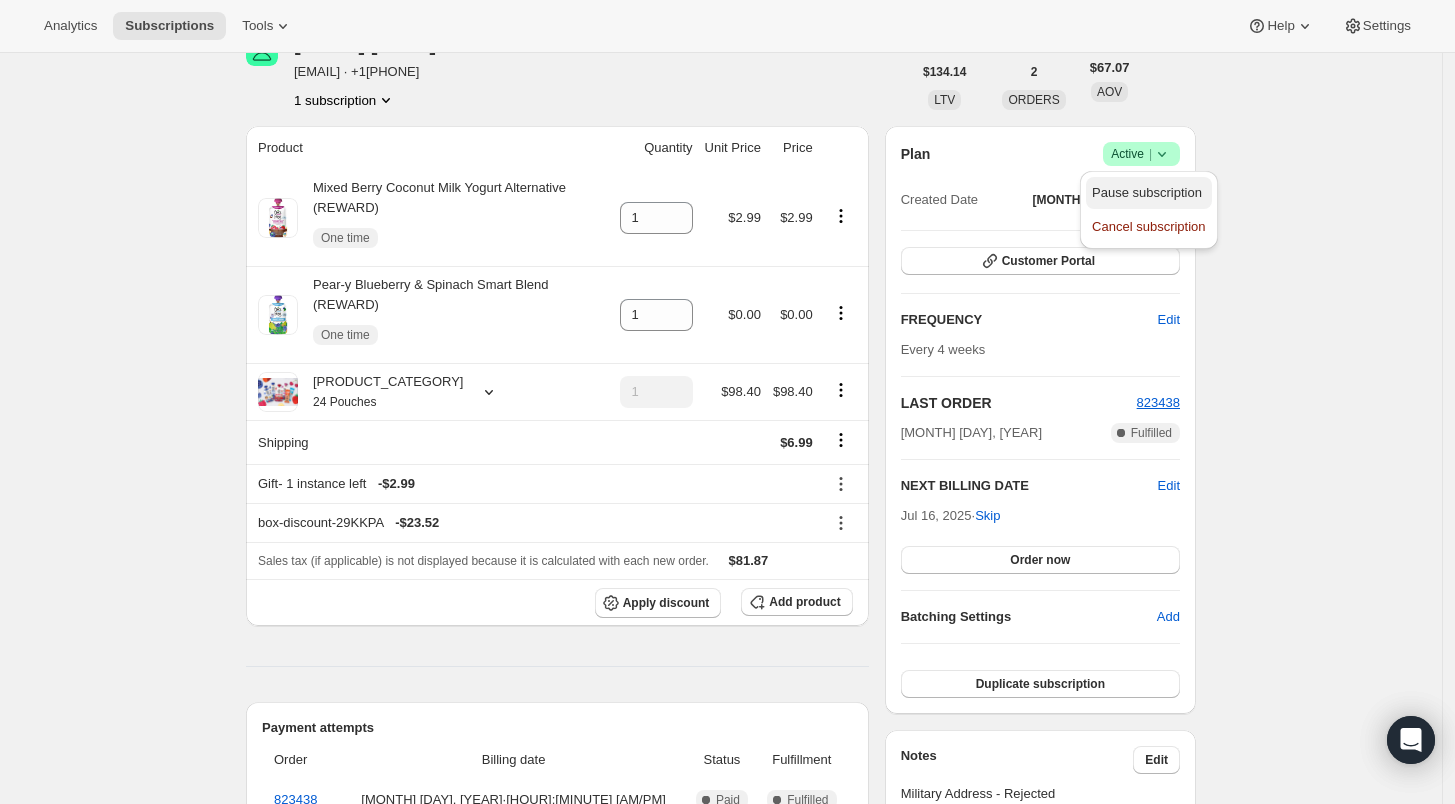 click on "Pause subscription" at bounding box center (1147, 192) 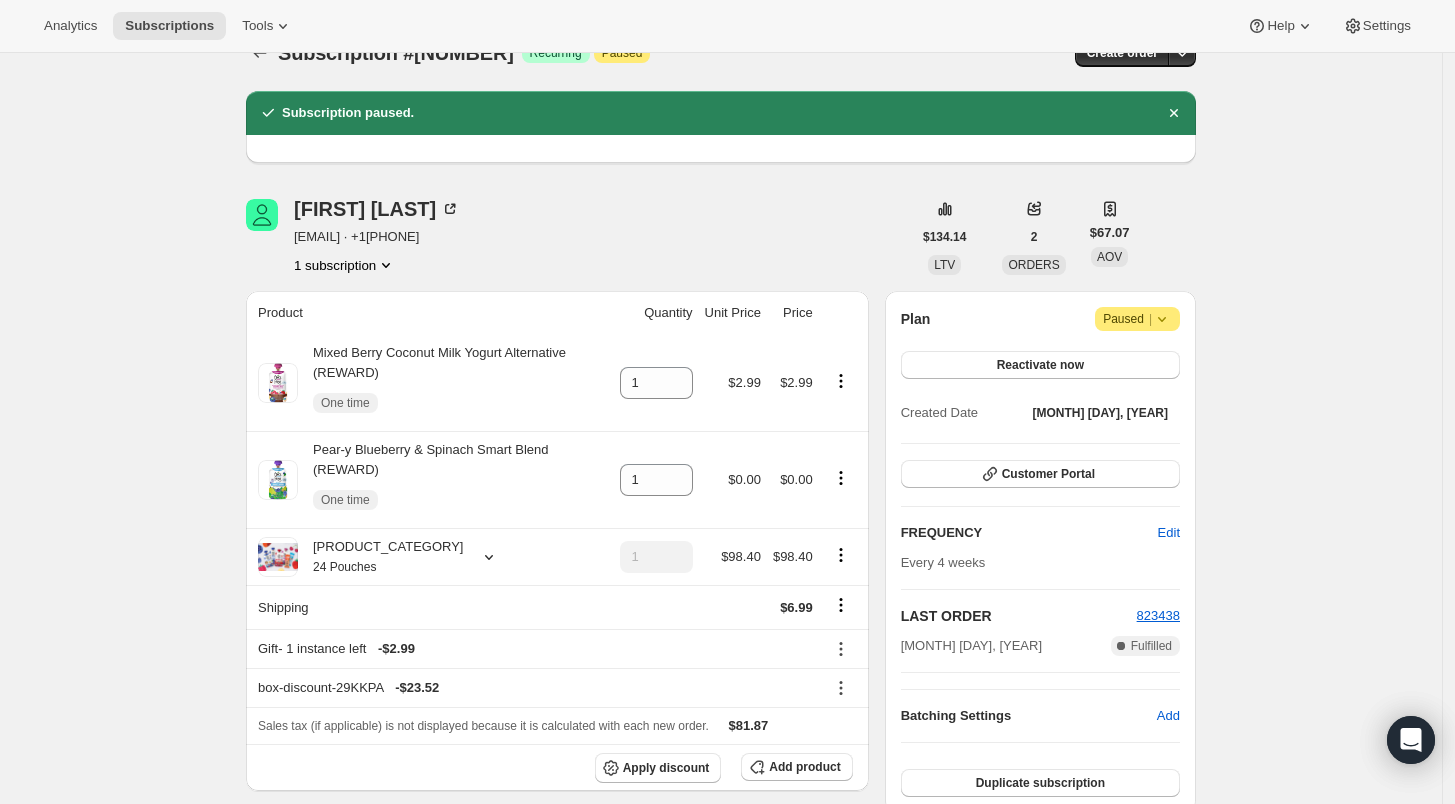 scroll, scrollTop: 0, scrollLeft: 0, axis: both 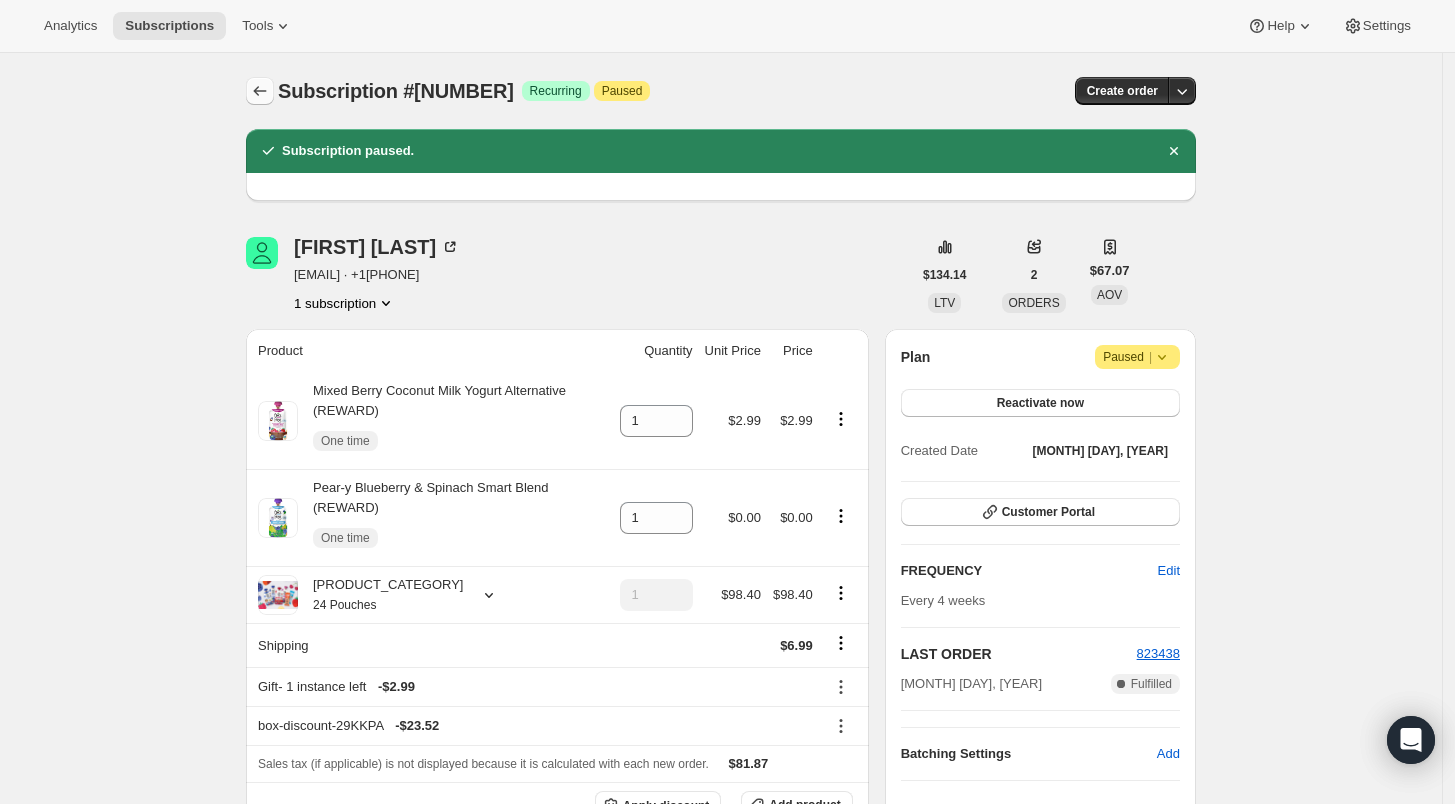 click 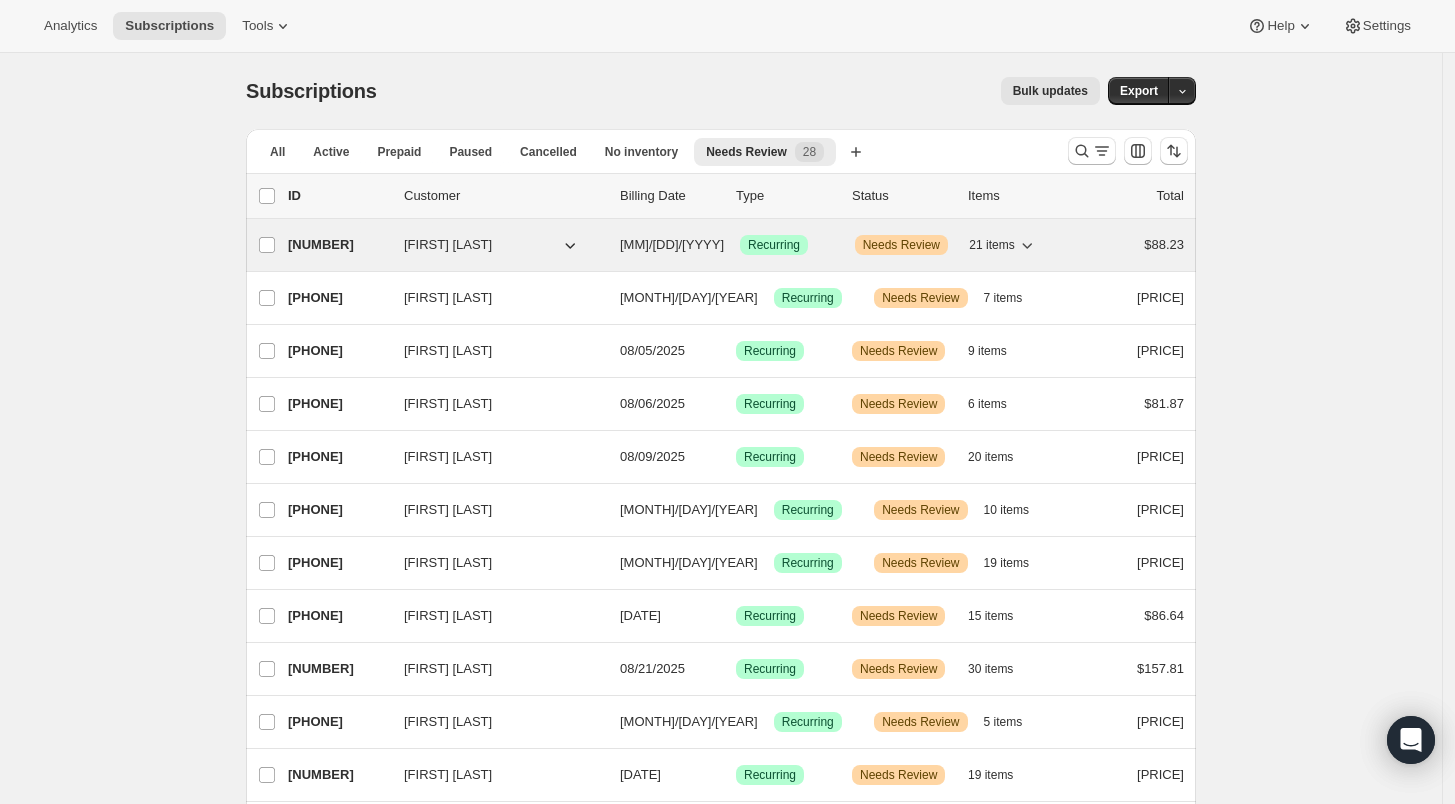 click on "[NUMBER]" at bounding box center (338, 245) 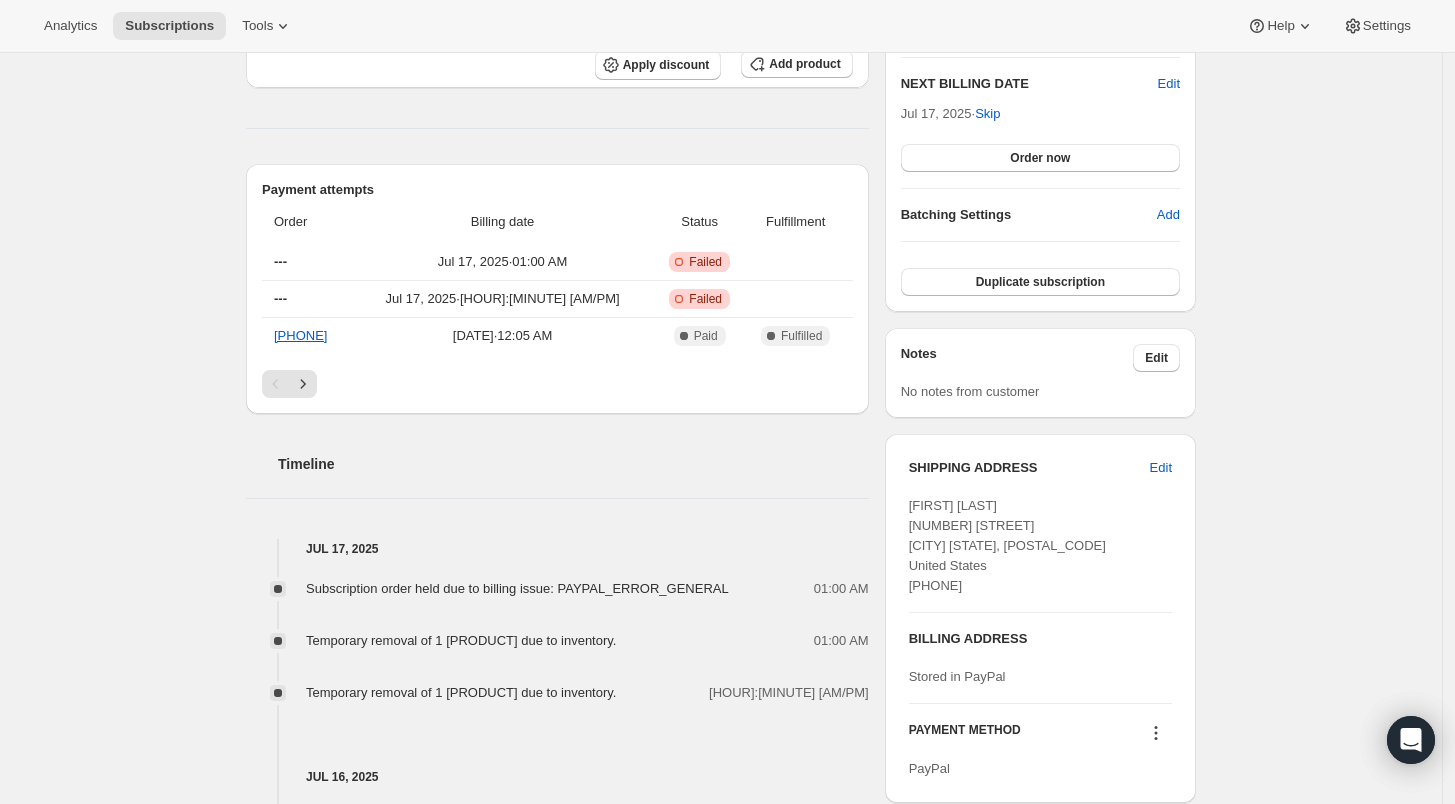scroll, scrollTop: 555, scrollLeft: 0, axis: vertical 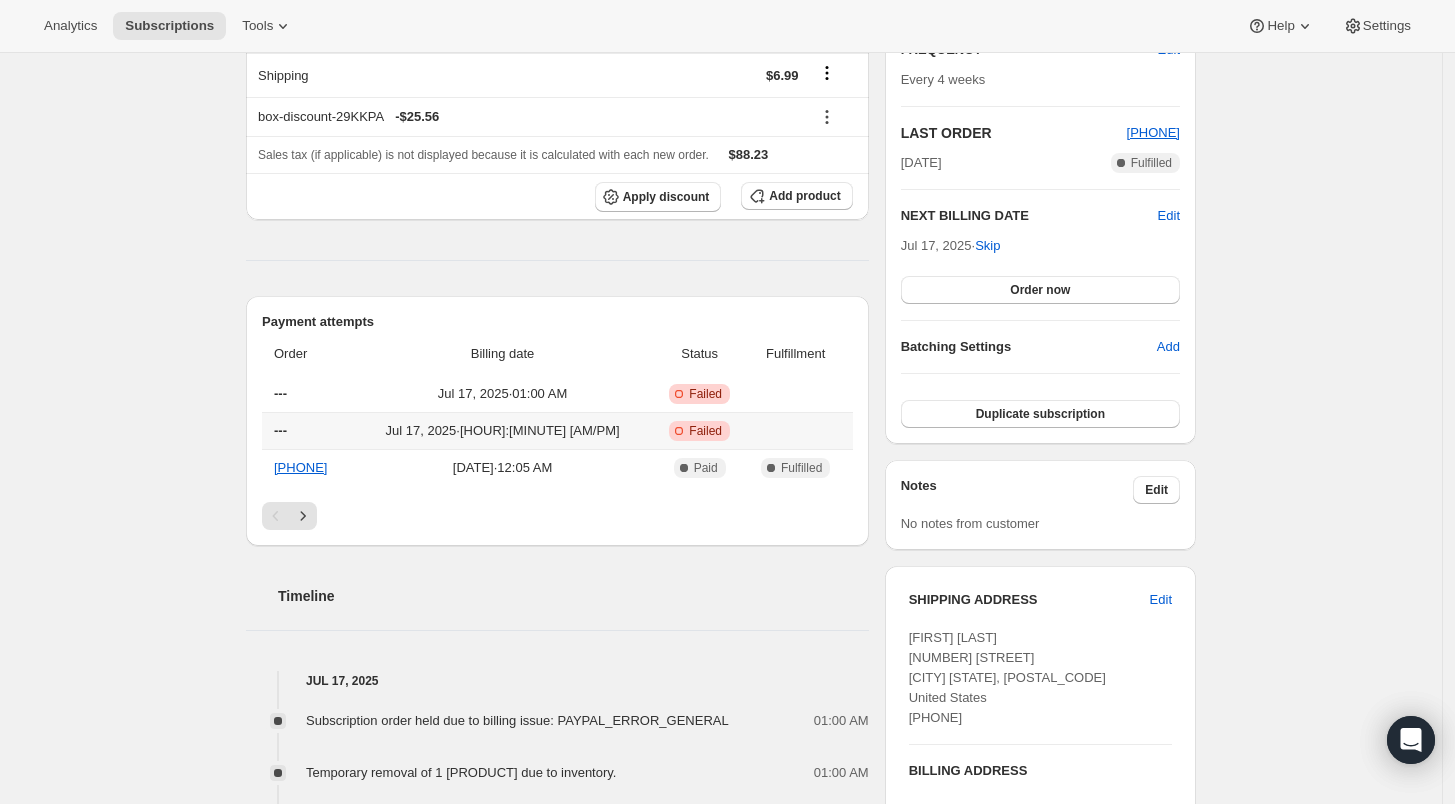 click on "Failed" at bounding box center (705, 431) 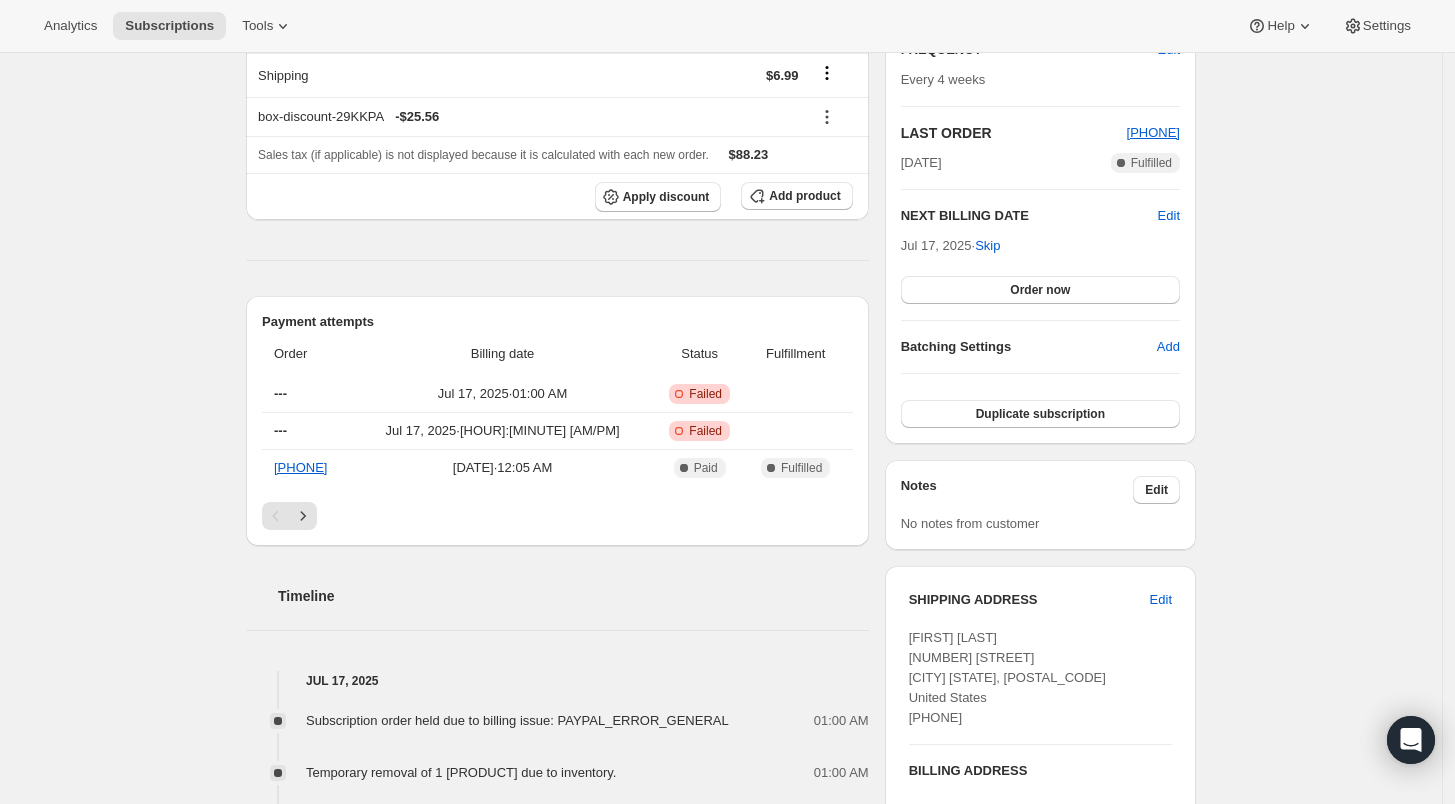 click on "Subscription order held due to billing issue: PAYPAL_ERROR_GENERAL" at bounding box center [517, 720] 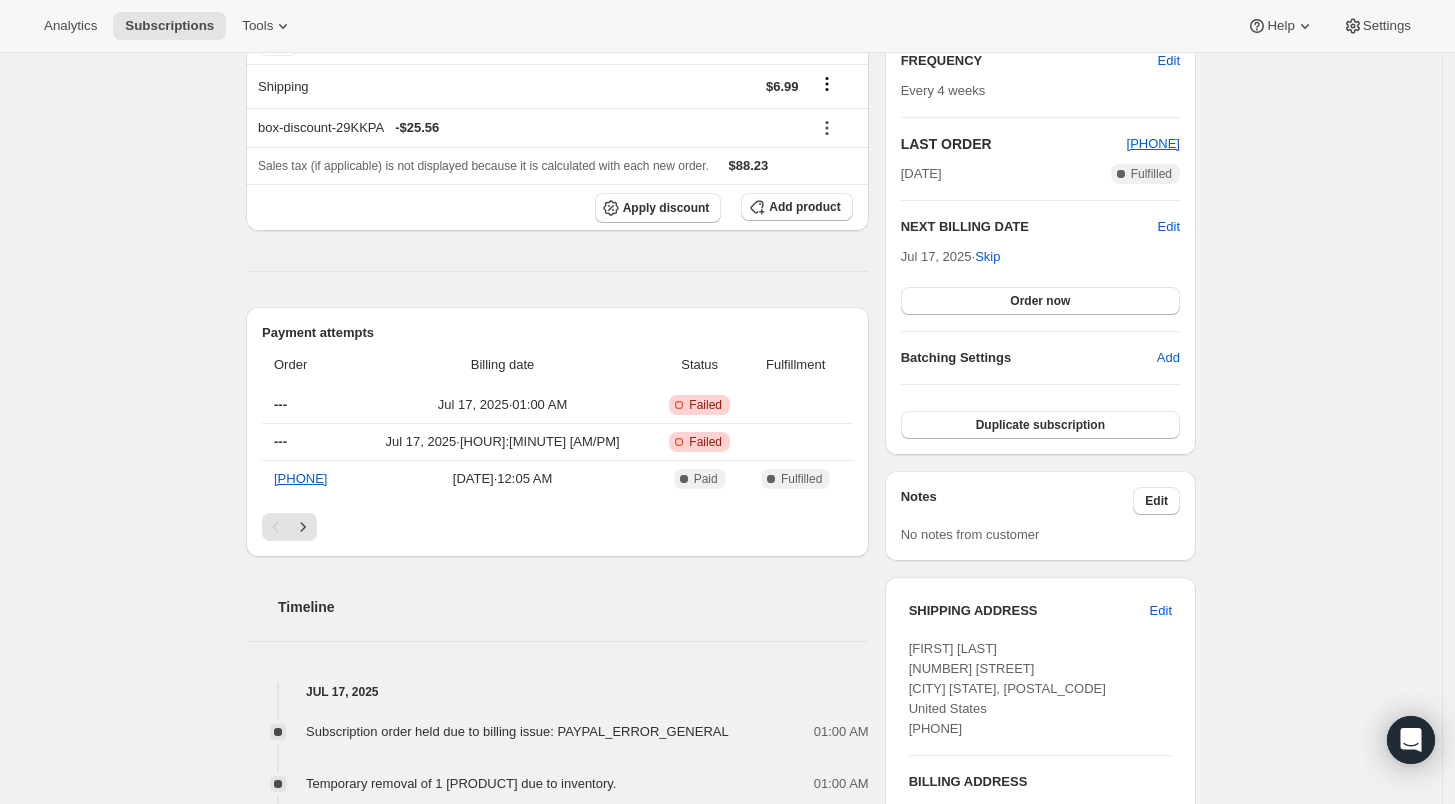 scroll, scrollTop: 555, scrollLeft: 0, axis: vertical 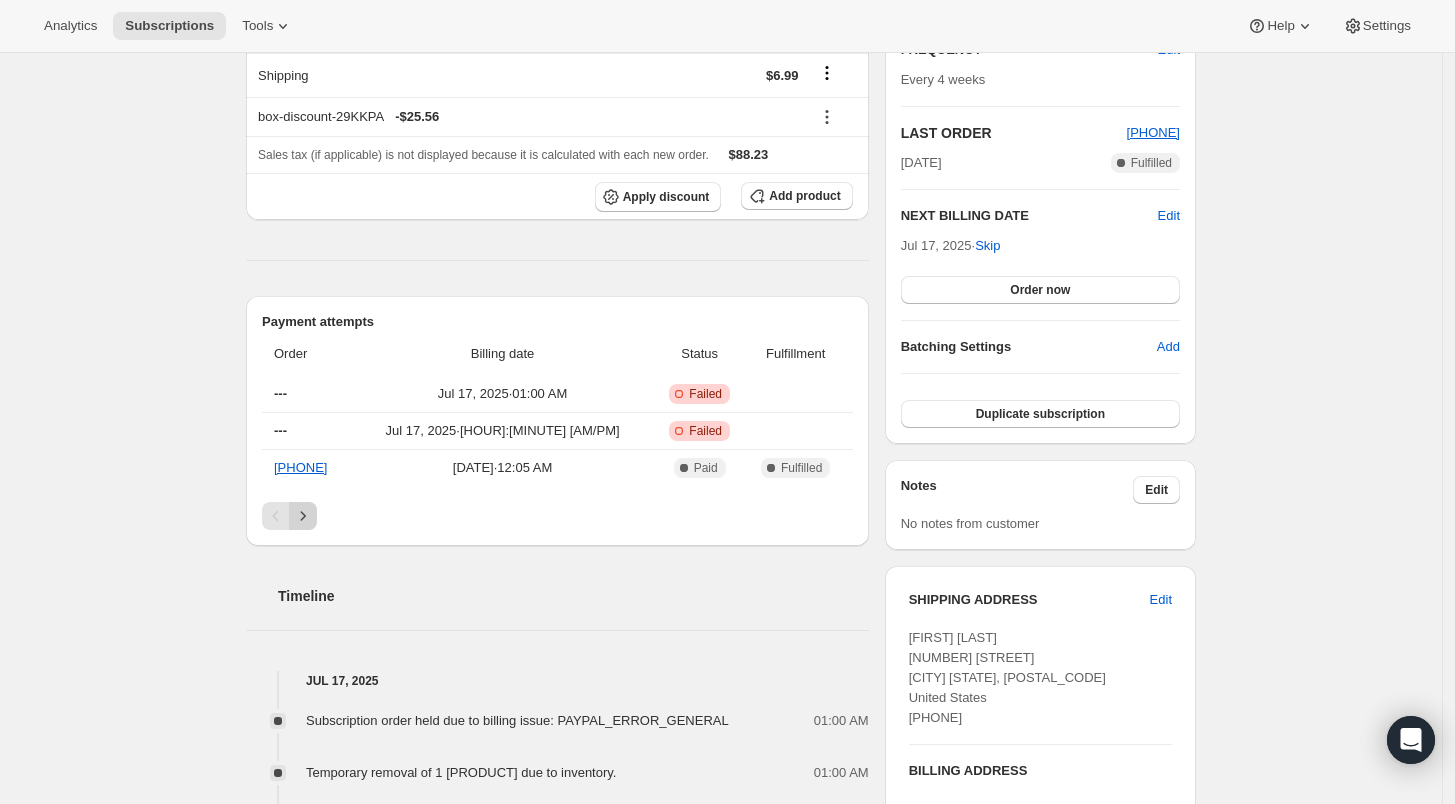 click 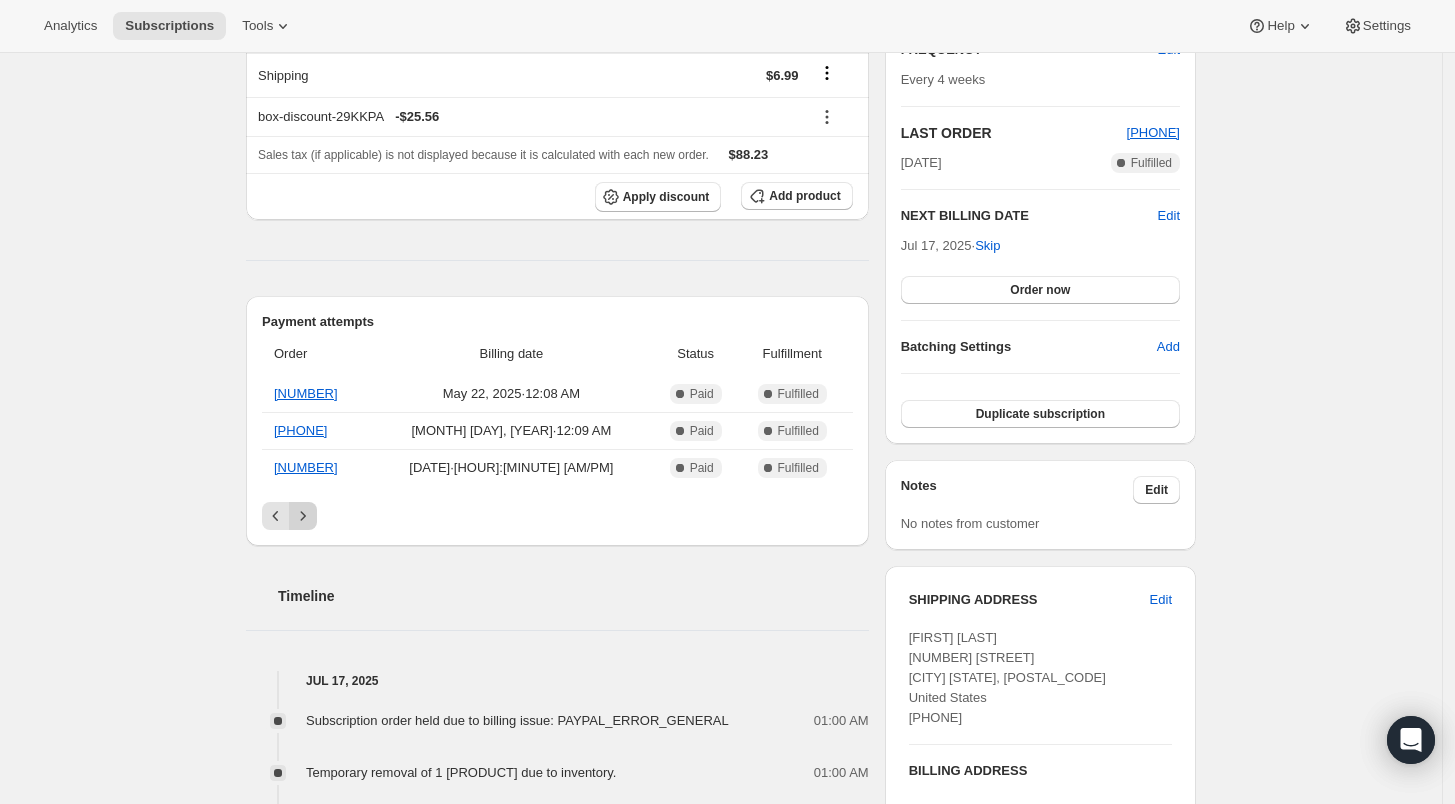 click 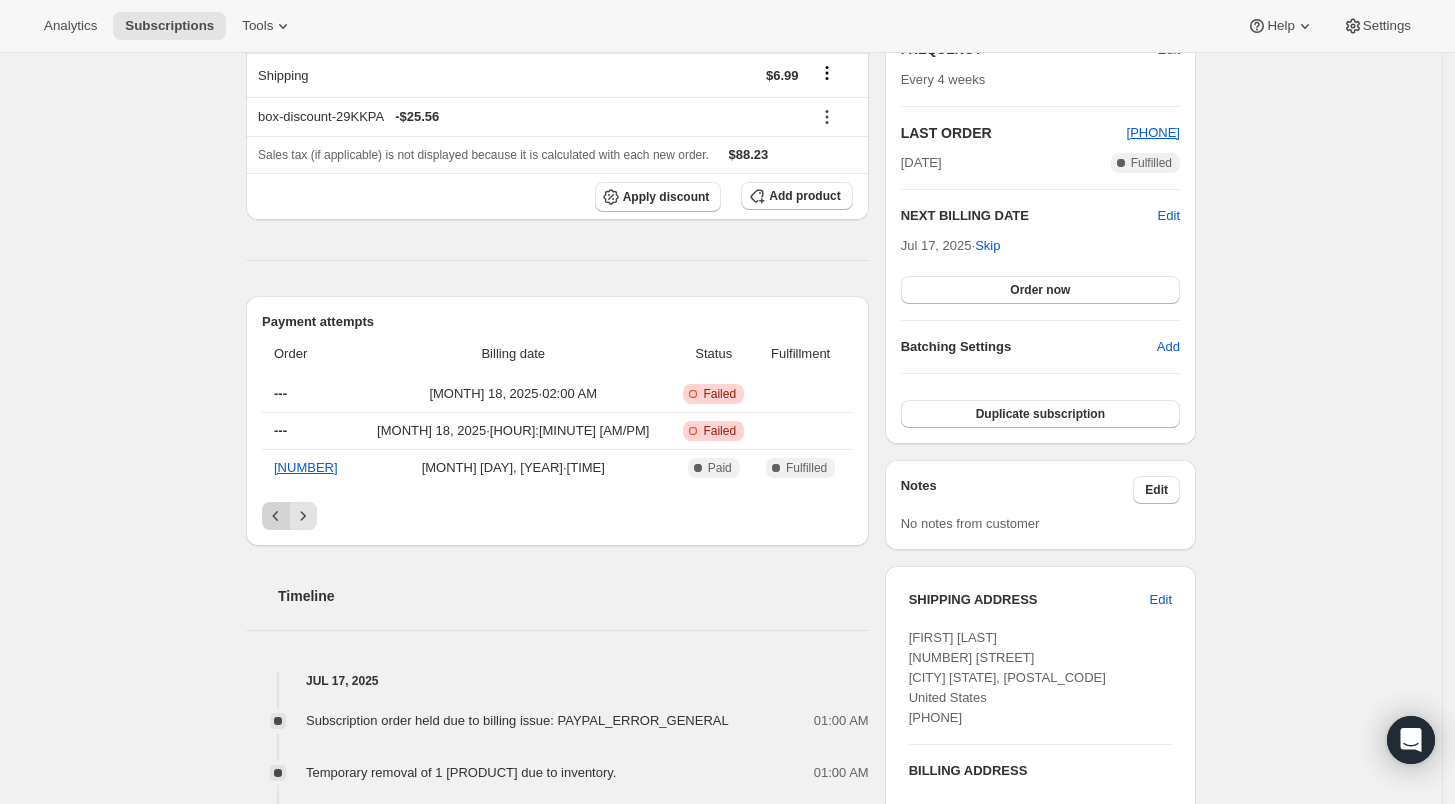 click 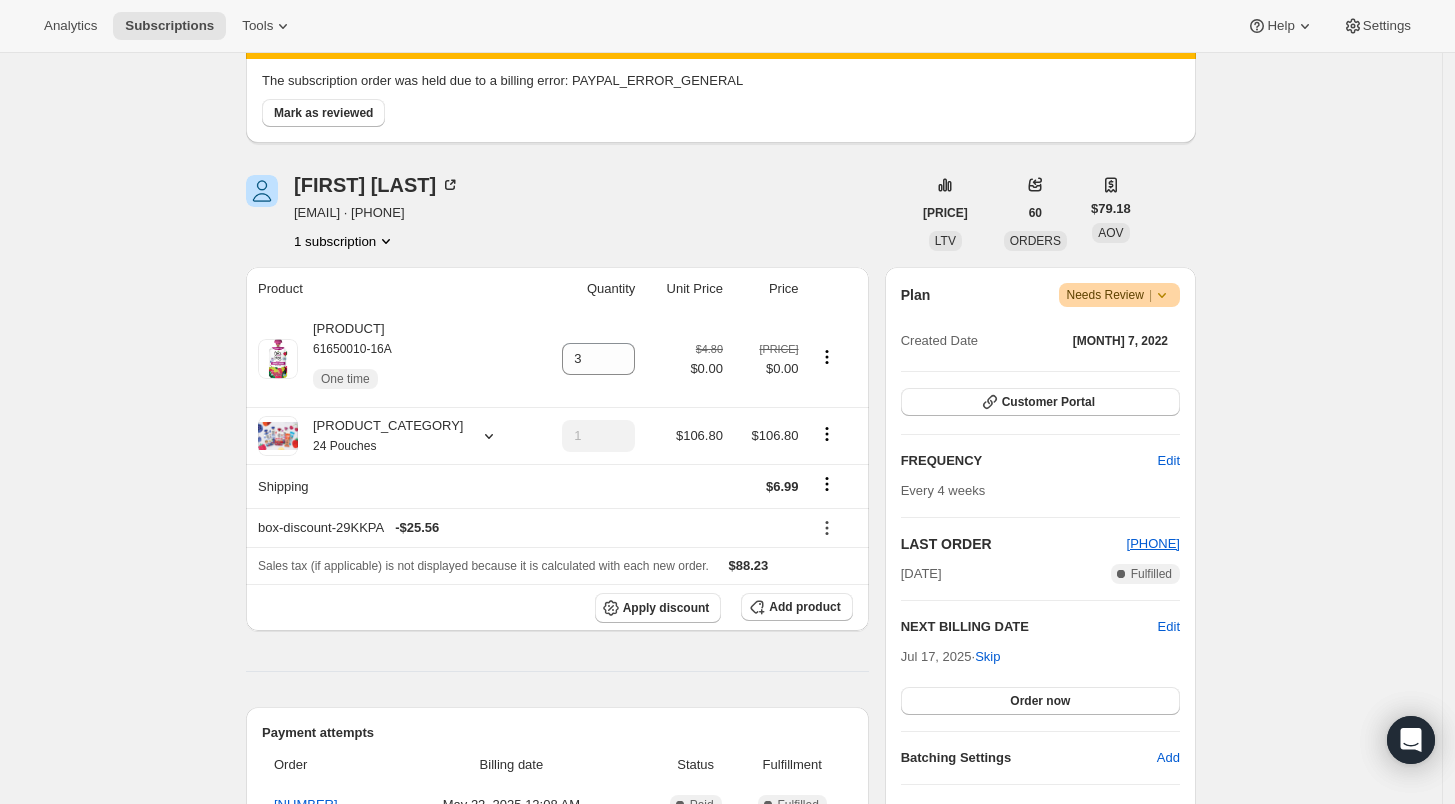 scroll, scrollTop: 0, scrollLeft: 0, axis: both 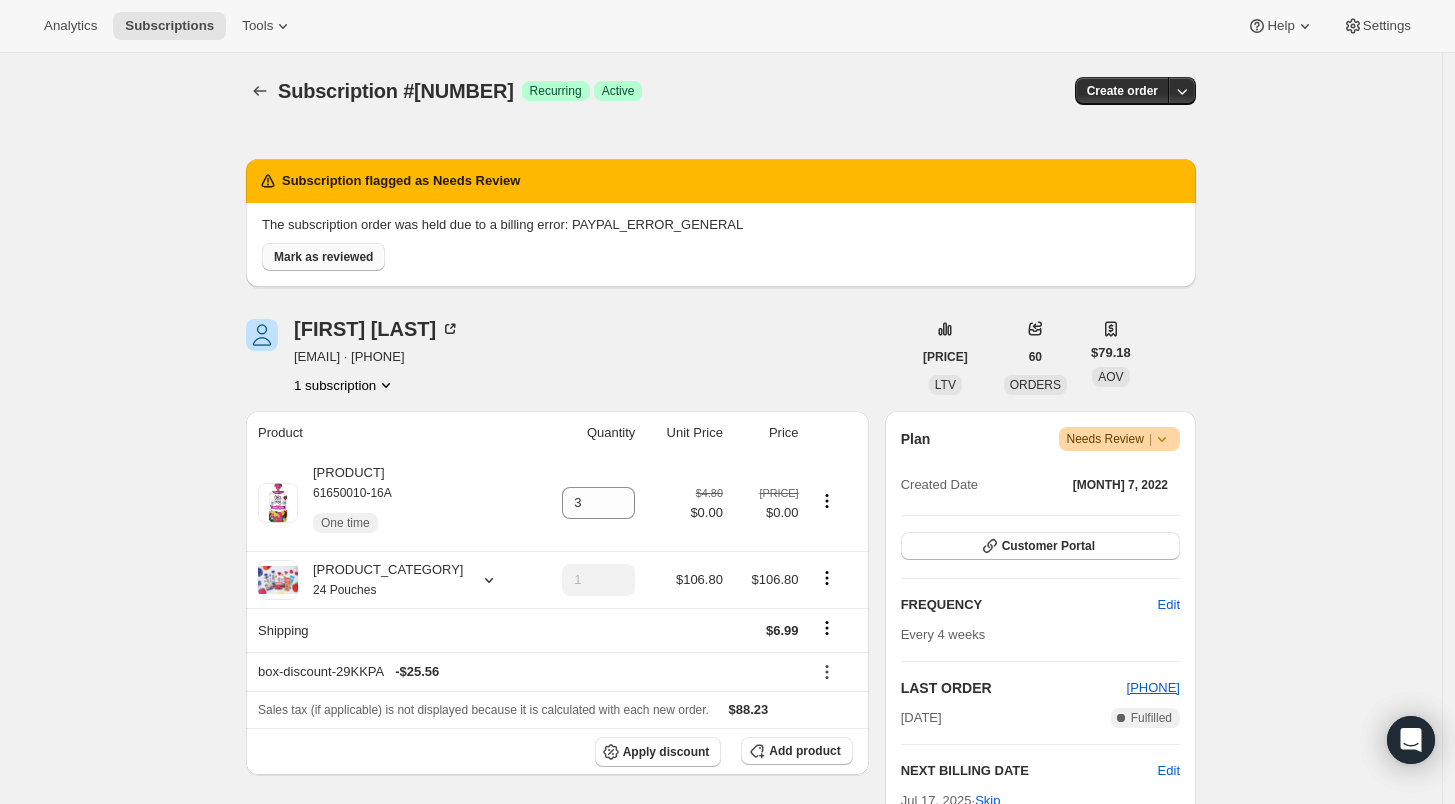 click on "Mark as reviewed" at bounding box center [323, 257] 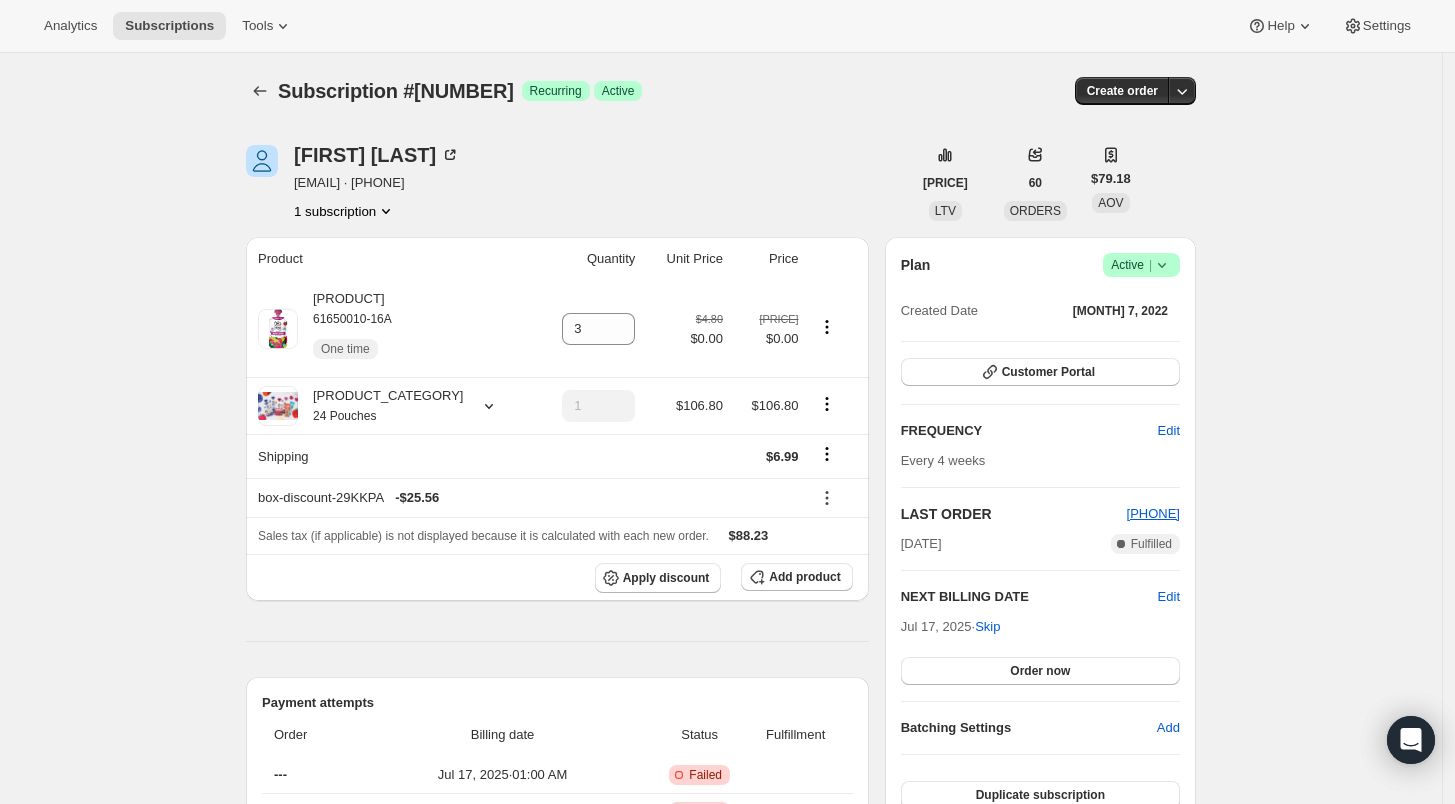 click 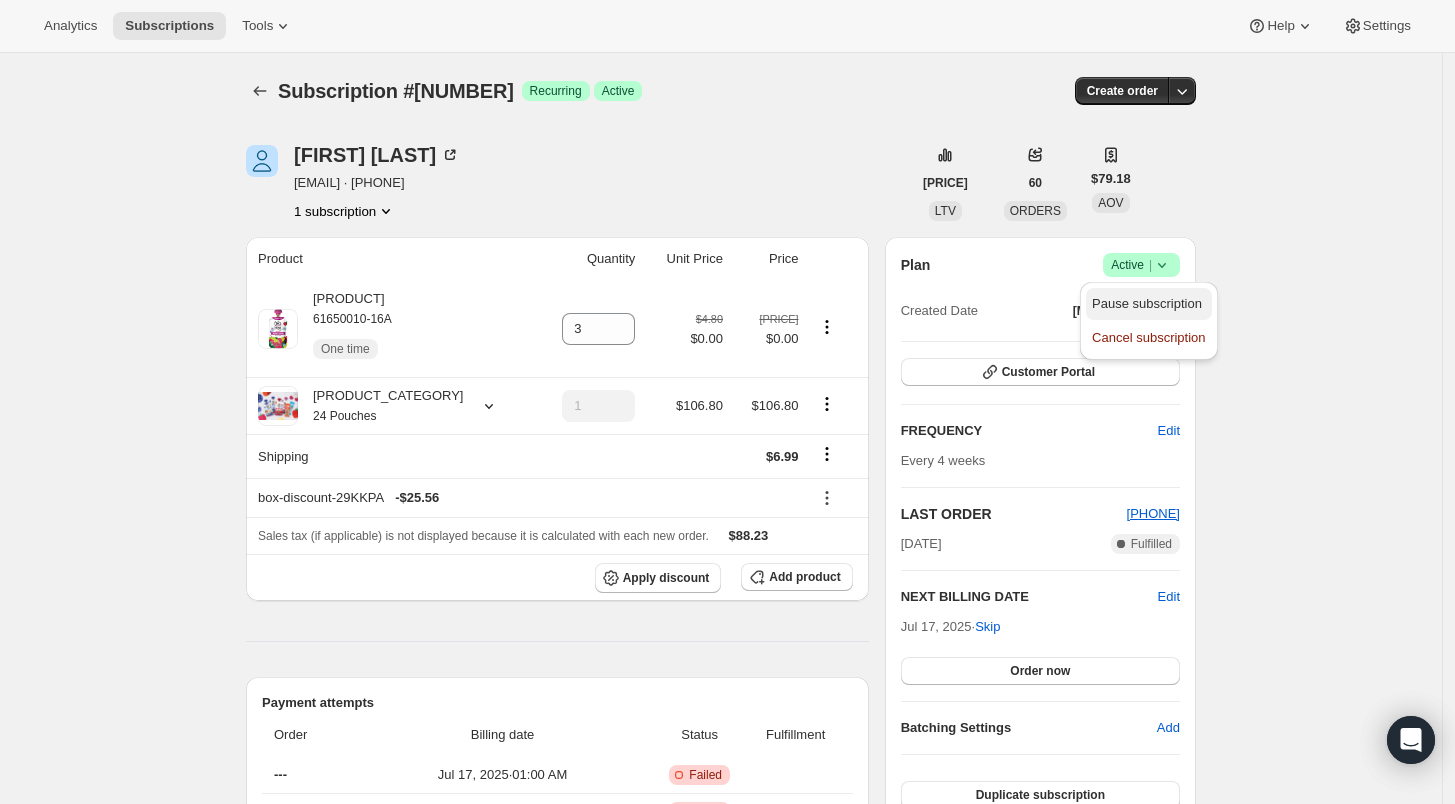 click on "Pause subscription" at bounding box center [1147, 303] 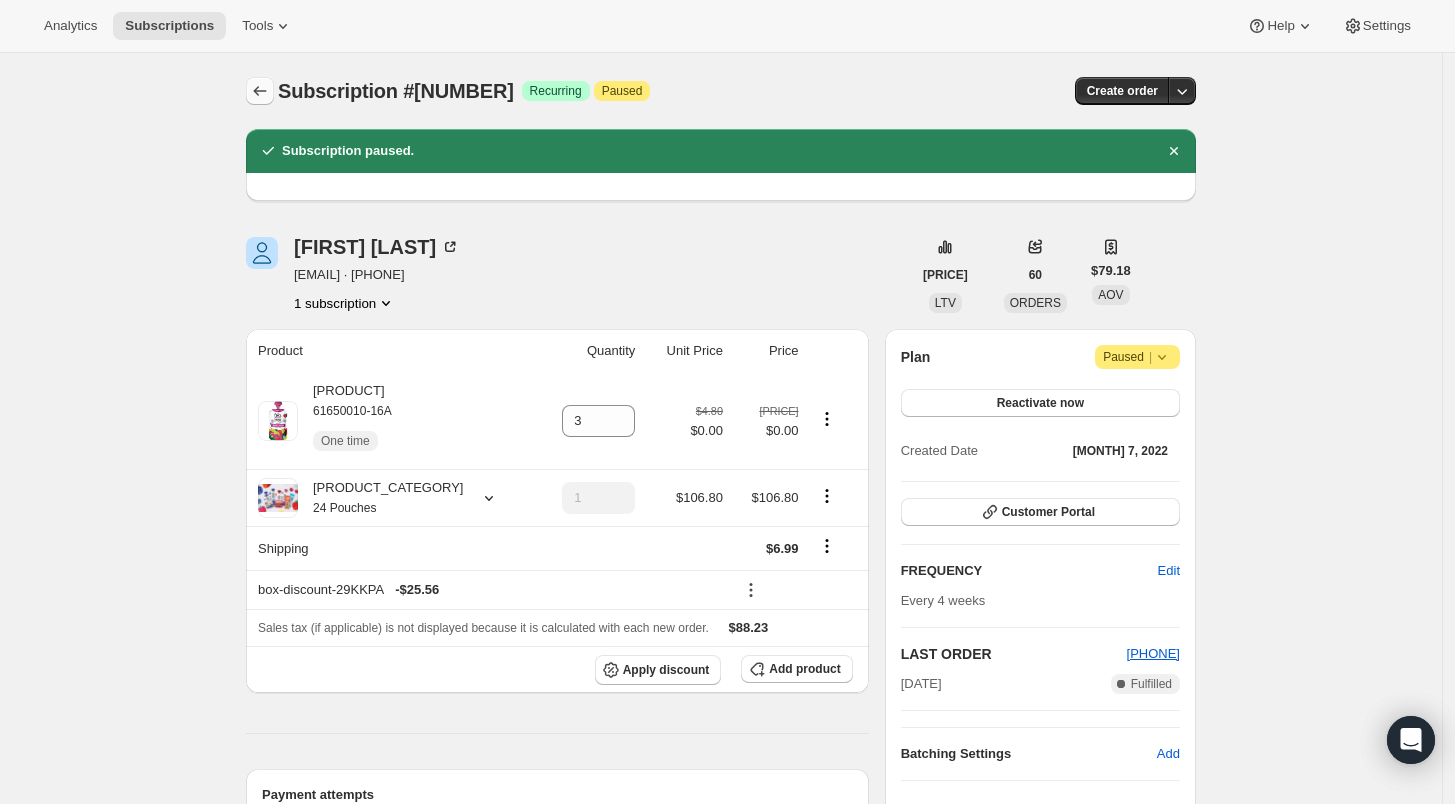 click 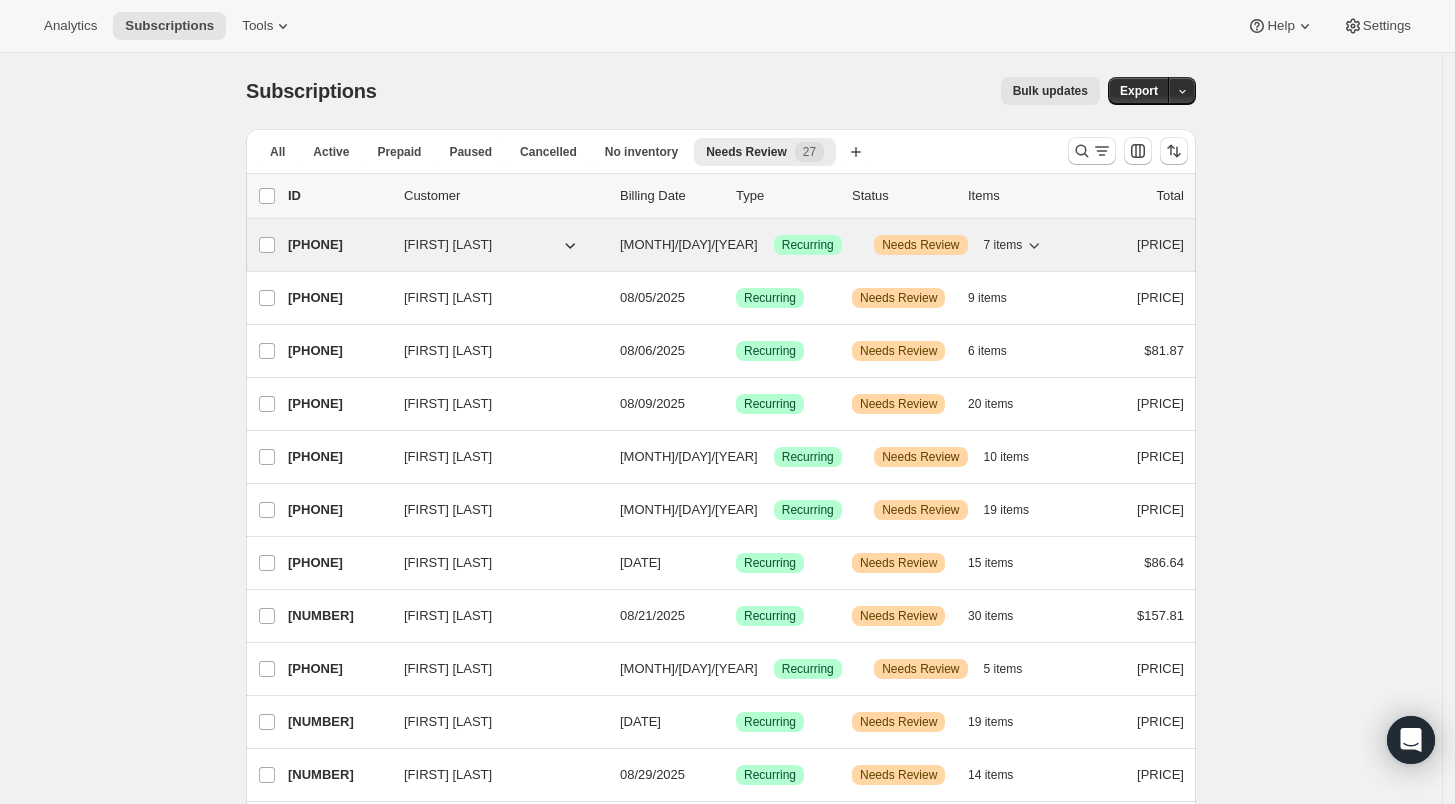 click on "[NUMBER] [FIRST] [LAST] [MONTH]/[DAY]/[YEAR] Success Recurring Warning Needs Review [NUMBER] items $[NUMBER]" at bounding box center [736, 245] 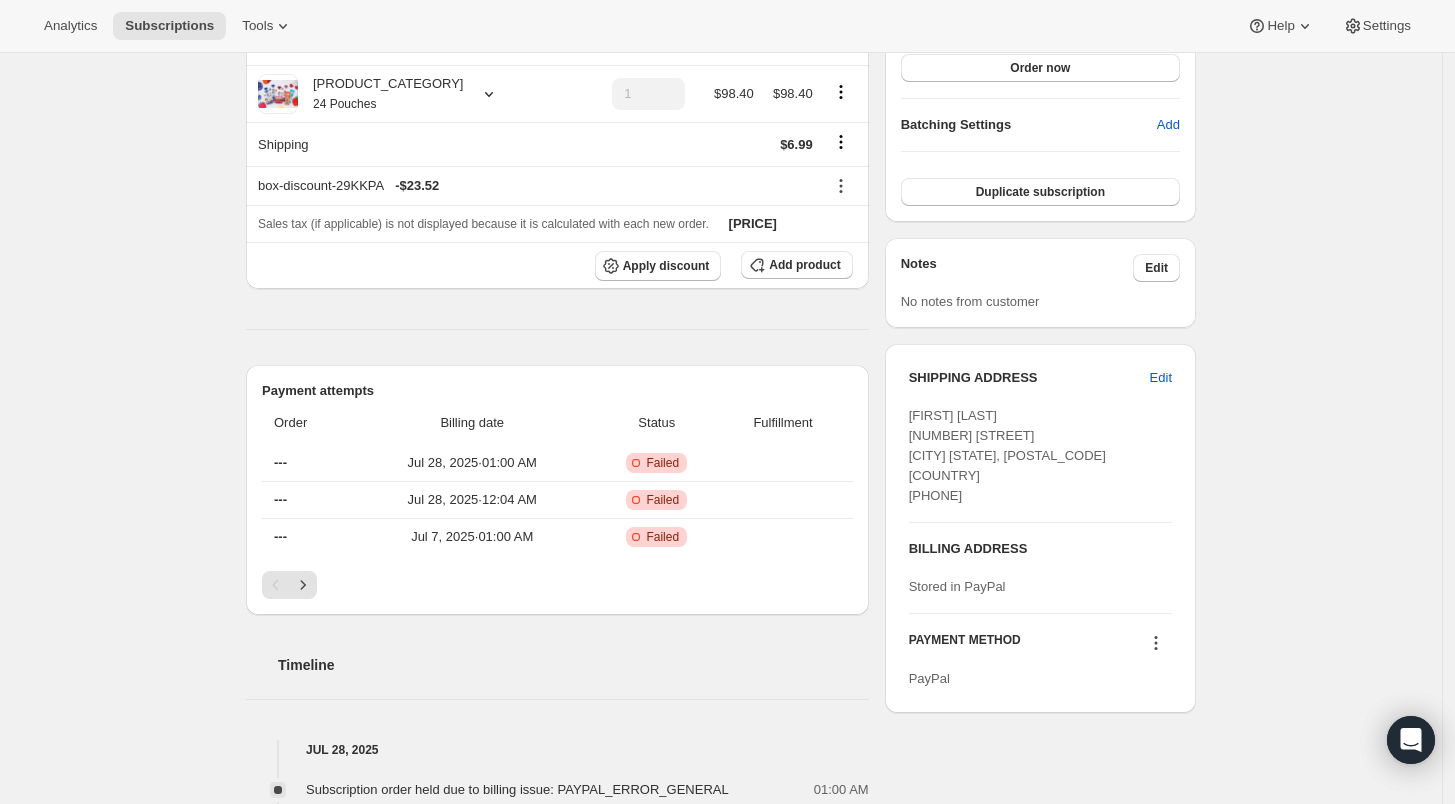 scroll, scrollTop: 1111, scrollLeft: 0, axis: vertical 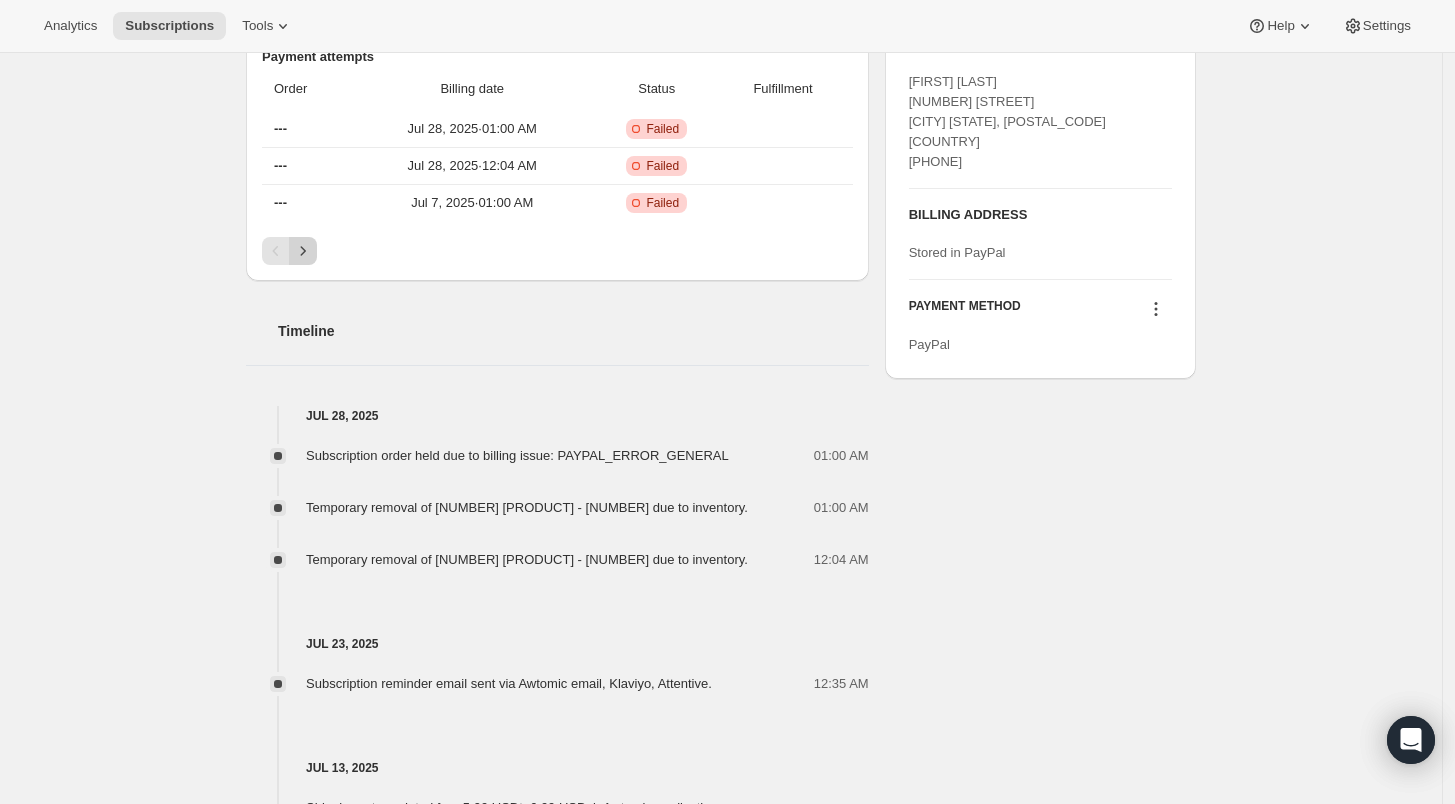 click 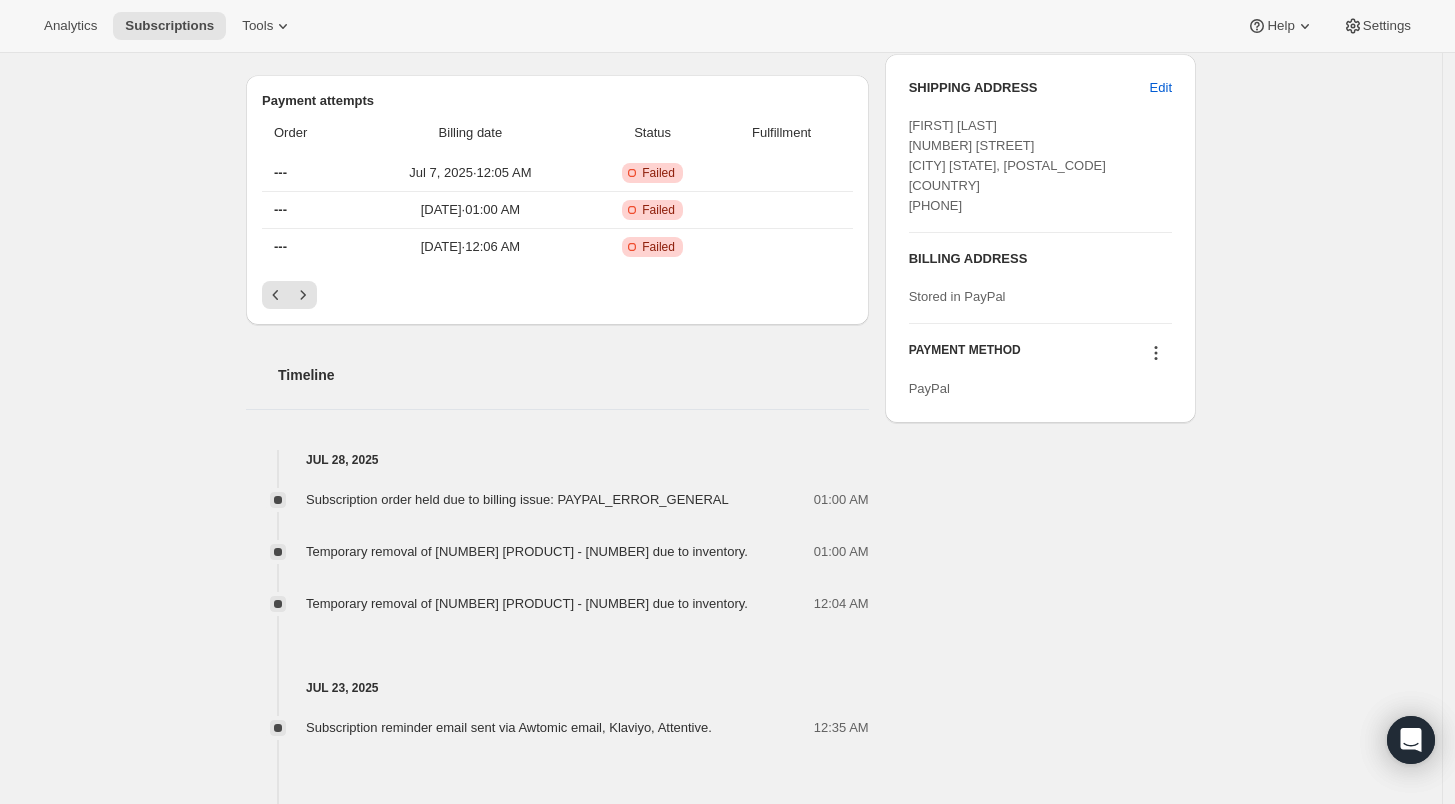 scroll, scrollTop: 1512, scrollLeft: 0, axis: vertical 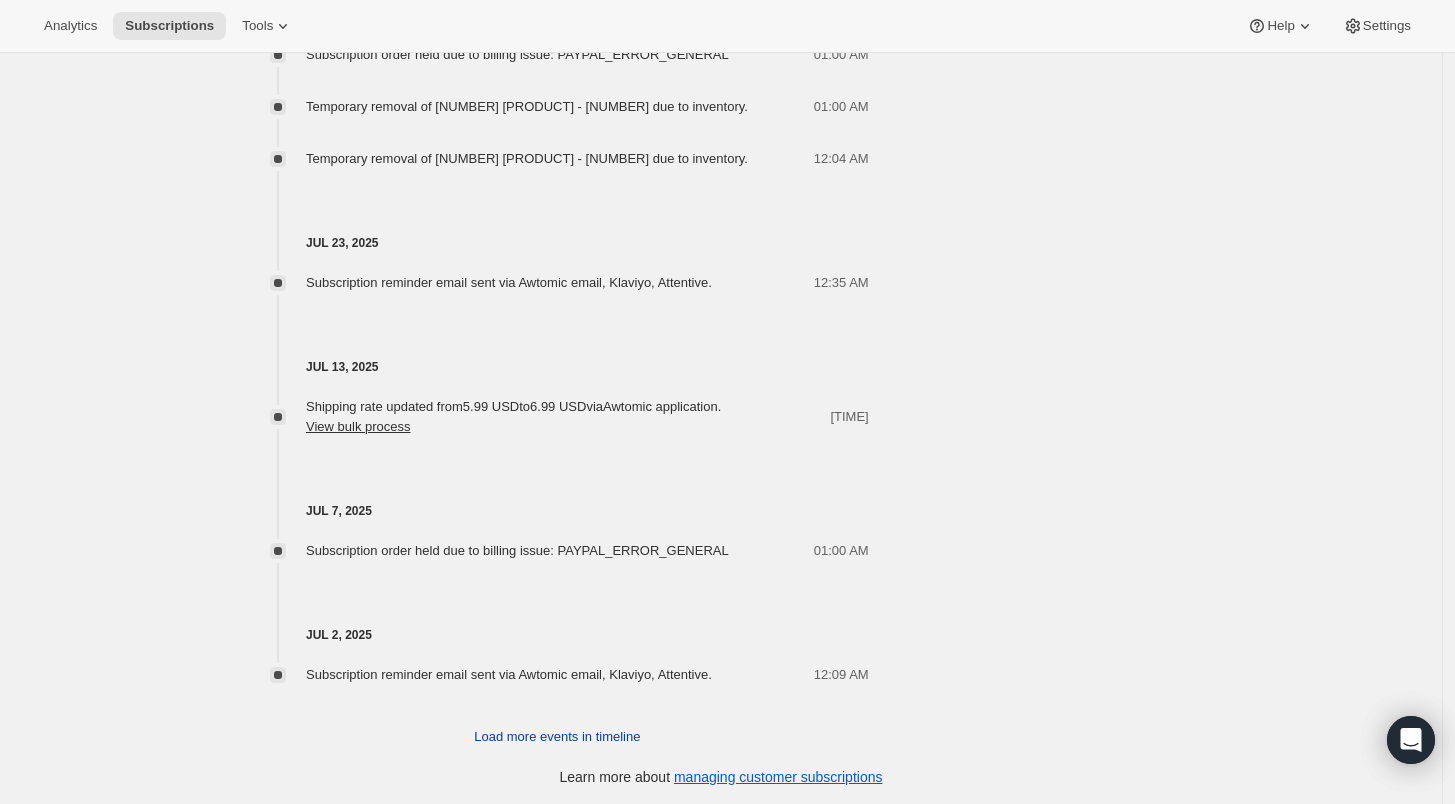 click on "Load more events in timeline" at bounding box center [557, 737] 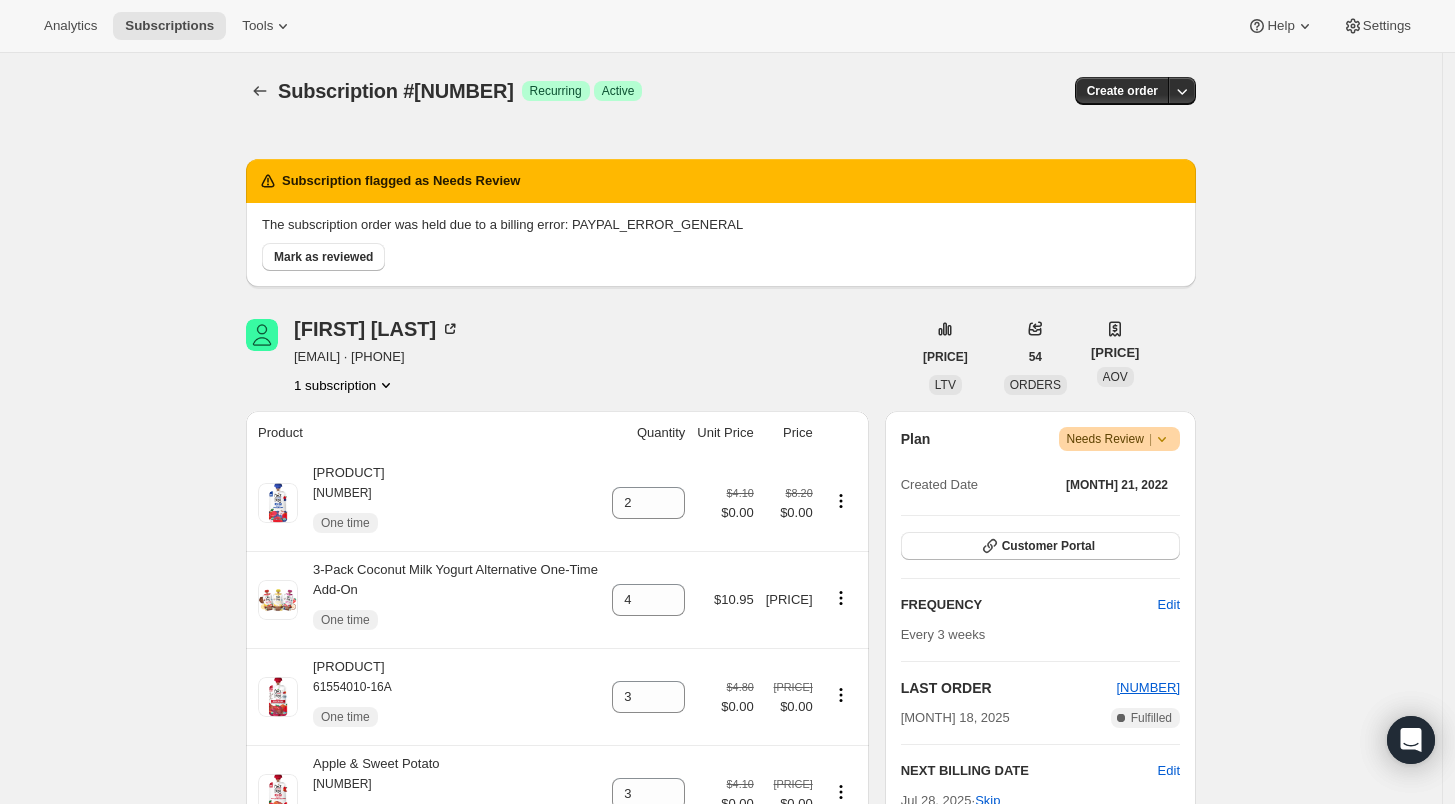 scroll, scrollTop: 222, scrollLeft: 0, axis: vertical 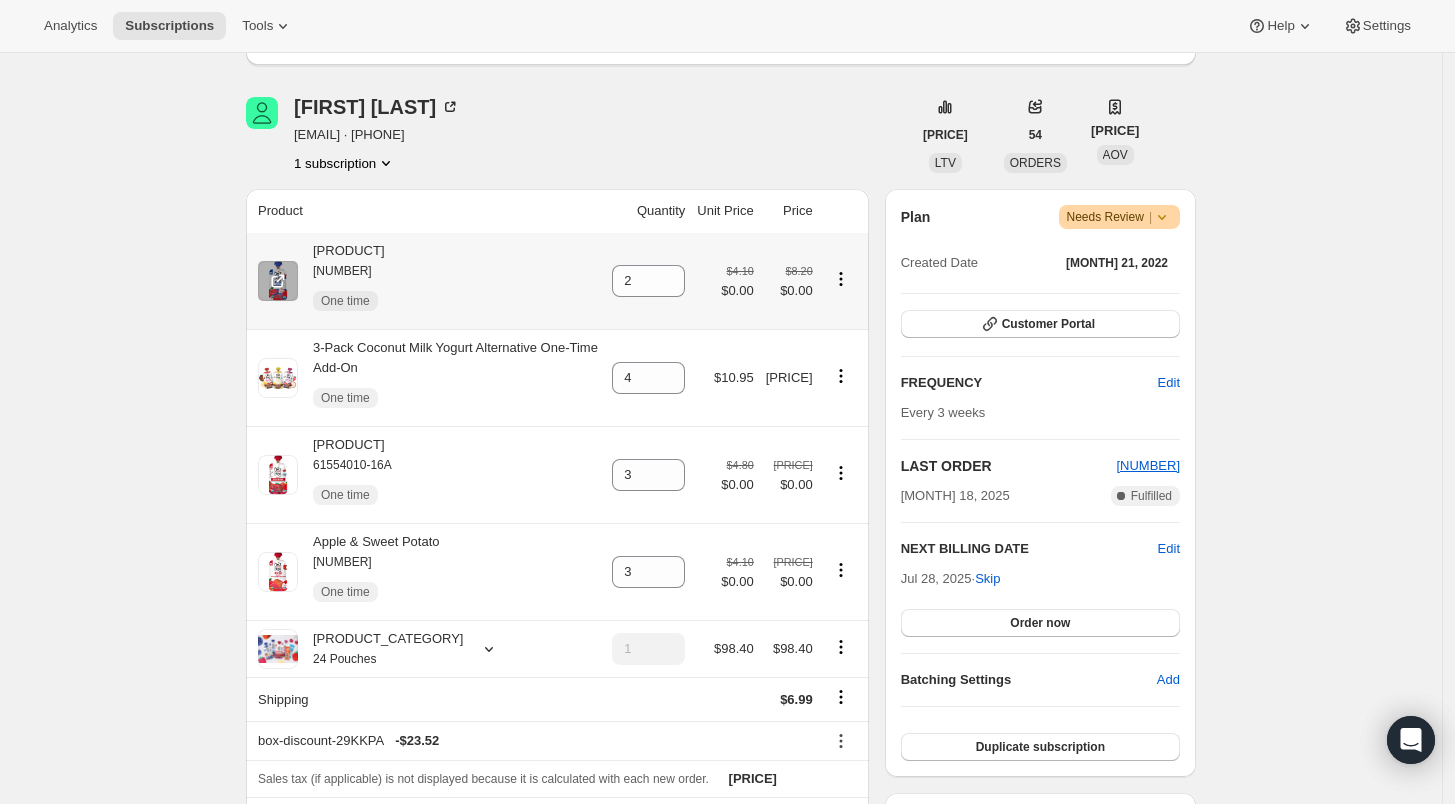click 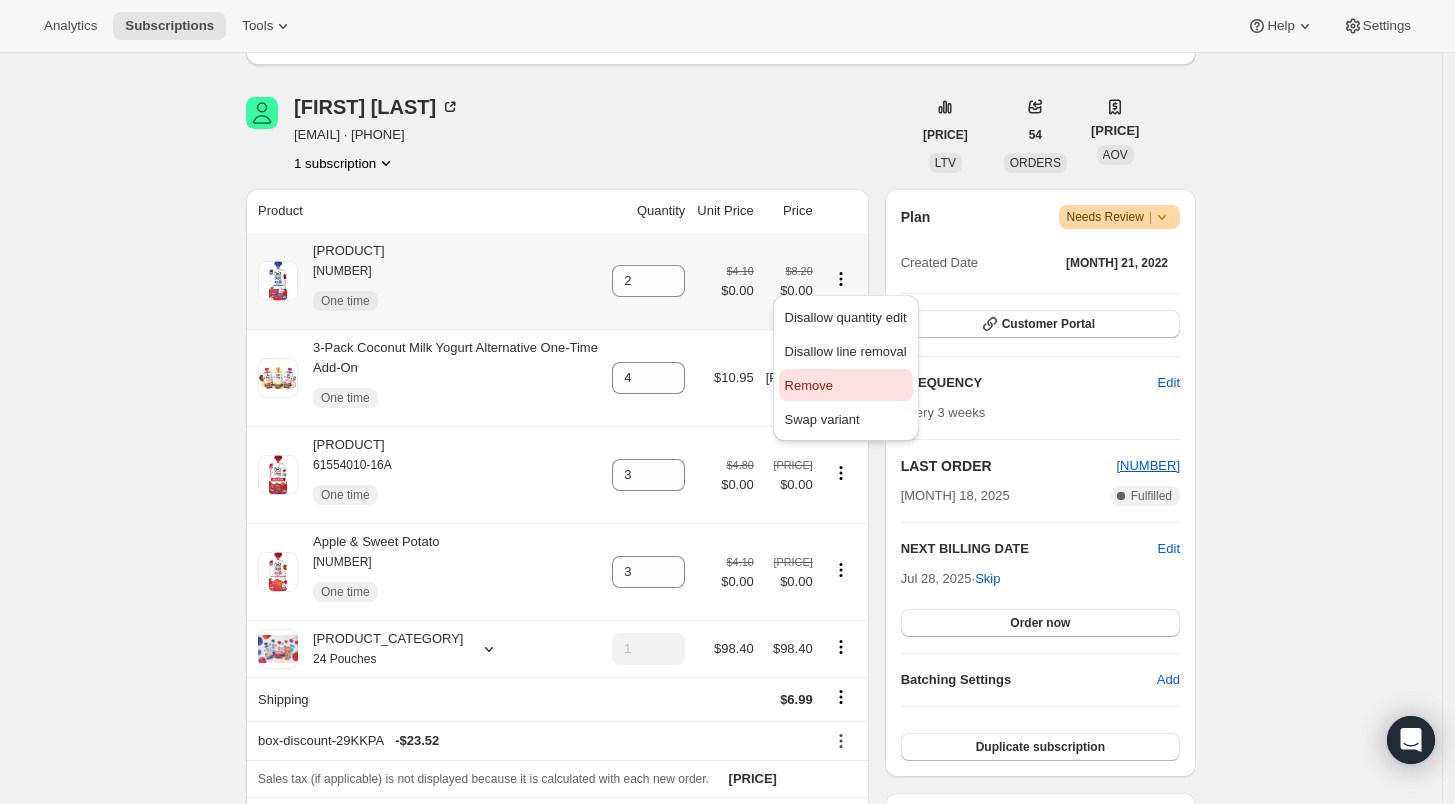 click on "Remove" at bounding box center (846, 386) 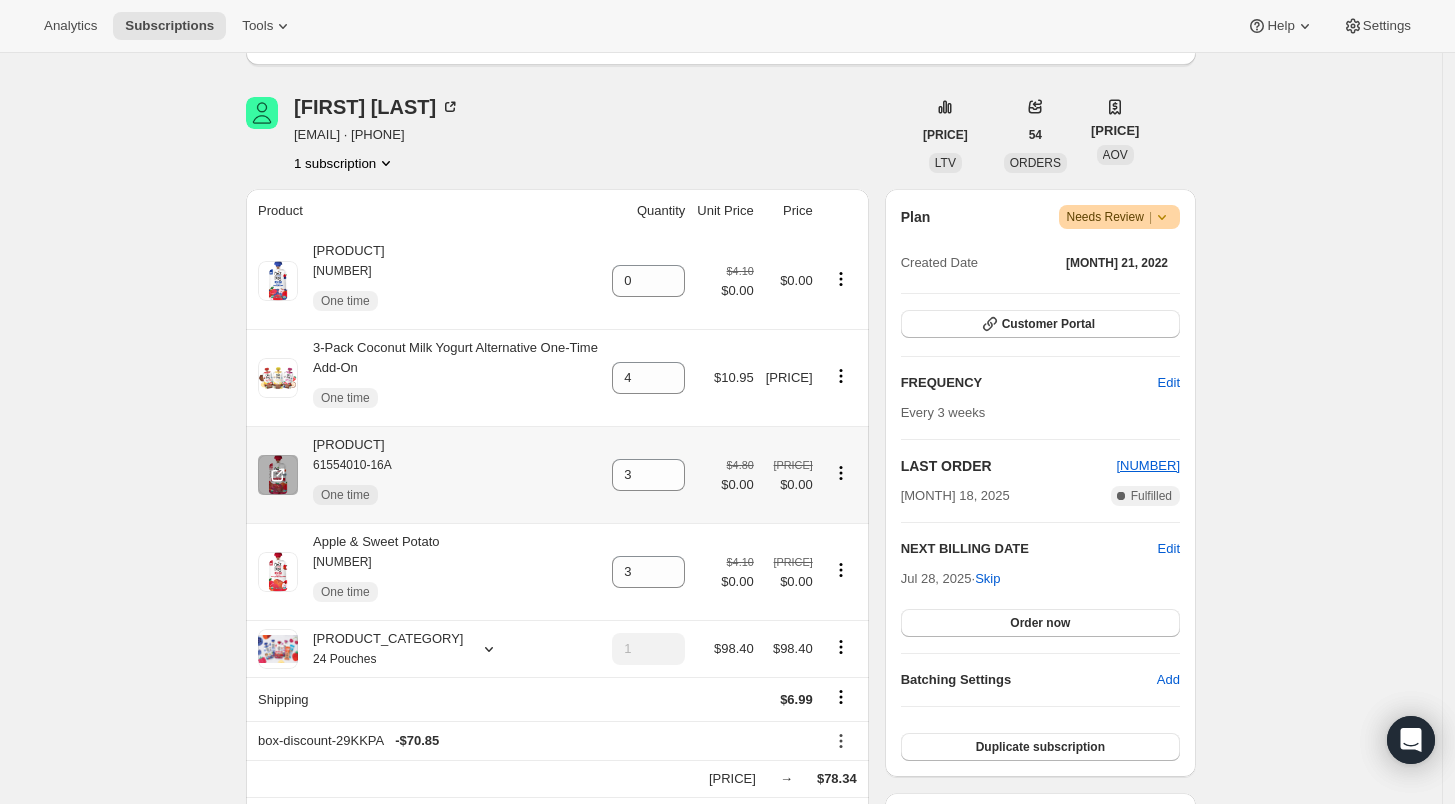 click 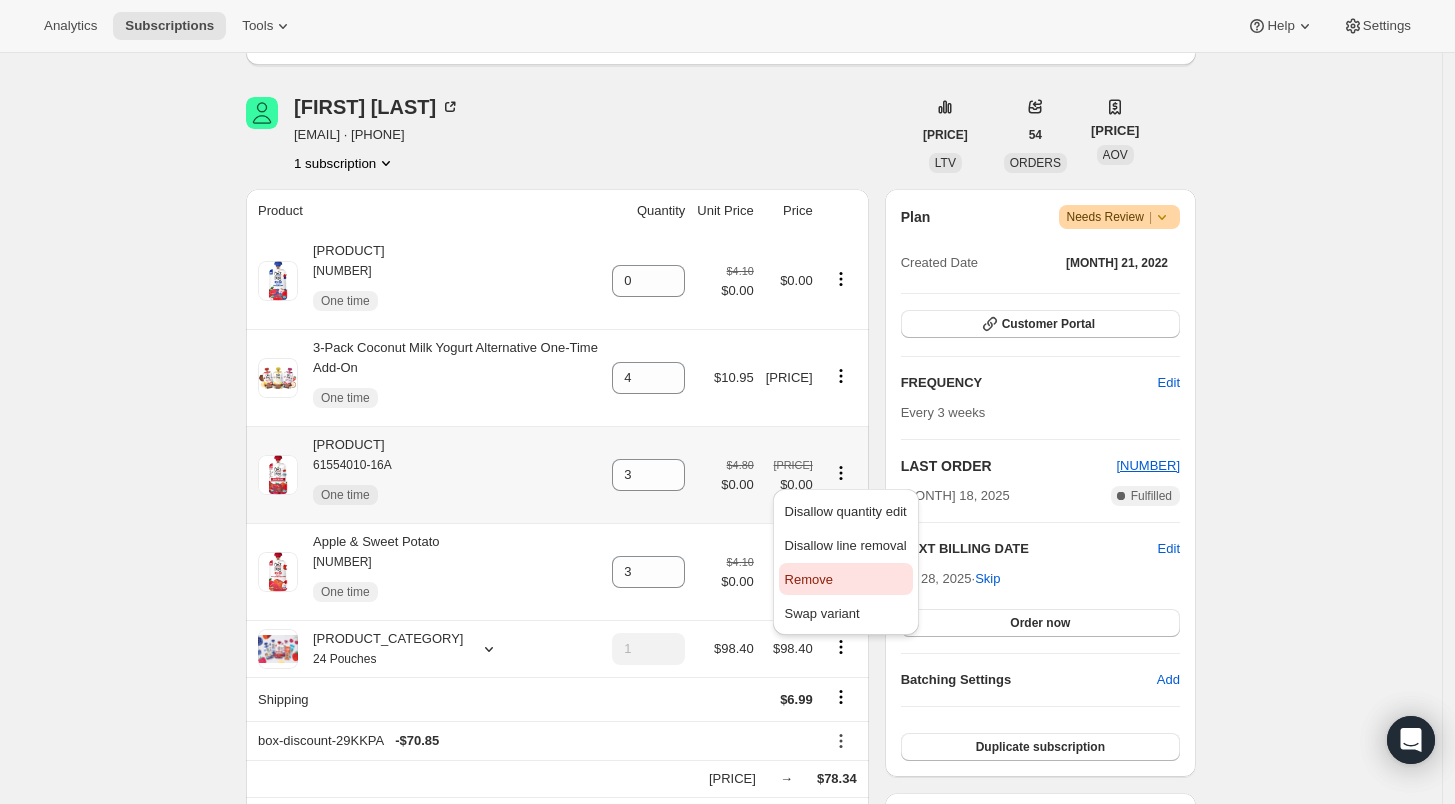 click on "Remove" at bounding box center (846, 580) 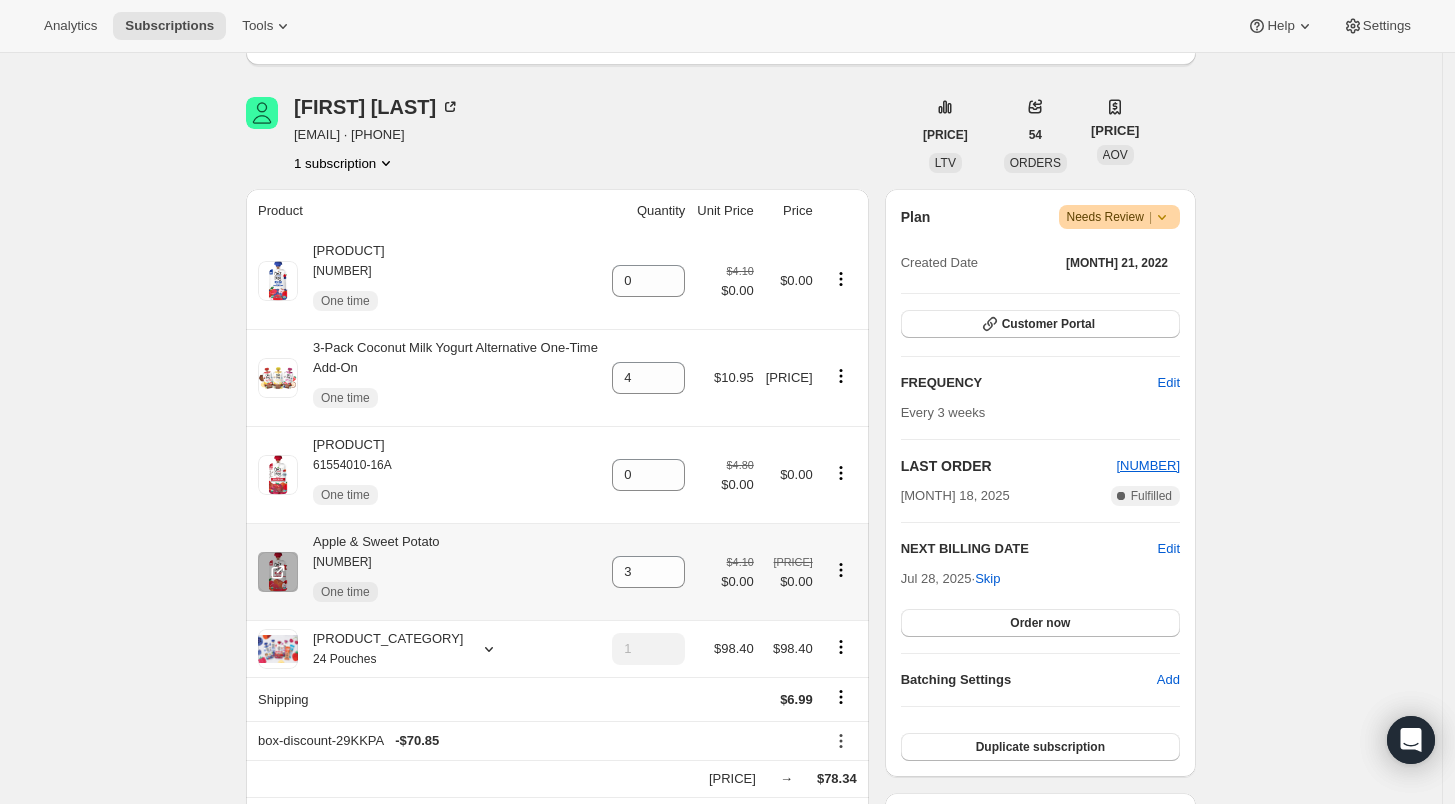click 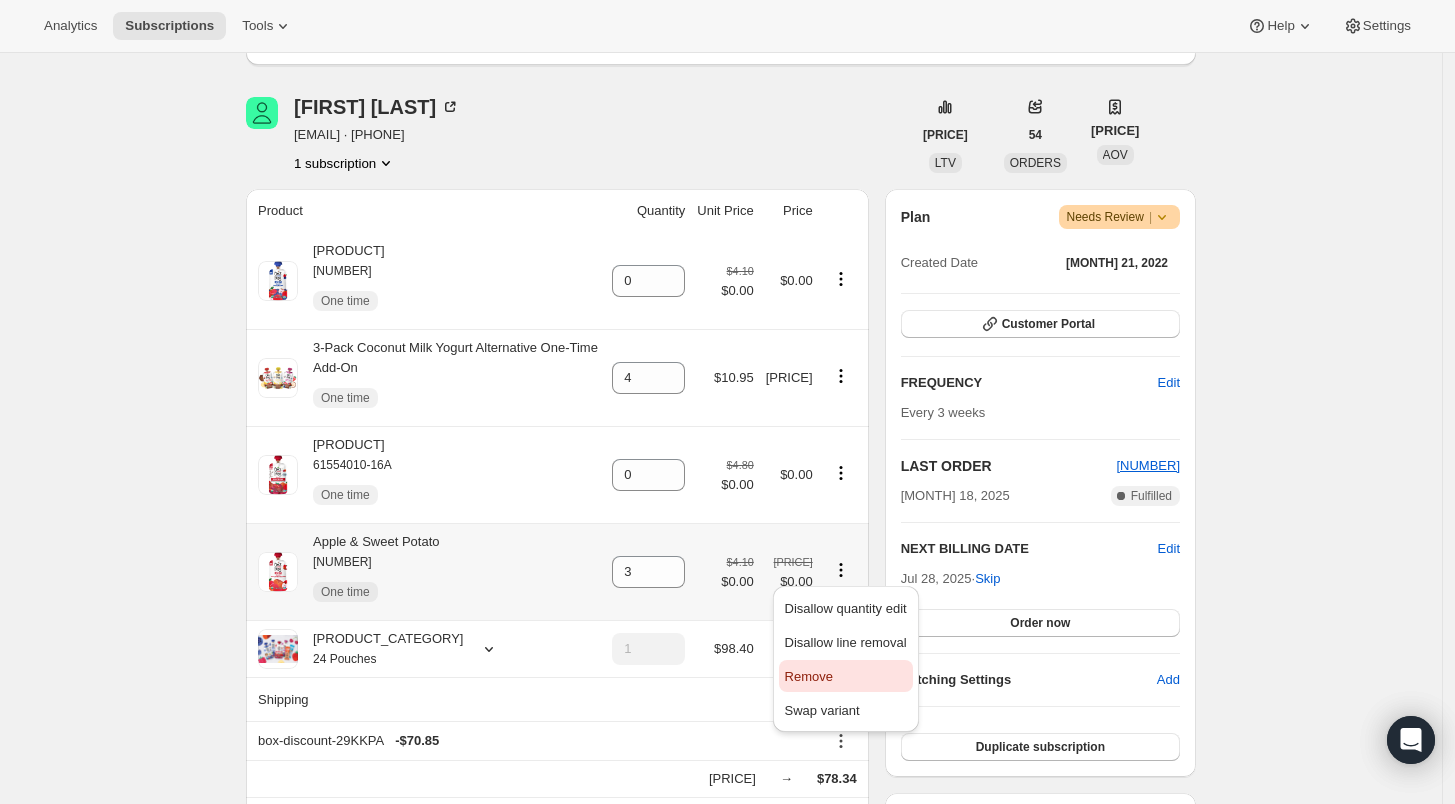 click on "Remove" at bounding box center [809, 676] 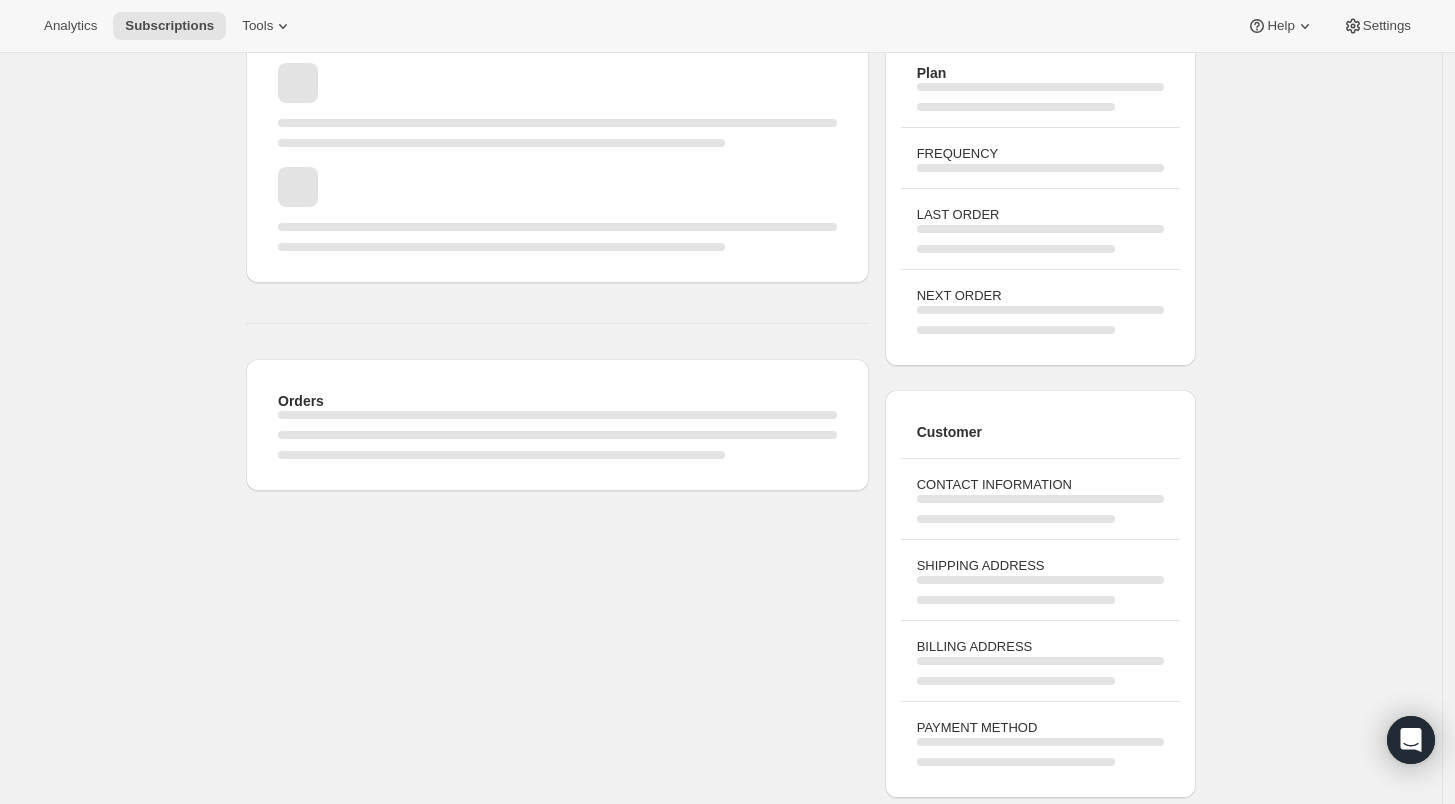scroll, scrollTop: 222, scrollLeft: 0, axis: vertical 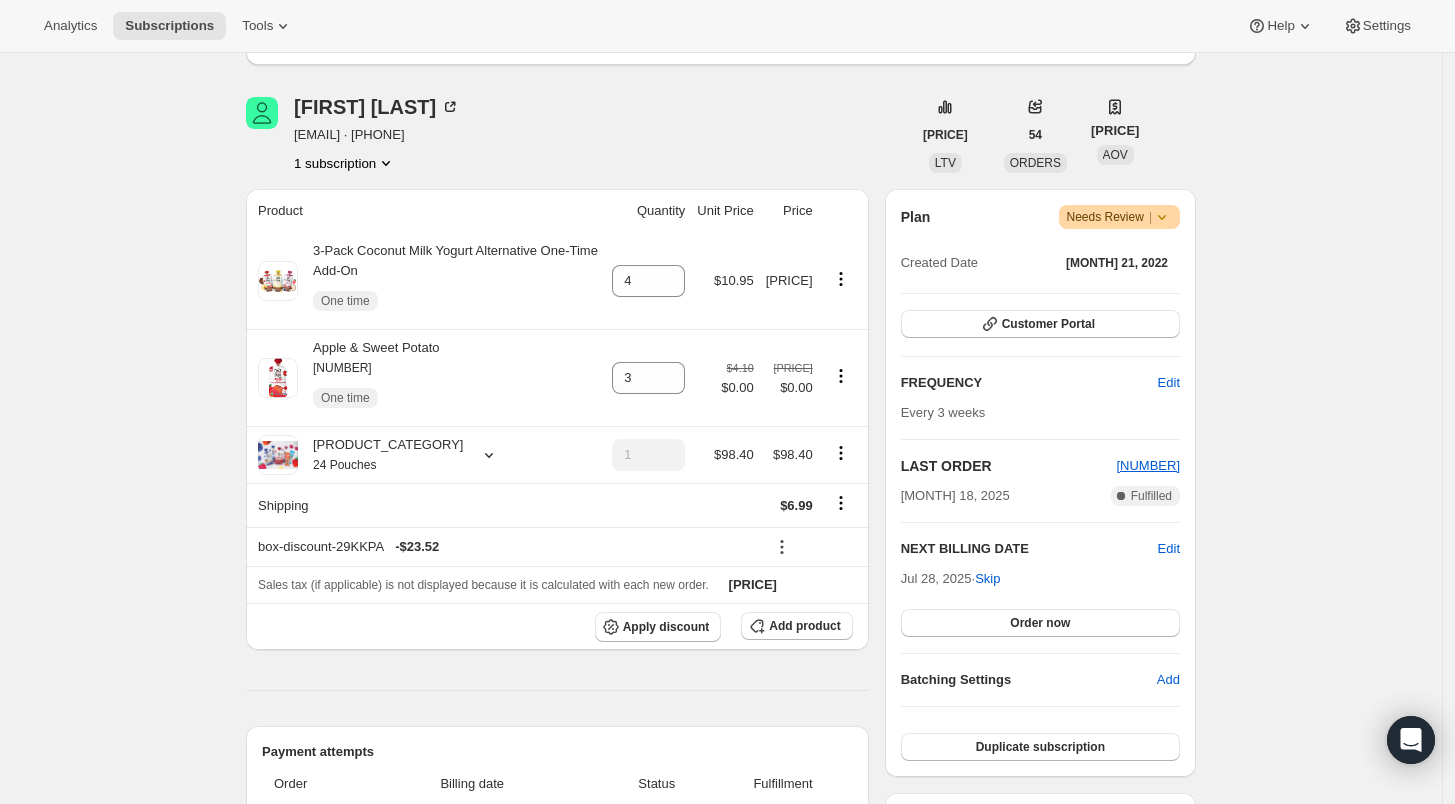 click 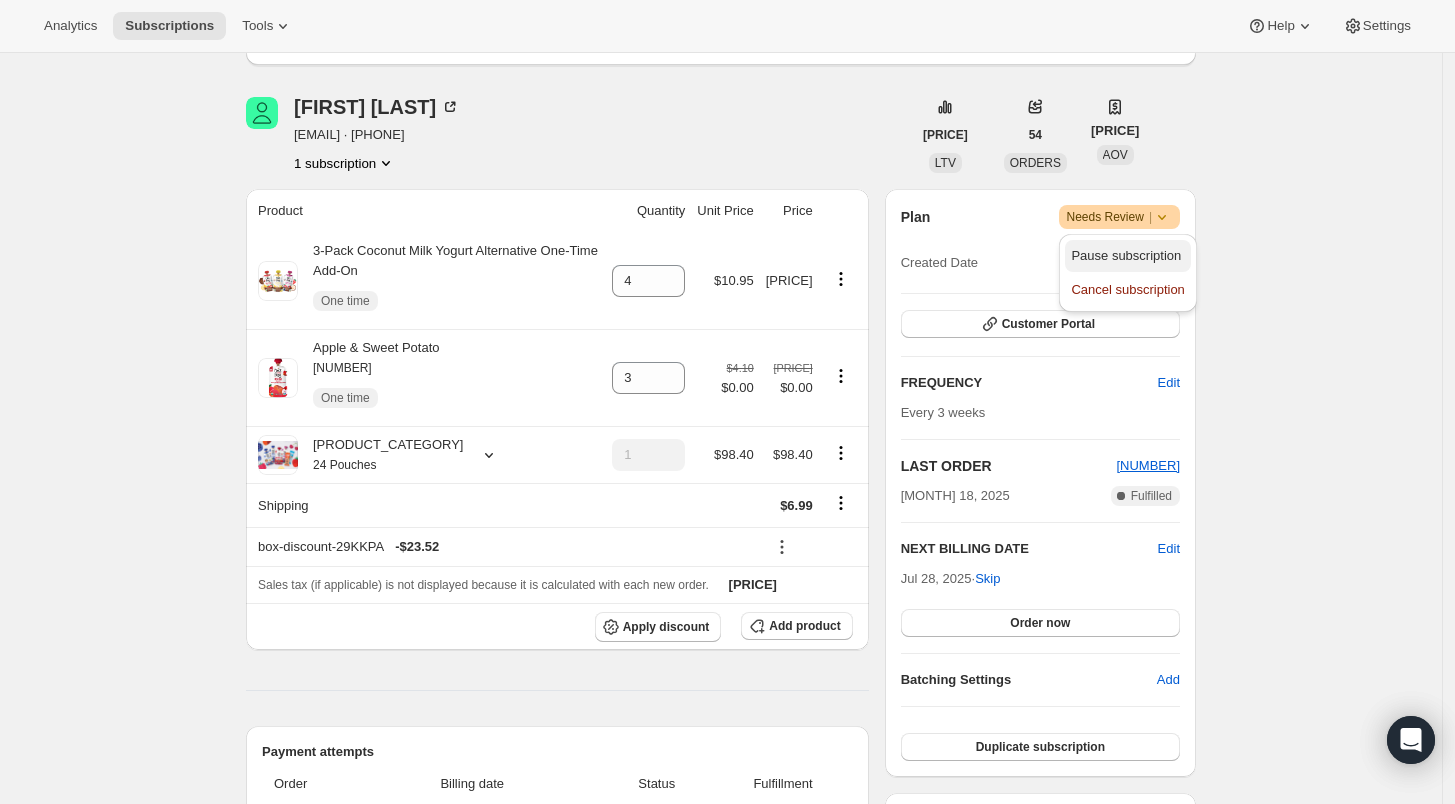 click on "Pause subscription" at bounding box center (1126, 255) 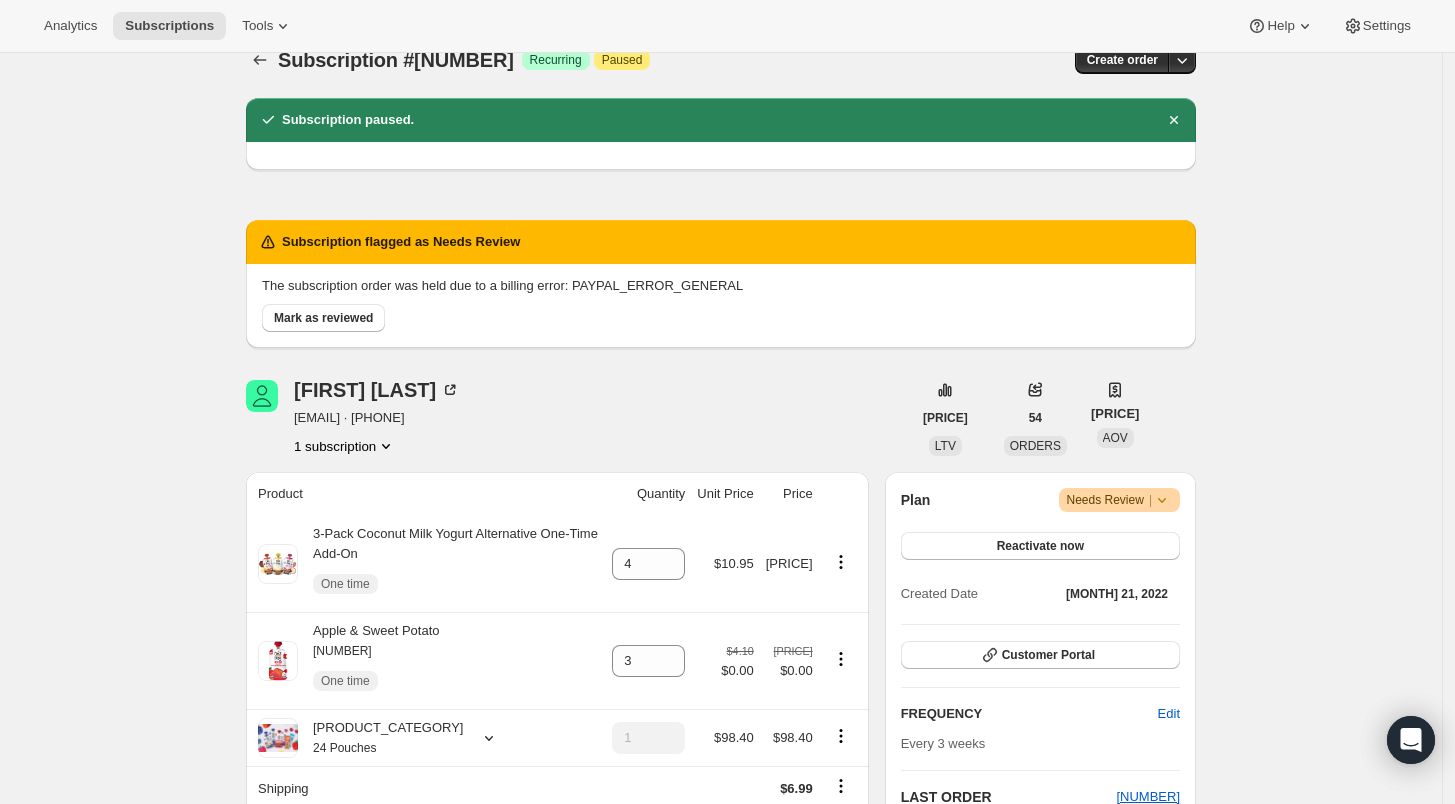 scroll, scrollTop: 0, scrollLeft: 0, axis: both 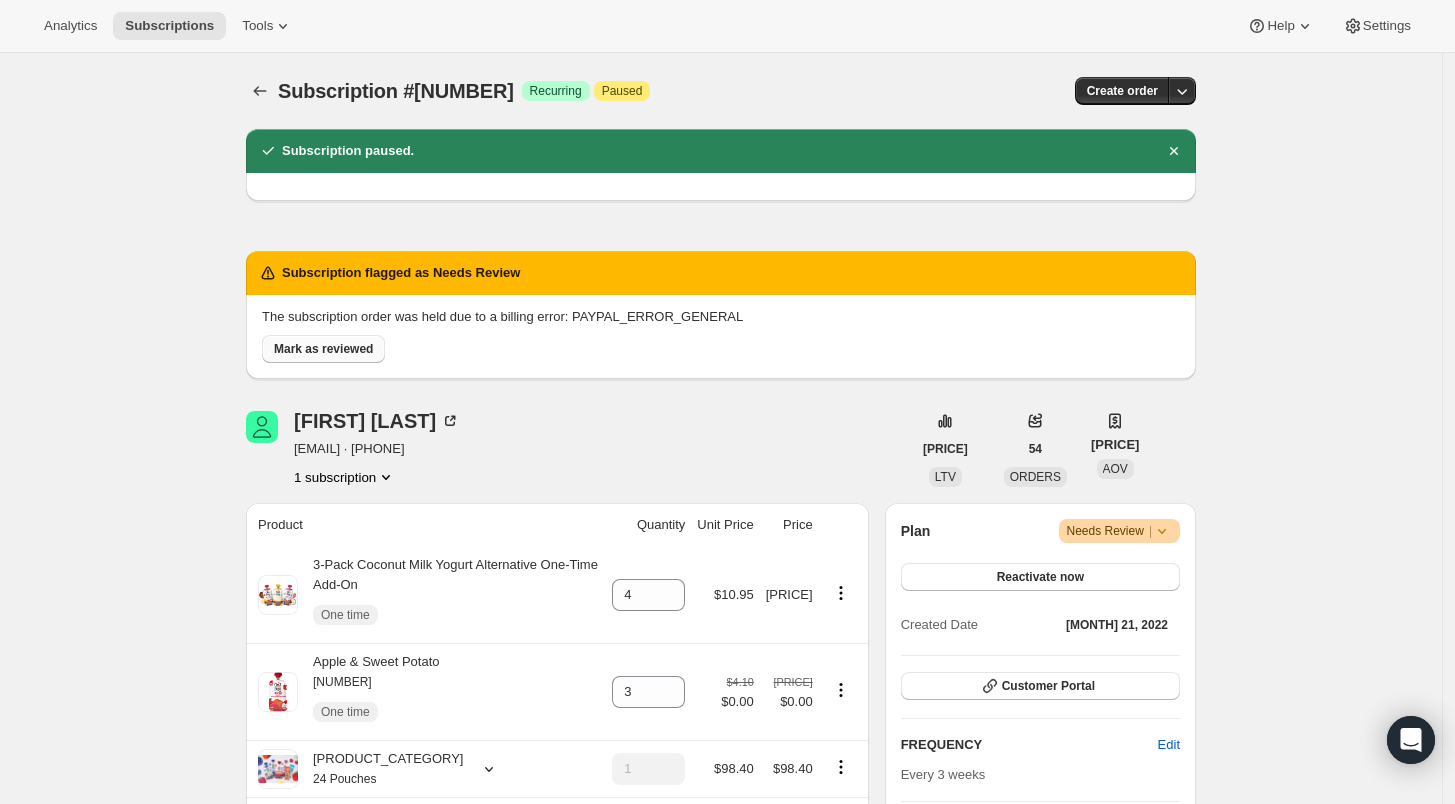click on "Mark as reviewed" at bounding box center (323, 349) 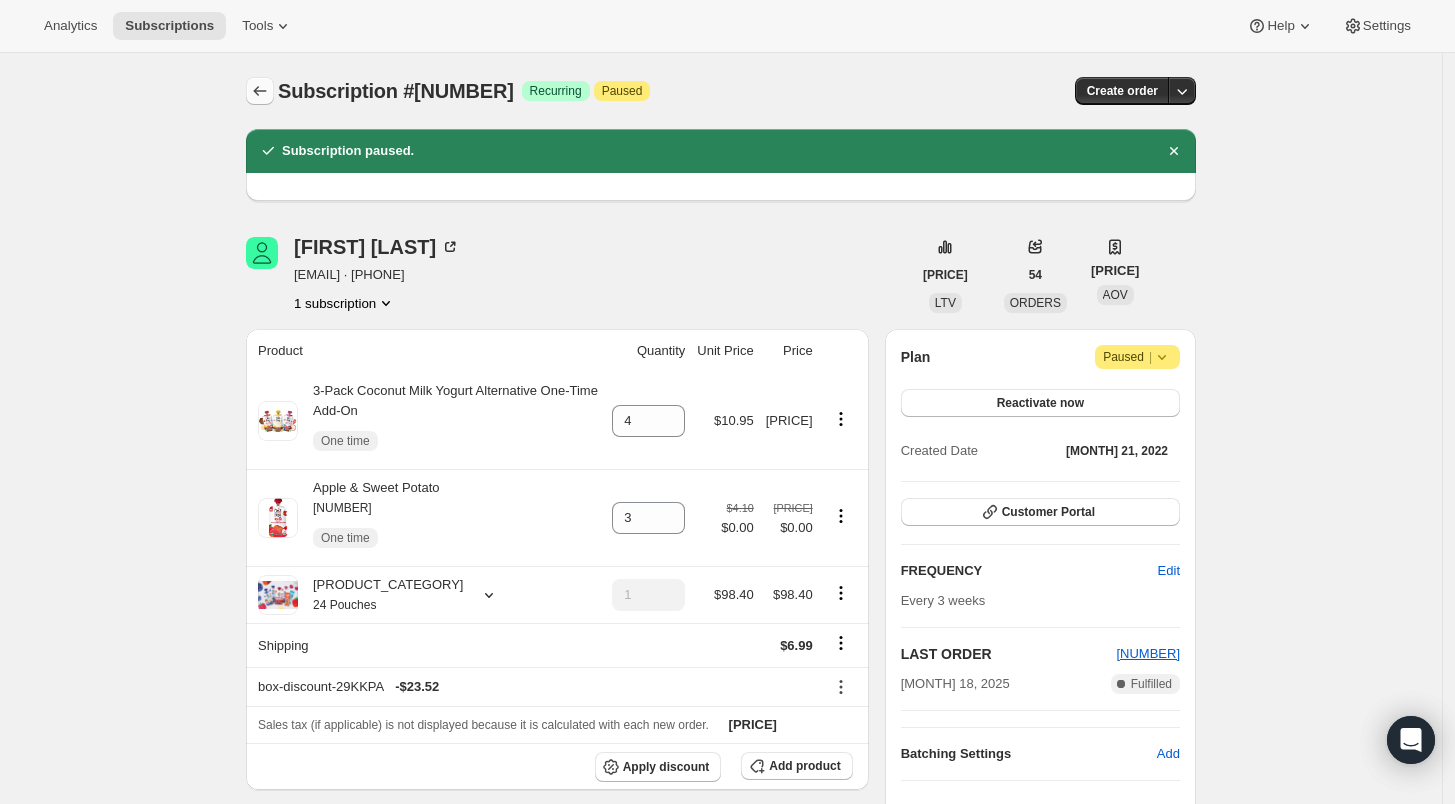 click 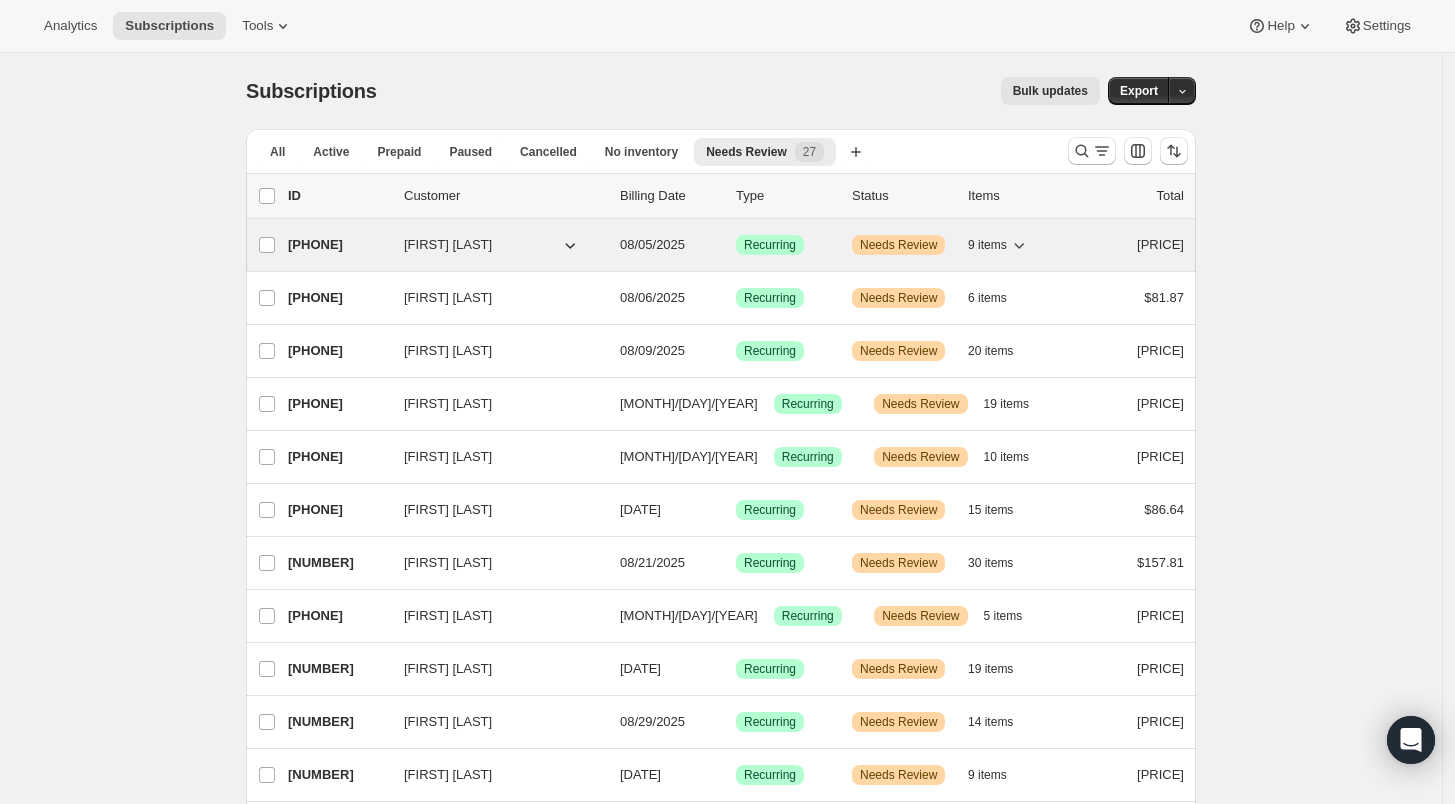click on "[PHONE]" at bounding box center [338, 245] 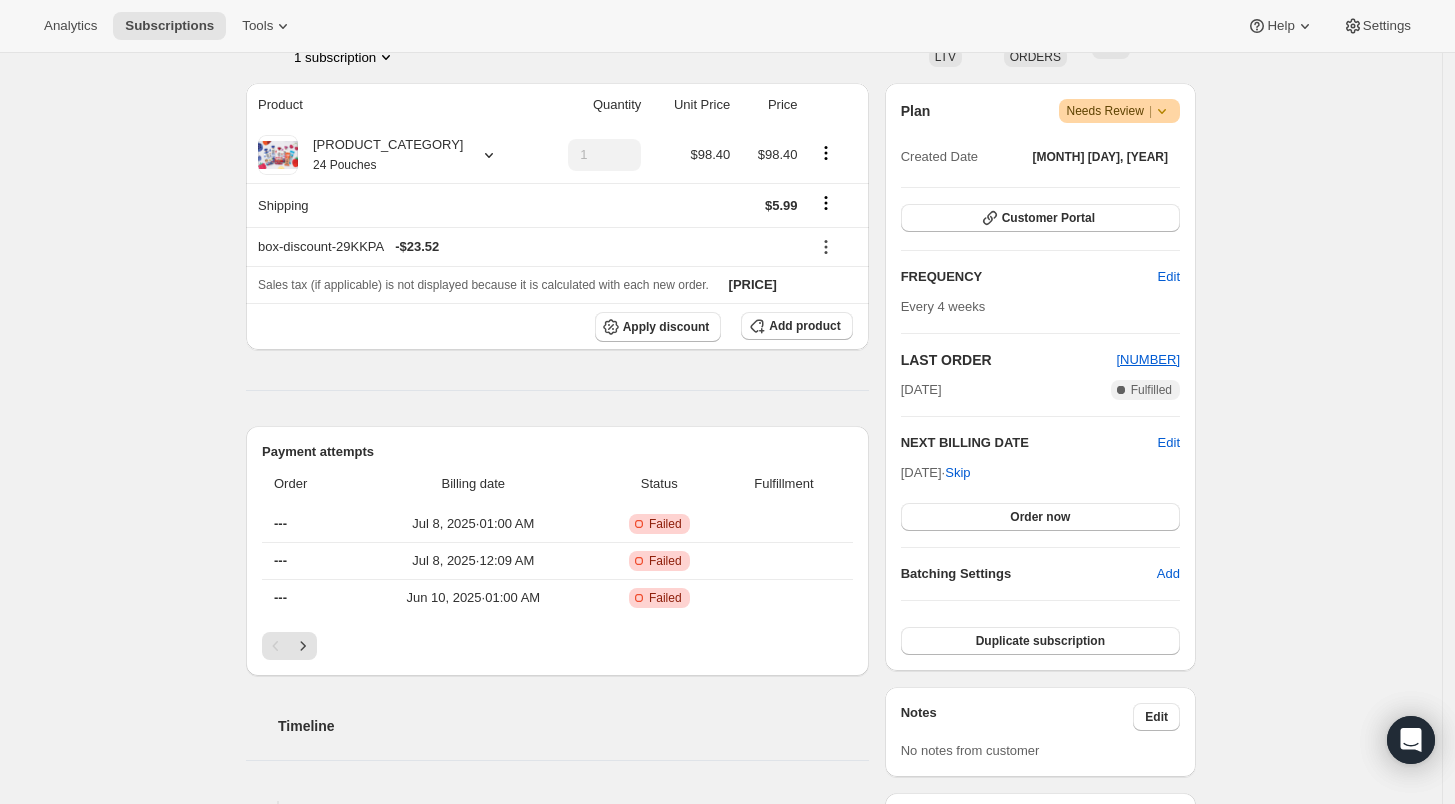 scroll, scrollTop: 333, scrollLeft: 0, axis: vertical 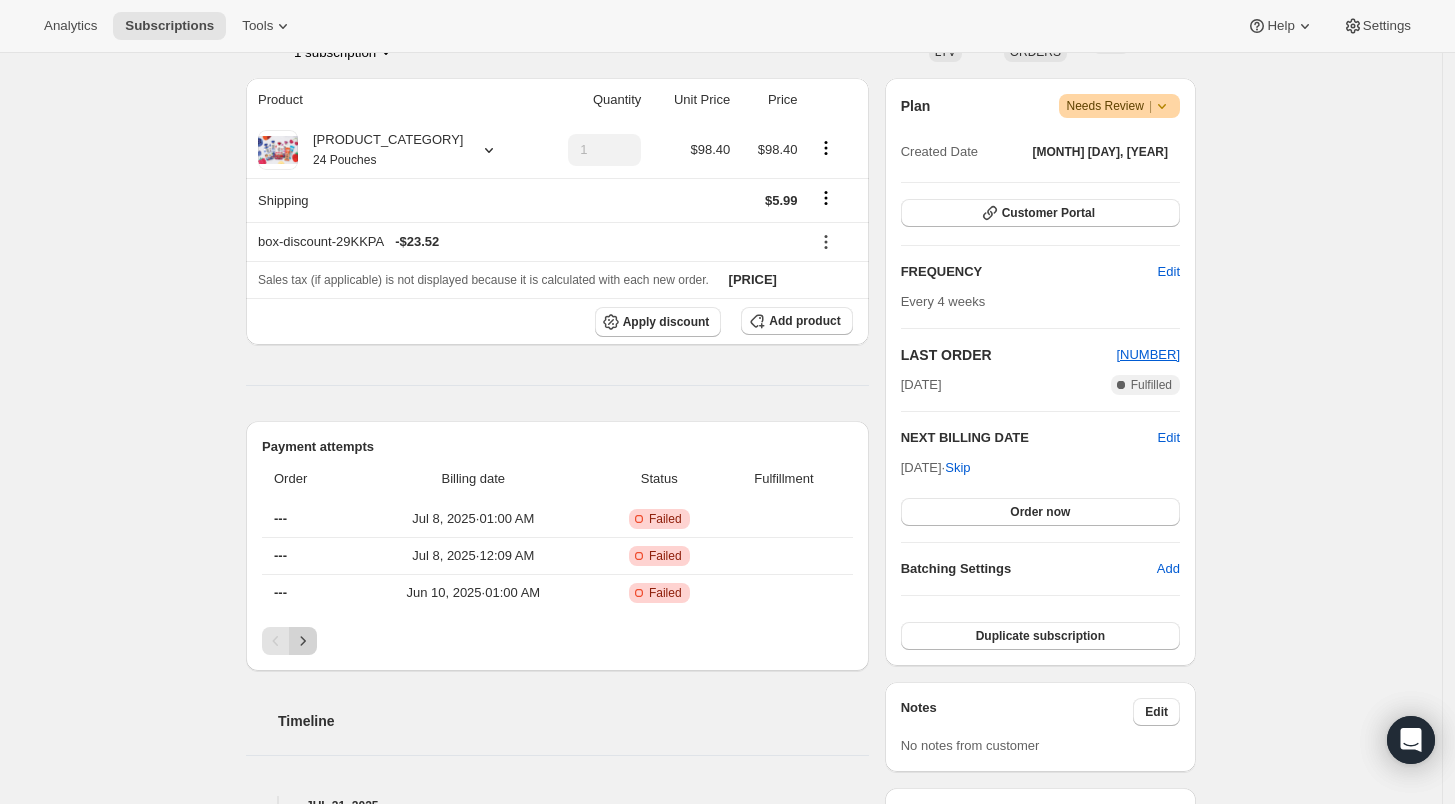 click 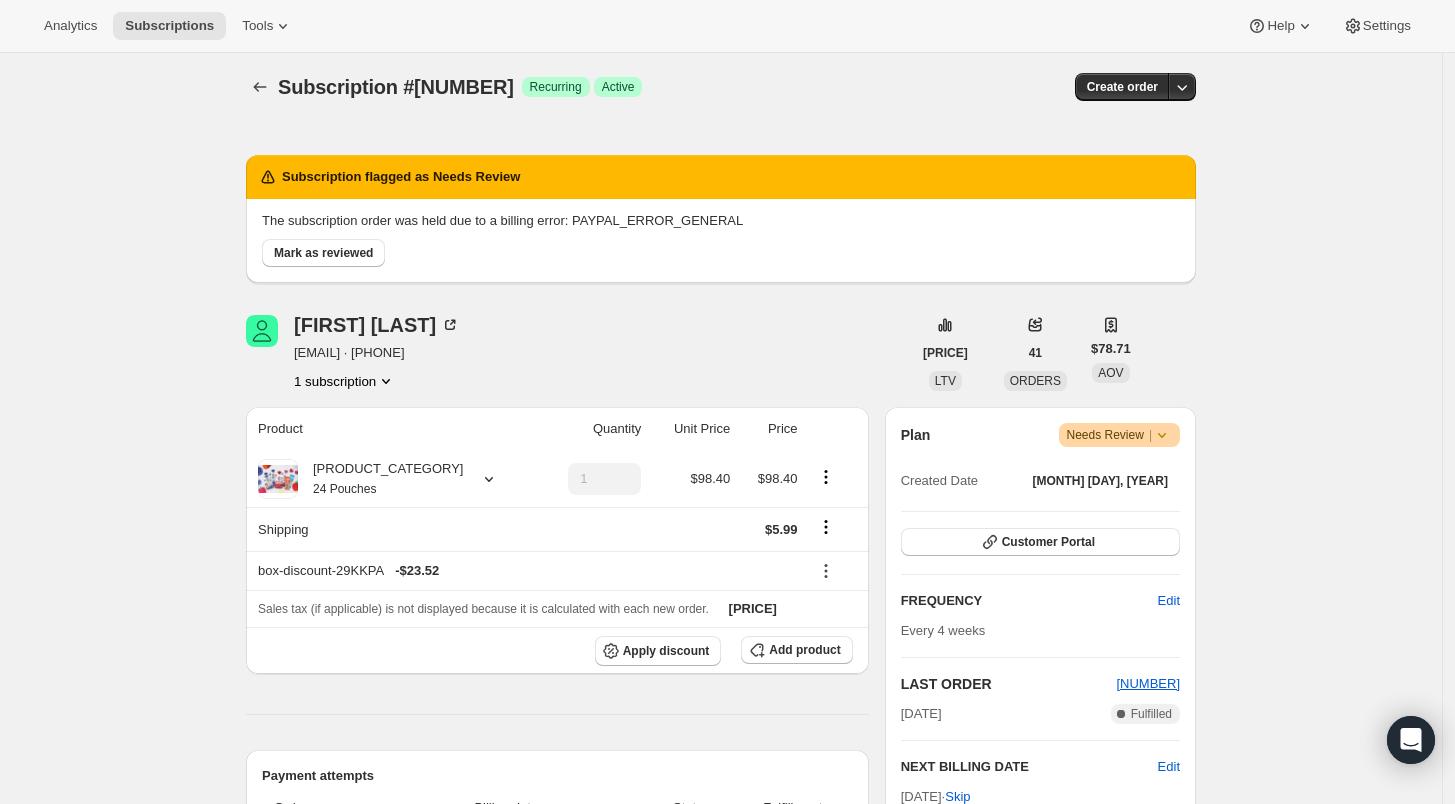 scroll, scrollTop: 0, scrollLeft: 0, axis: both 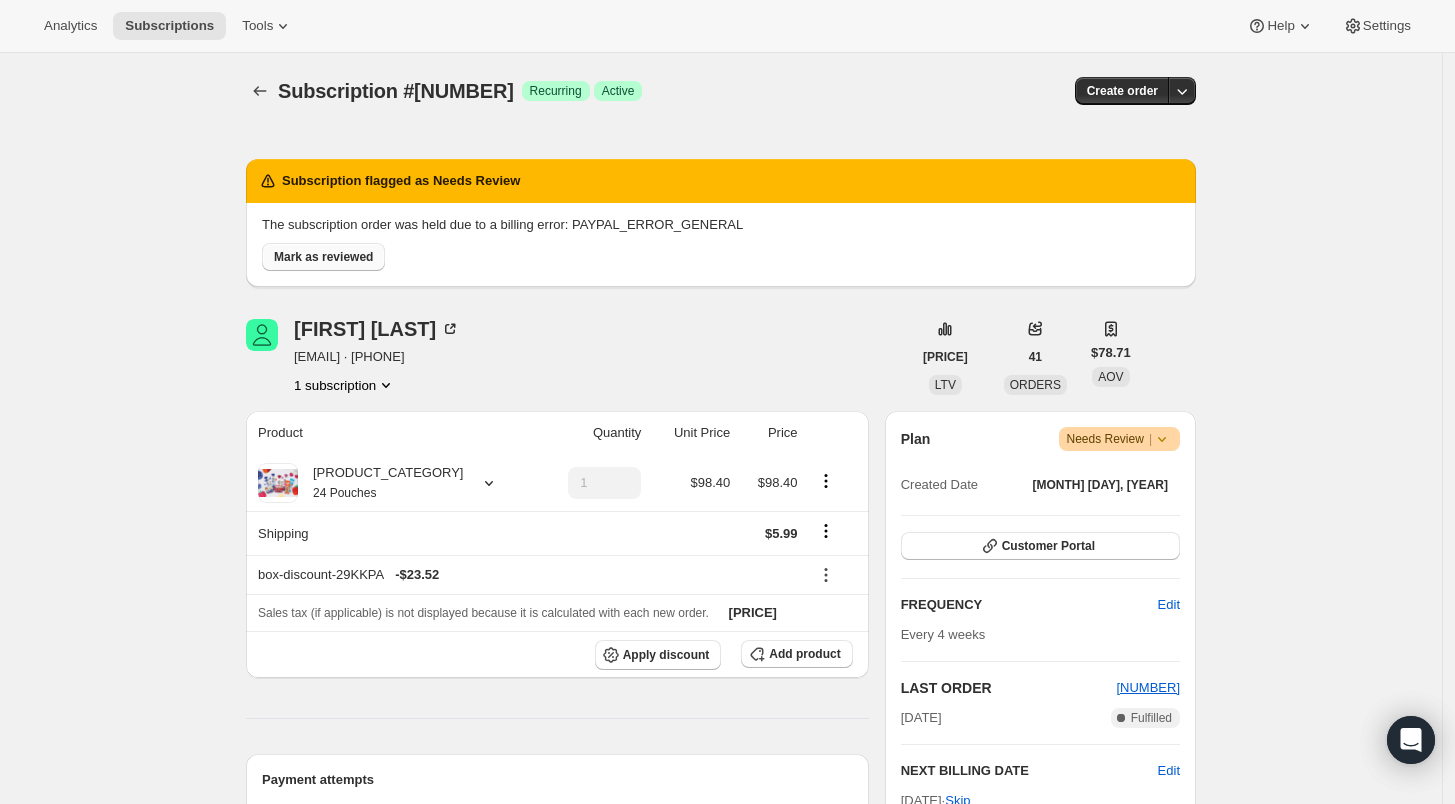 click on "Mark as reviewed" at bounding box center [323, 257] 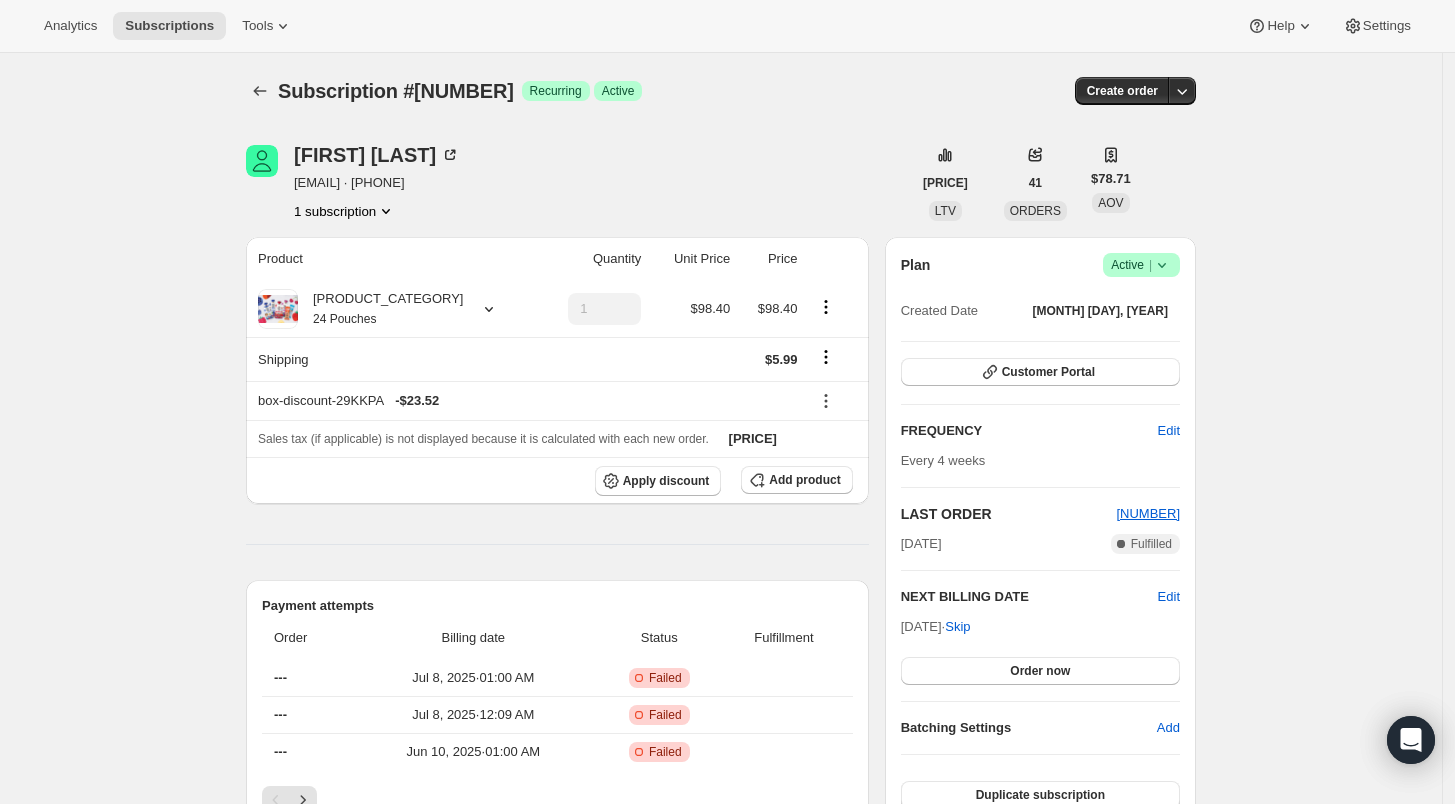 click 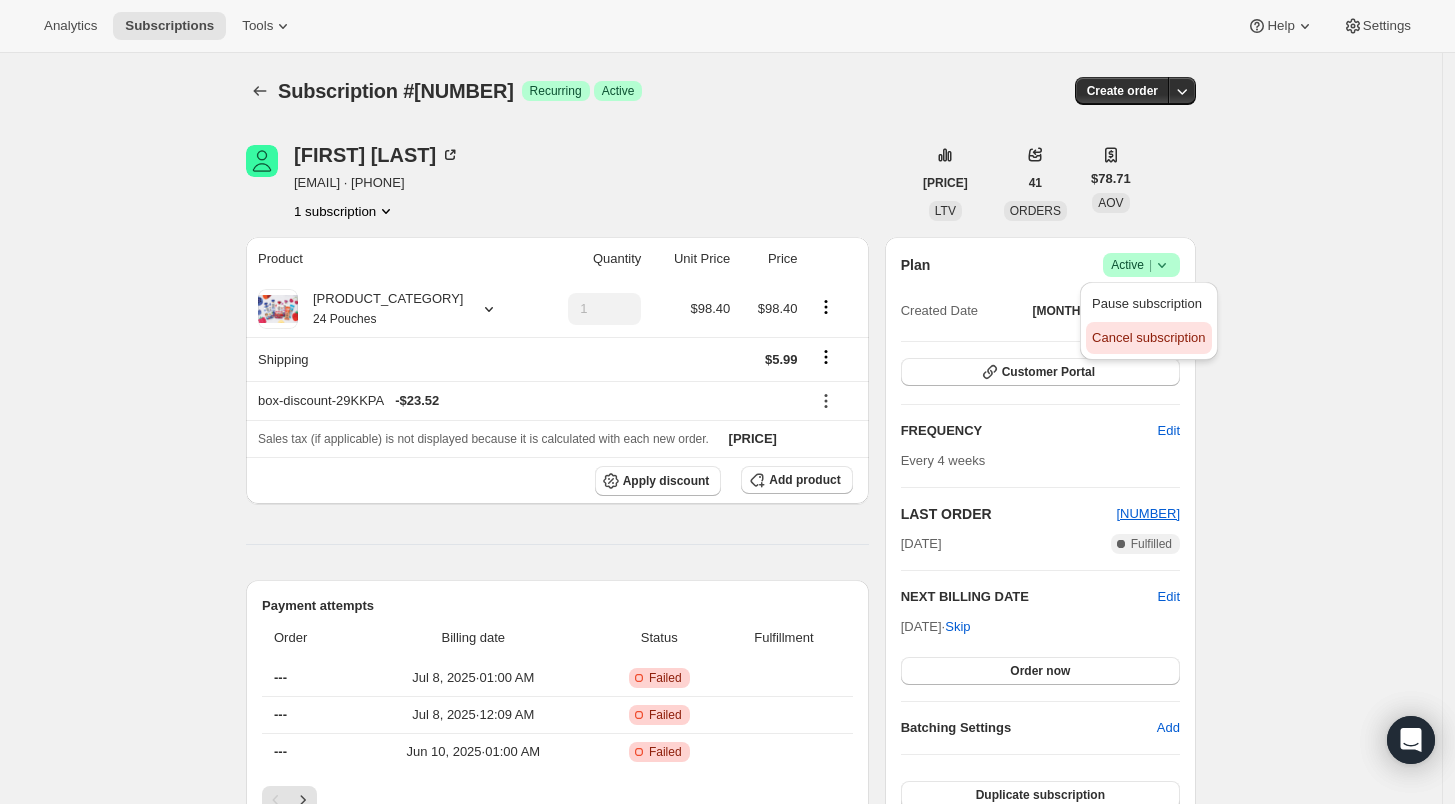 click on "Cancel subscription" at bounding box center (1148, 337) 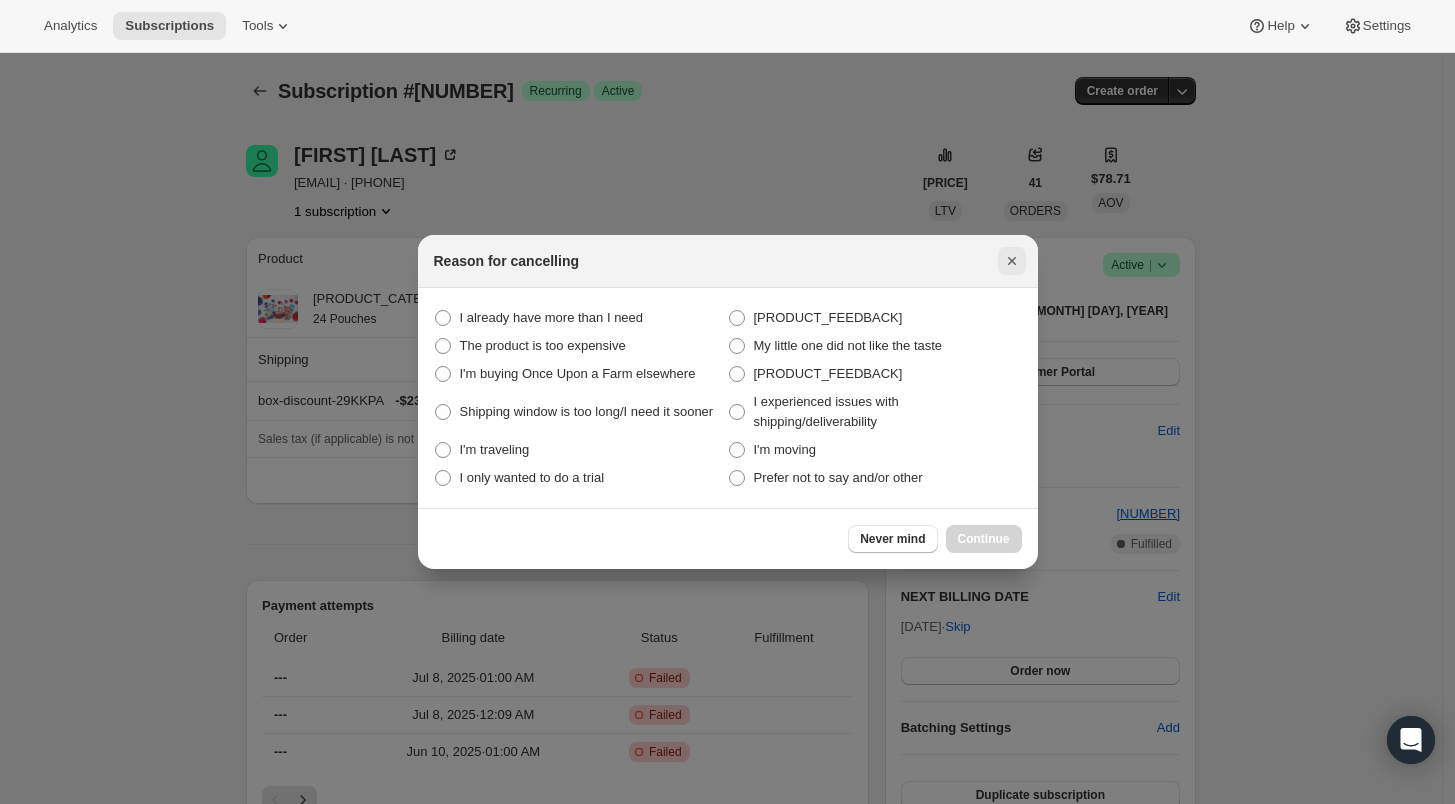 click 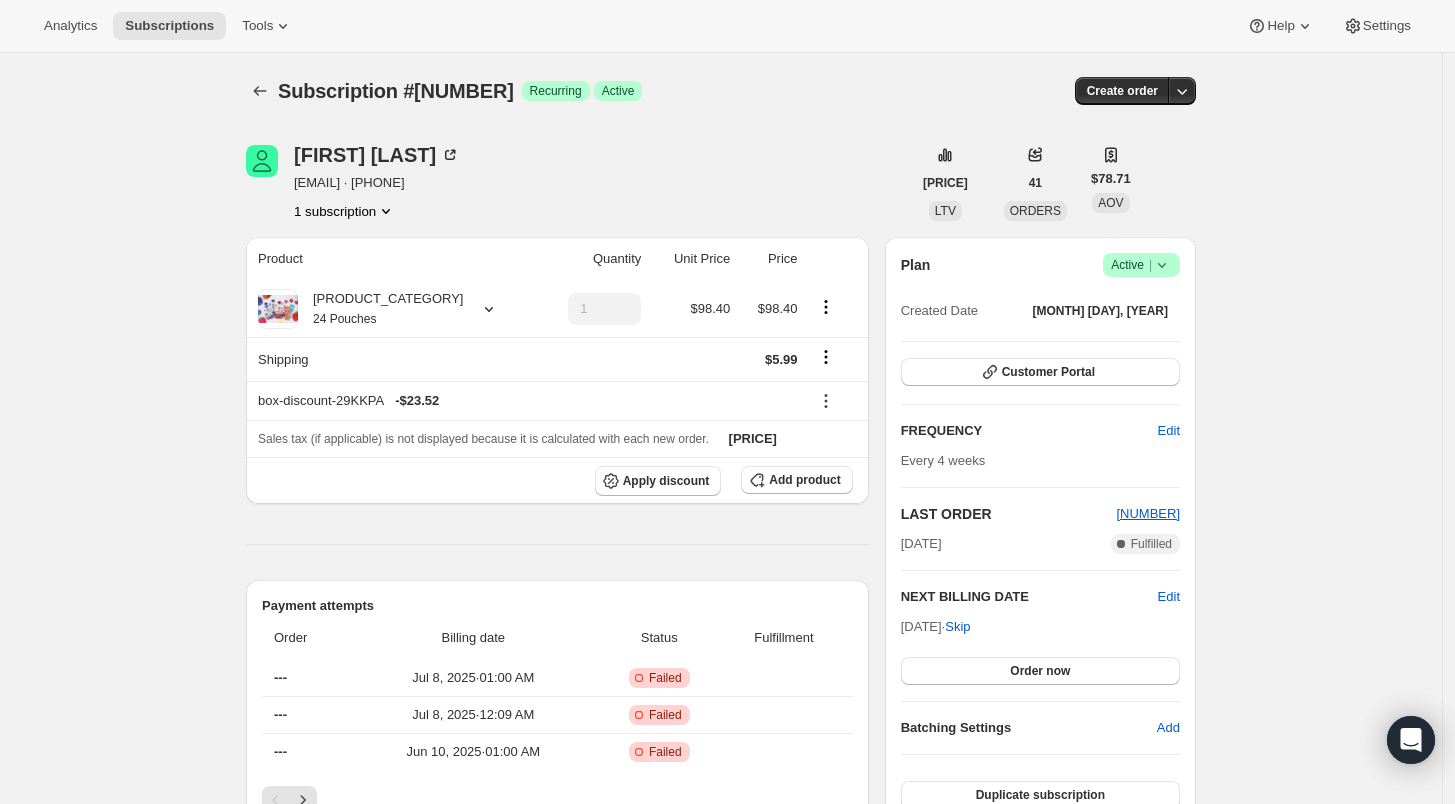 click 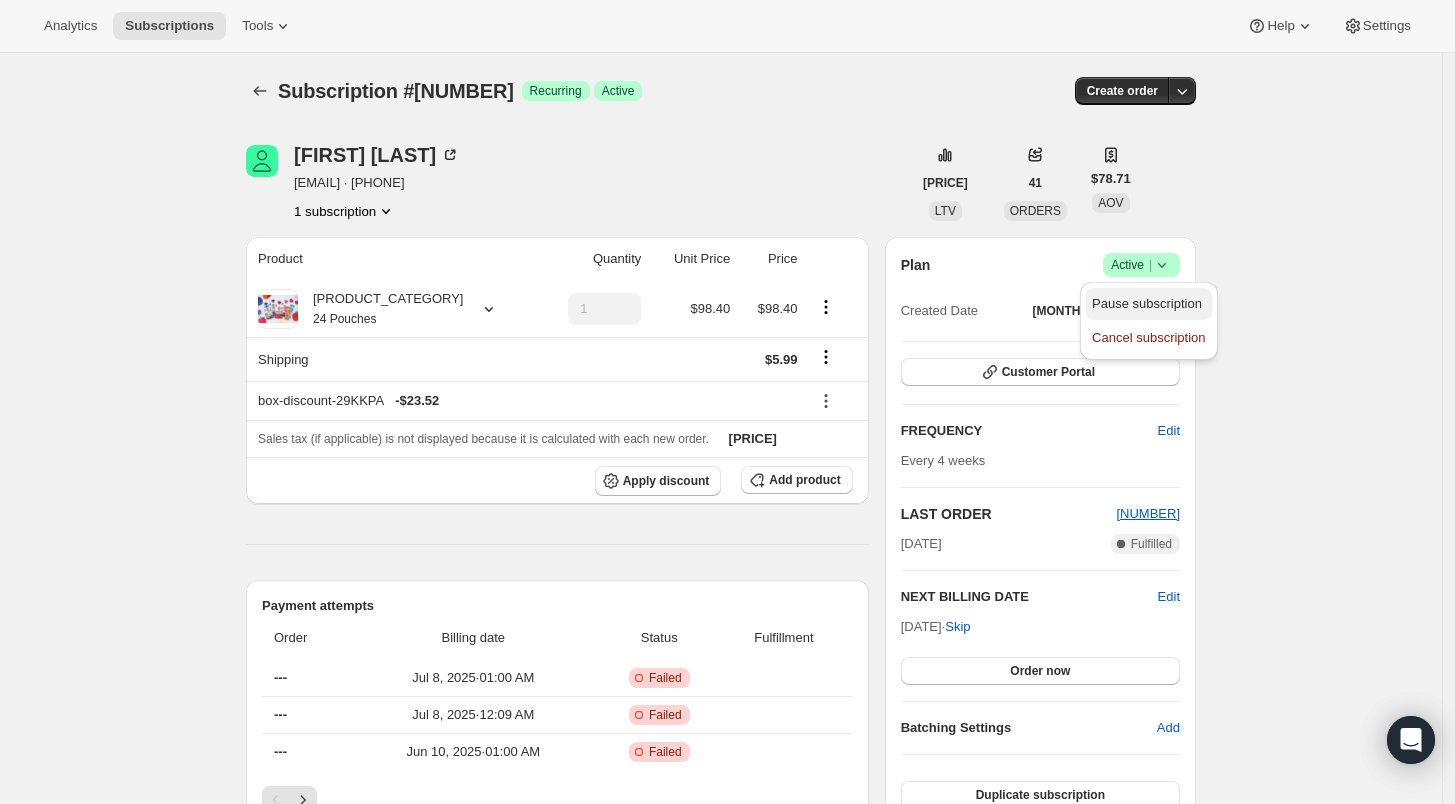 click on "Pause subscription" at bounding box center (1147, 303) 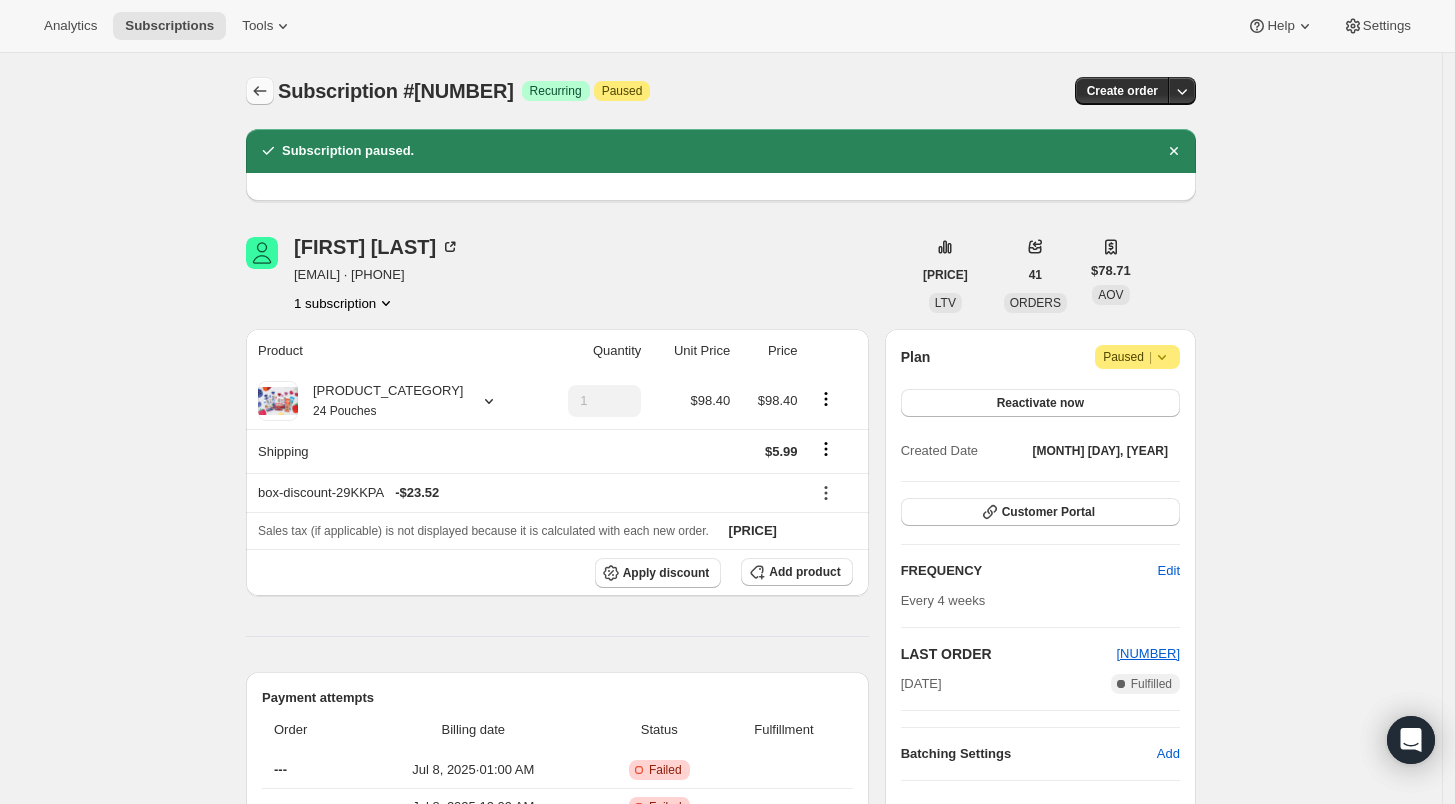click at bounding box center [260, 91] 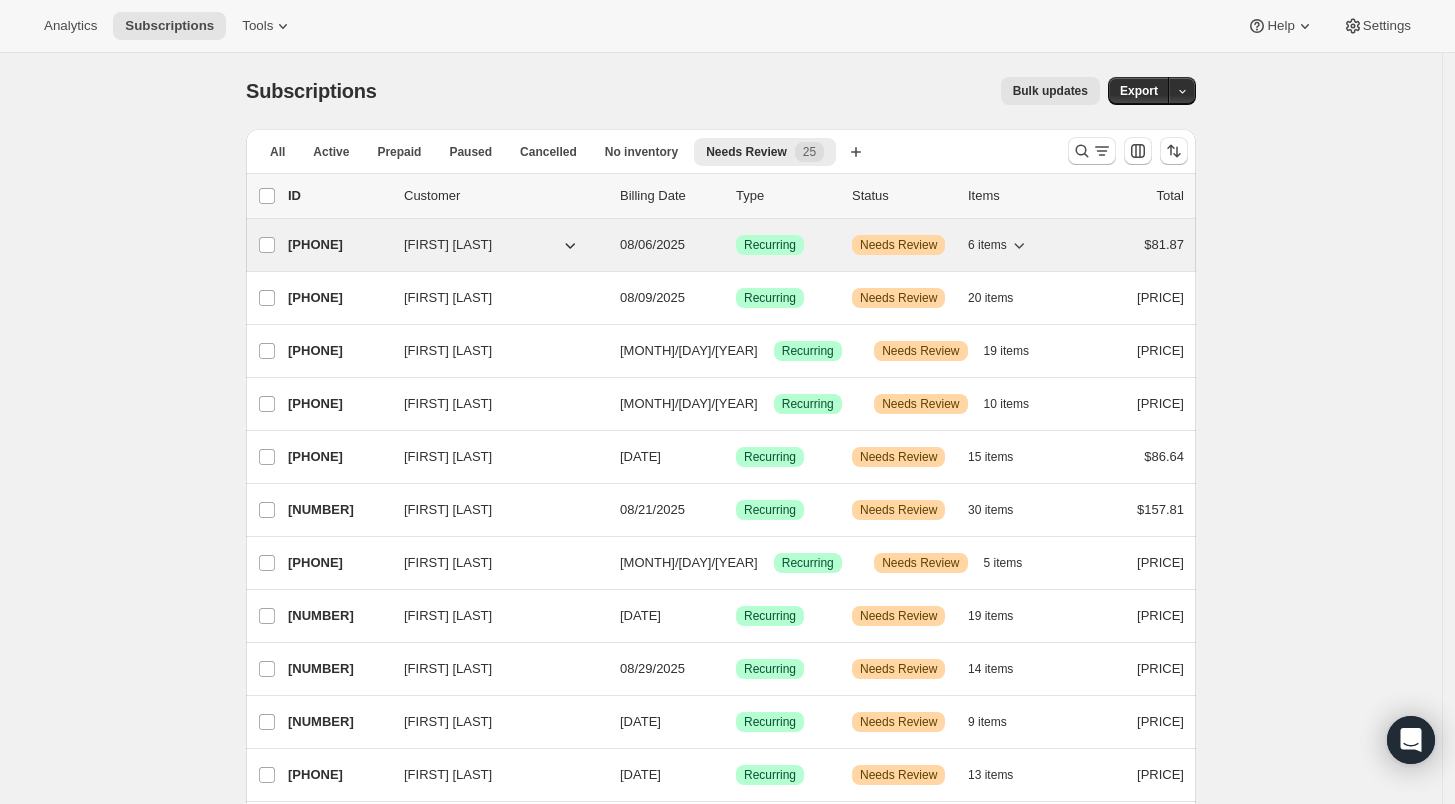 click on "[PHONE]" at bounding box center (338, 245) 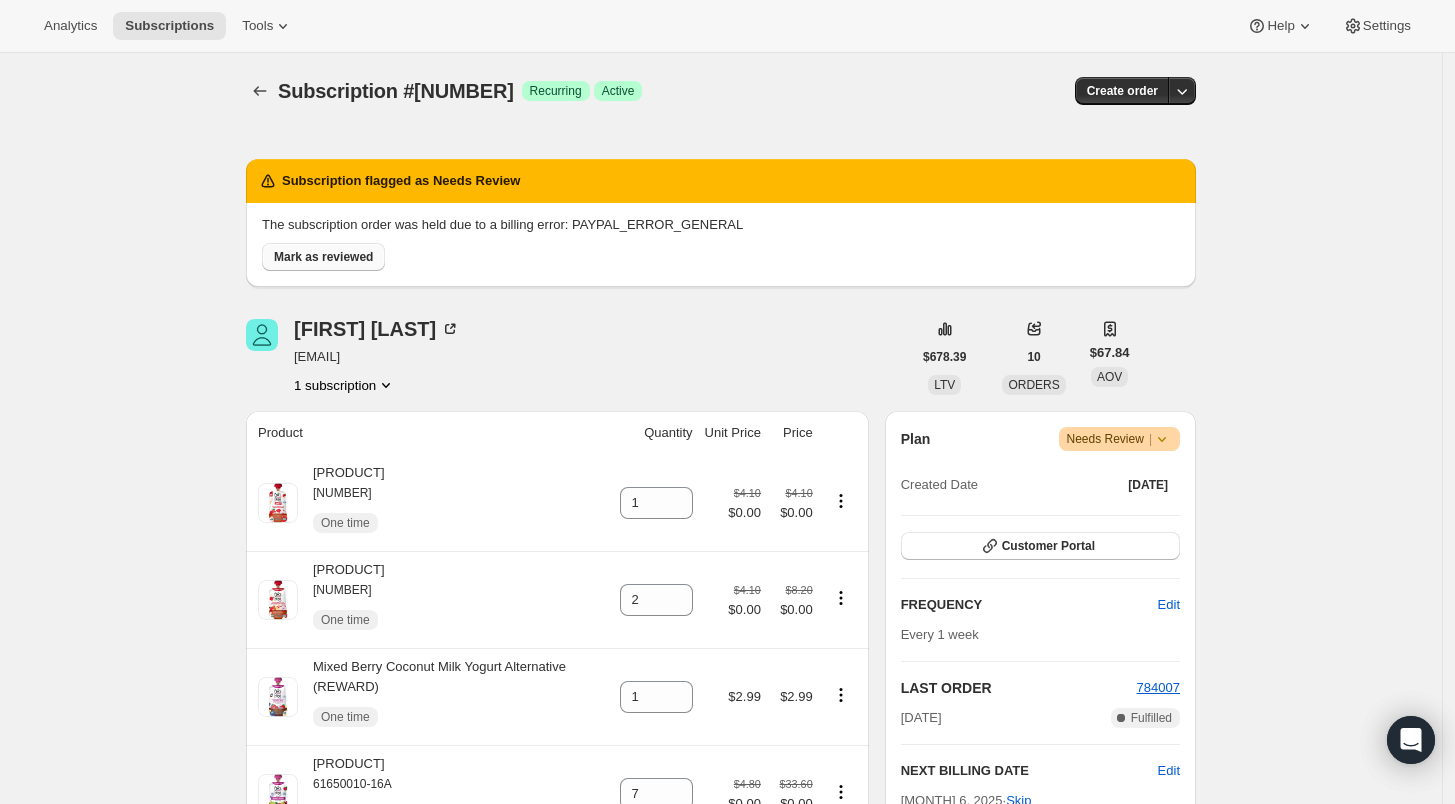 click on "Mark as reviewed" at bounding box center [323, 257] 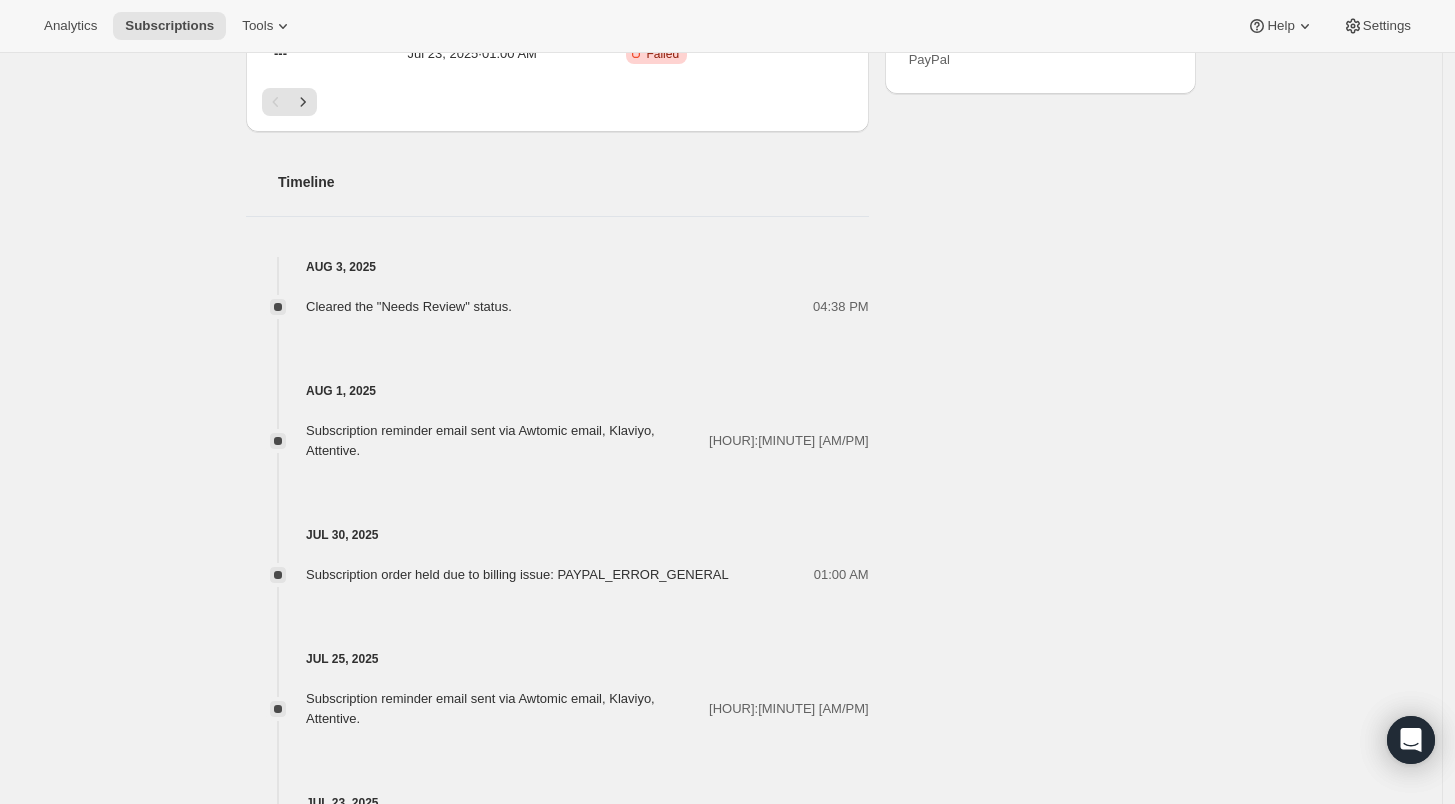 scroll, scrollTop: 777, scrollLeft: 0, axis: vertical 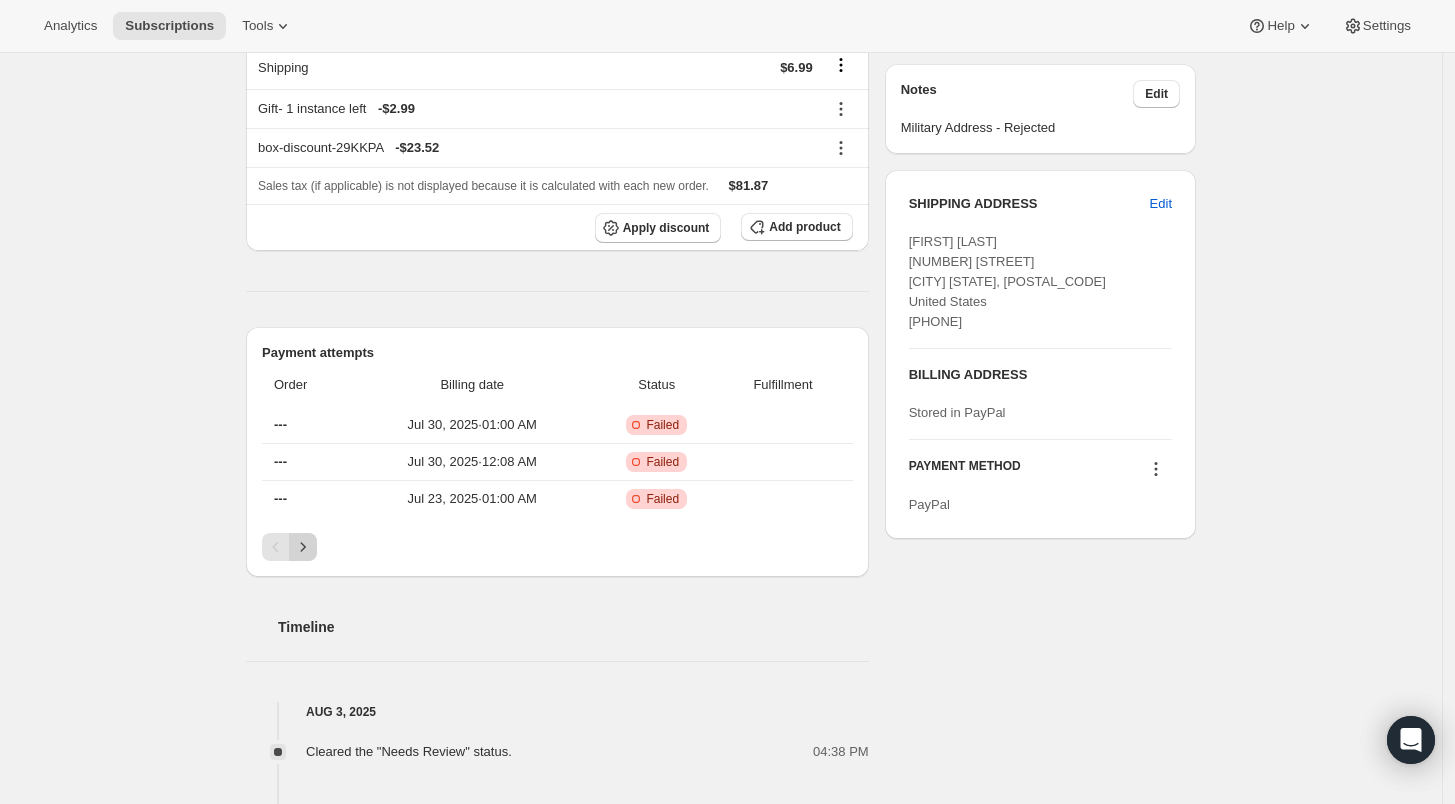 click 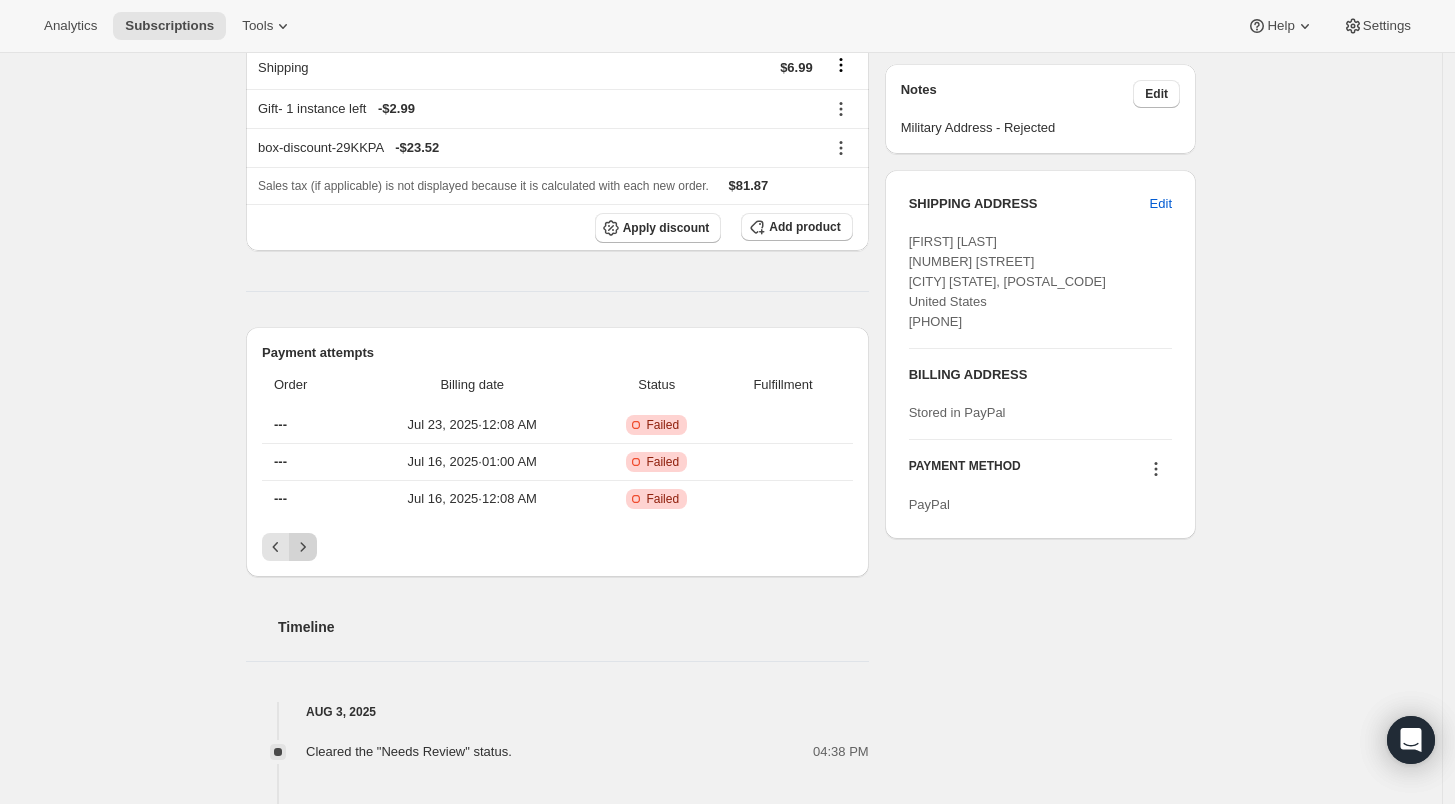 click 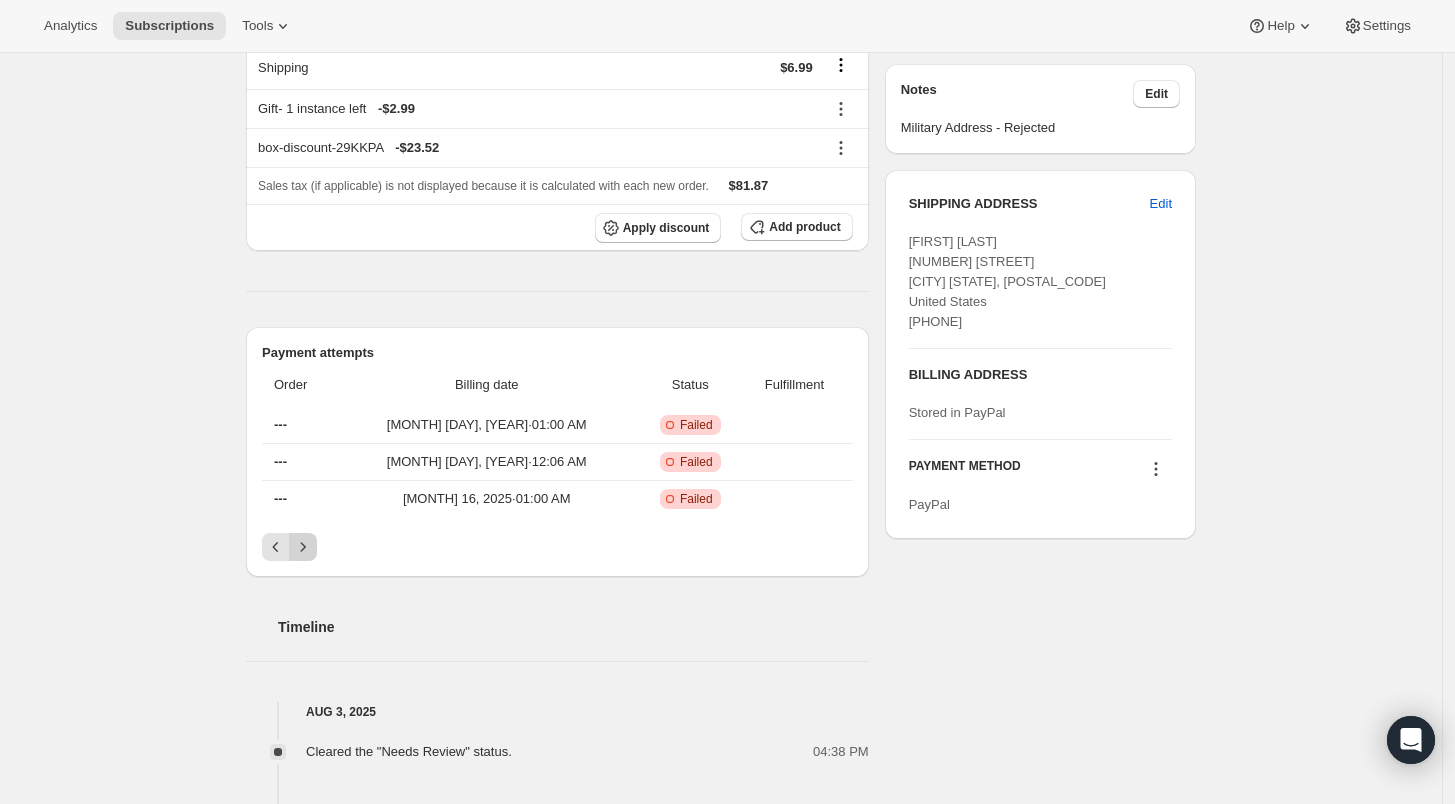 click 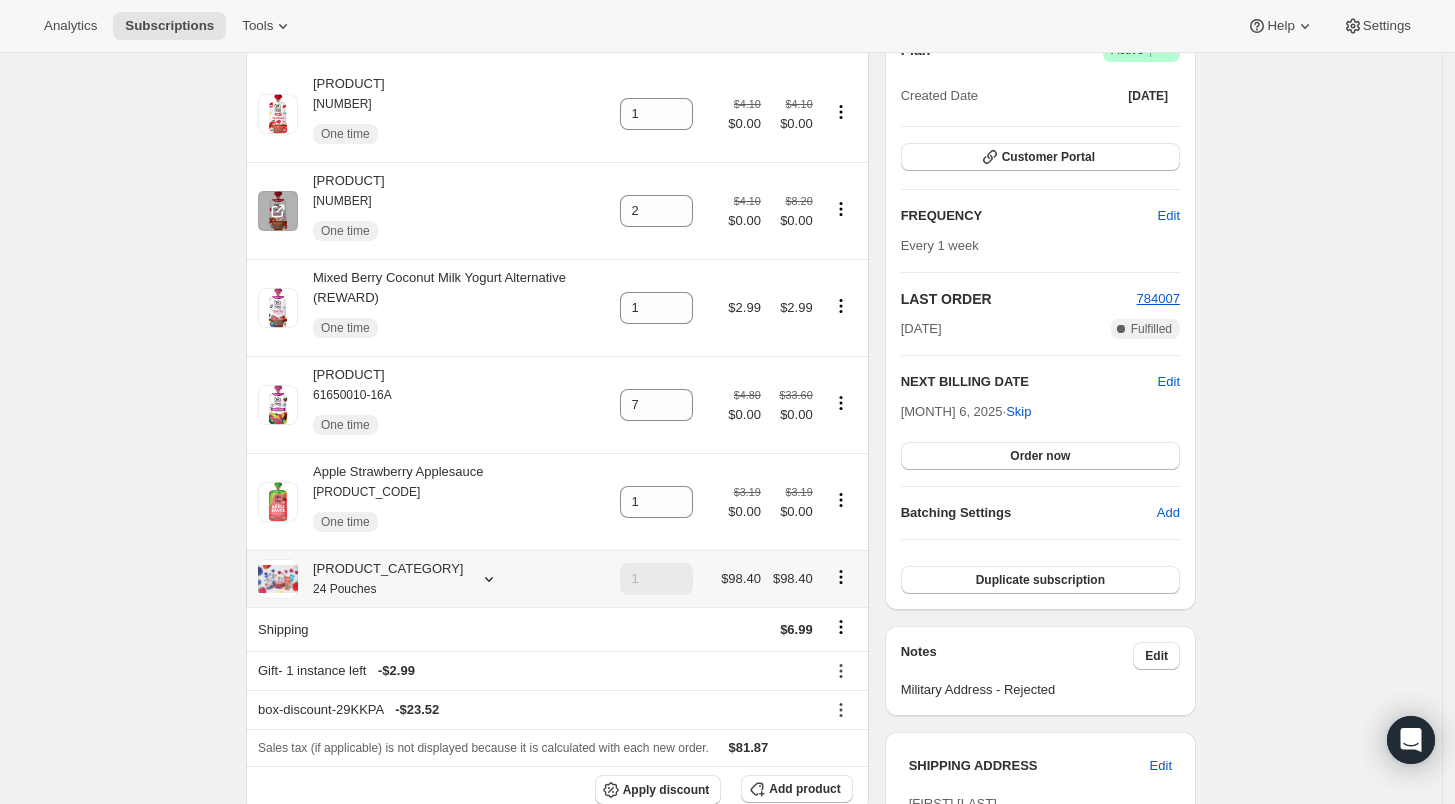 scroll, scrollTop: 0, scrollLeft: 0, axis: both 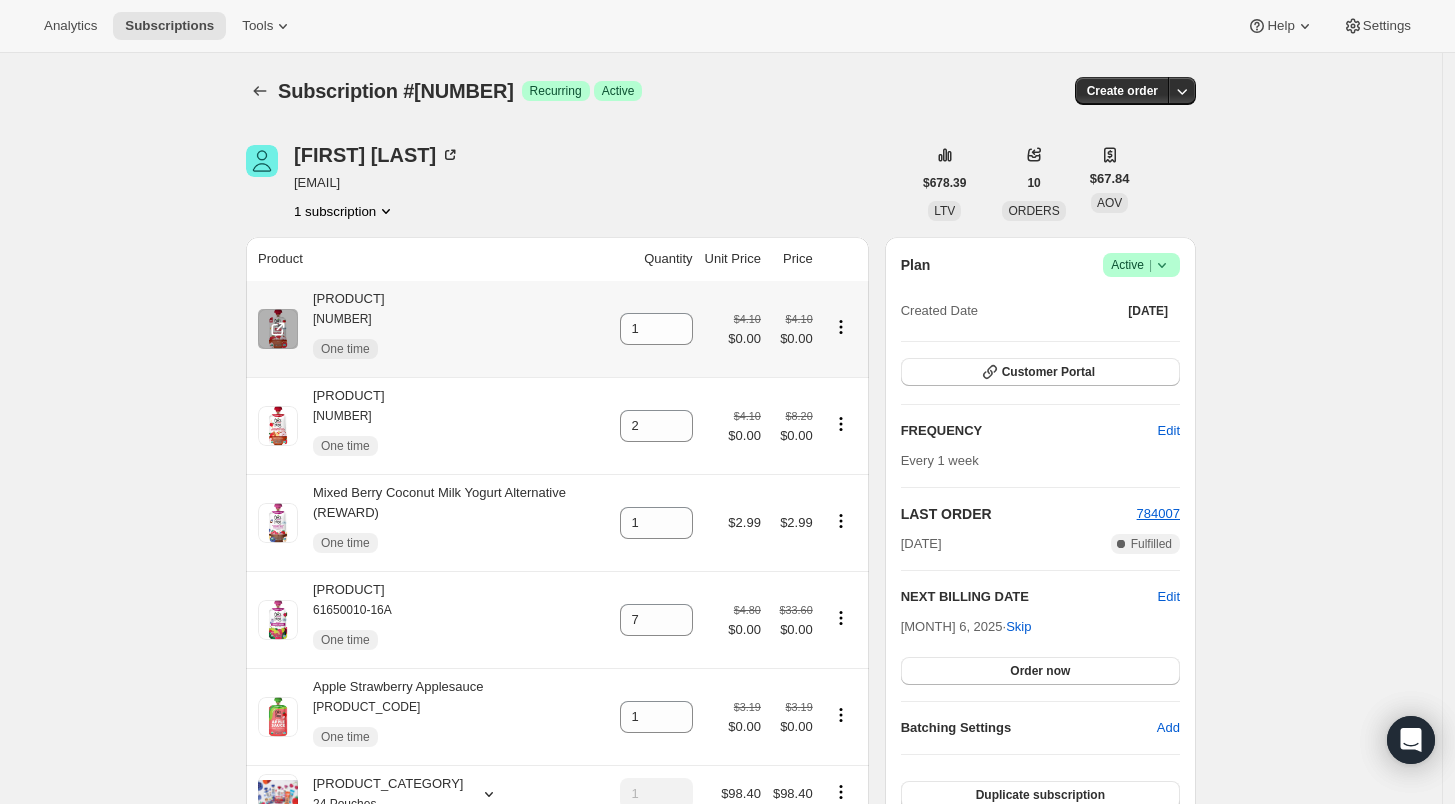 click 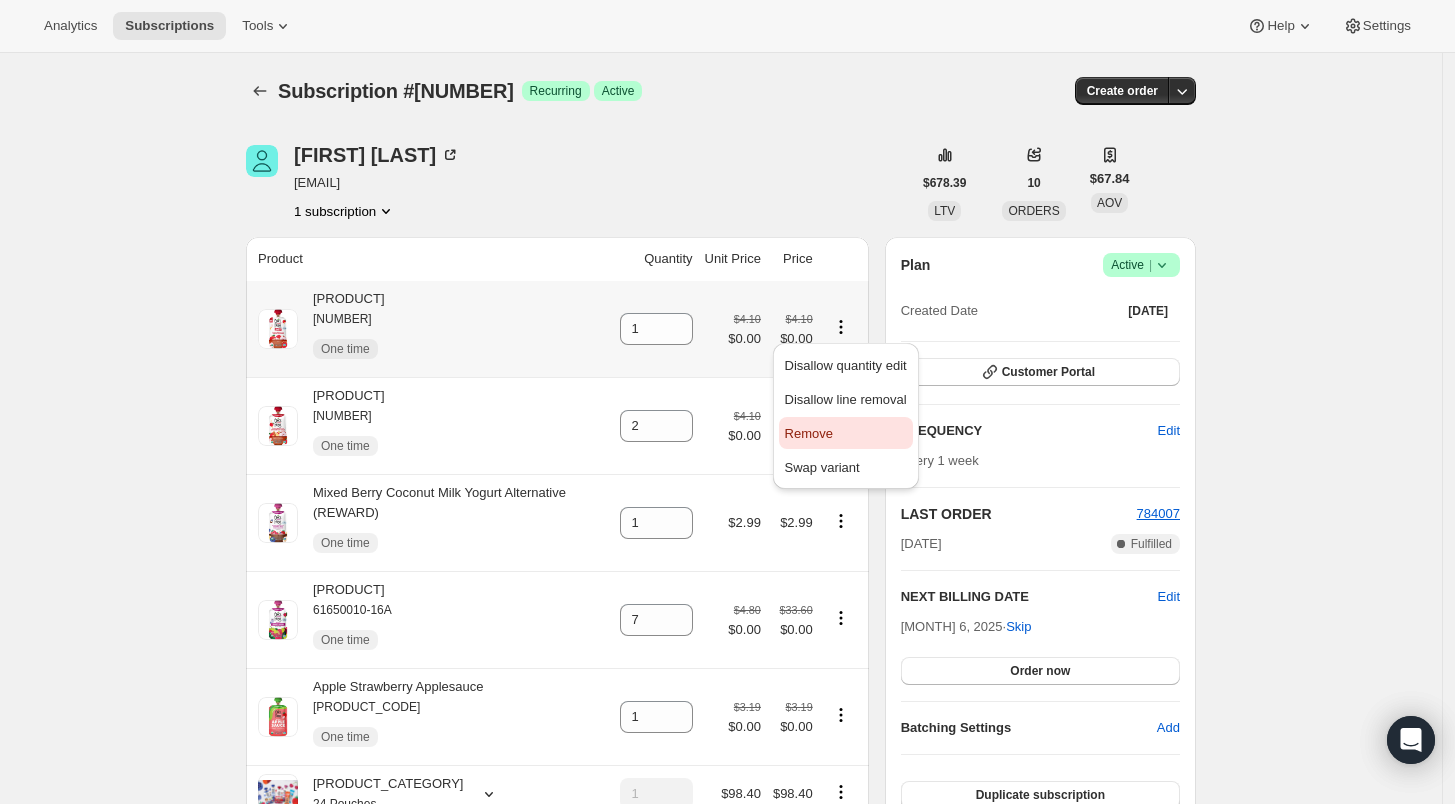 click on "Remove" at bounding box center [846, 434] 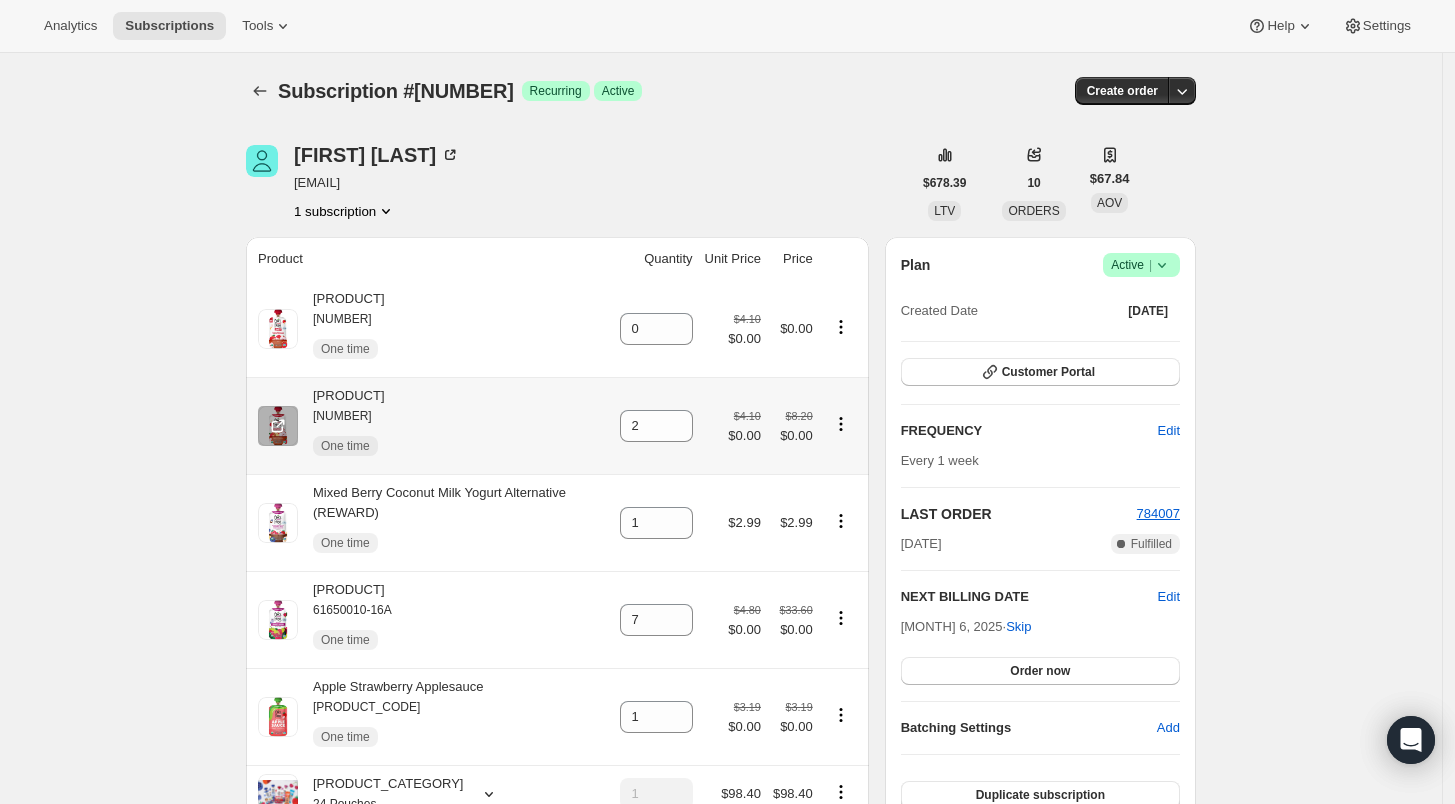 click at bounding box center [841, 424] 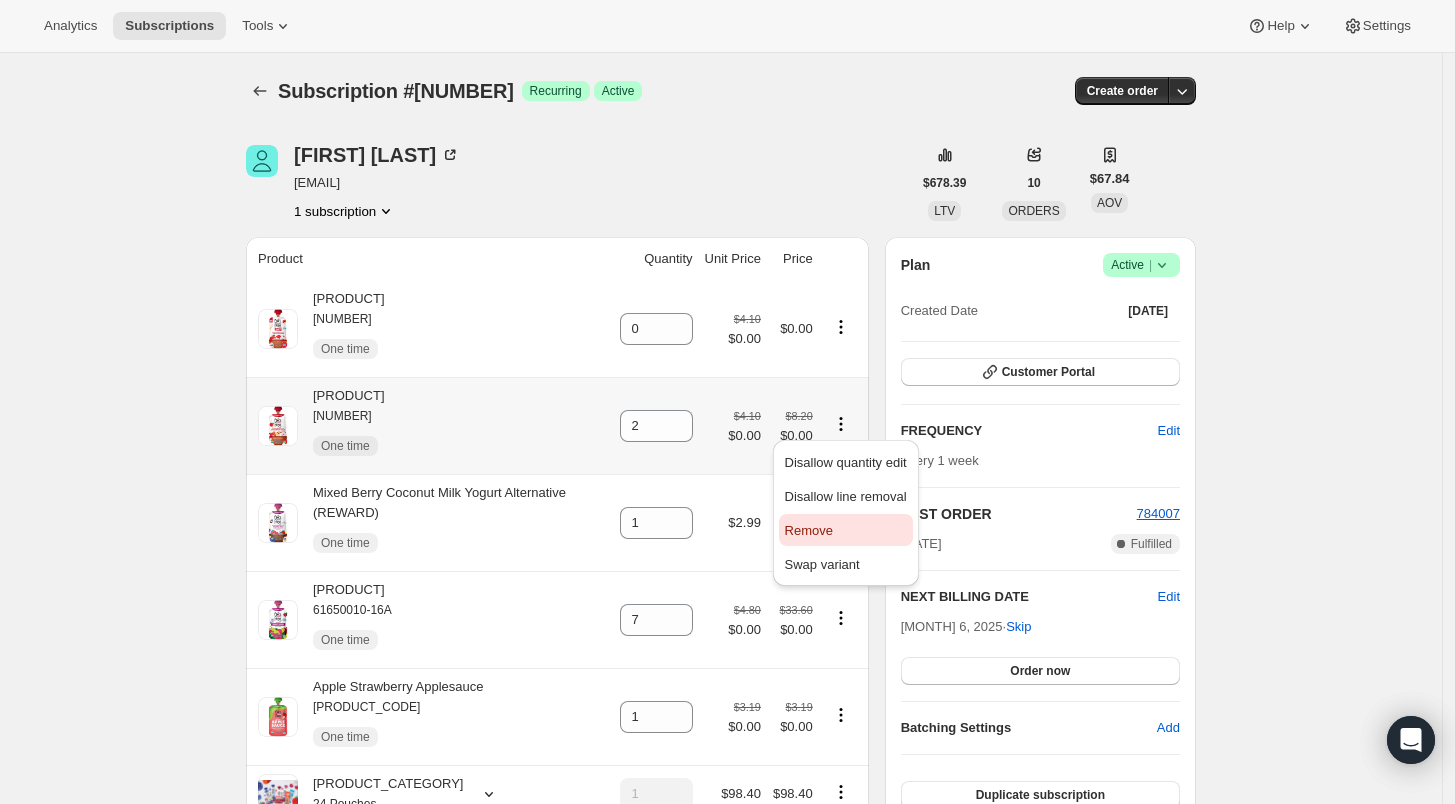 click on "Remove" at bounding box center [846, 531] 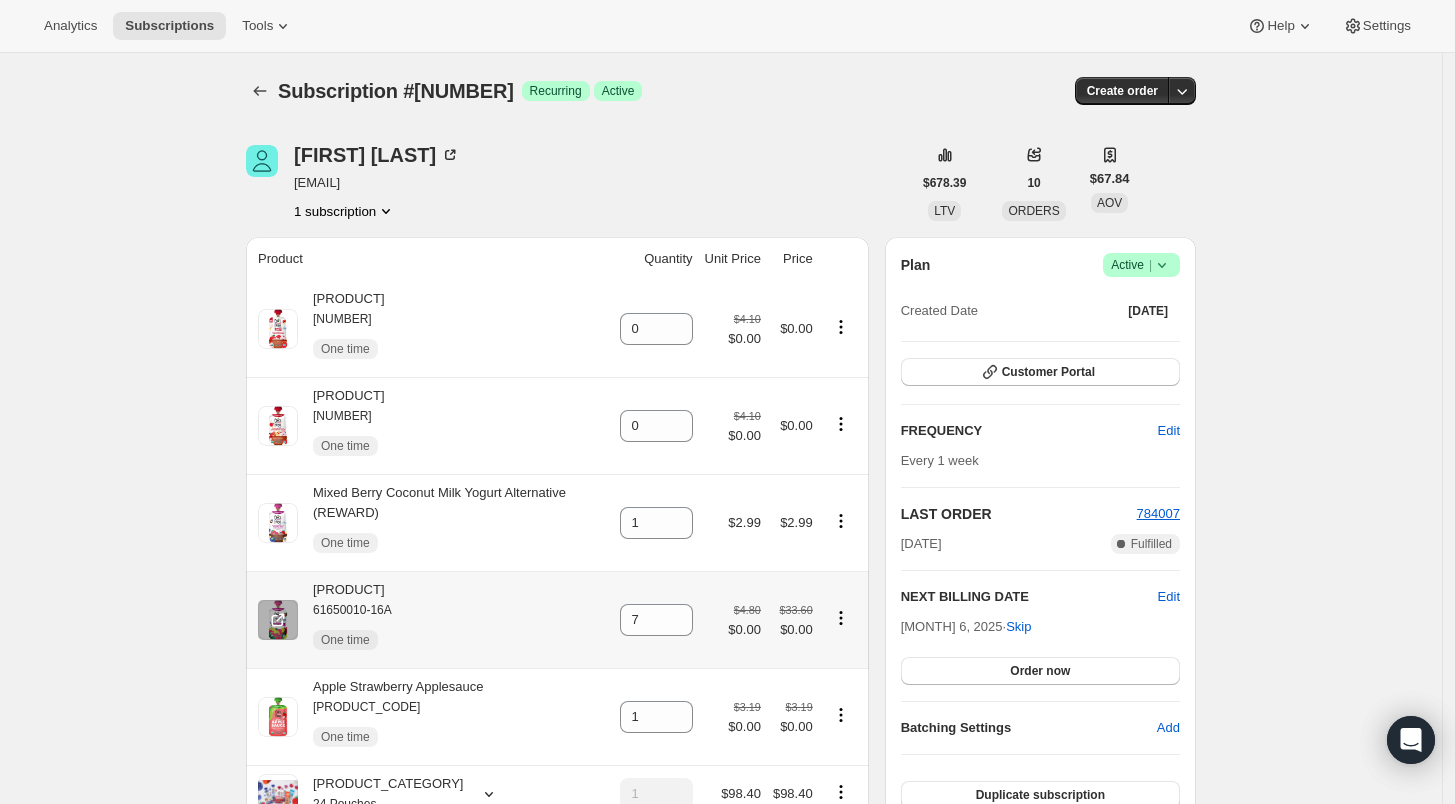 click 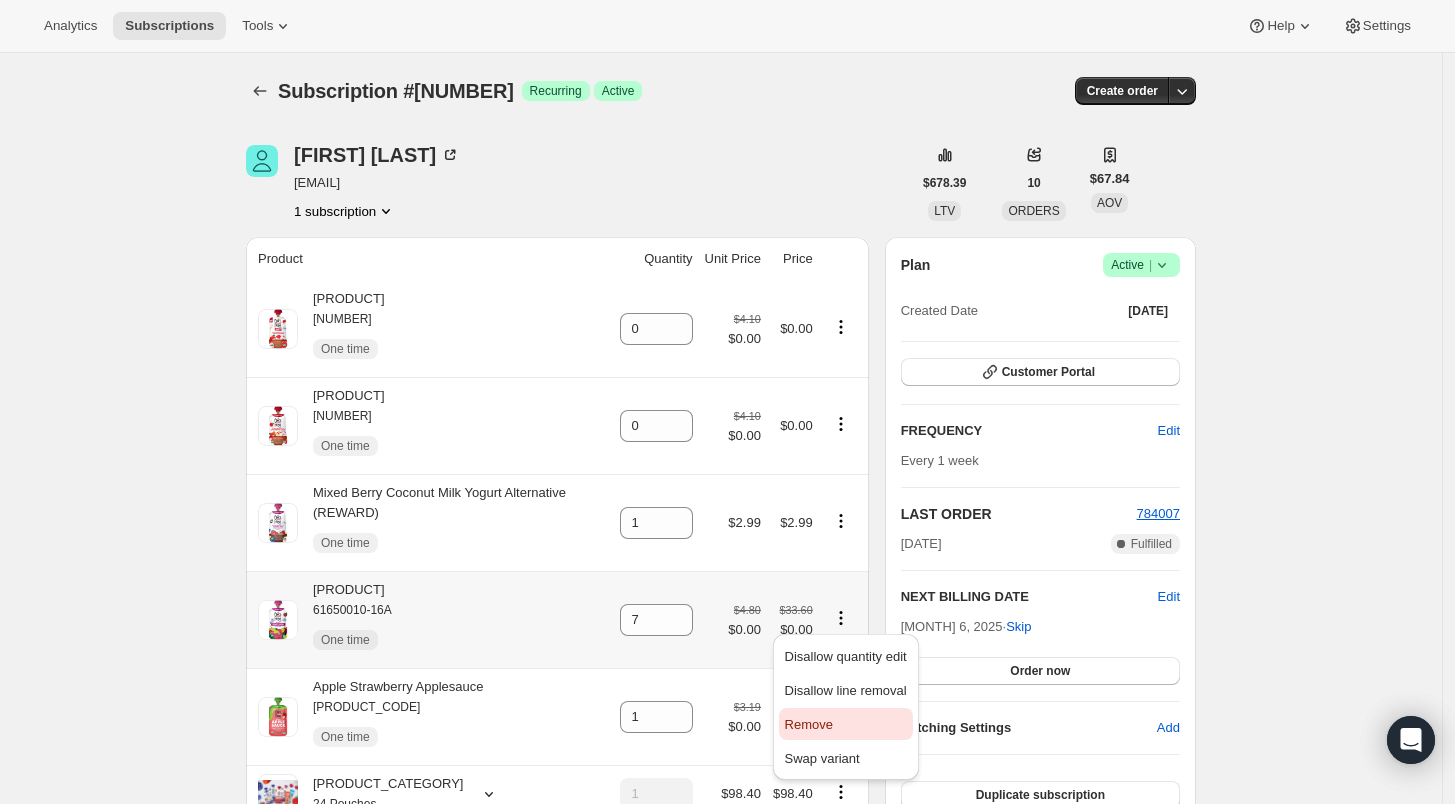 click on "Remove" at bounding box center [846, 725] 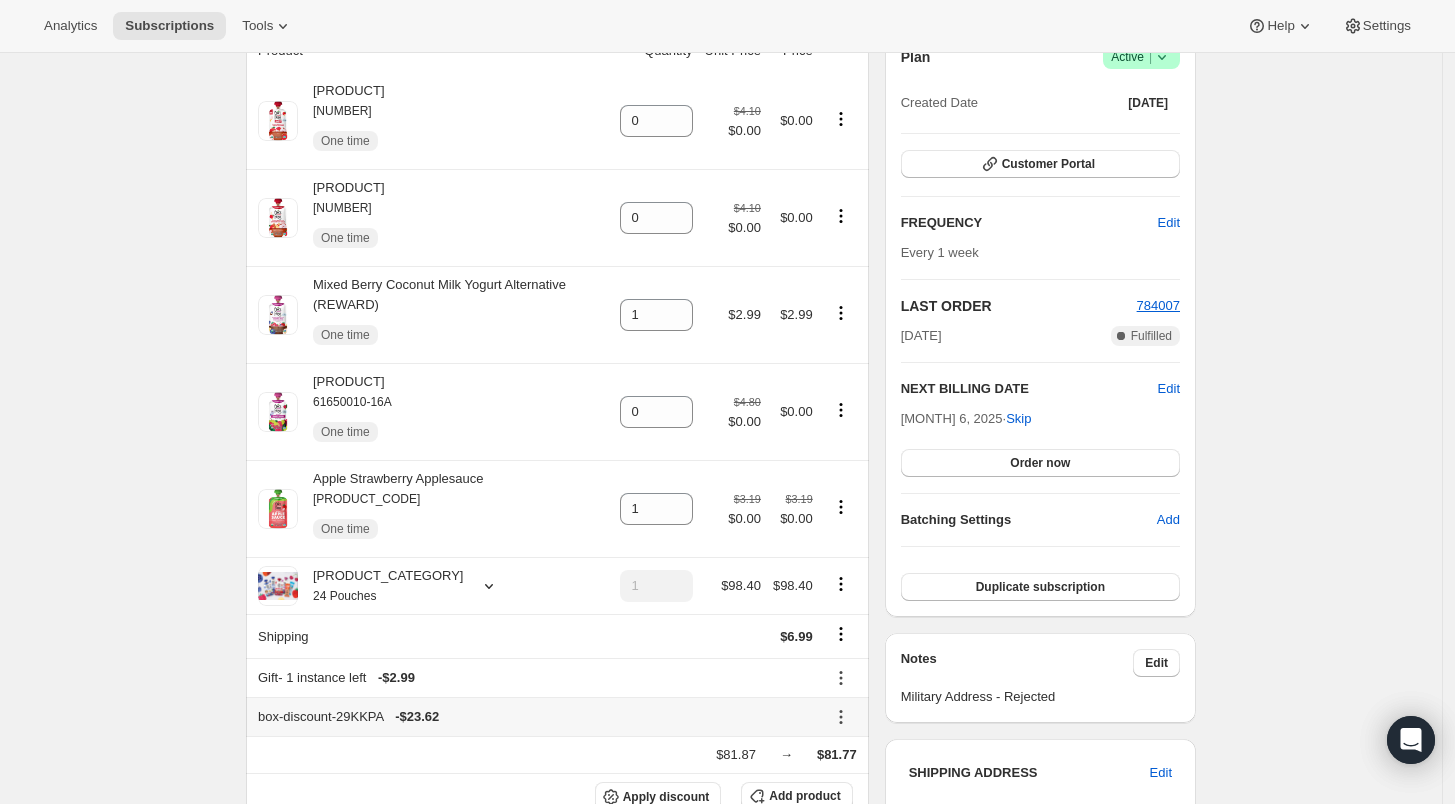 scroll, scrollTop: 222, scrollLeft: 0, axis: vertical 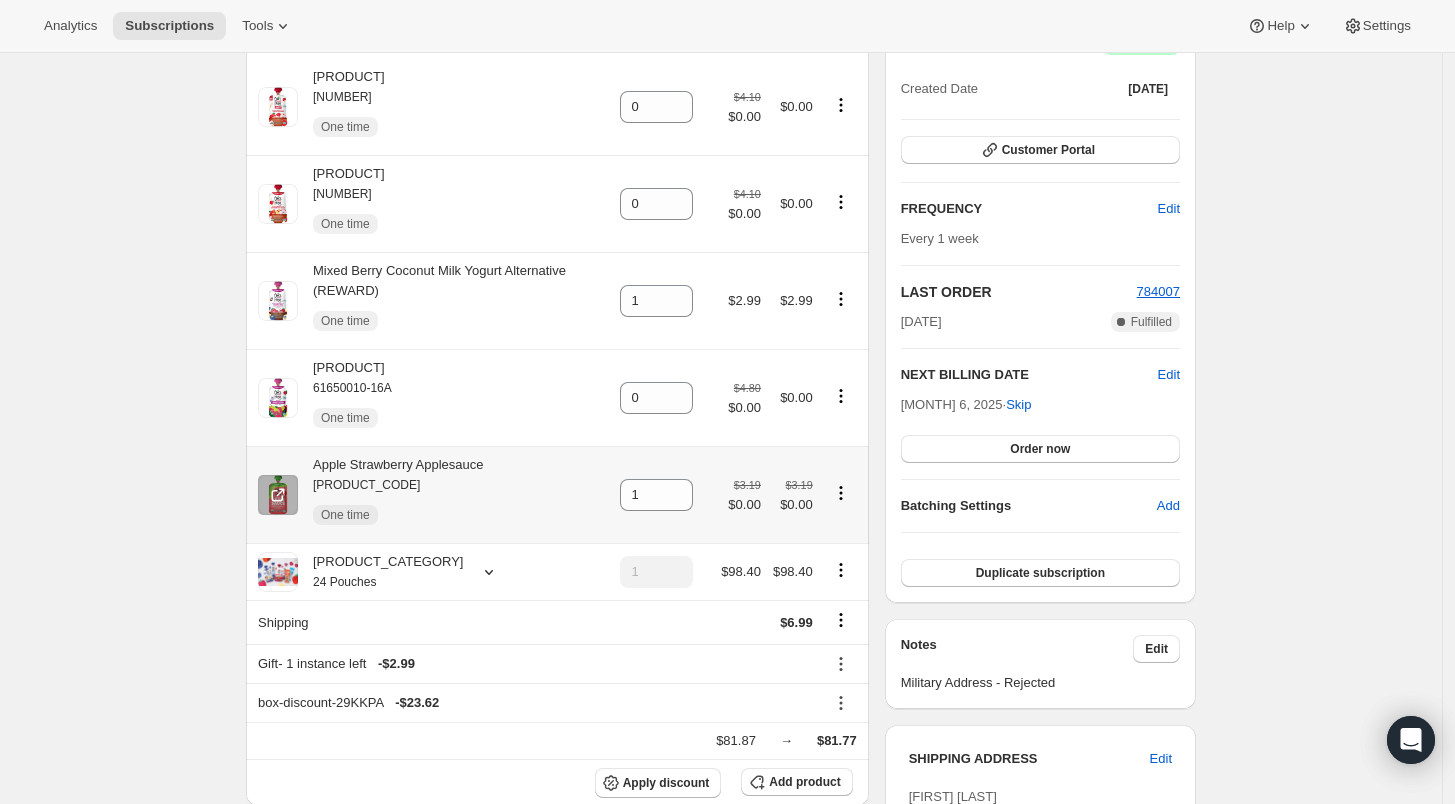 click 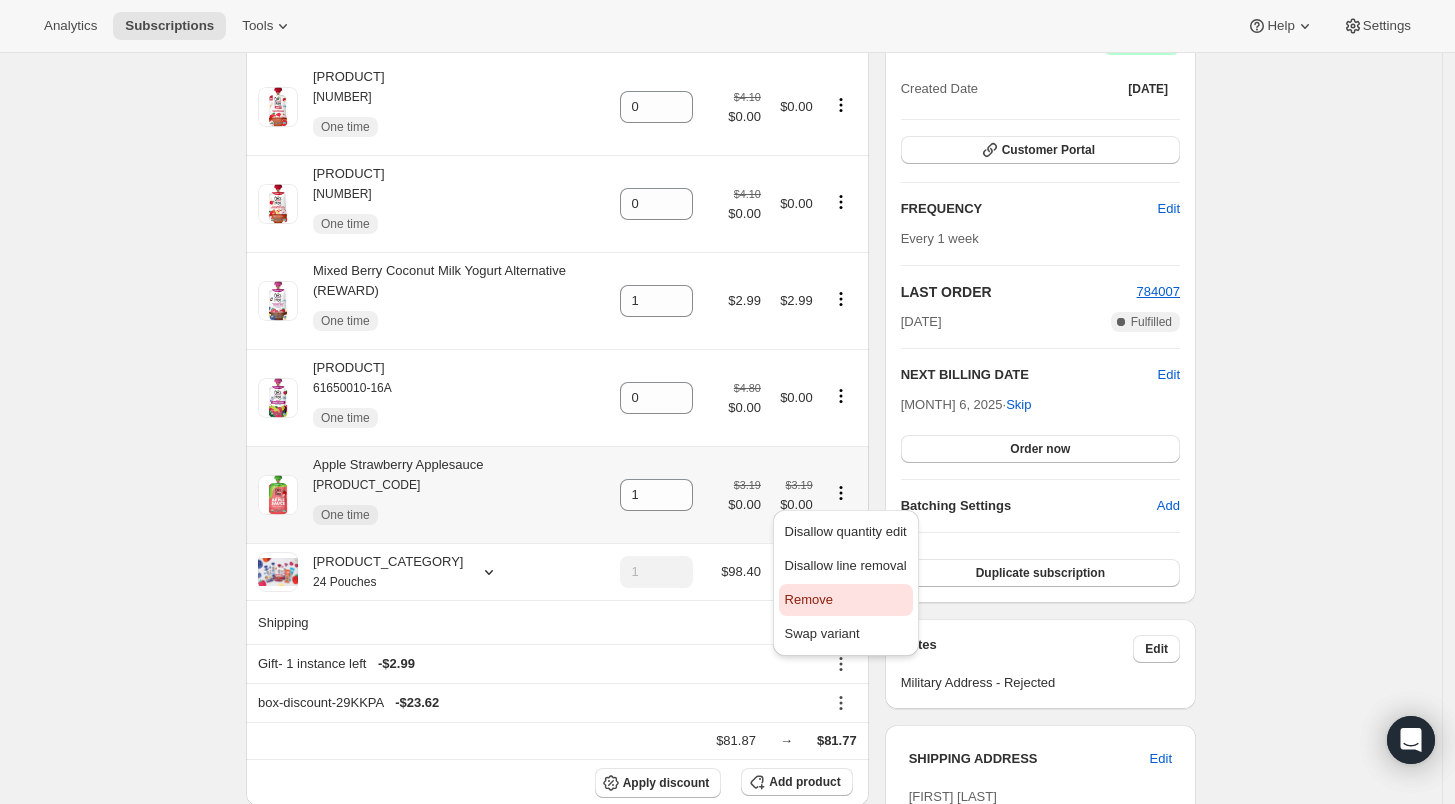click on "Remove" at bounding box center (809, 599) 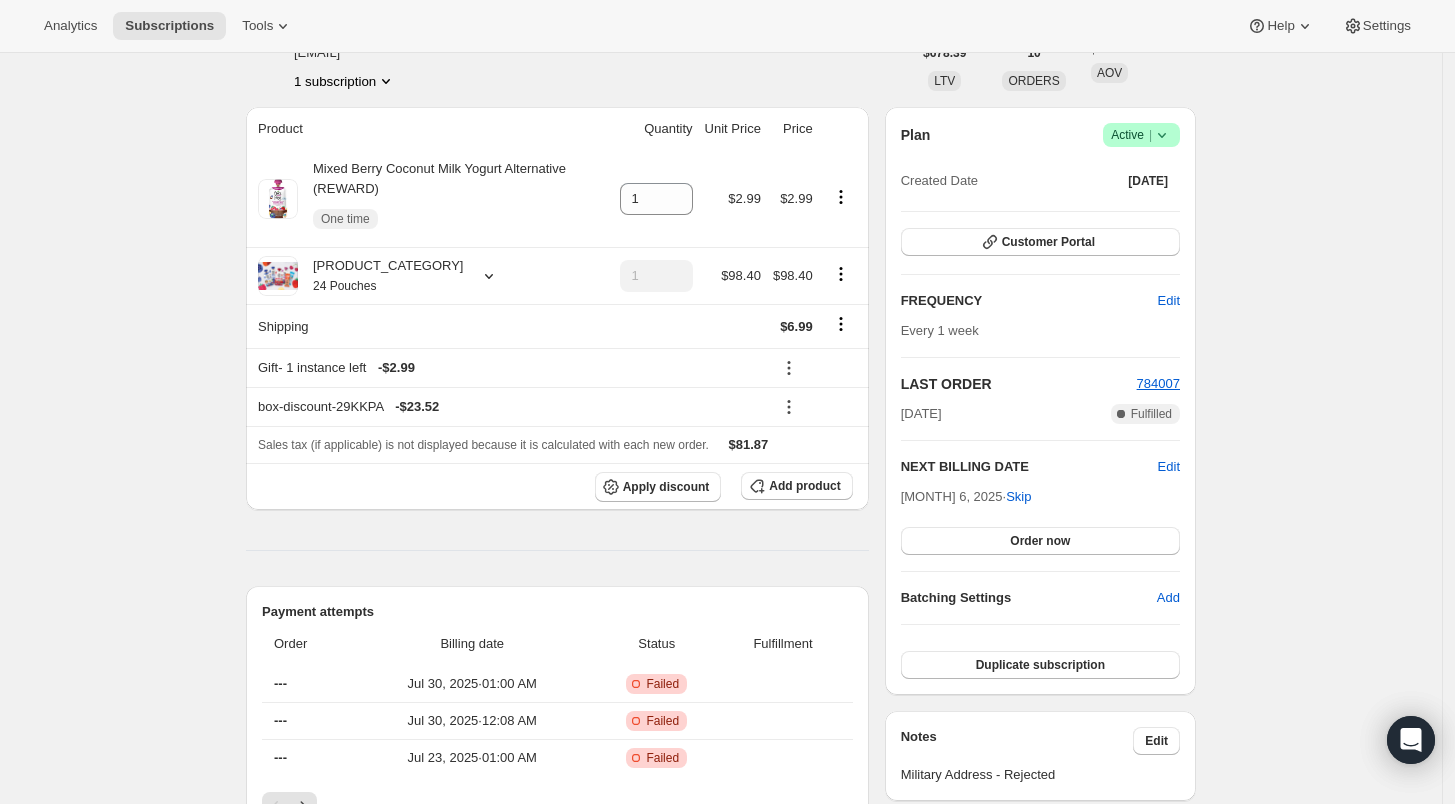 scroll, scrollTop: 0, scrollLeft: 0, axis: both 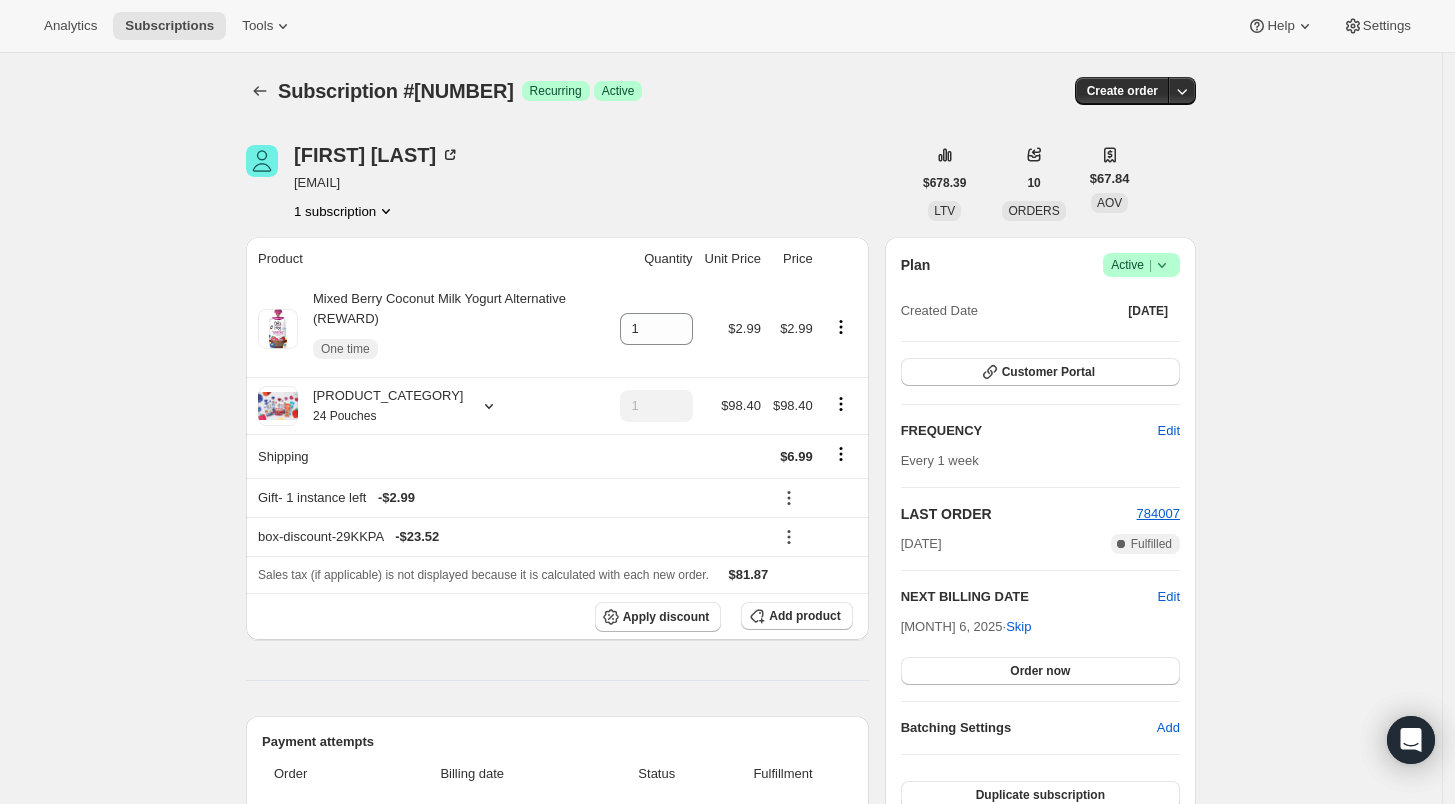 click 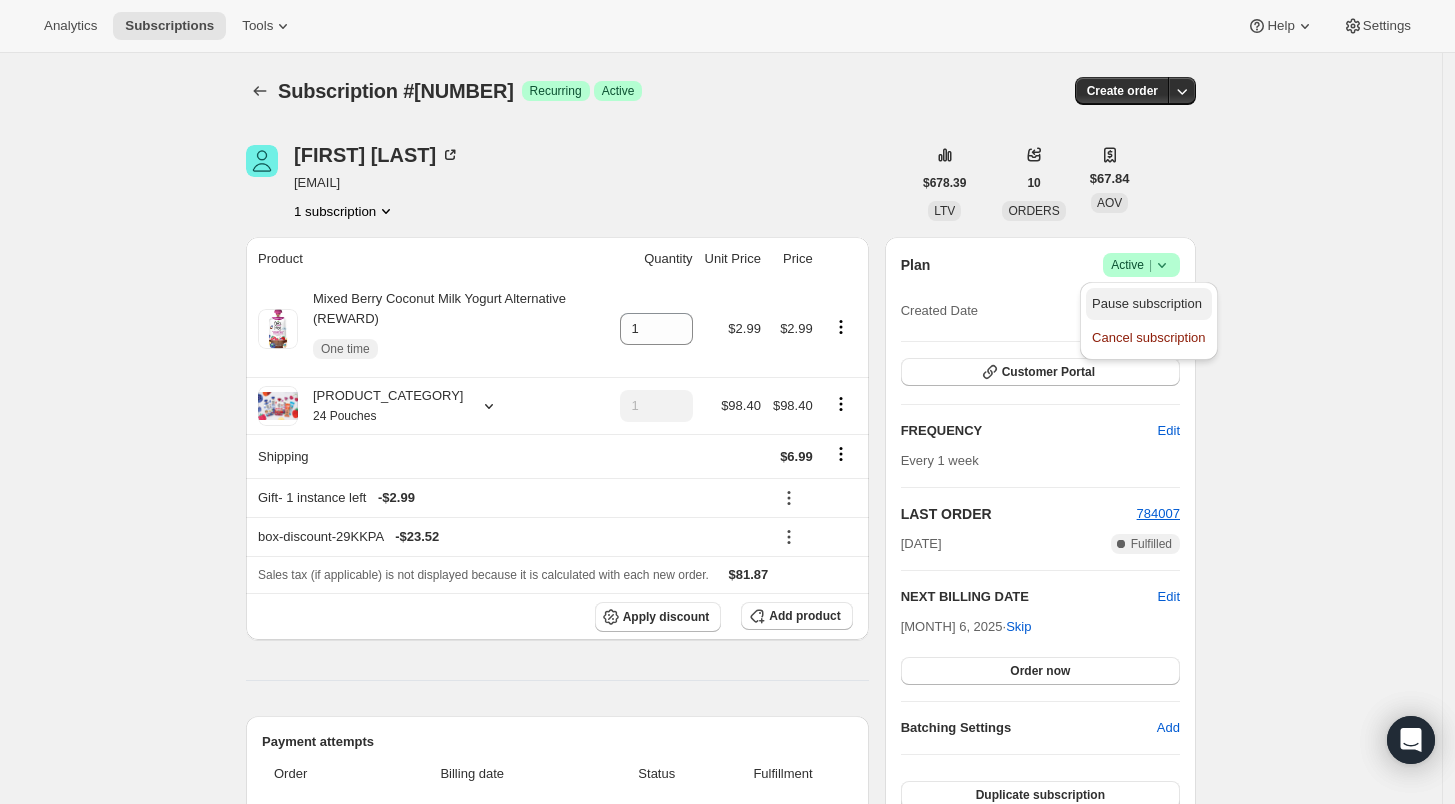 click on "Pause subscription" at bounding box center [1147, 303] 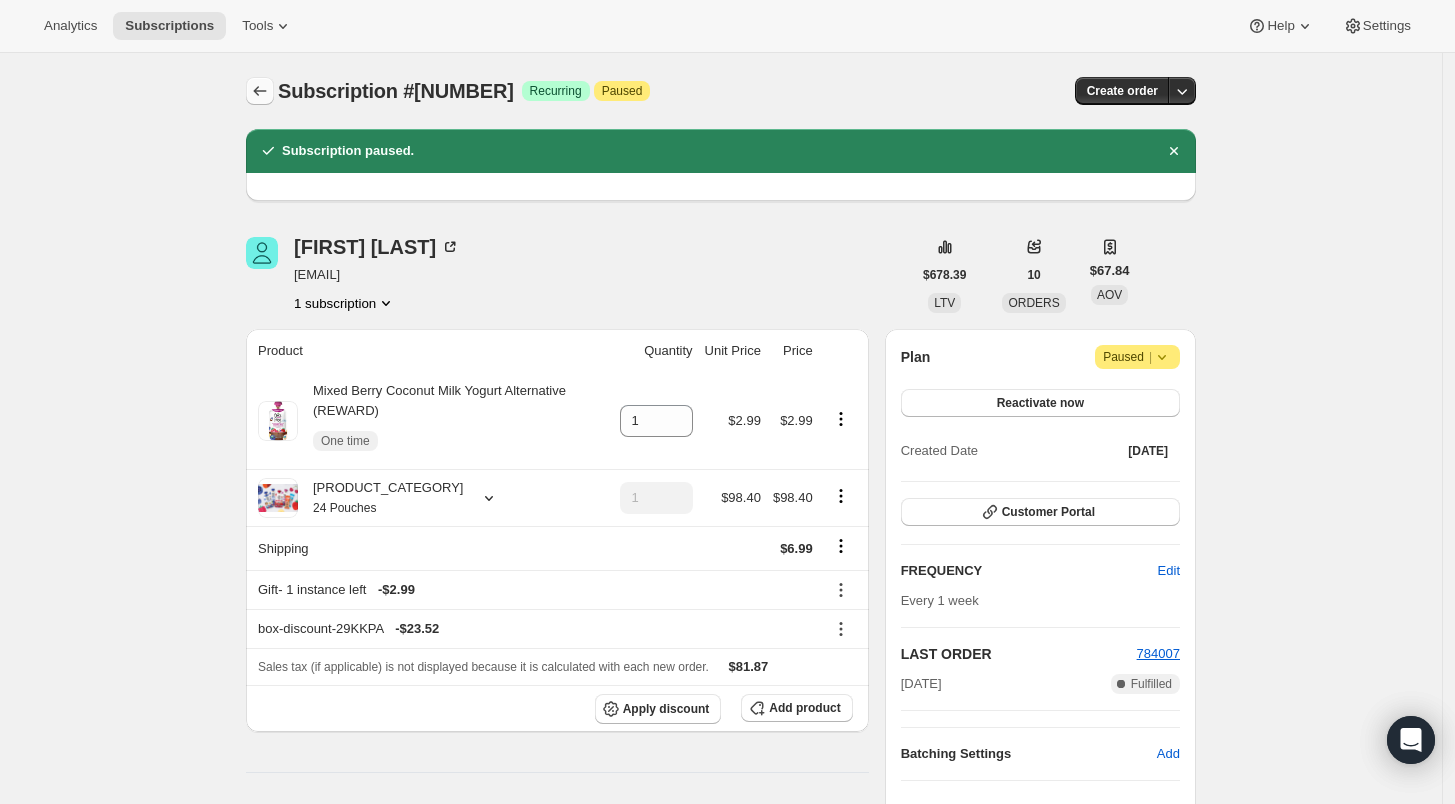 click 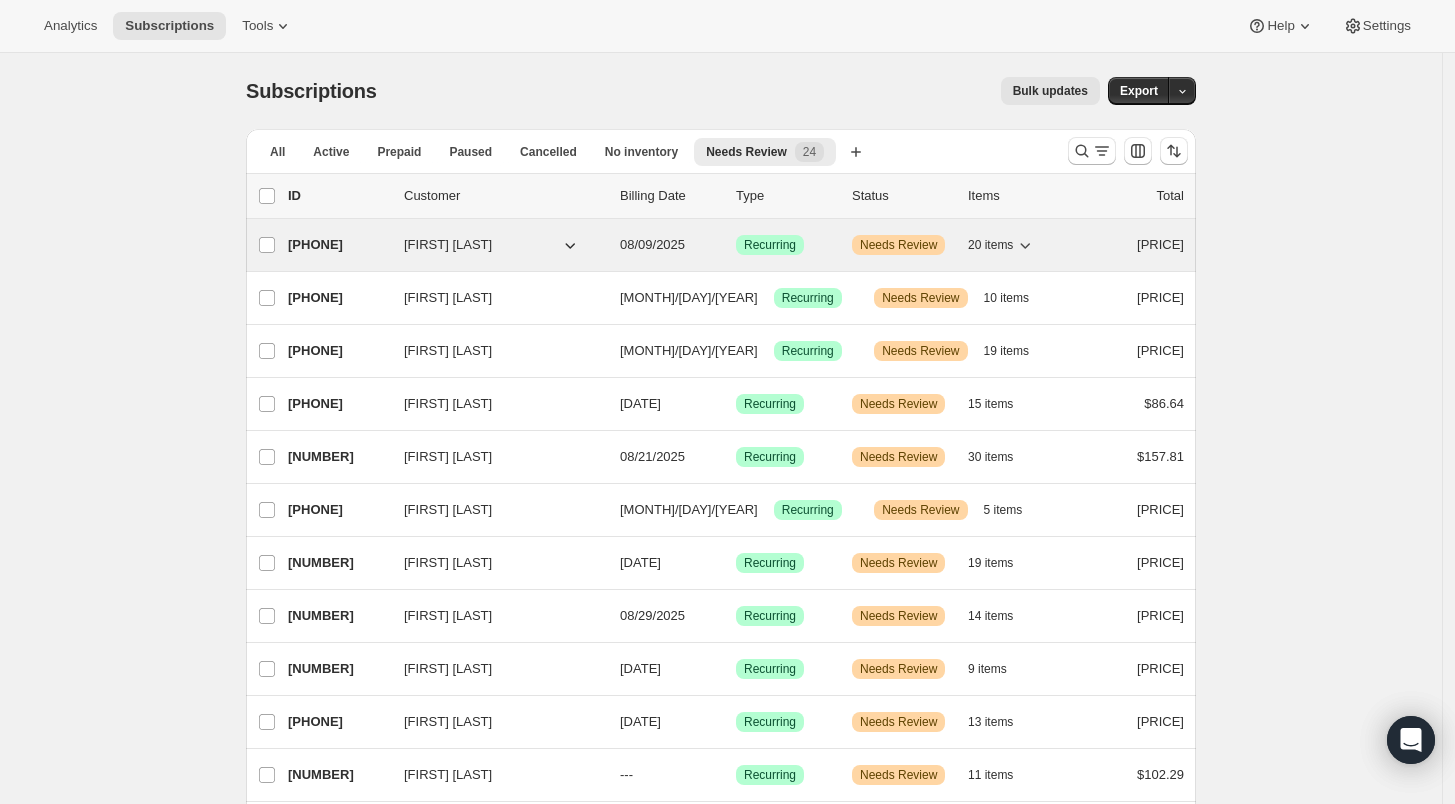 click on "[PHONE]" at bounding box center [338, 245] 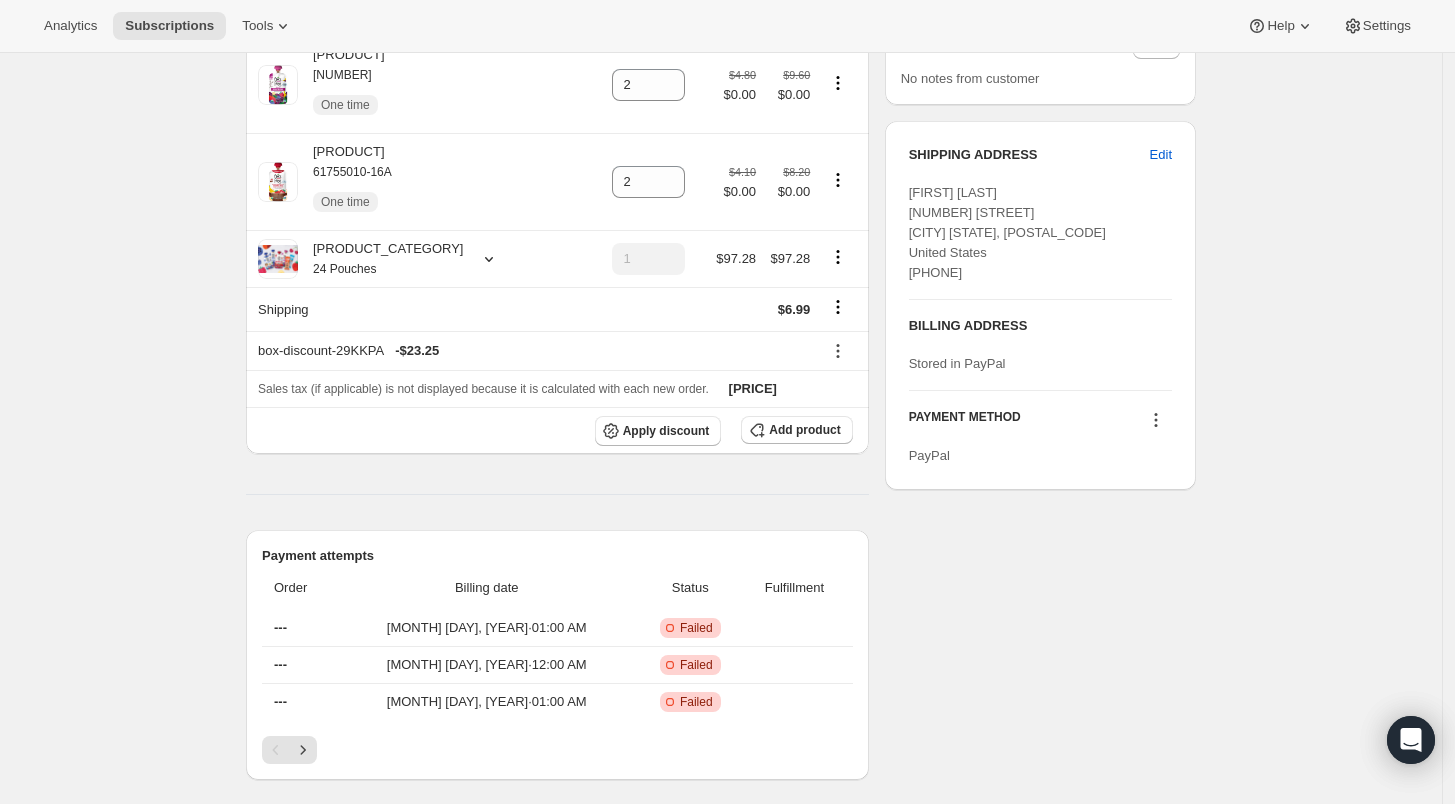 scroll, scrollTop: 1333, scrollLeft: 0, axis: vertical 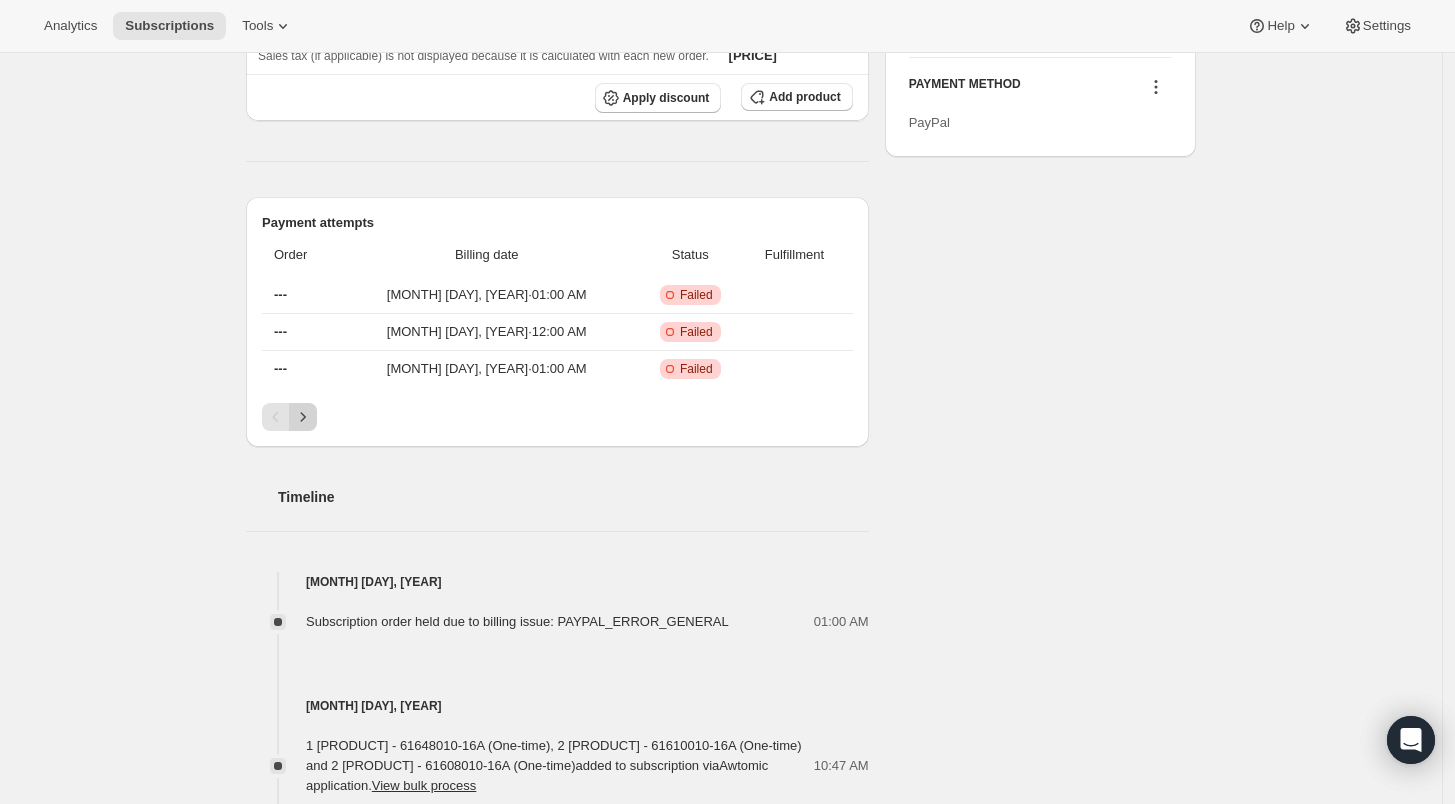 click 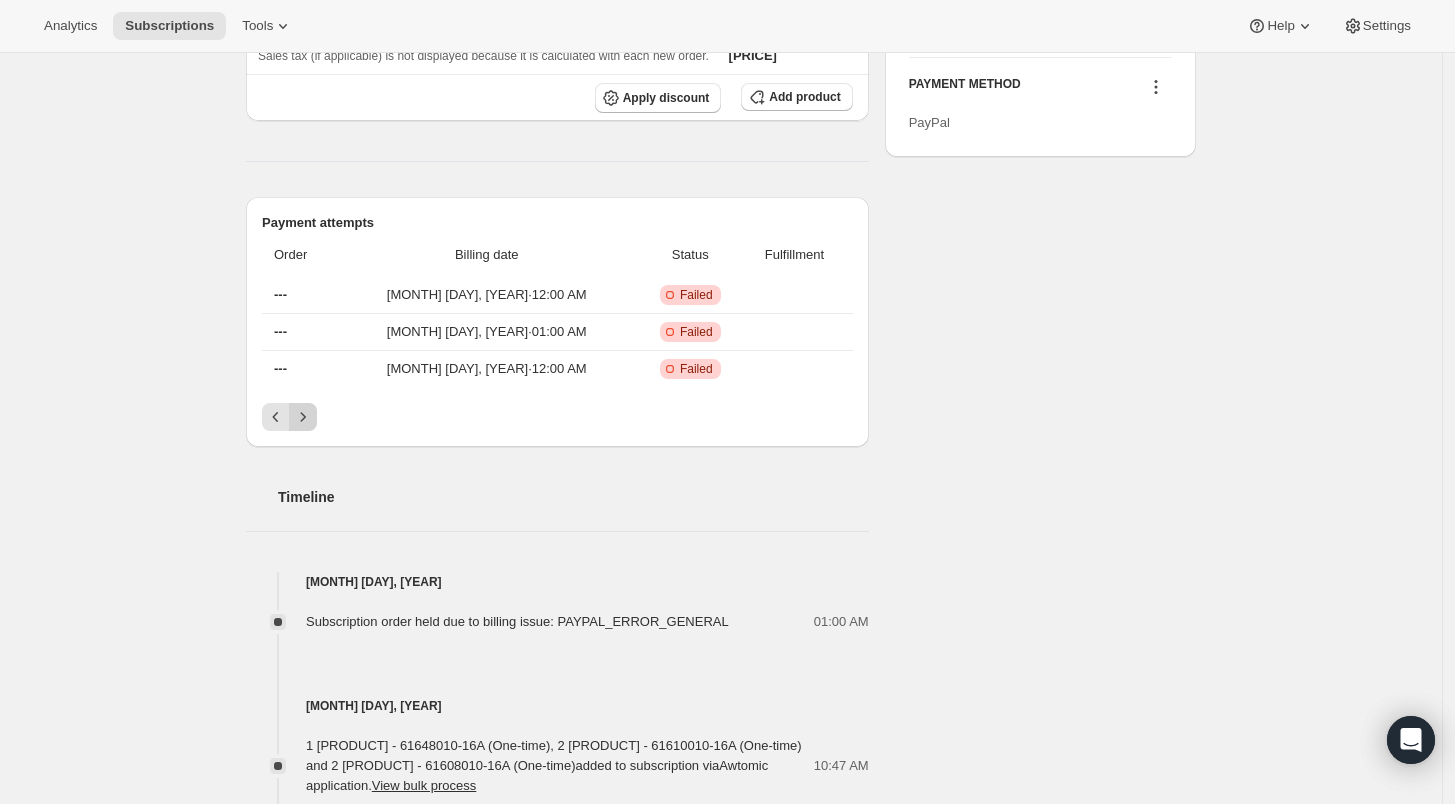 click 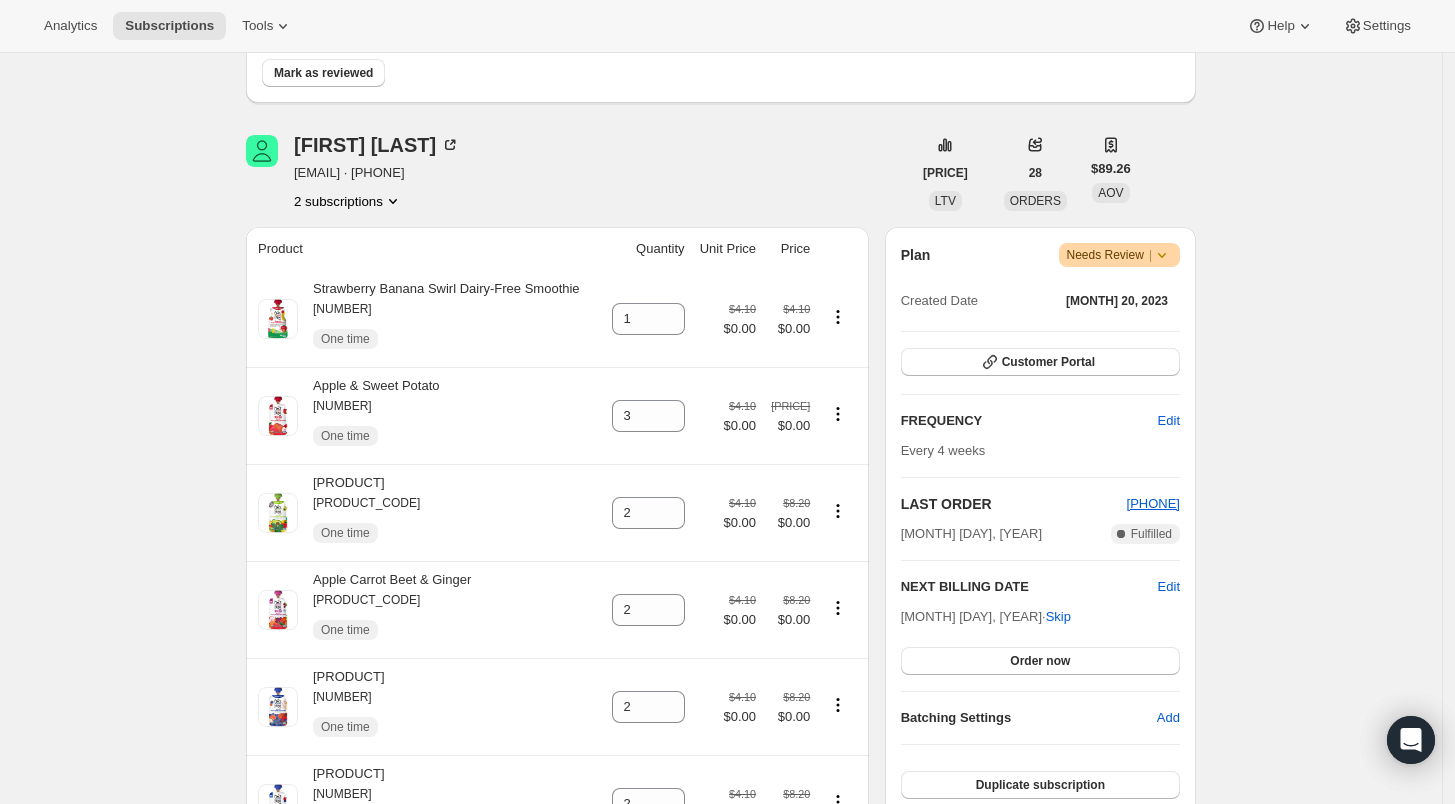 scroll, scrollTop: 222, scrollLeft: 0, axis: vertical 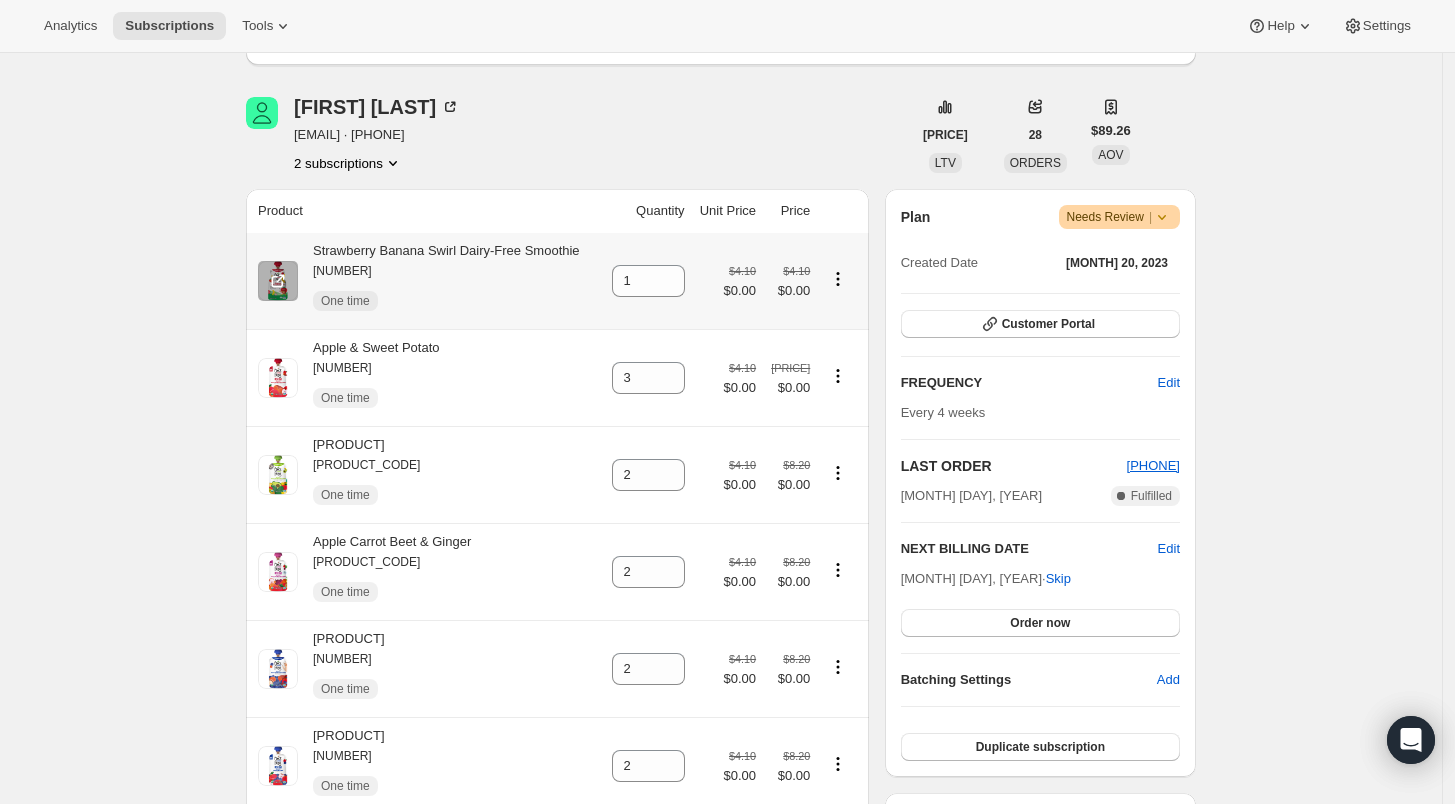 click 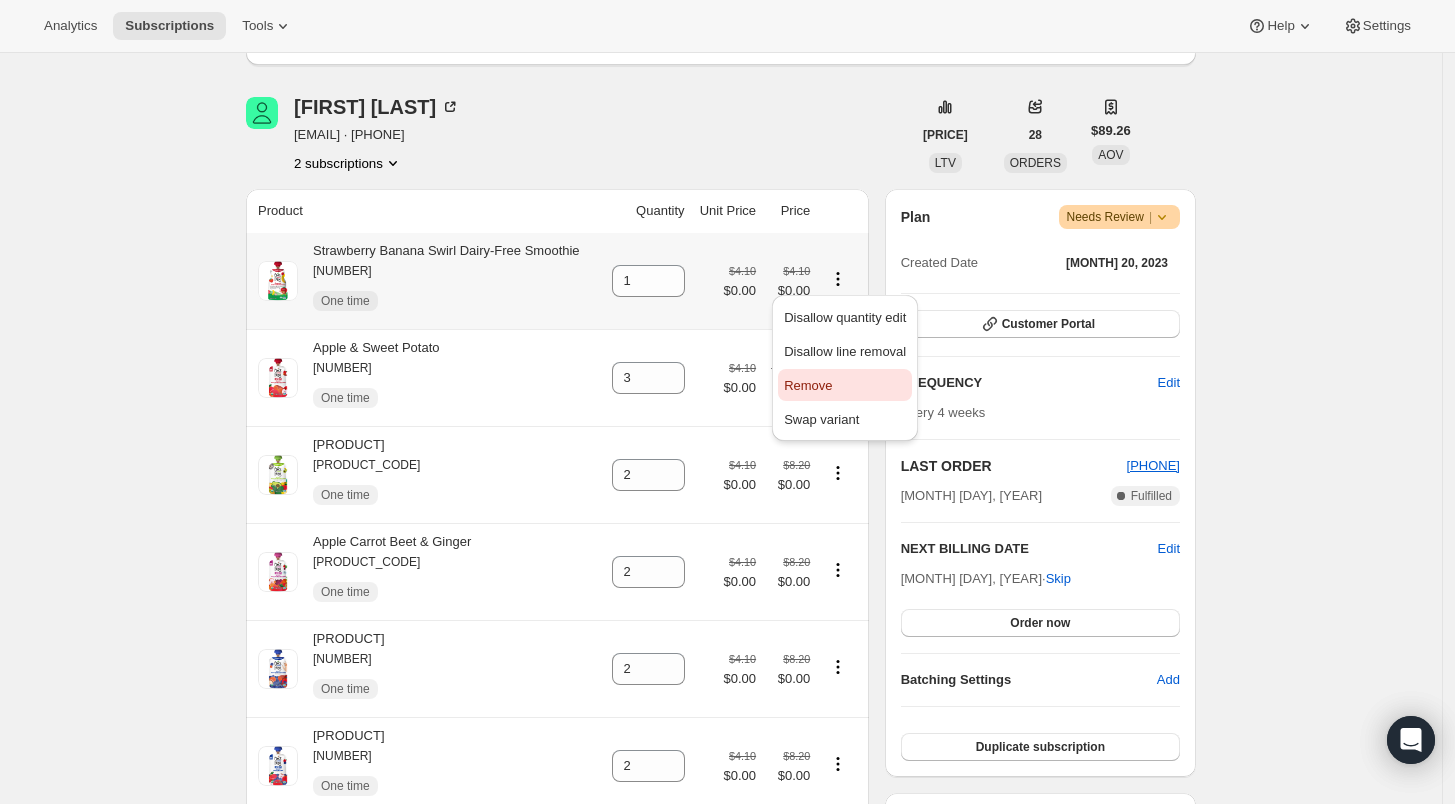 click on "Remove" at bounding box center (808, 385) 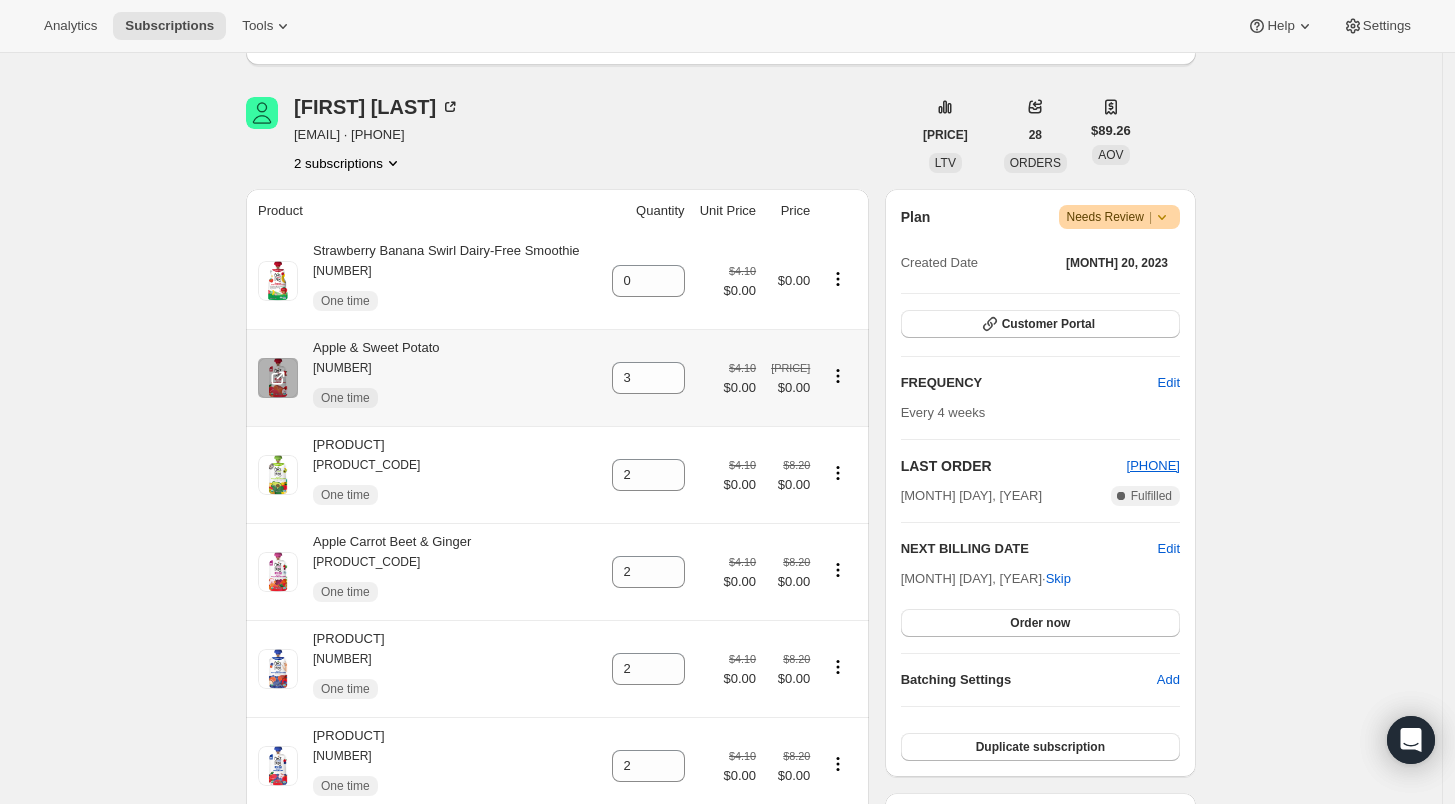 click at bounding box center (838, 376) 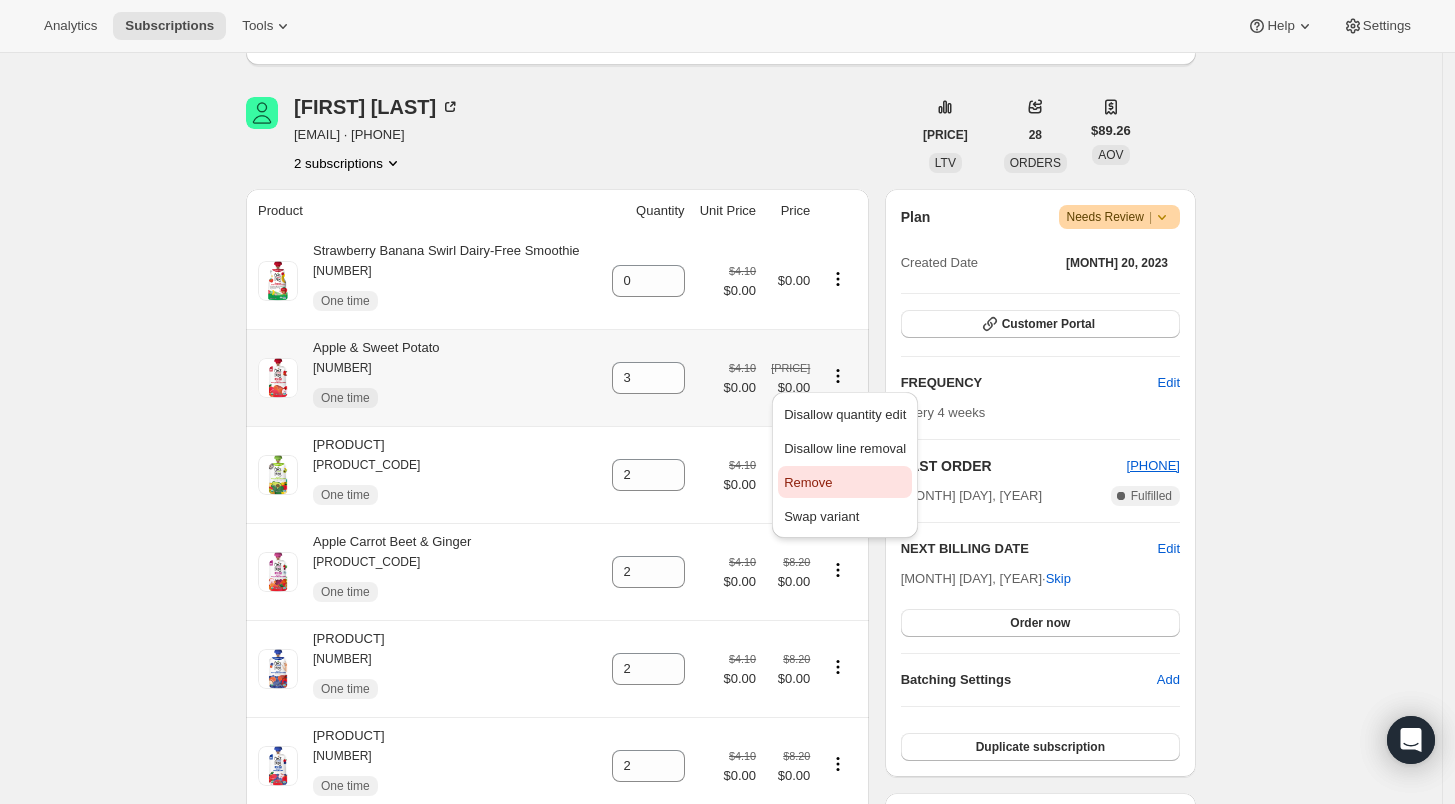 click on "Remove" at bounding box center (845, 483) 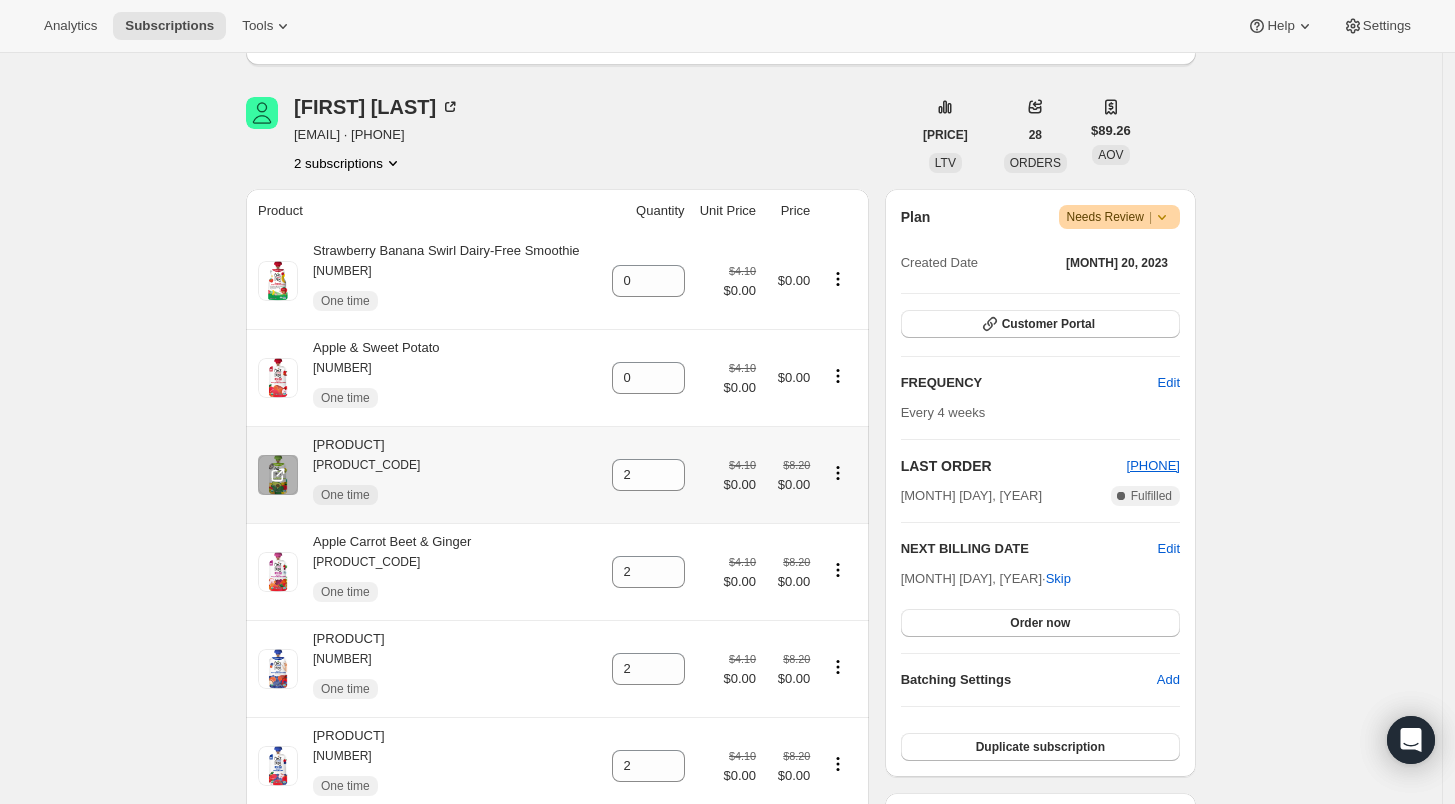 click 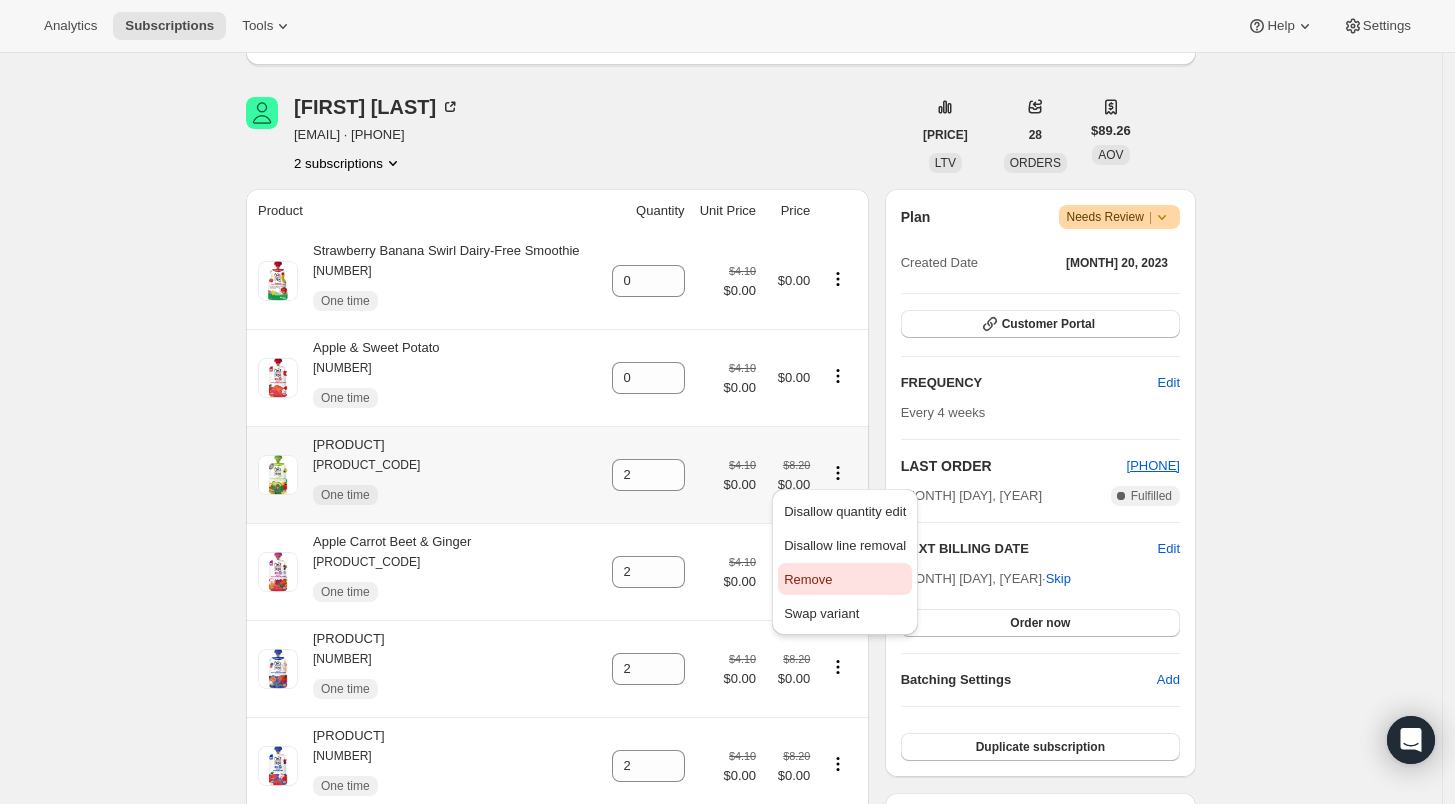 click on "Remove" at bounding box center [845, 580] 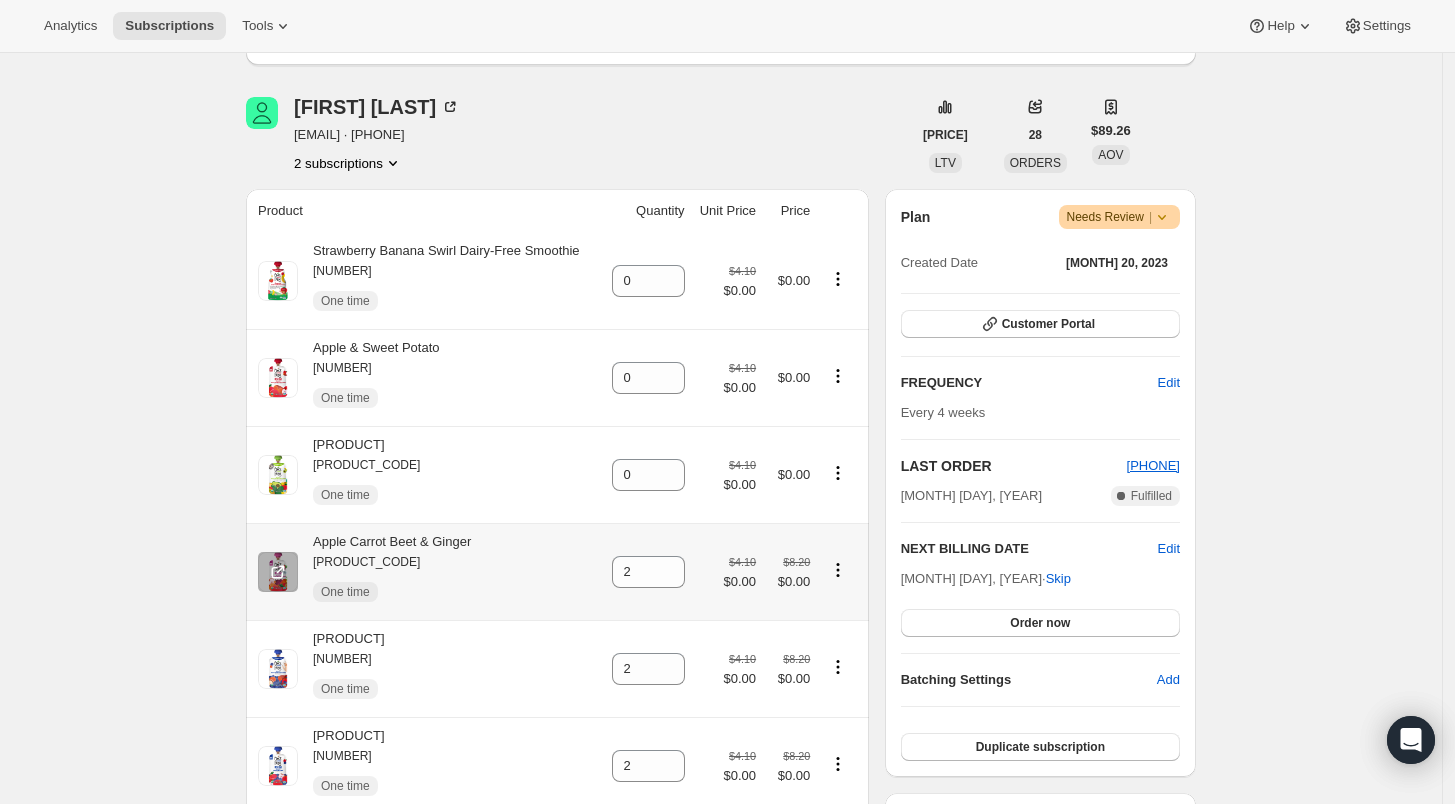 click 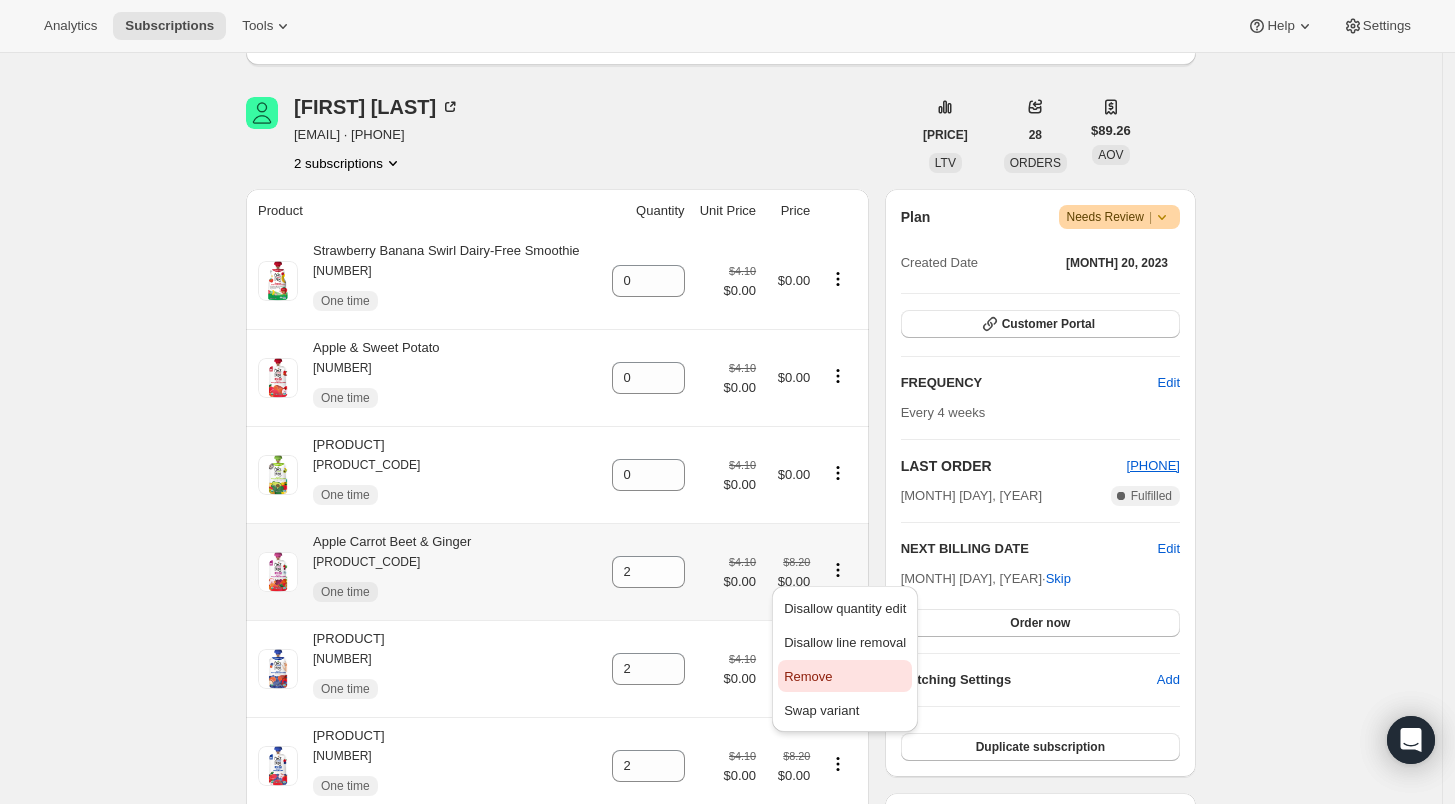 click on "Remove" at bounding box center (808, 676) 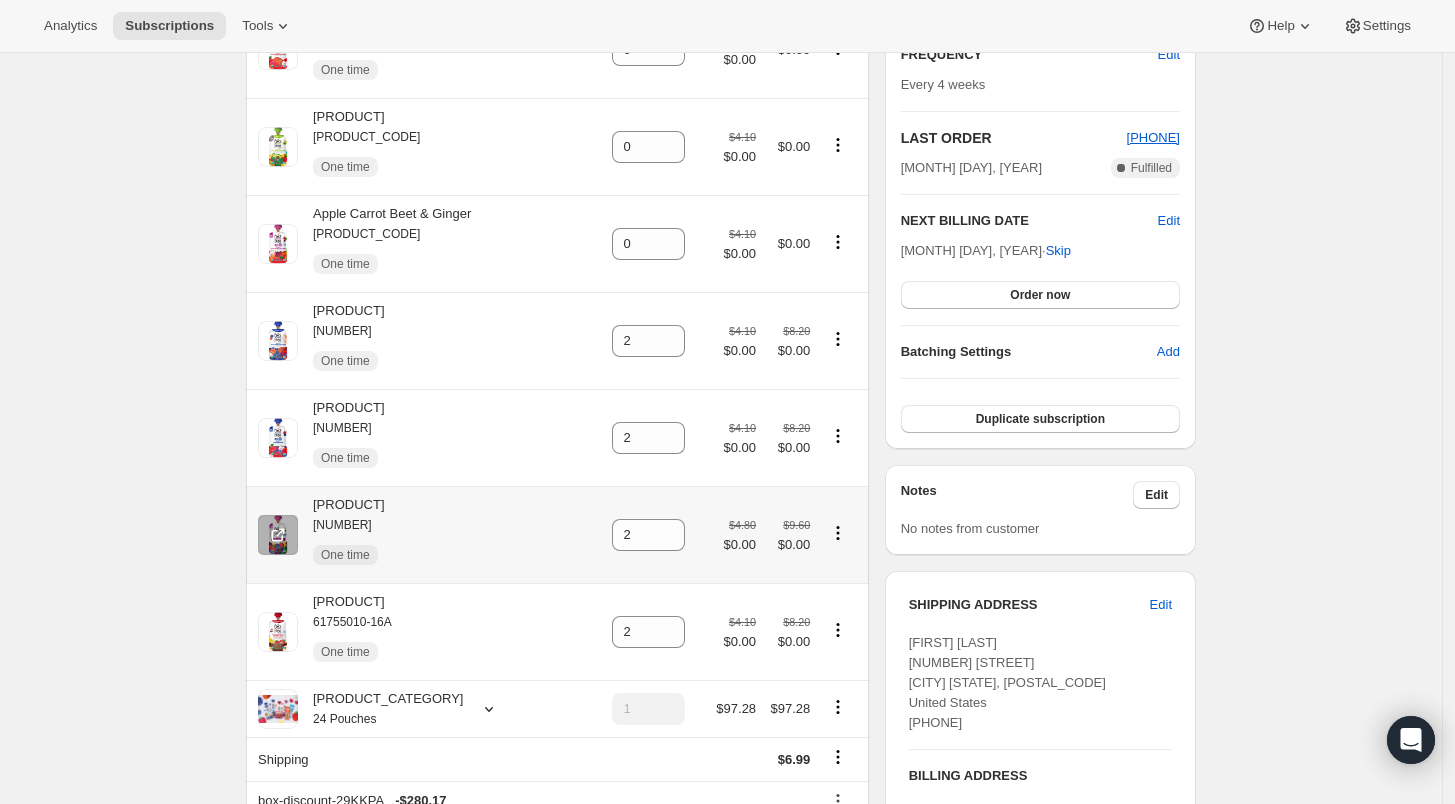 scroll, scrollTop: 555, scrollLeft: 0, axis: vertical 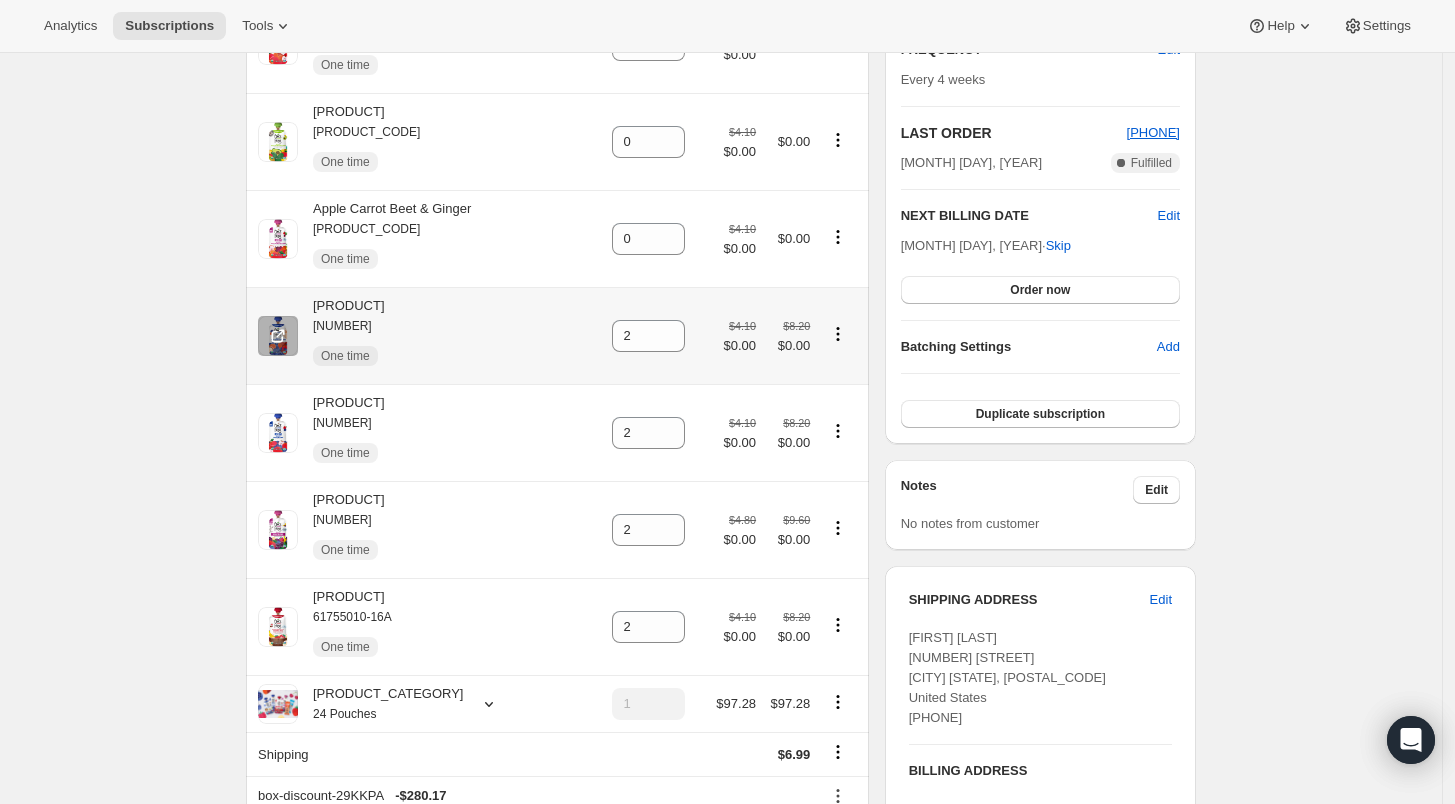 click 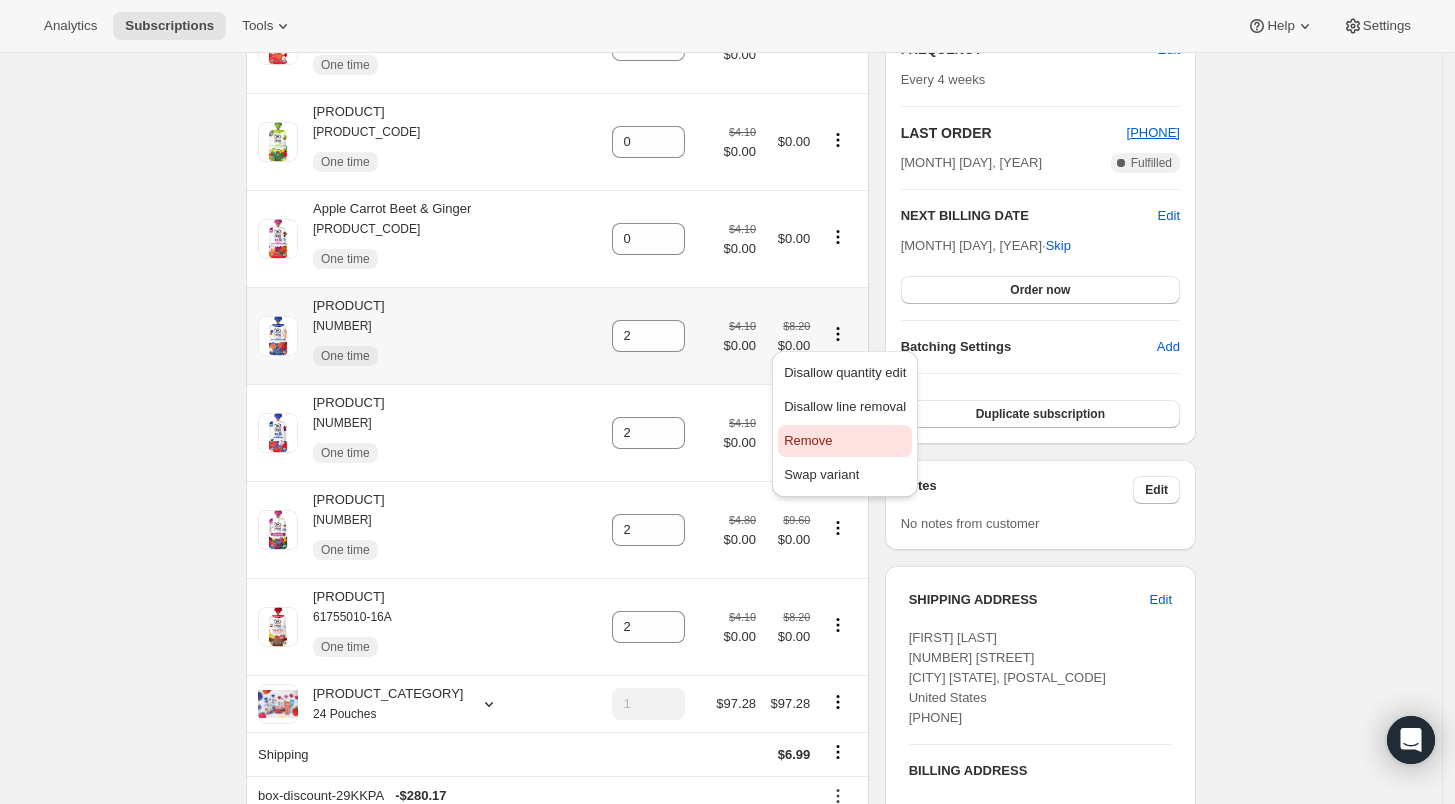 click on "Remove" at bounding box center [808, 440] 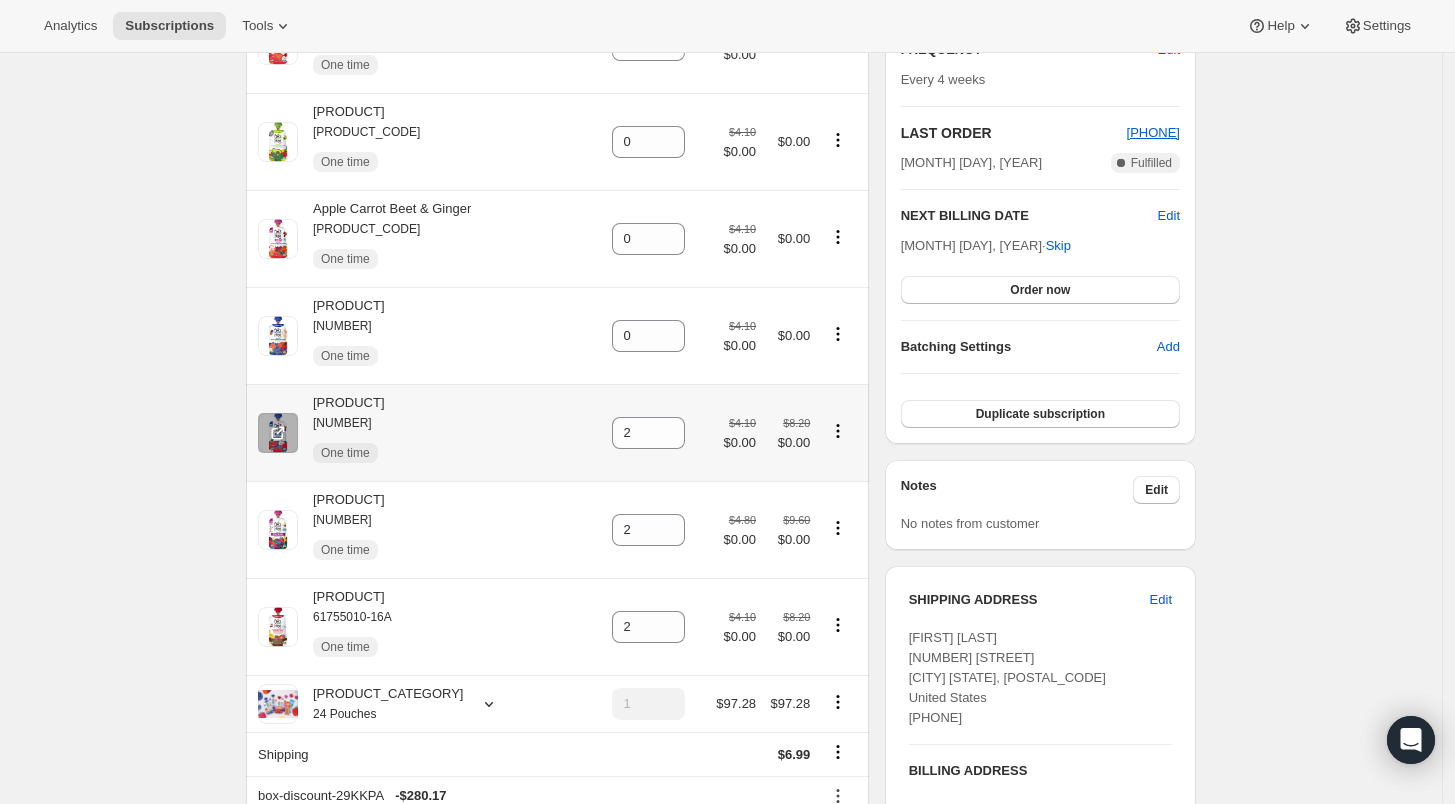 click 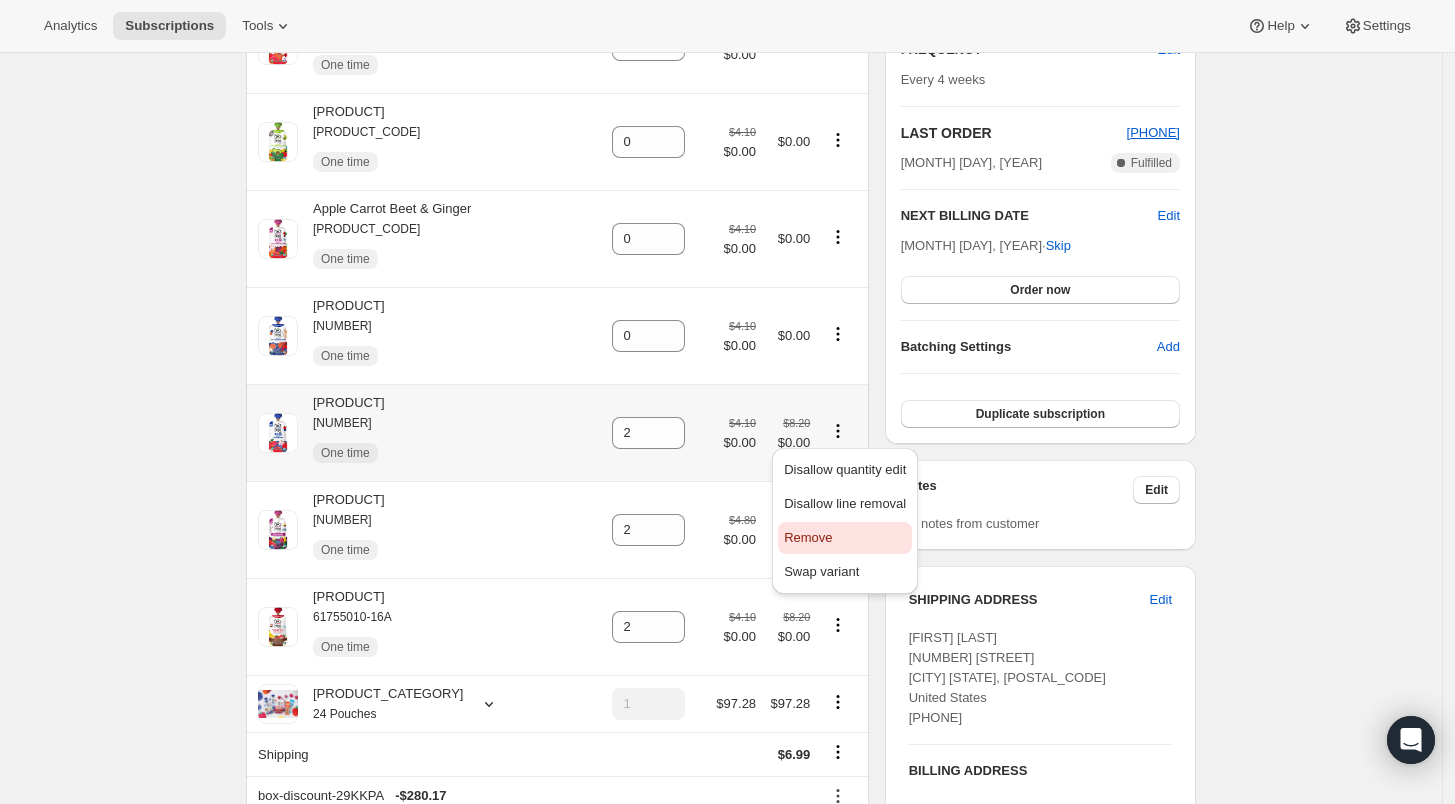 click on "Remove" at bounding box center [808, 537] 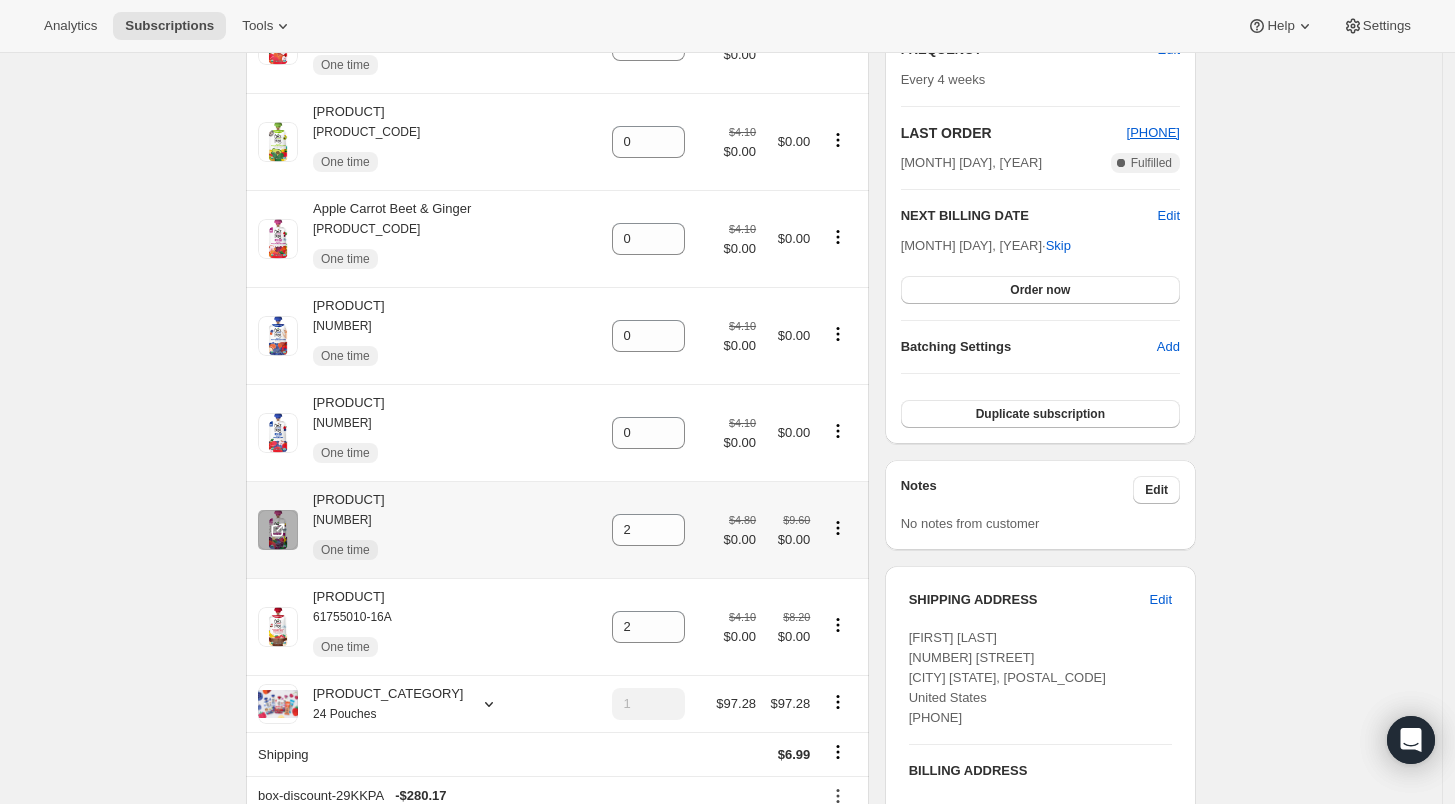 click 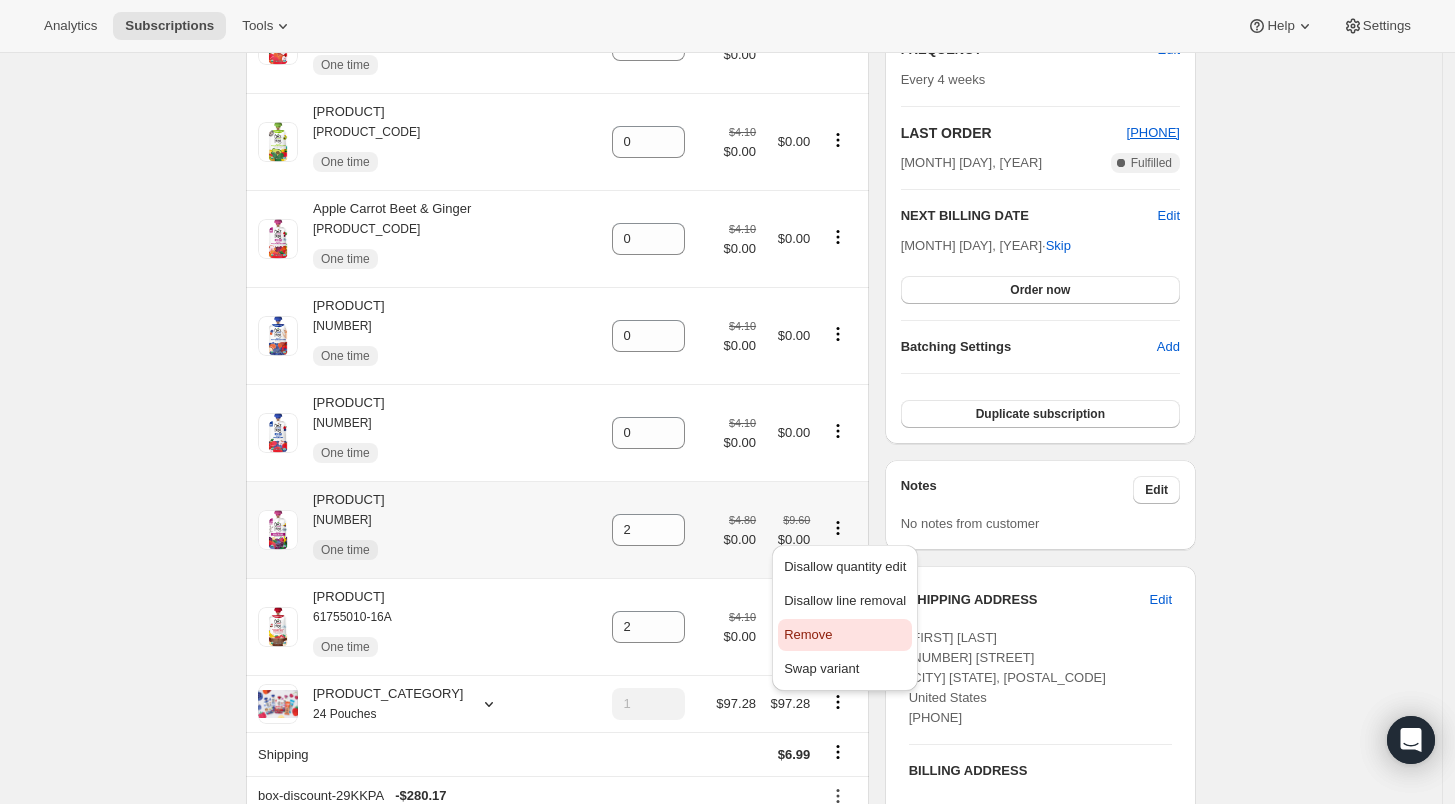 click on "Remove" at bounding box center (808, 634) 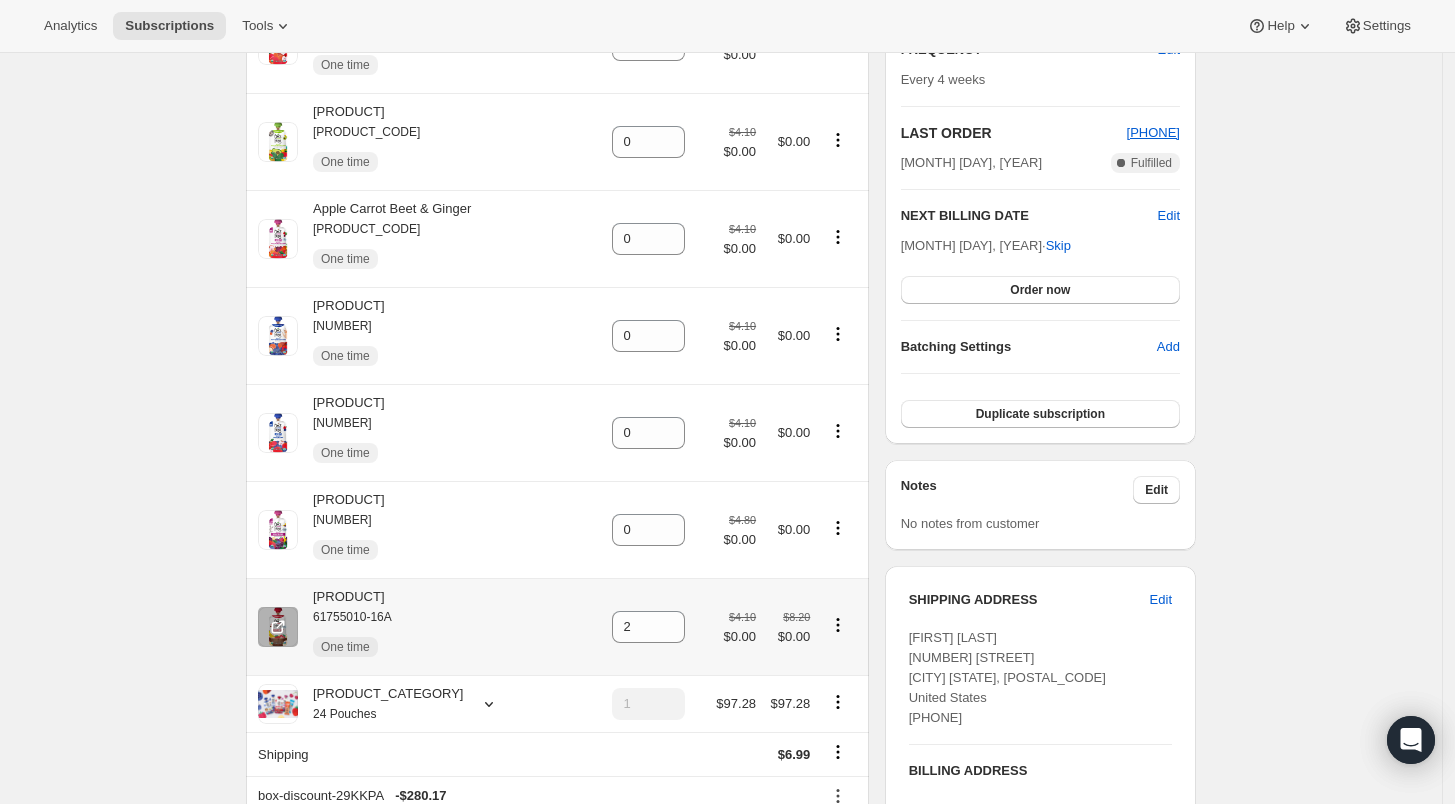 click 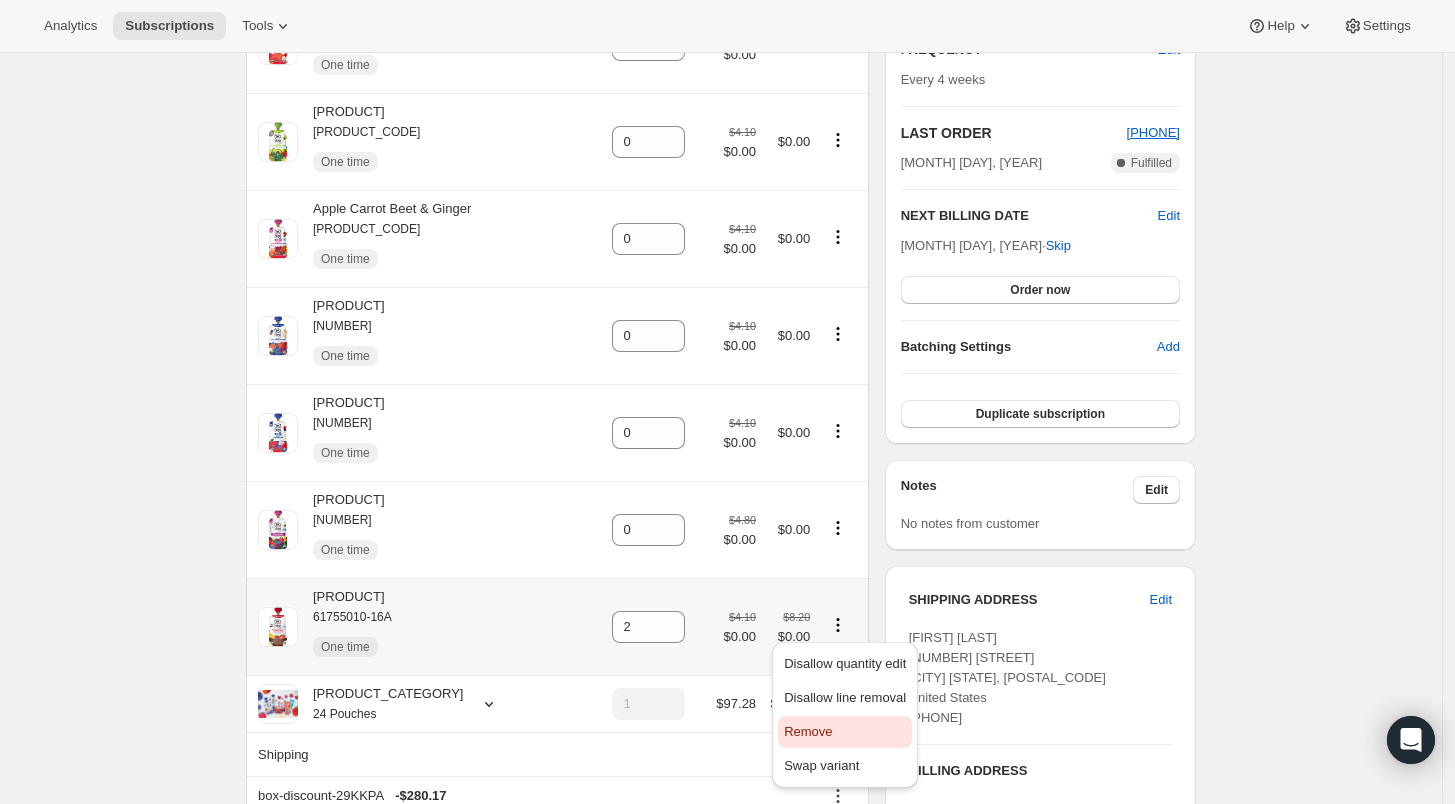 click on "Remove" at bounding box center (808, 731) 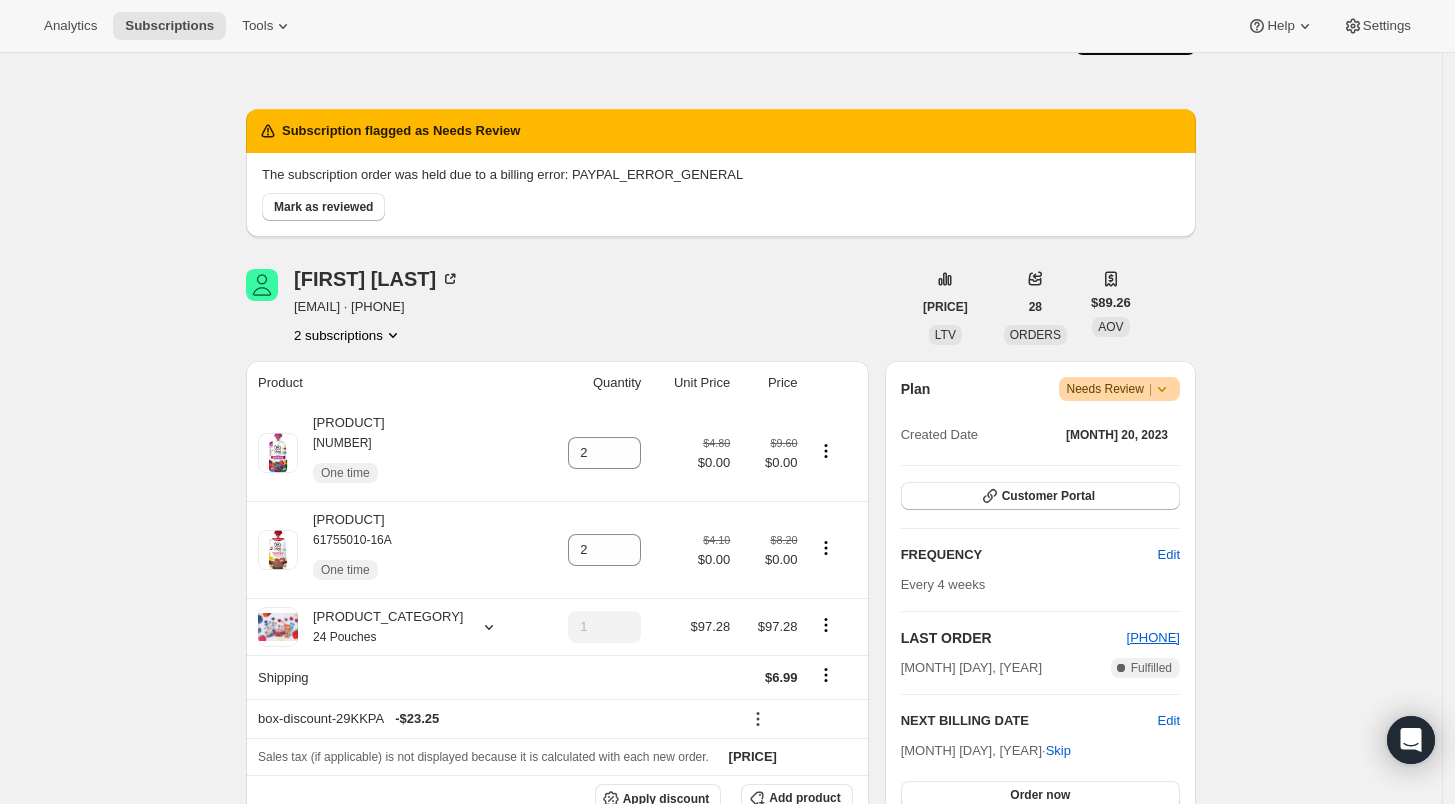 scroll, scrollTop: 0, scrollLeft: 0, axis: both 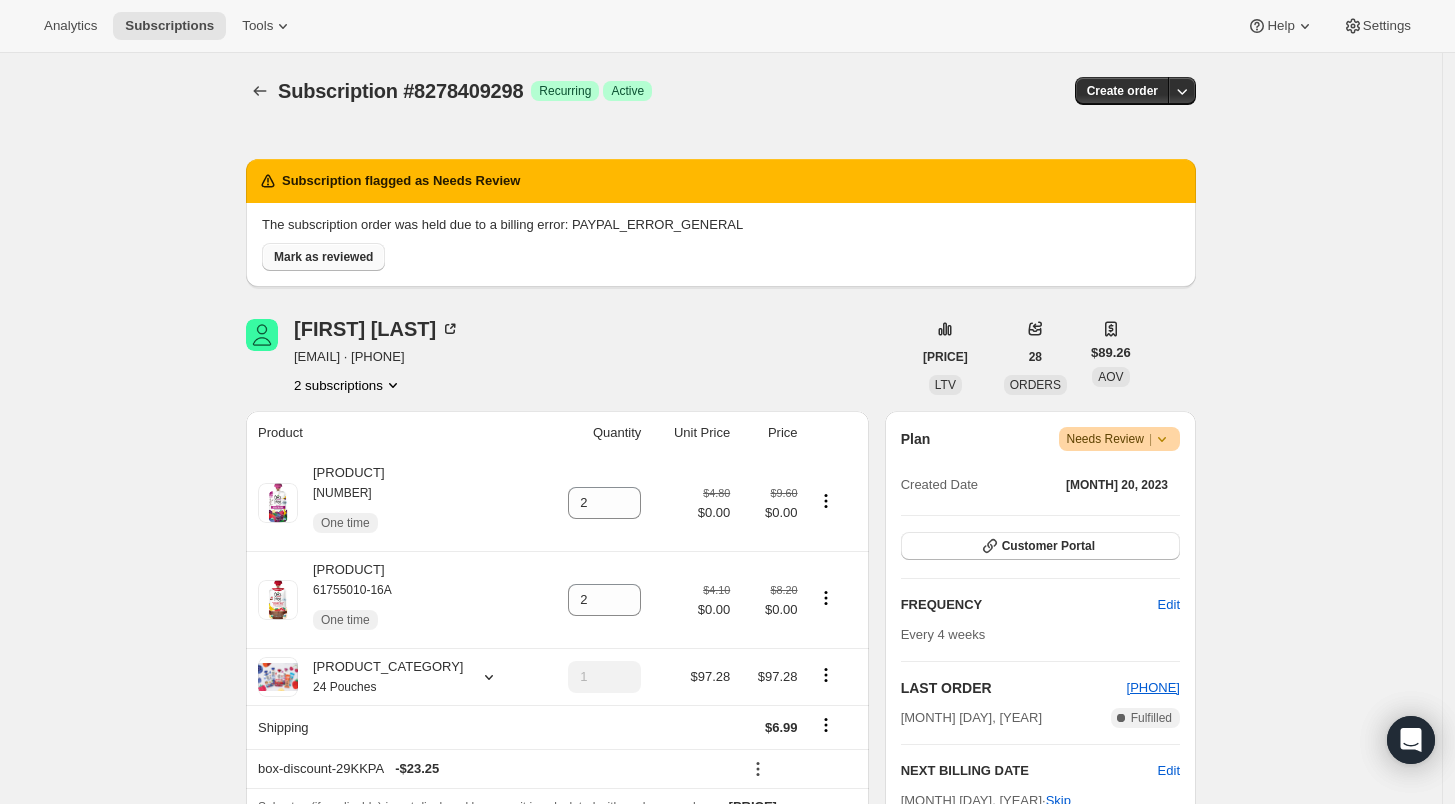 click on "Mark as reviewed" at bounding box center [323, 257] 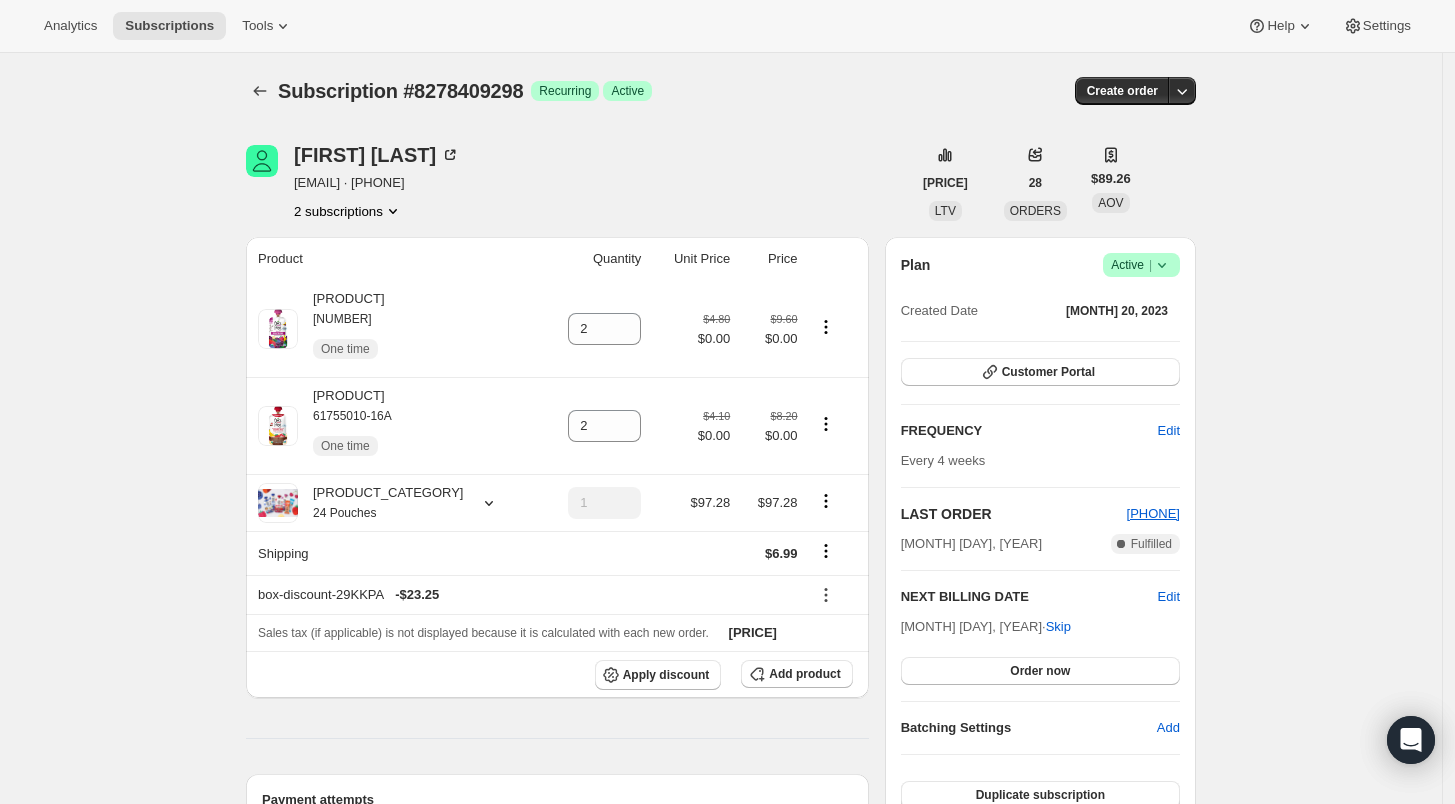 click 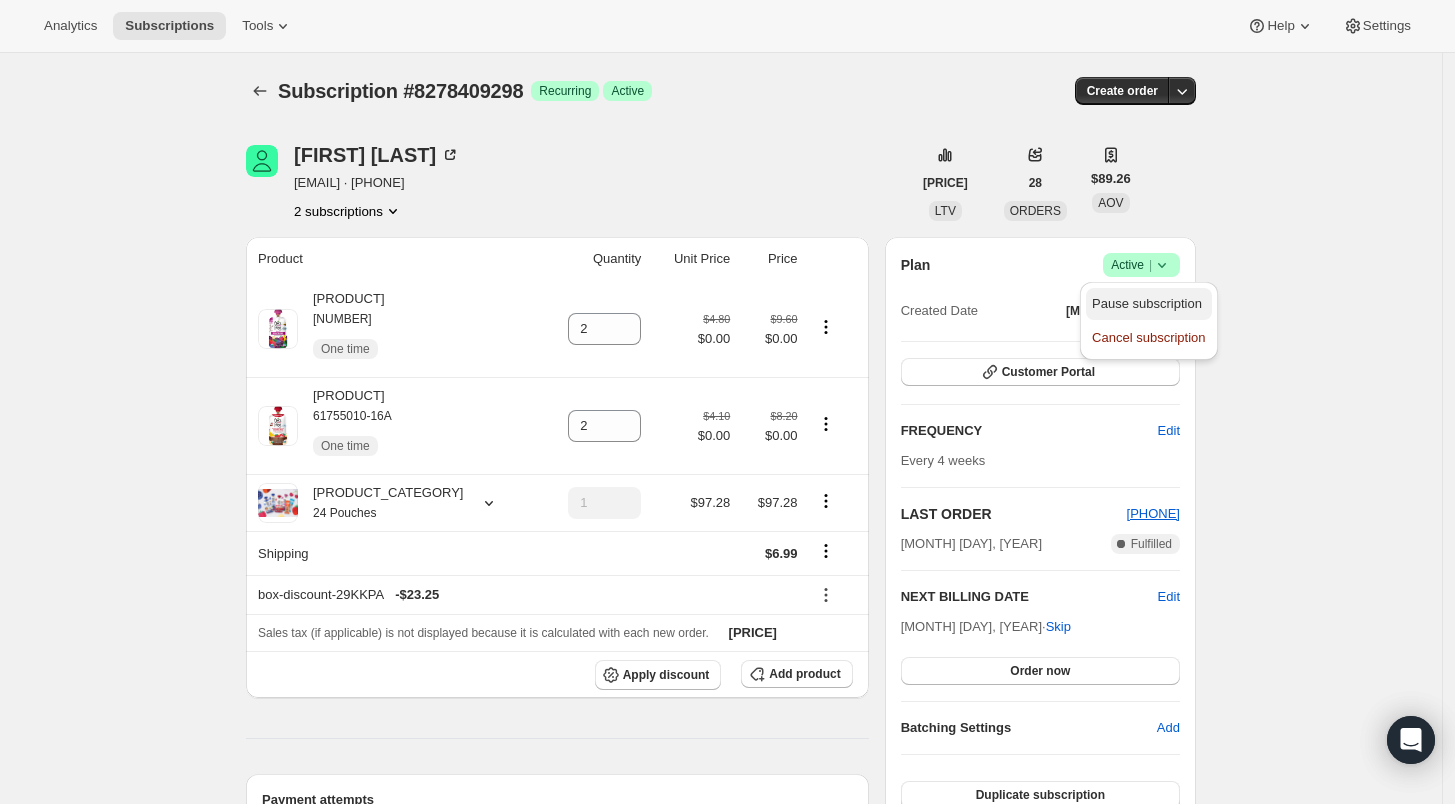 click on "Pause subscription" at bounding box center [1147, 303] 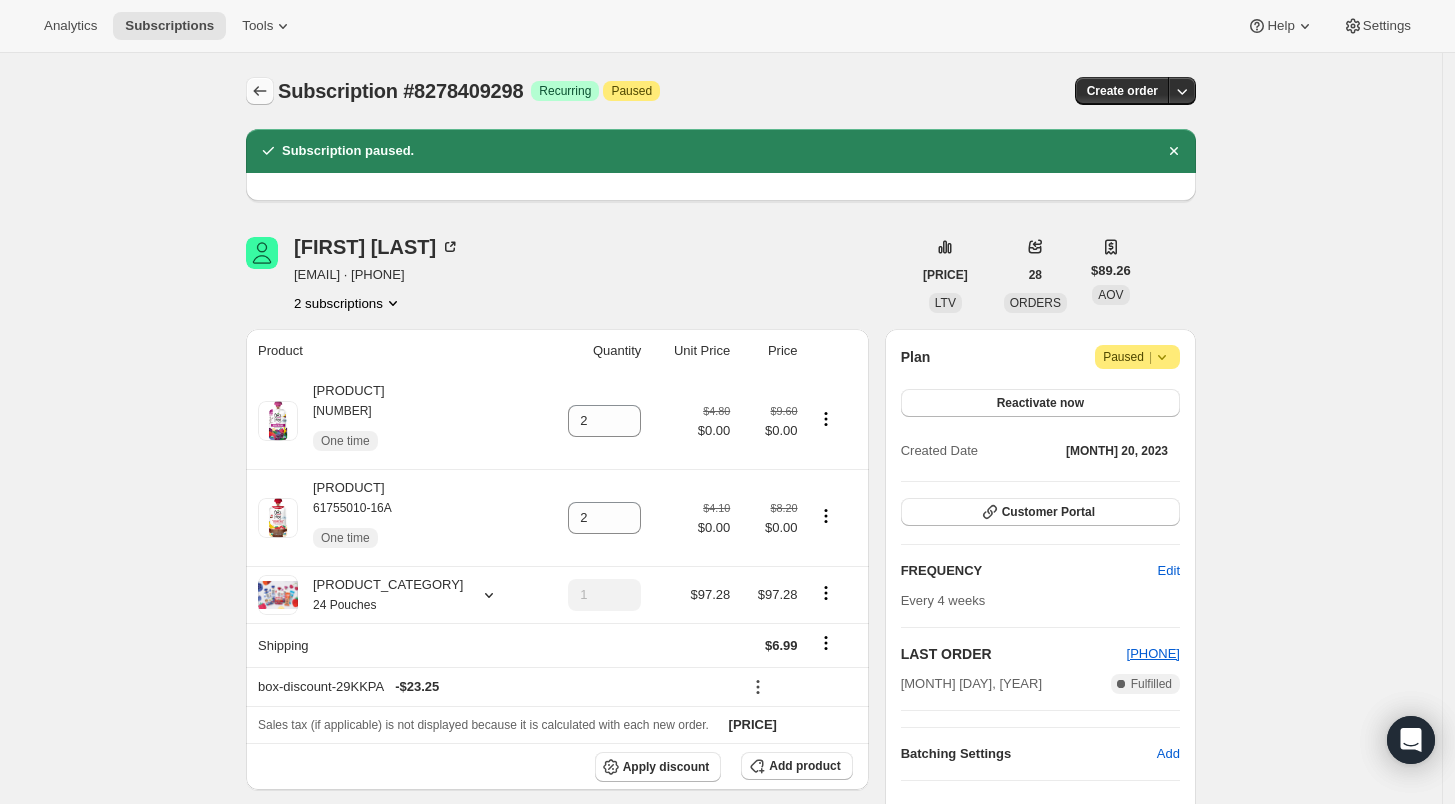 click 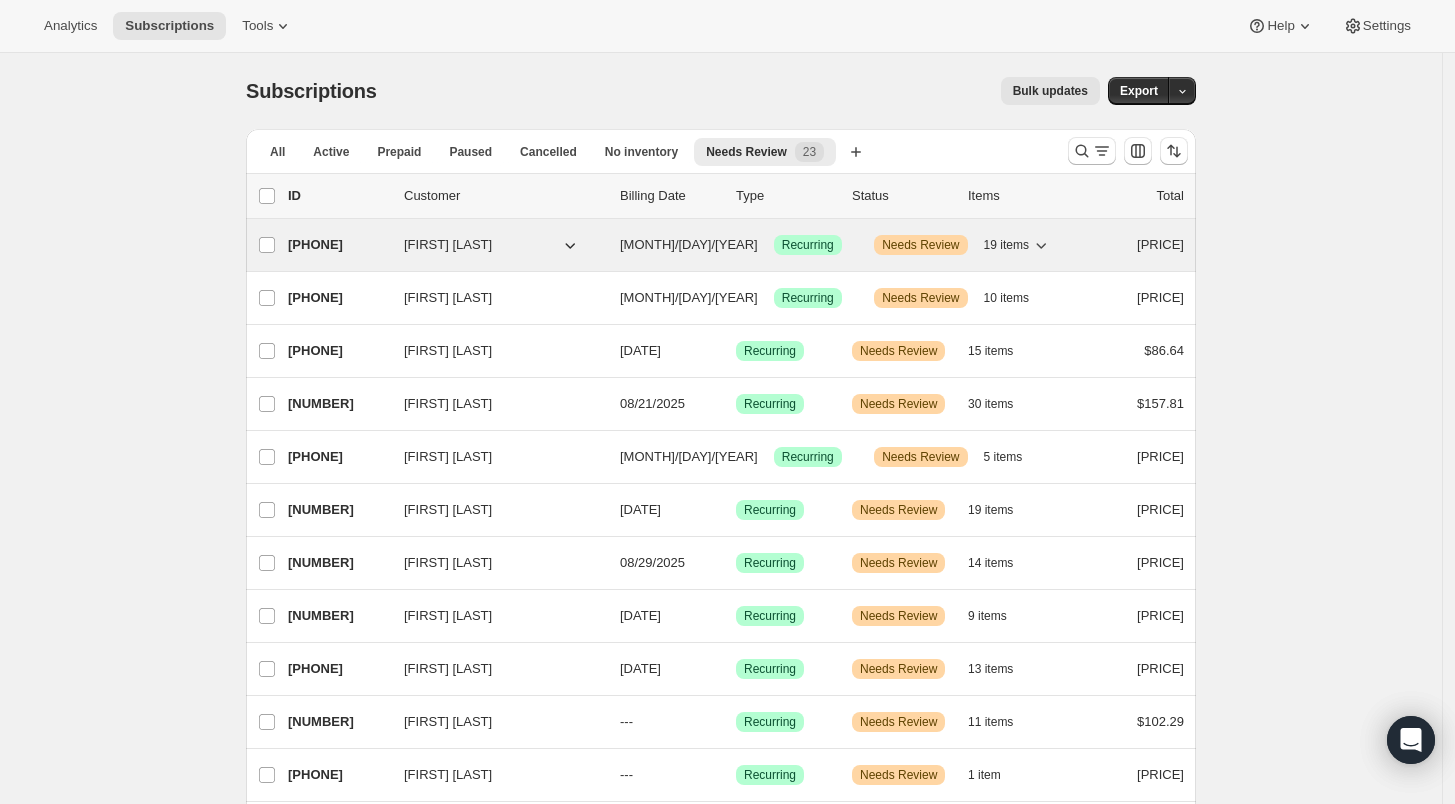 click on "[PHONE]" at bounding box center [338, 245] 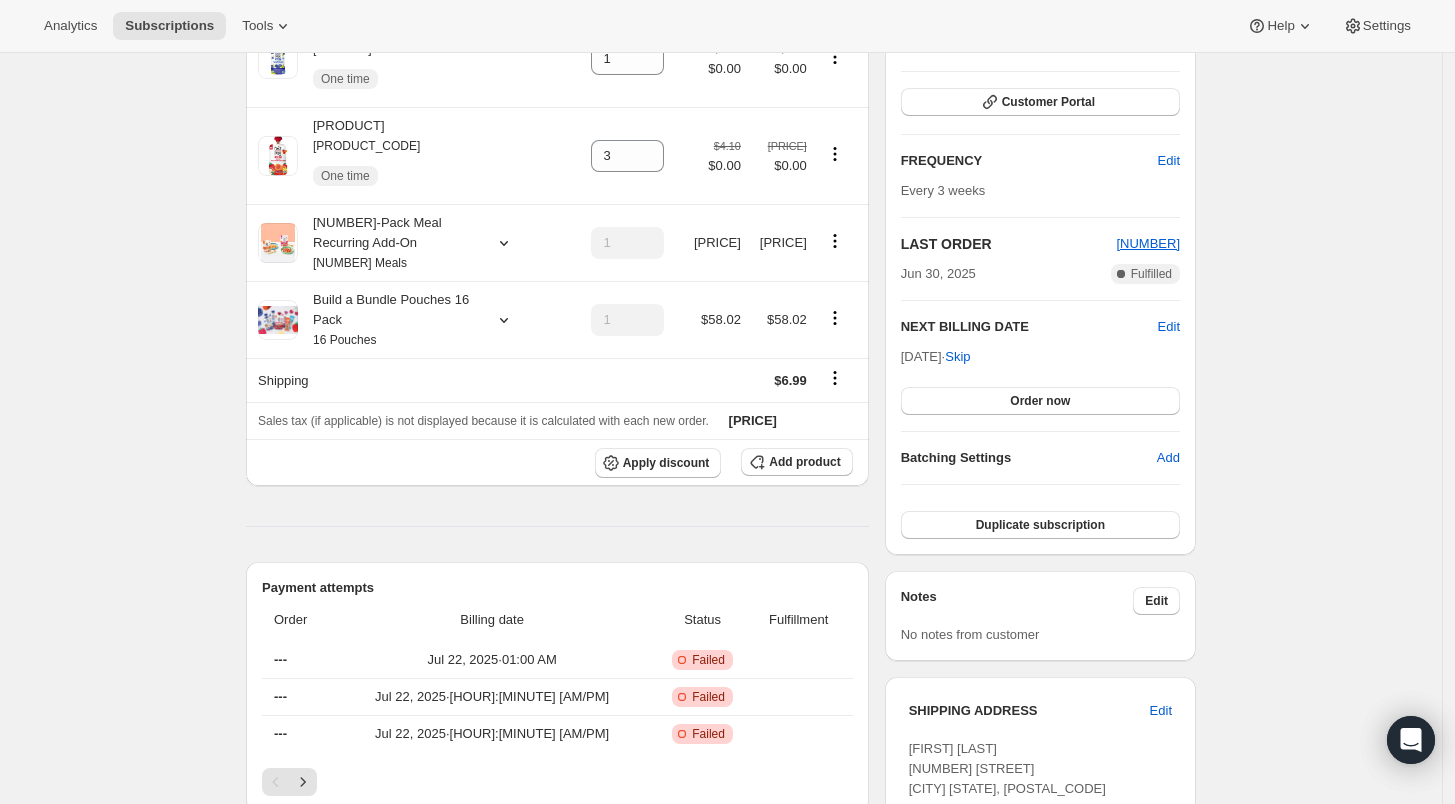 scroll, scrollTop: 666, scrollLeft: 0, axis: vertical 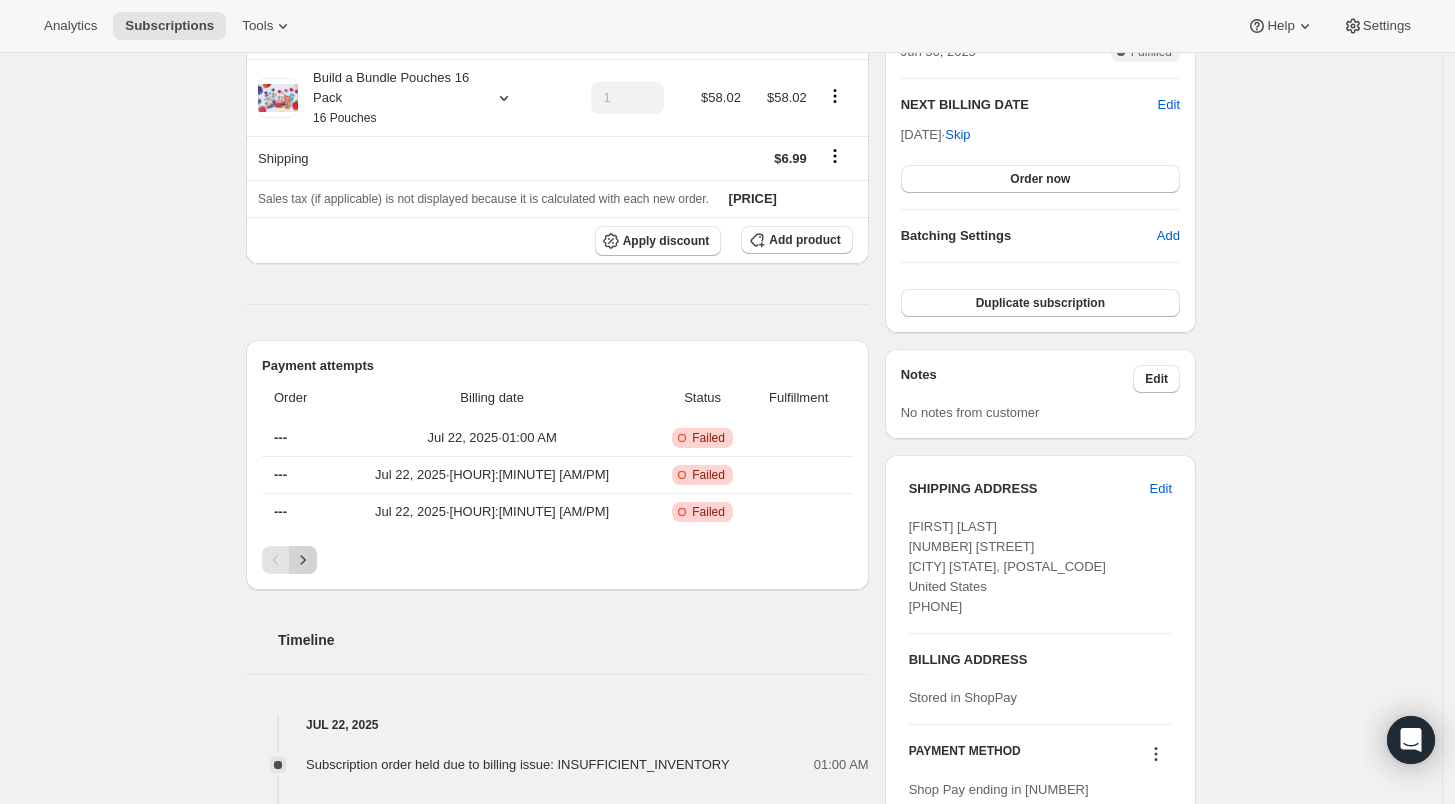 click 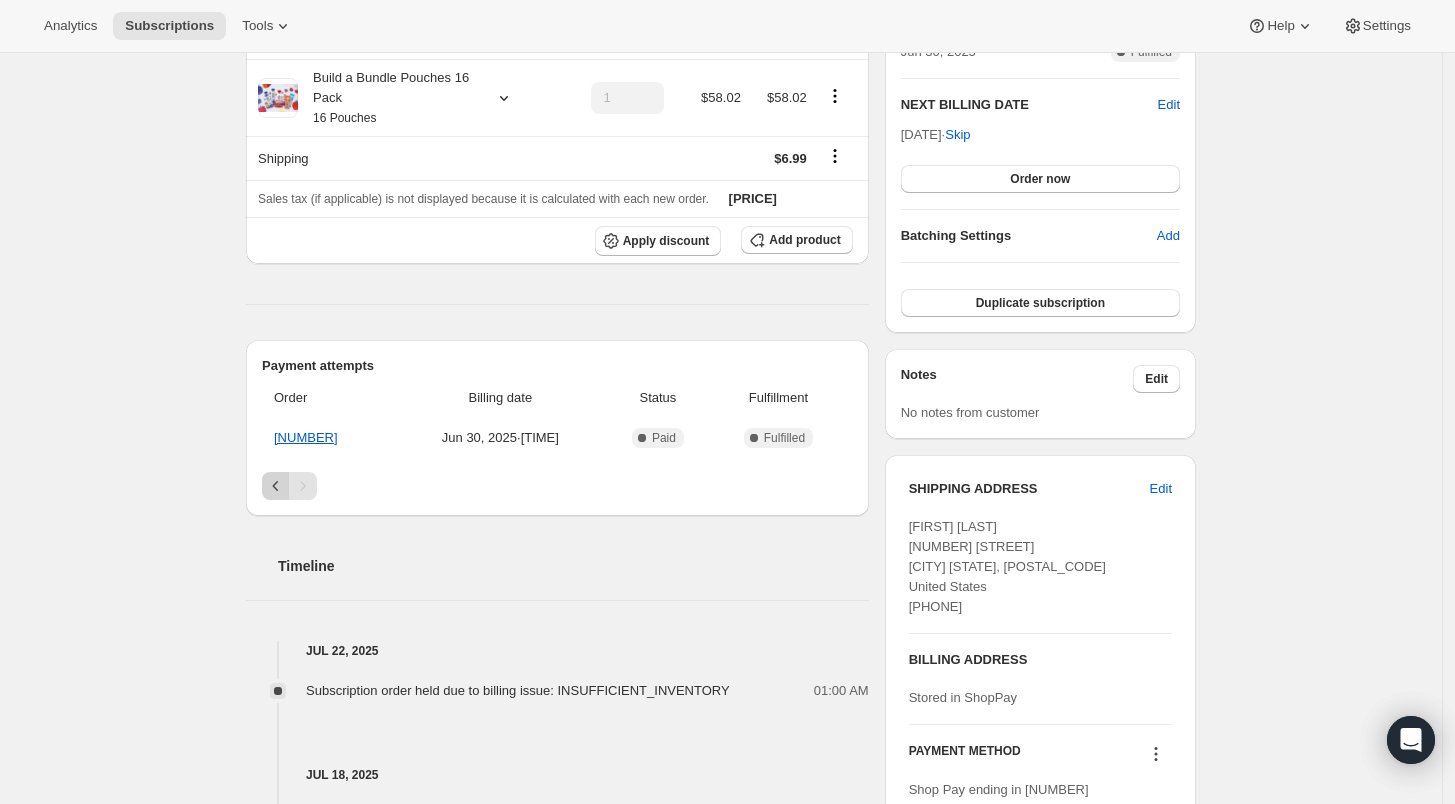click 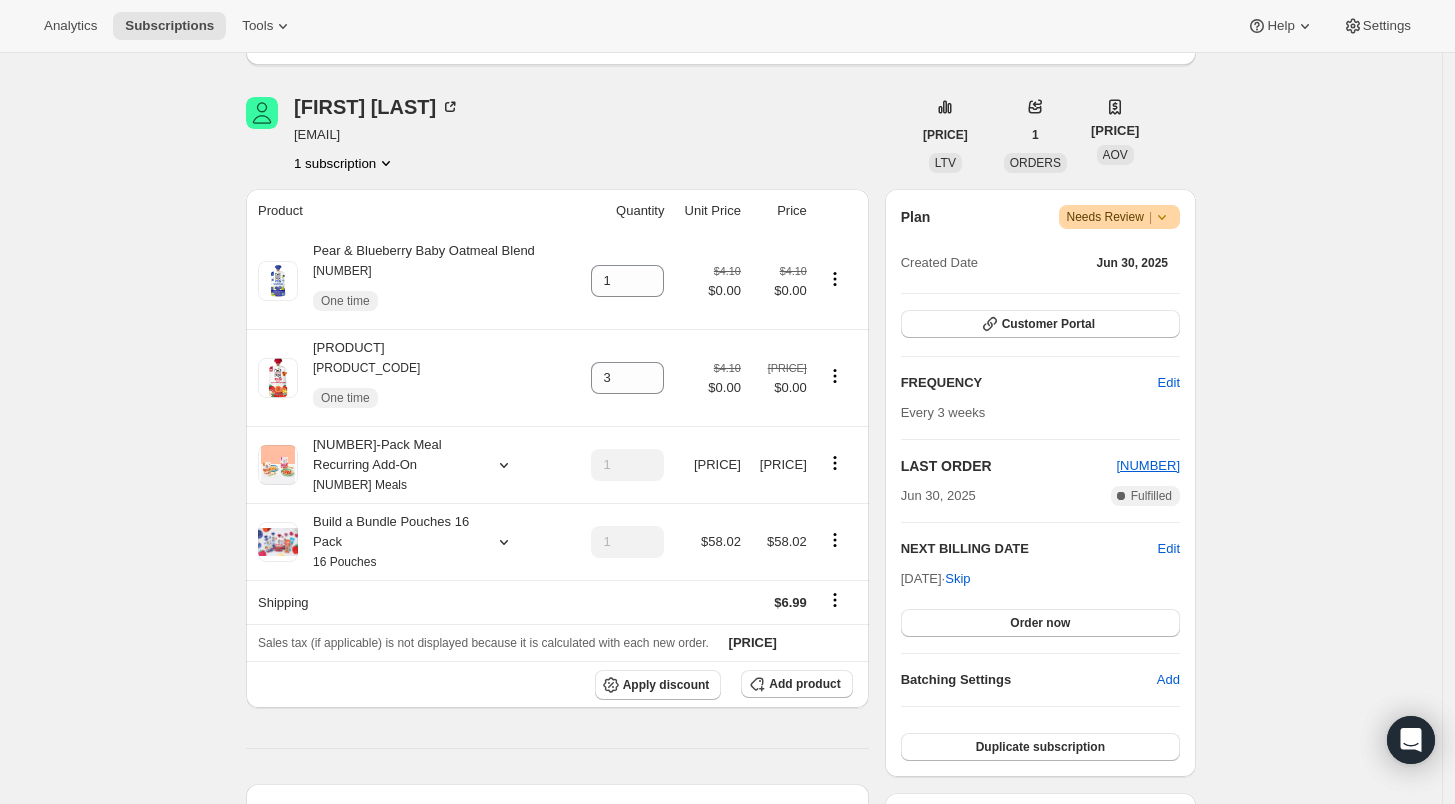 scroll, scrollTop: 0, scrollLeft: 0, axis: both 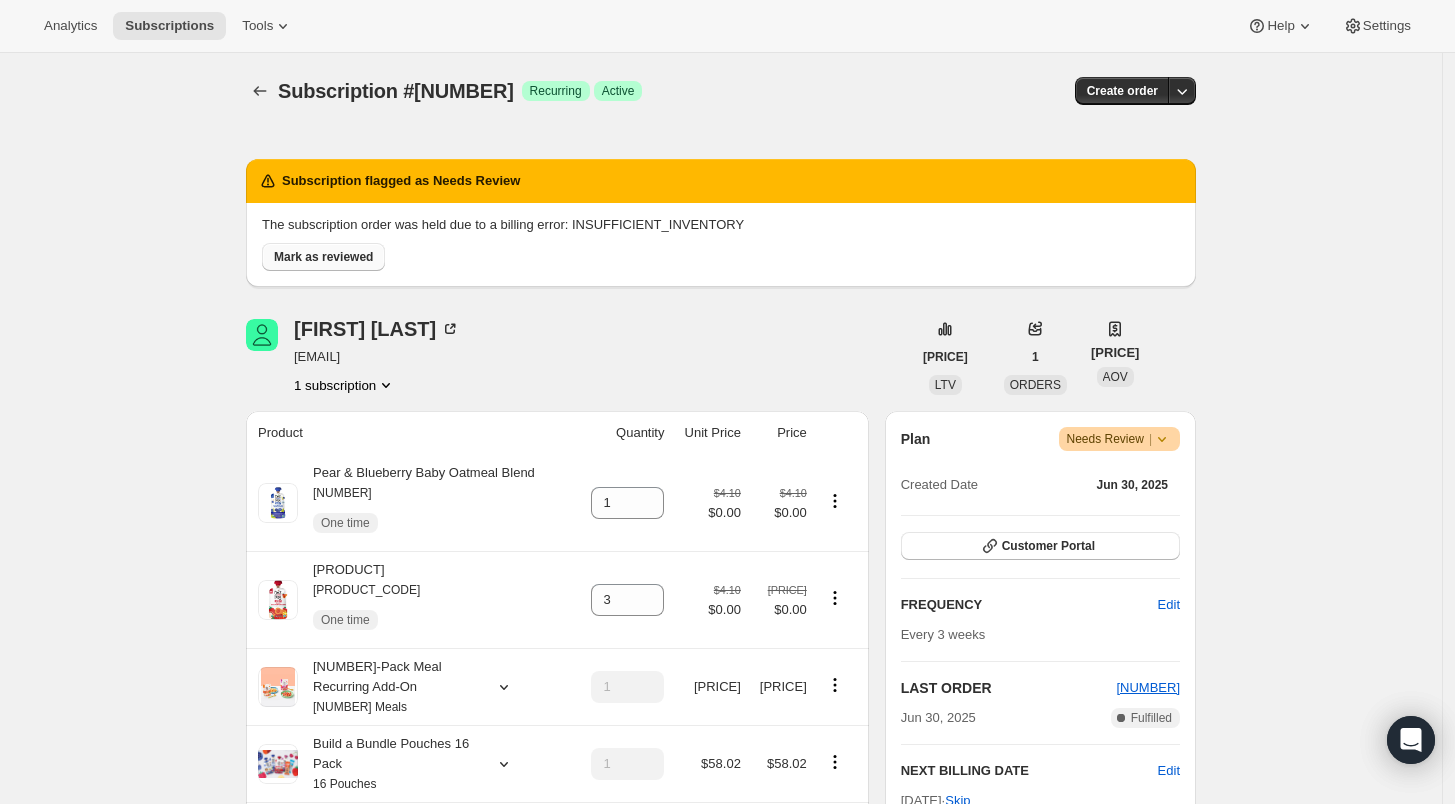 click on "Mark as reviewed" at bounding box center (323, 257) 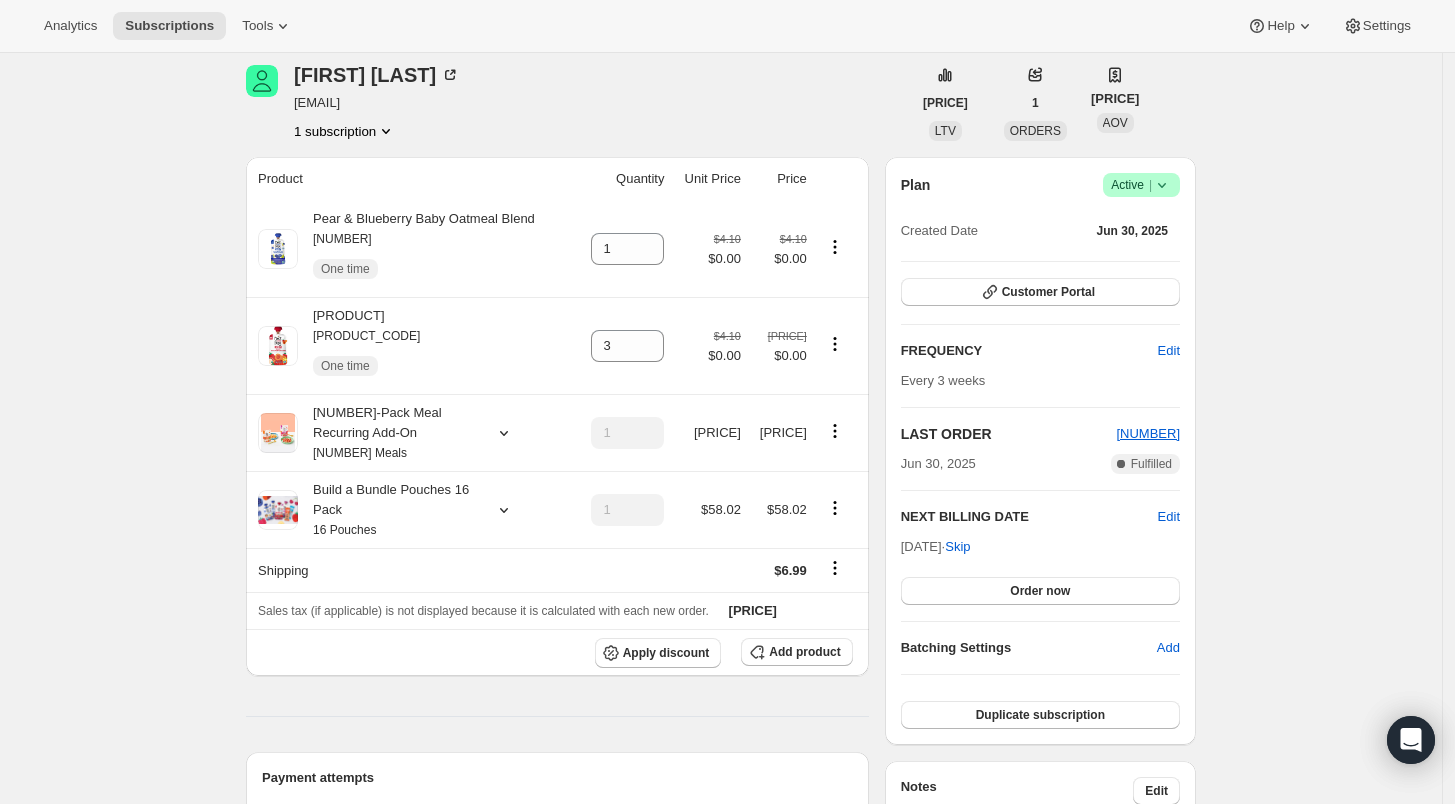 scroll, scrollTop: 0, scrollLeft: 0, axis: both 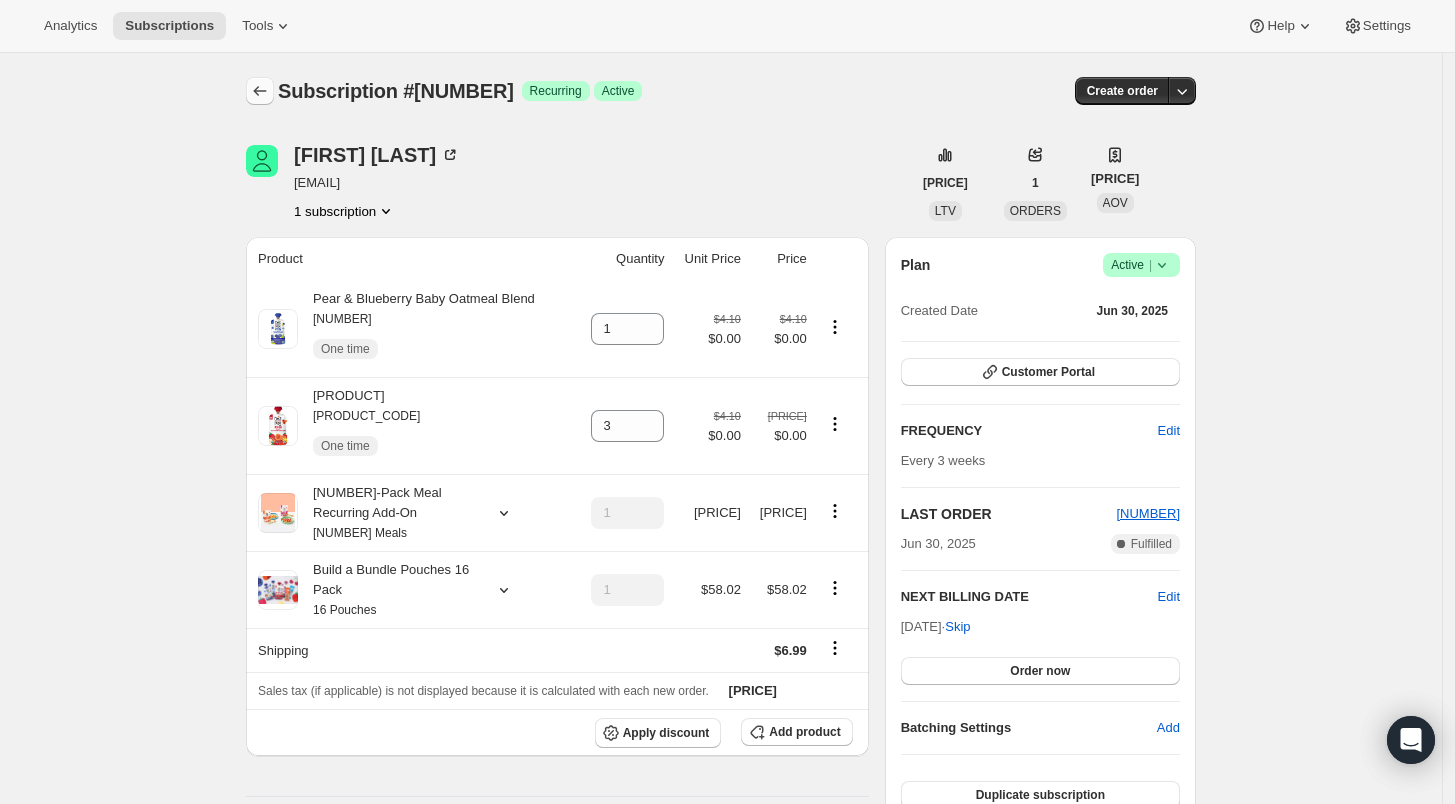 click 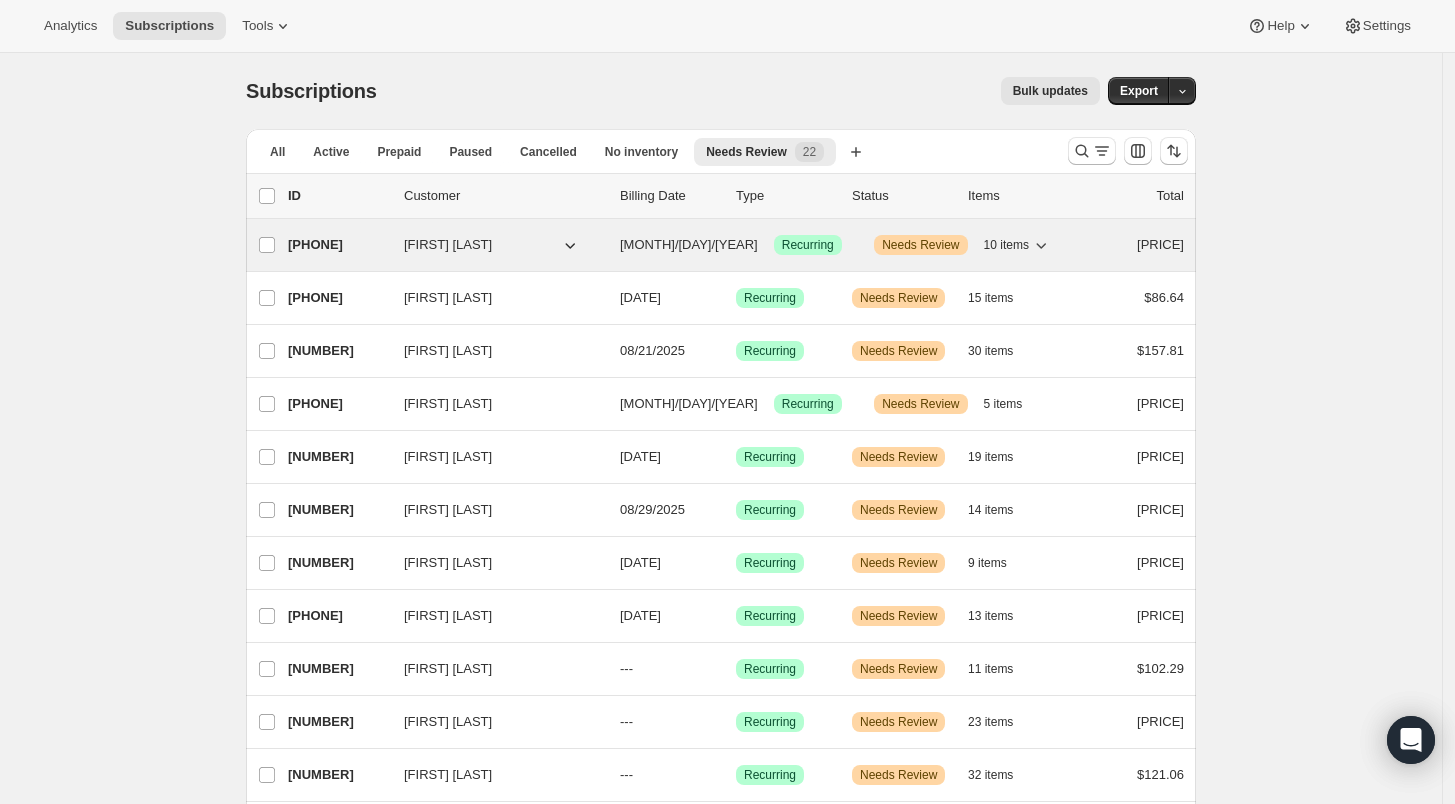 click on "[PHONE]" at bounding box center (338, 245) 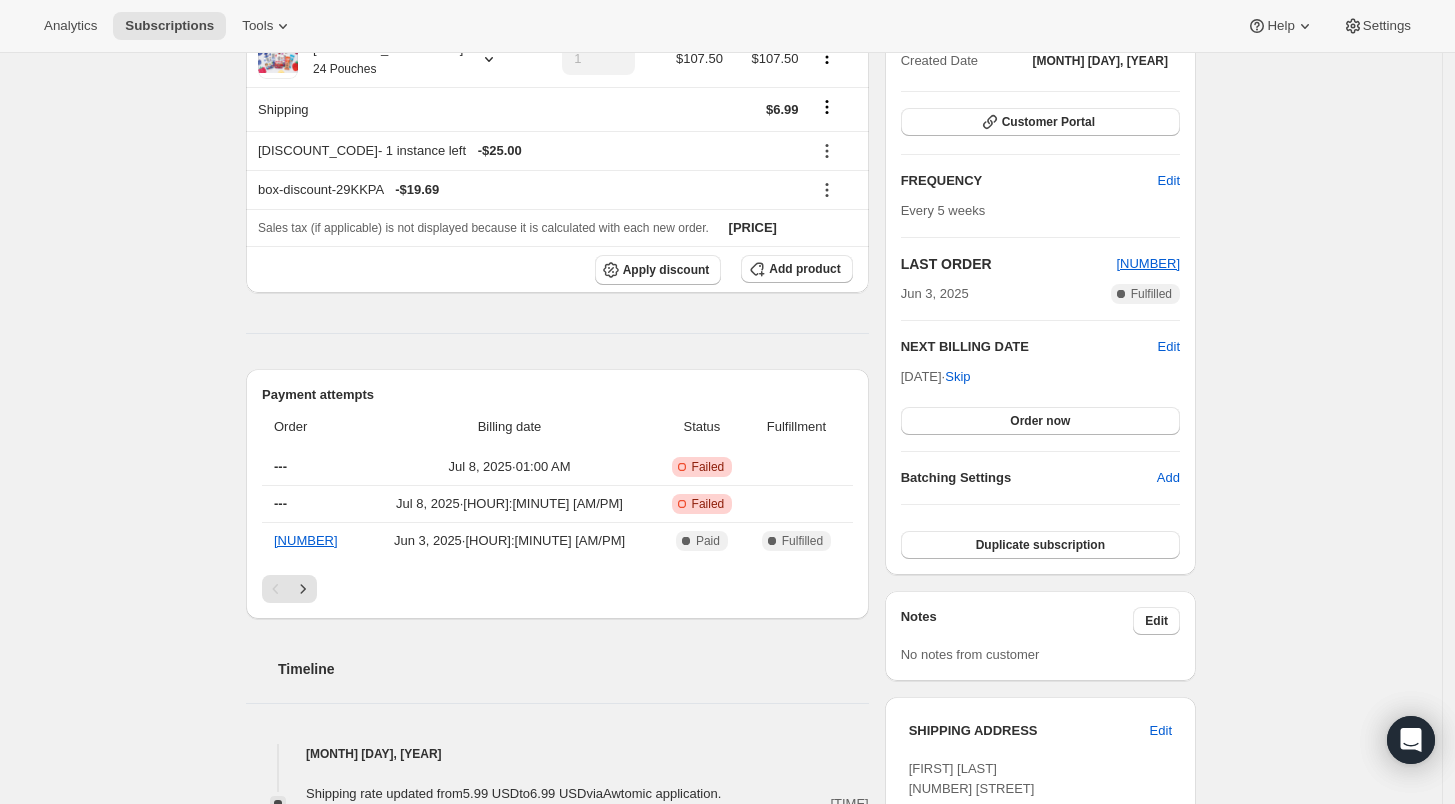 scroll, scrollTop: 555, scrollLeft: 0, axis: vertical 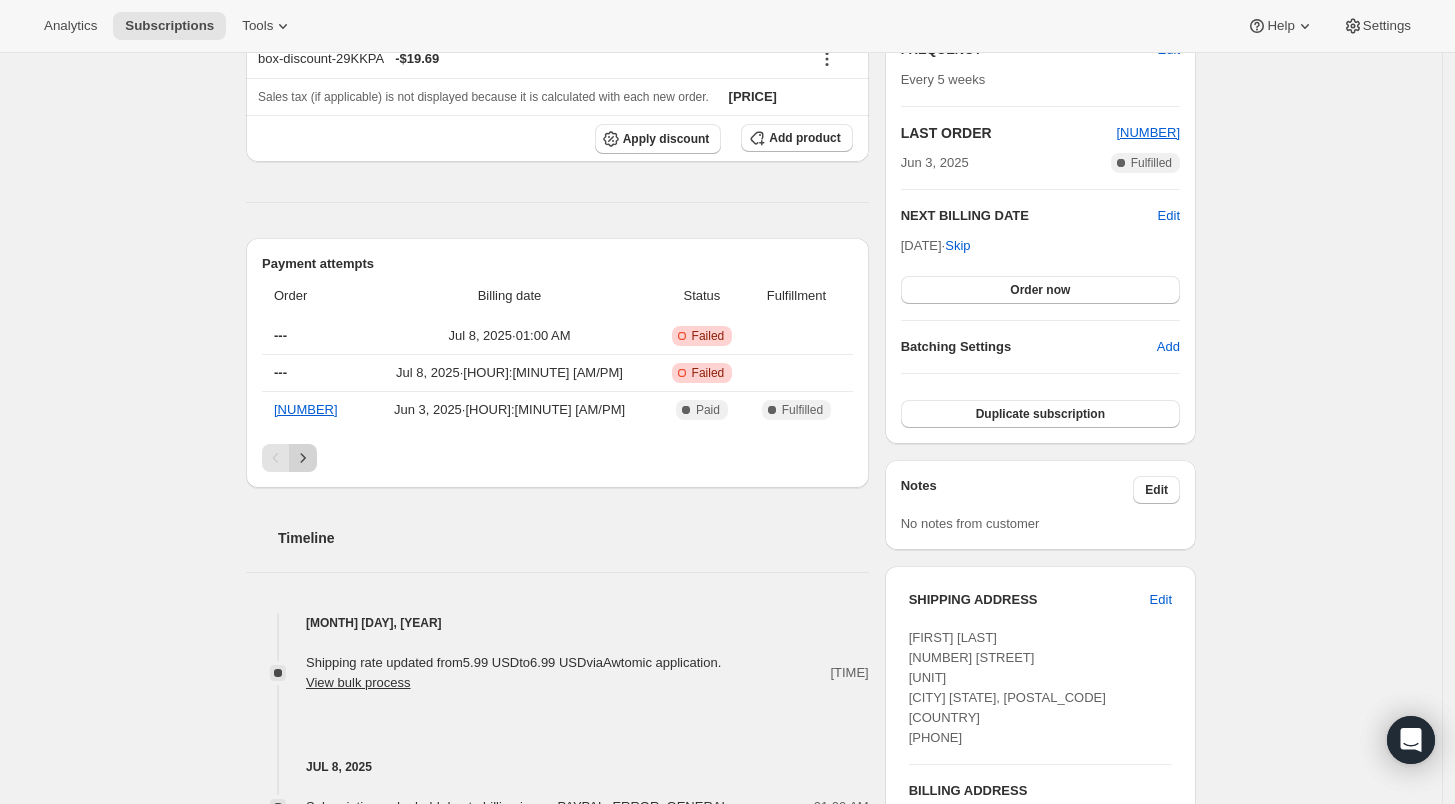 click 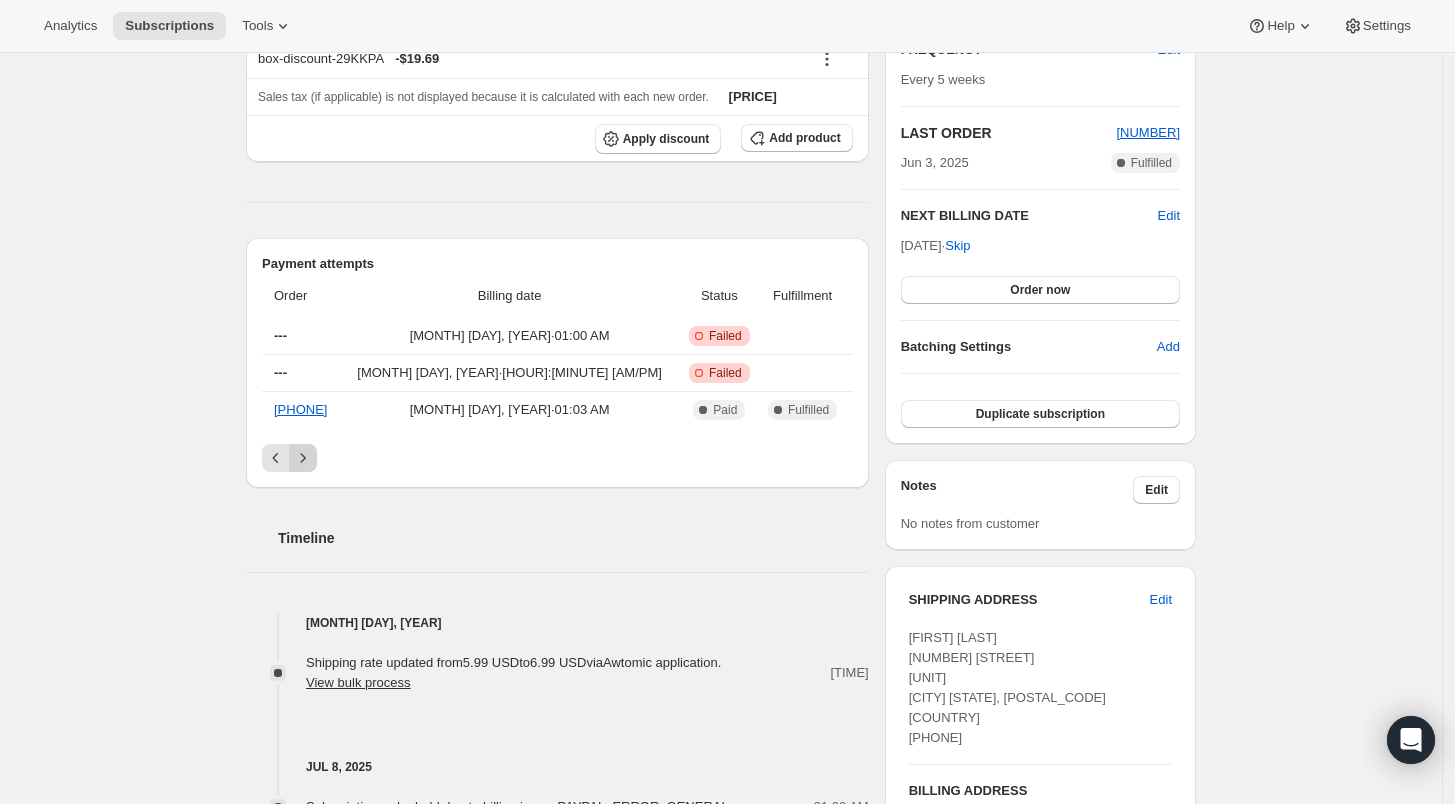 click 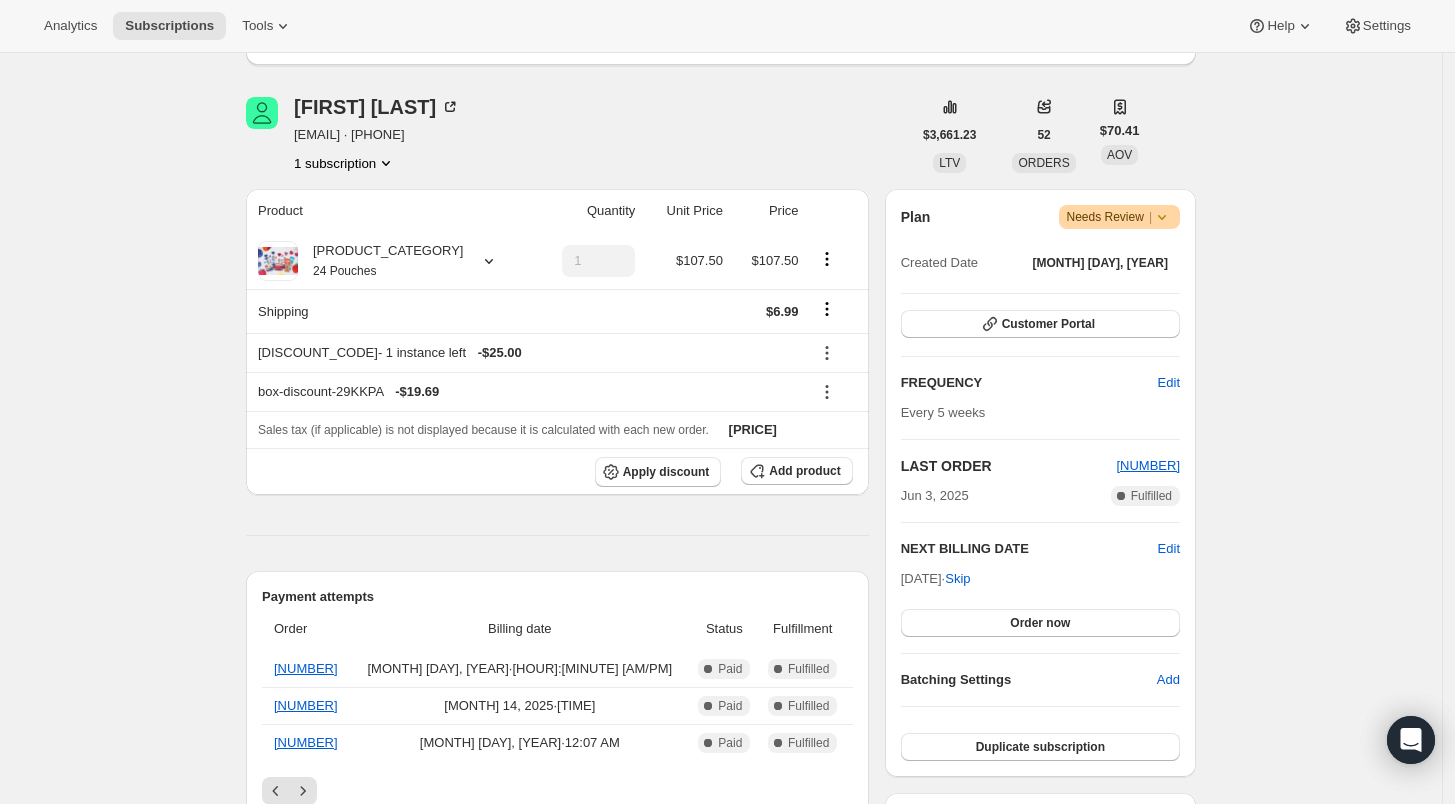 scroll, scrollTop: 0, scrollLeft: 0, axis: both 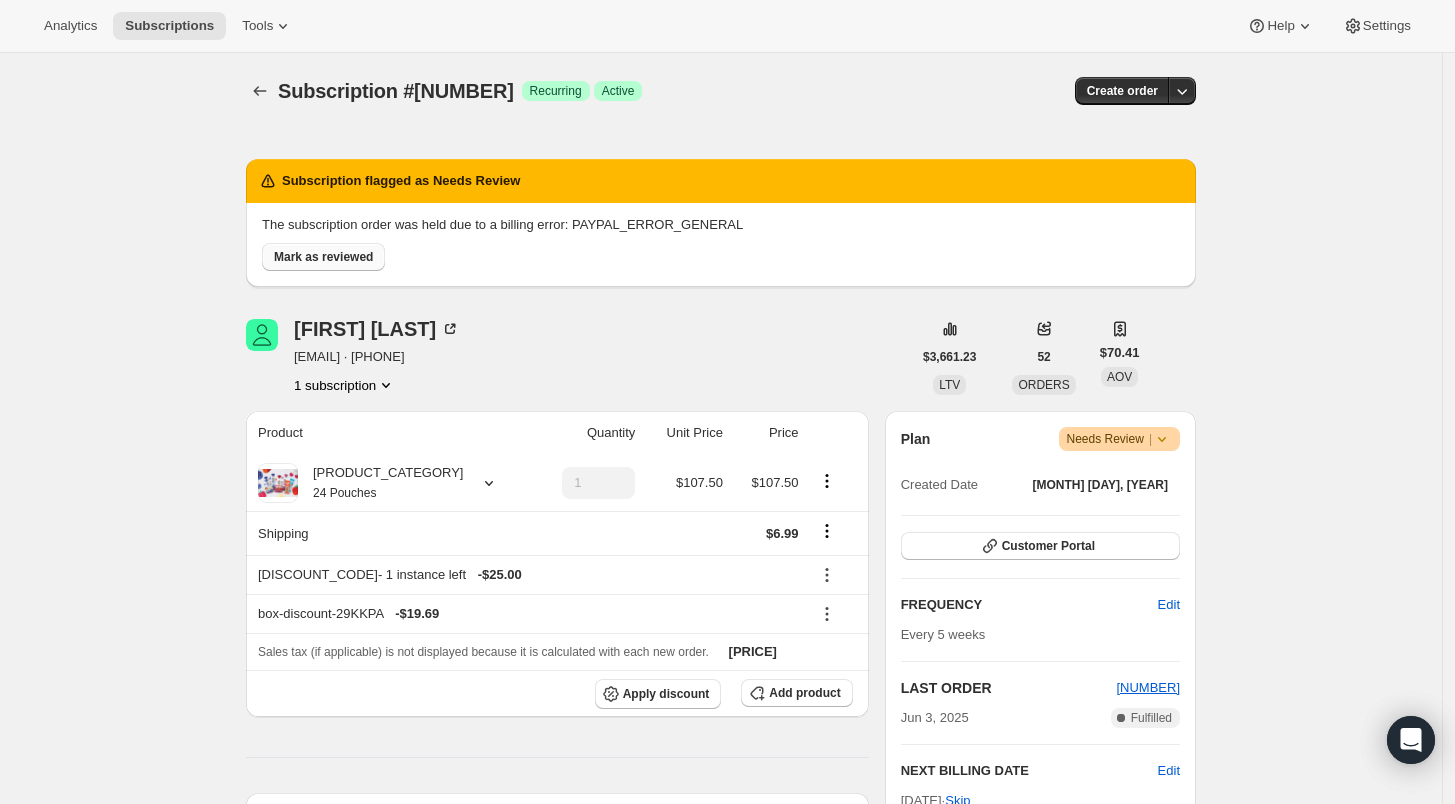 click on "Mark as reviewed" at bounding box center (323, 257) 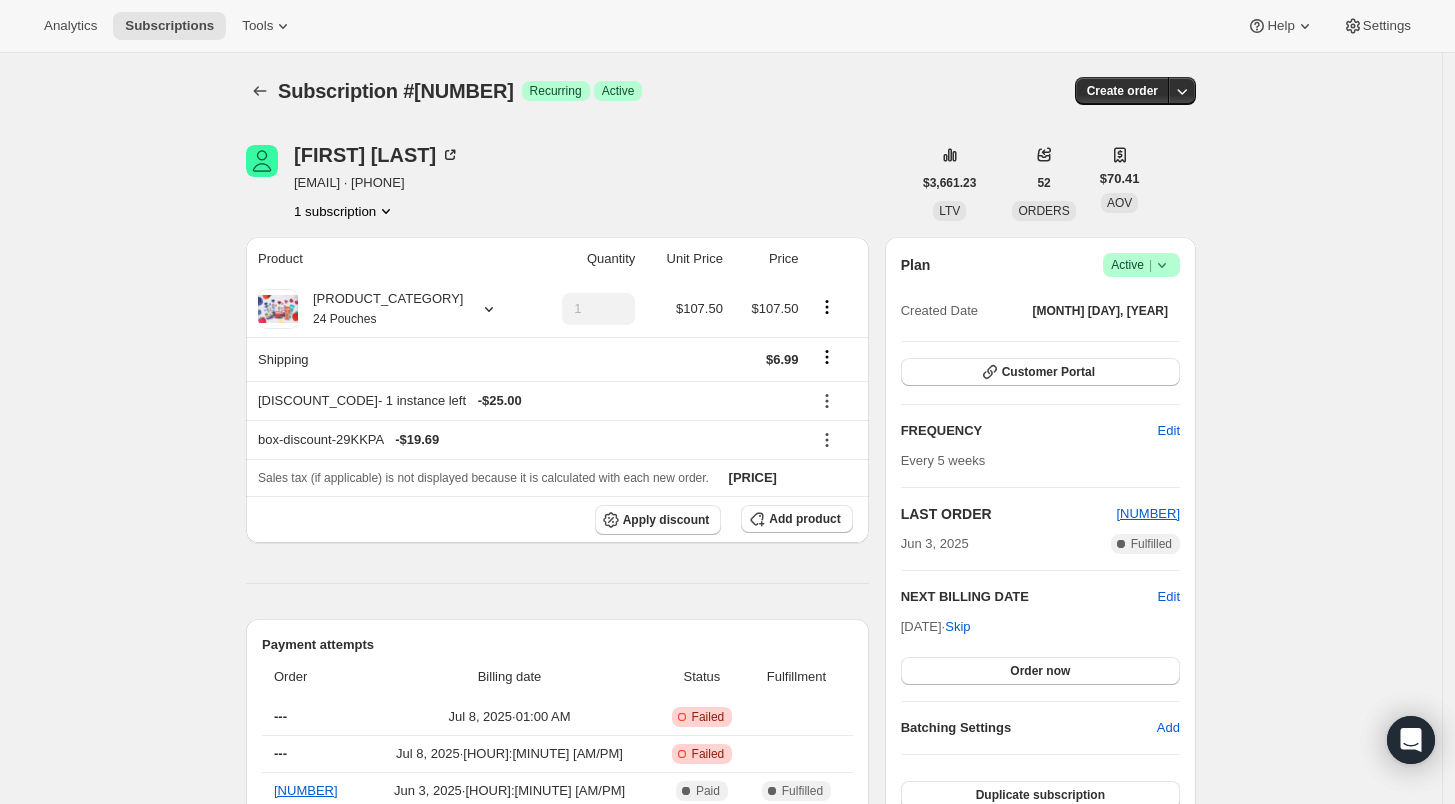 scroll, scrollTop: 0, scrollLeft: 0, axis: both 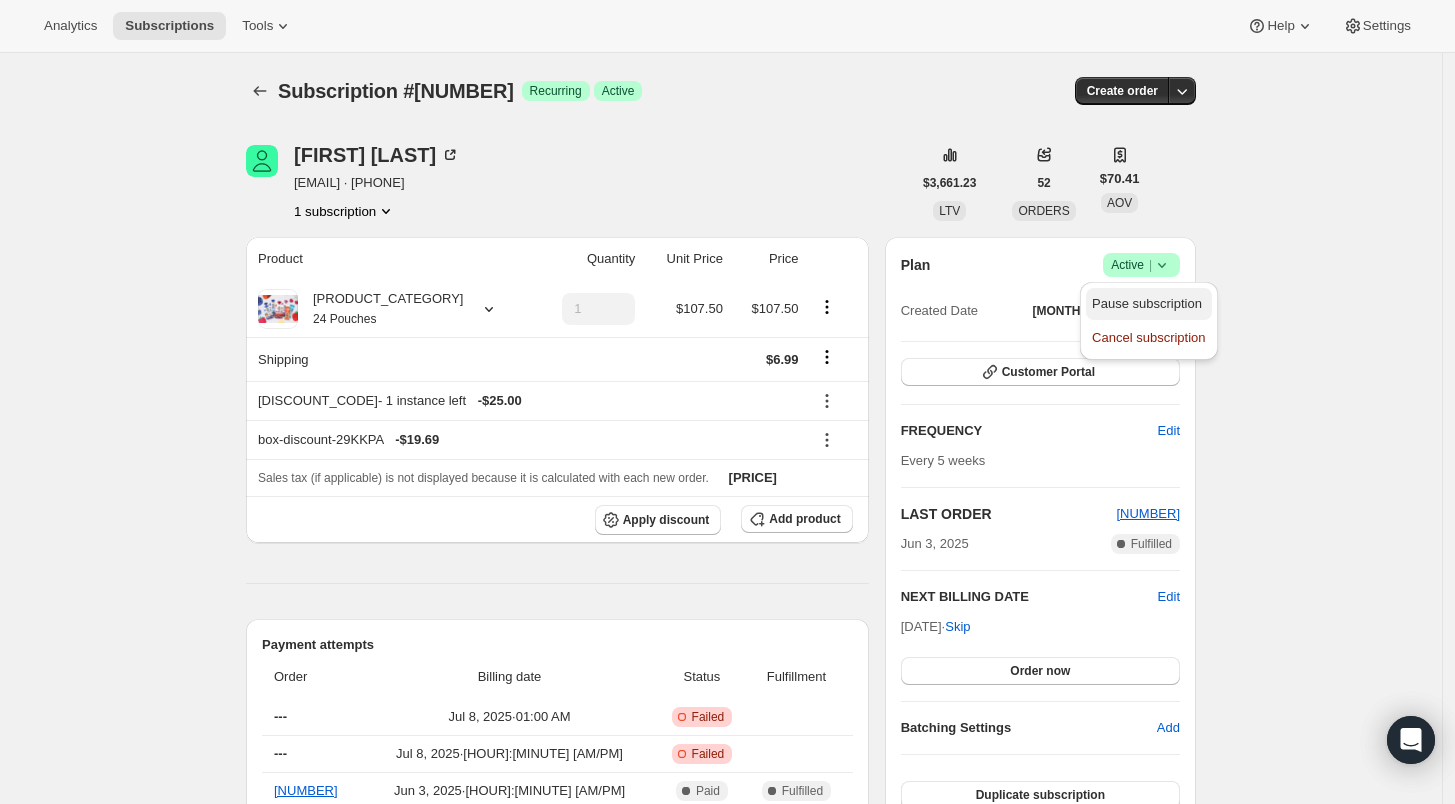 click on "Pause subscription" at bounding box center (1147, 303) 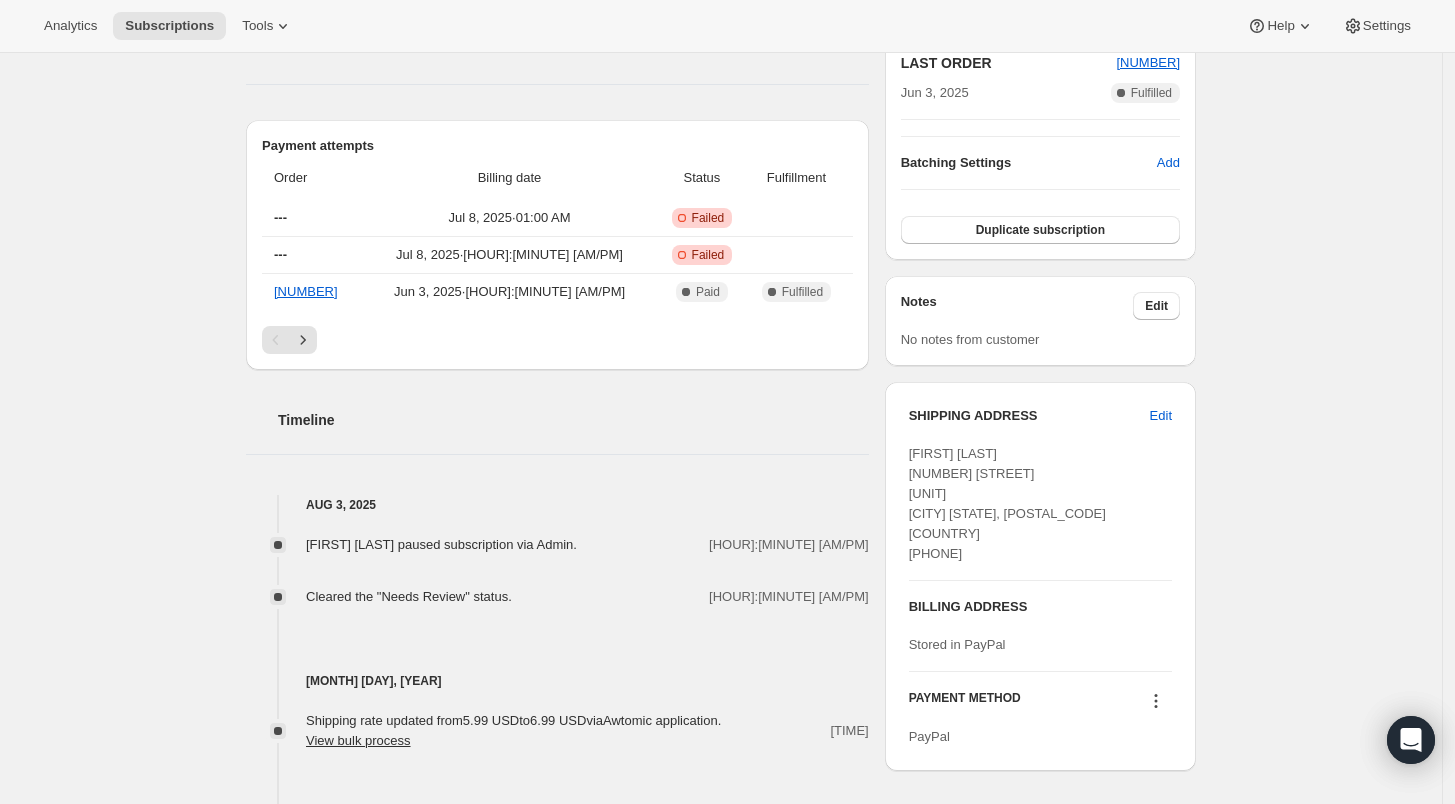 scroll, scrollTop: 555, scrollLeft: 0, axis: vertical 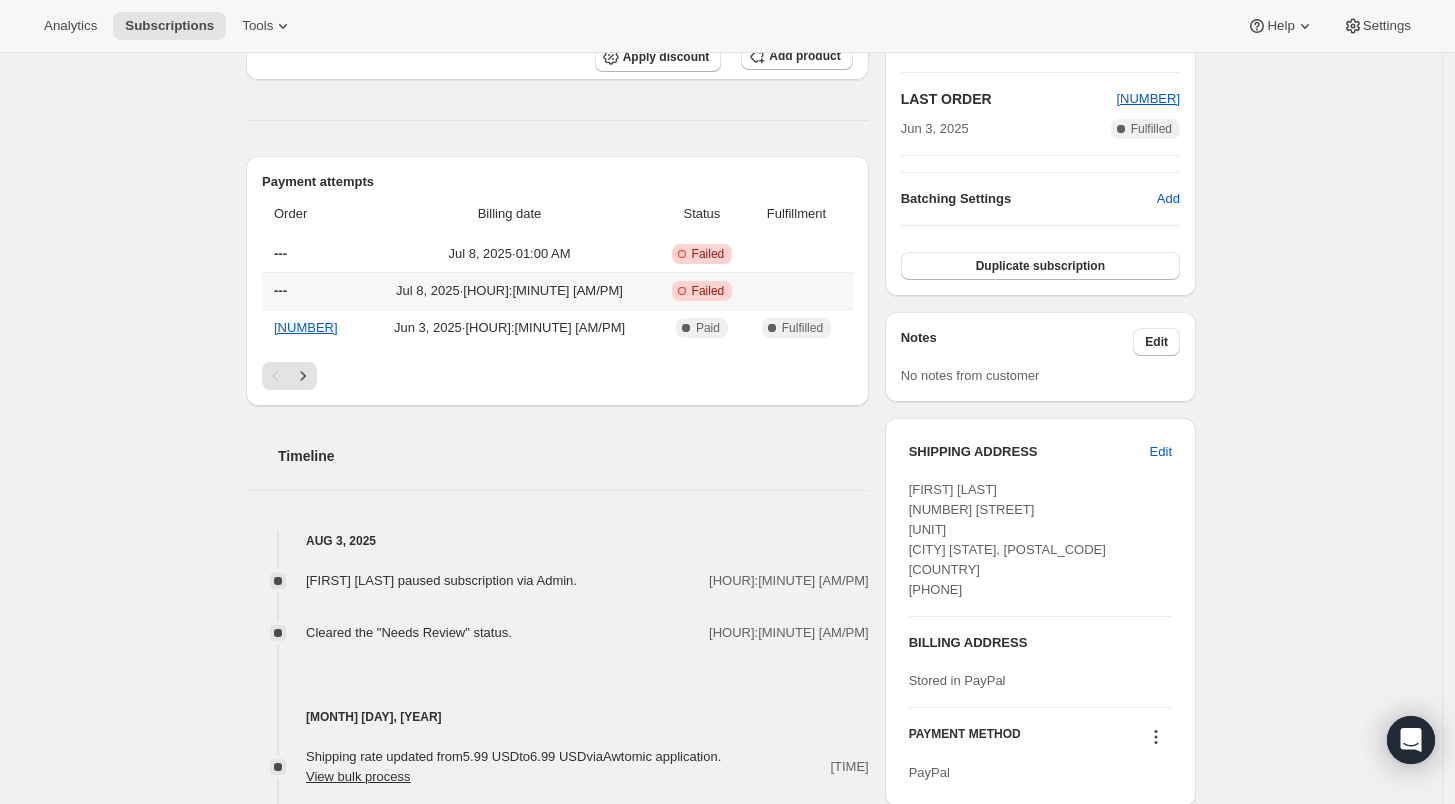 click on "Failed" at bounding box center [708, 291] 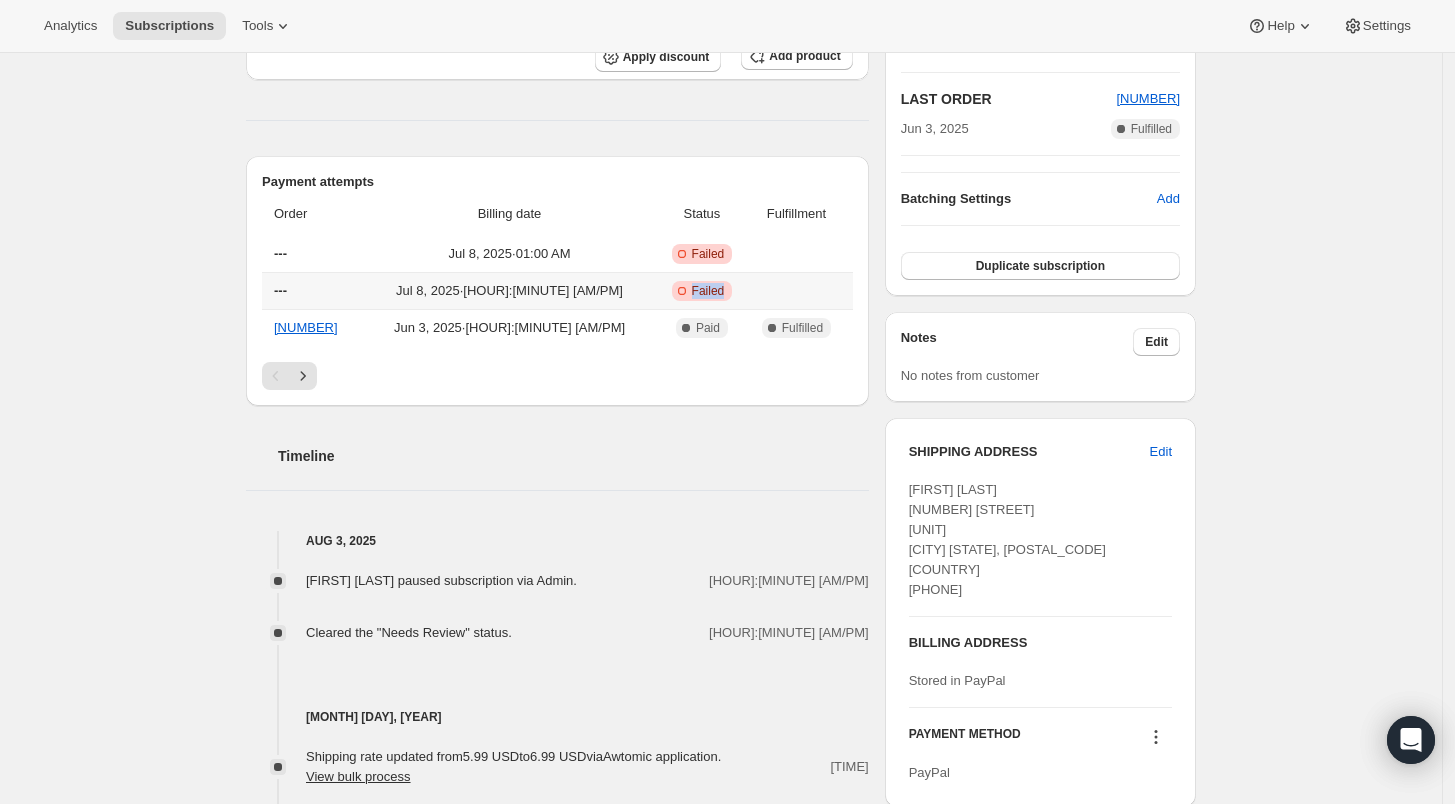 click on "Failed" at bounding box center (708, 291) 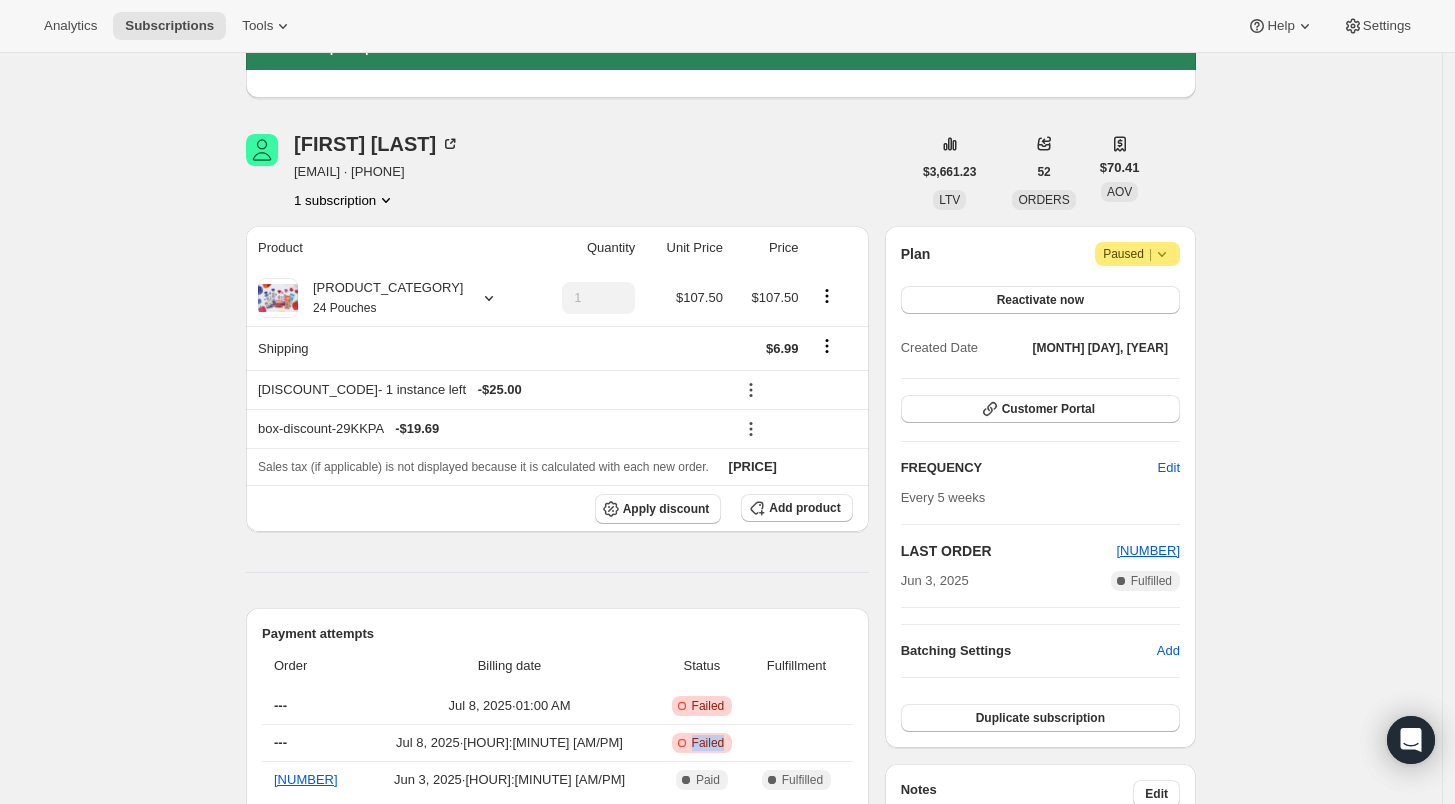 scroll, scrollTop: 0, scrollLeft: 0, axis: both 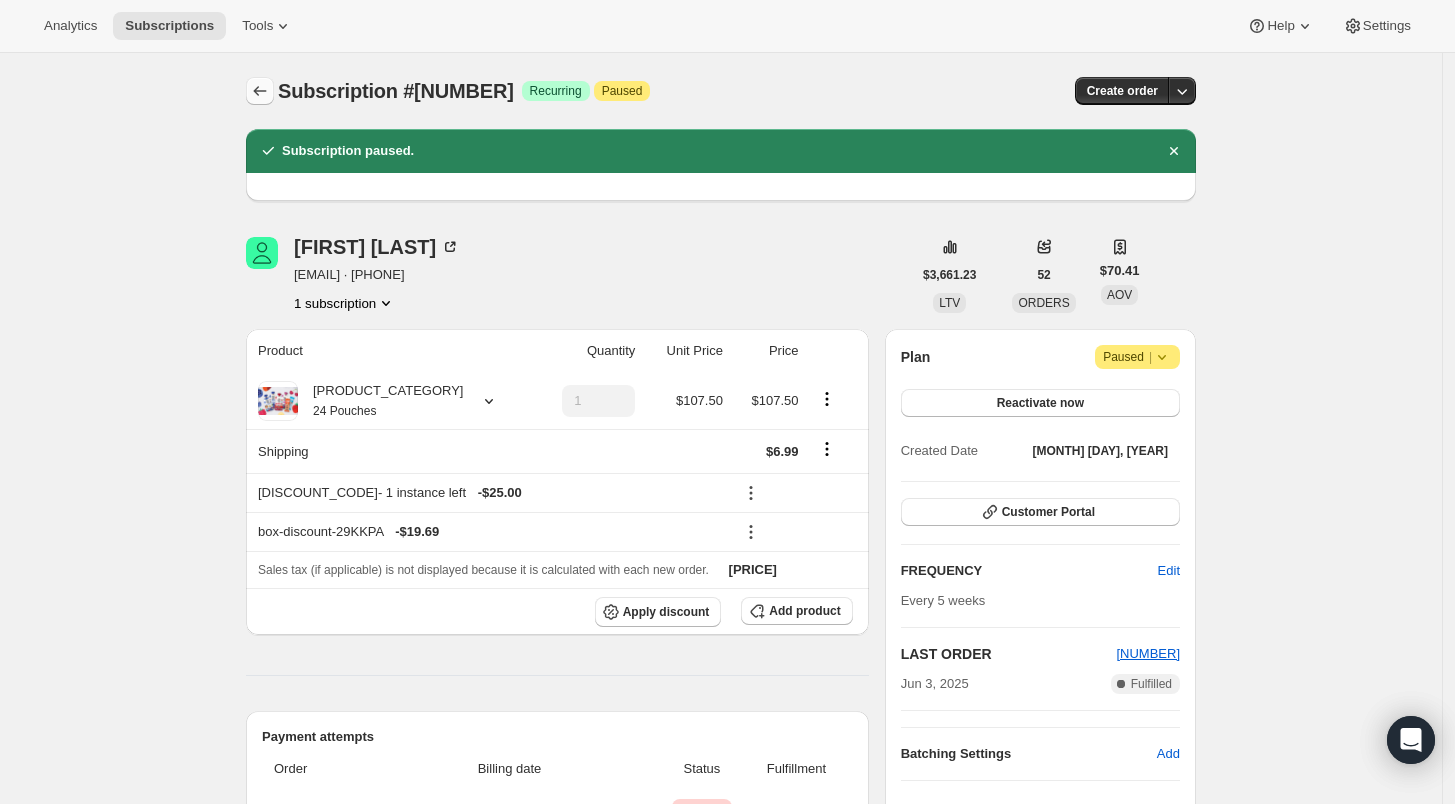 click at bounding box center [260, 91] 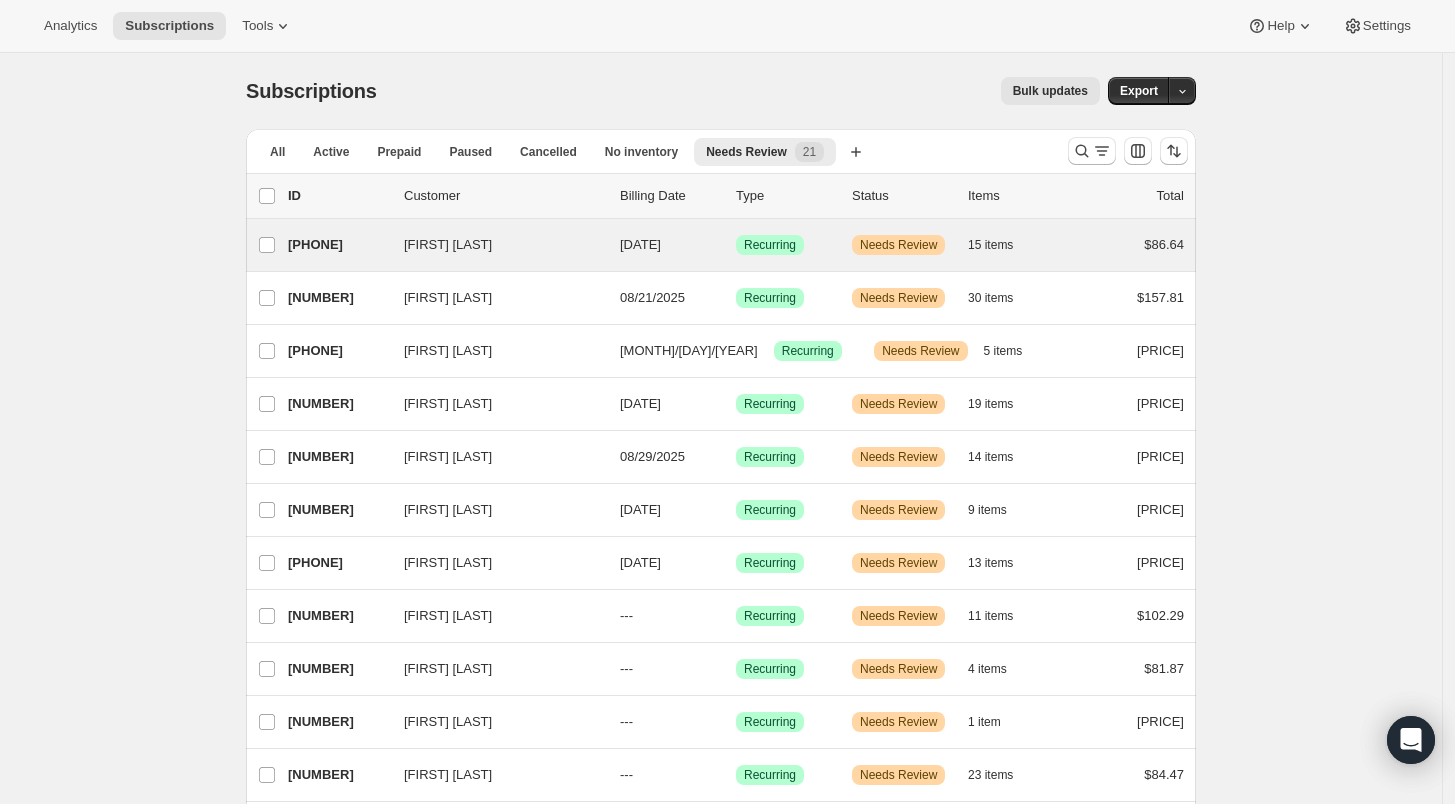 click on "[FIRST] [LAST] [PHONE] [FIRST] [LAST] [DATE] Success Recurring Warning Needs Review [NUMBER]   items [PRICE]" at bounding box center (721, 245) 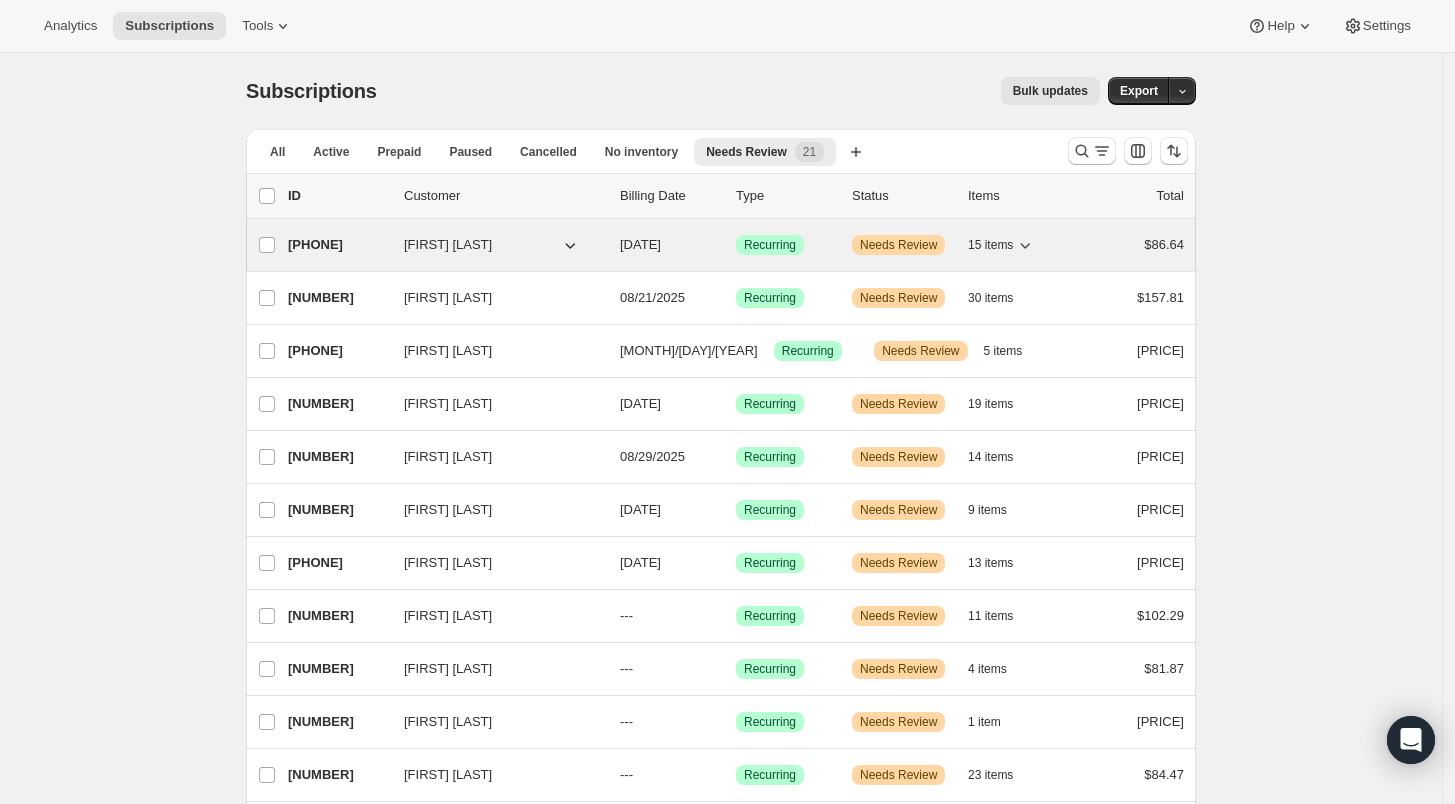 click on "[PHONE]" at bounding box center (338, 245) 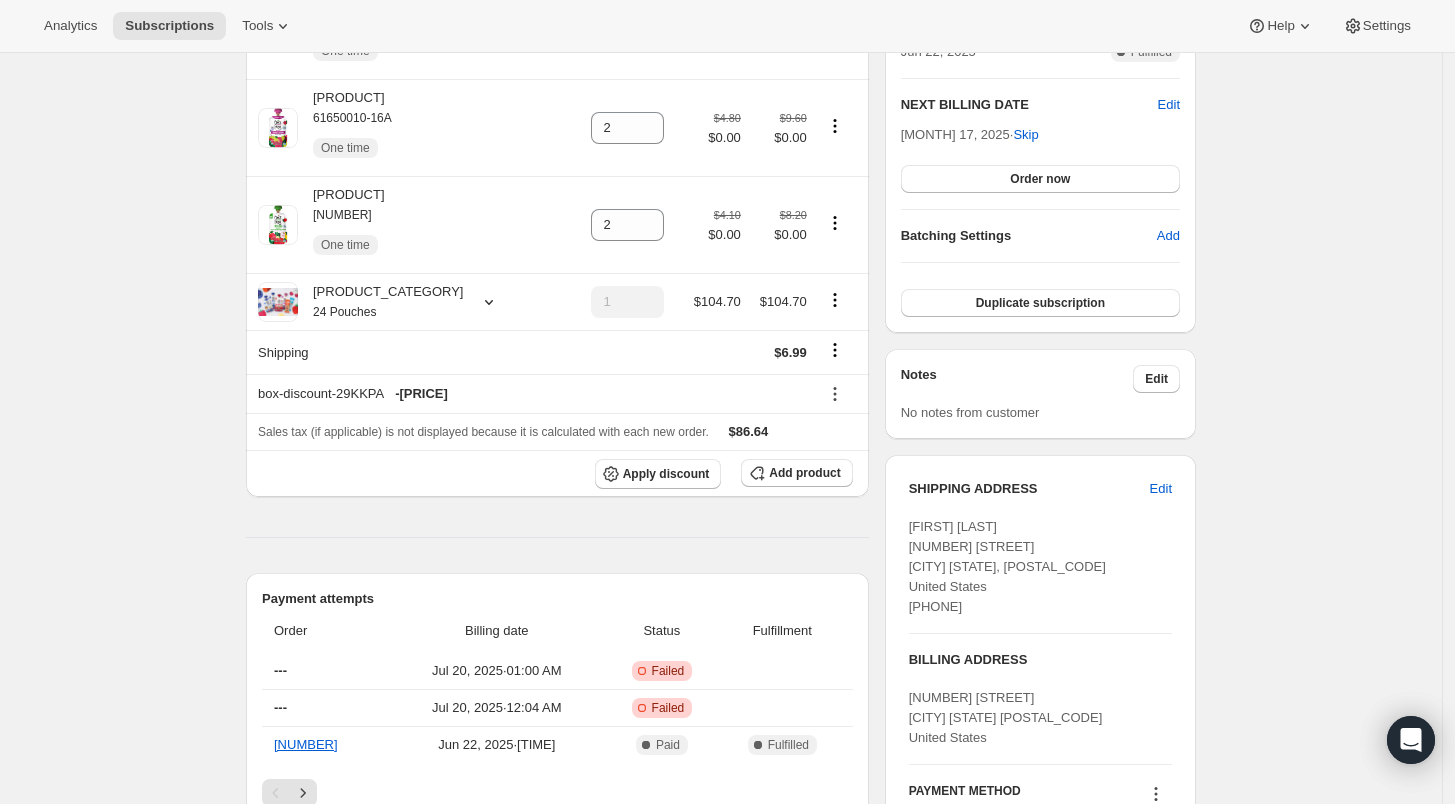 scroll, scrollTop: 1000, scrollLeft: 0, axis: vertical 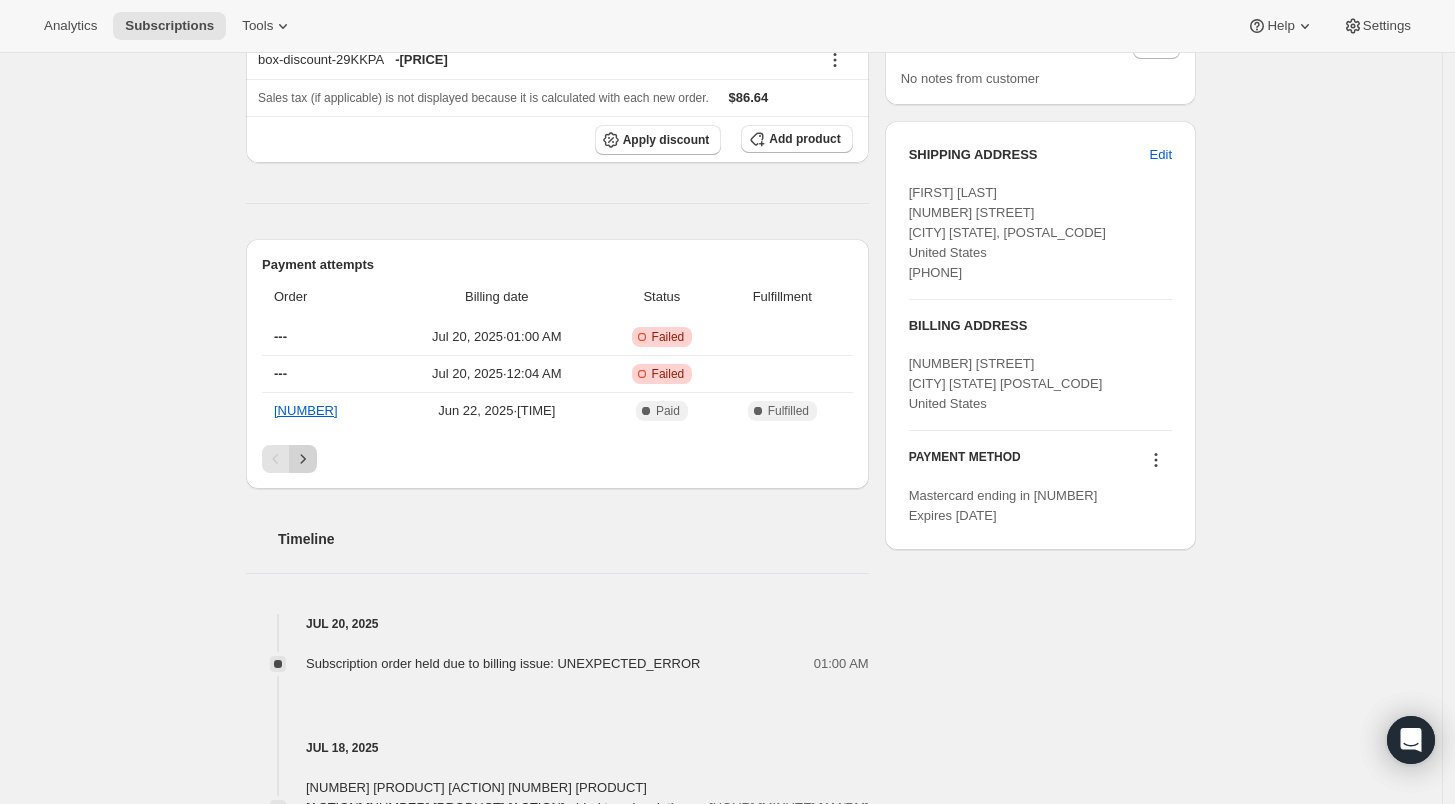 click 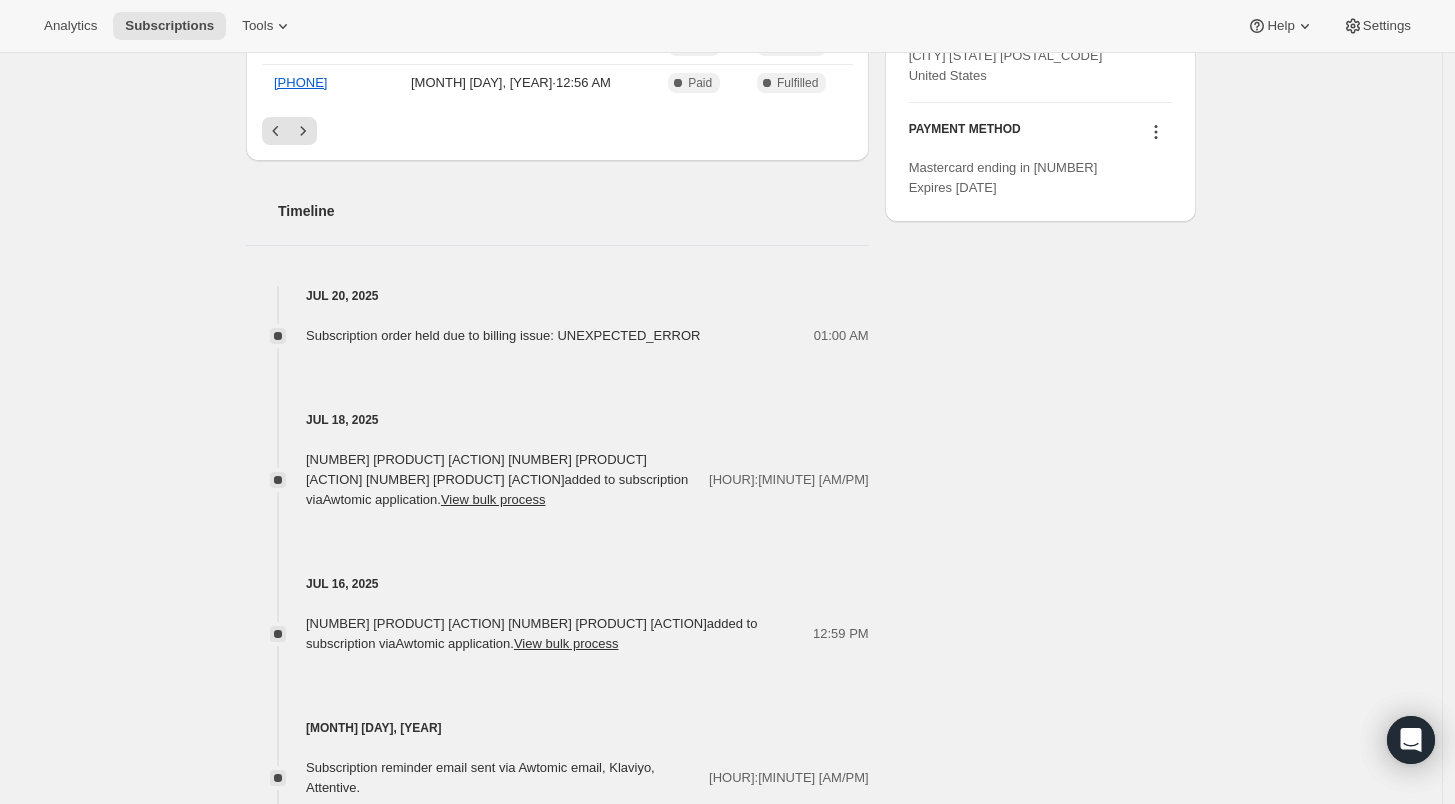 scroll, scrollTop: 1333, scrollLeft: 0, axis: vertical 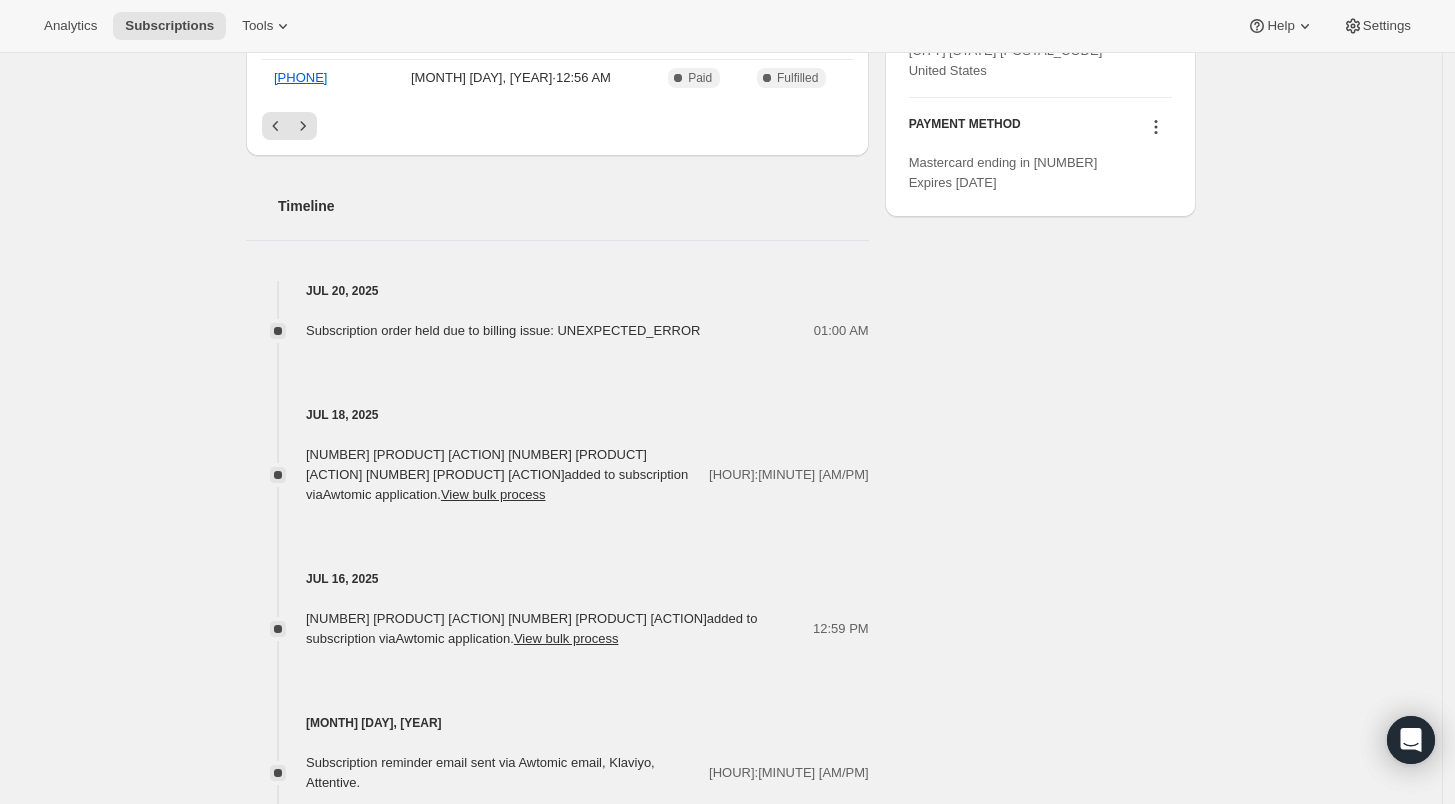 click on "Subscription order held due to billing issue: UNEXPECTED_ERROR" at bounding box center [503, 330] 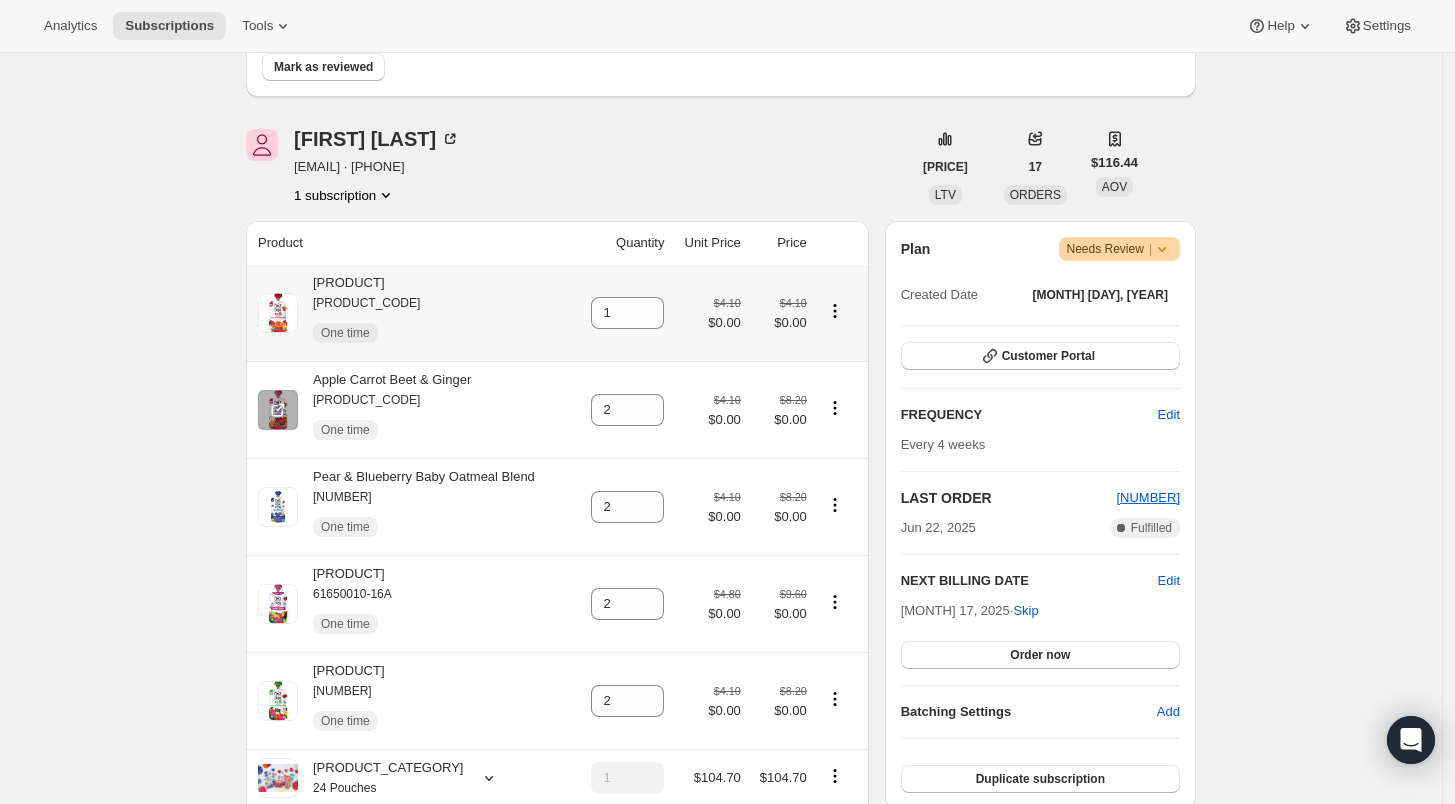 scroll, scrollTop: 272, scrollLeft: 0, axis: vertical 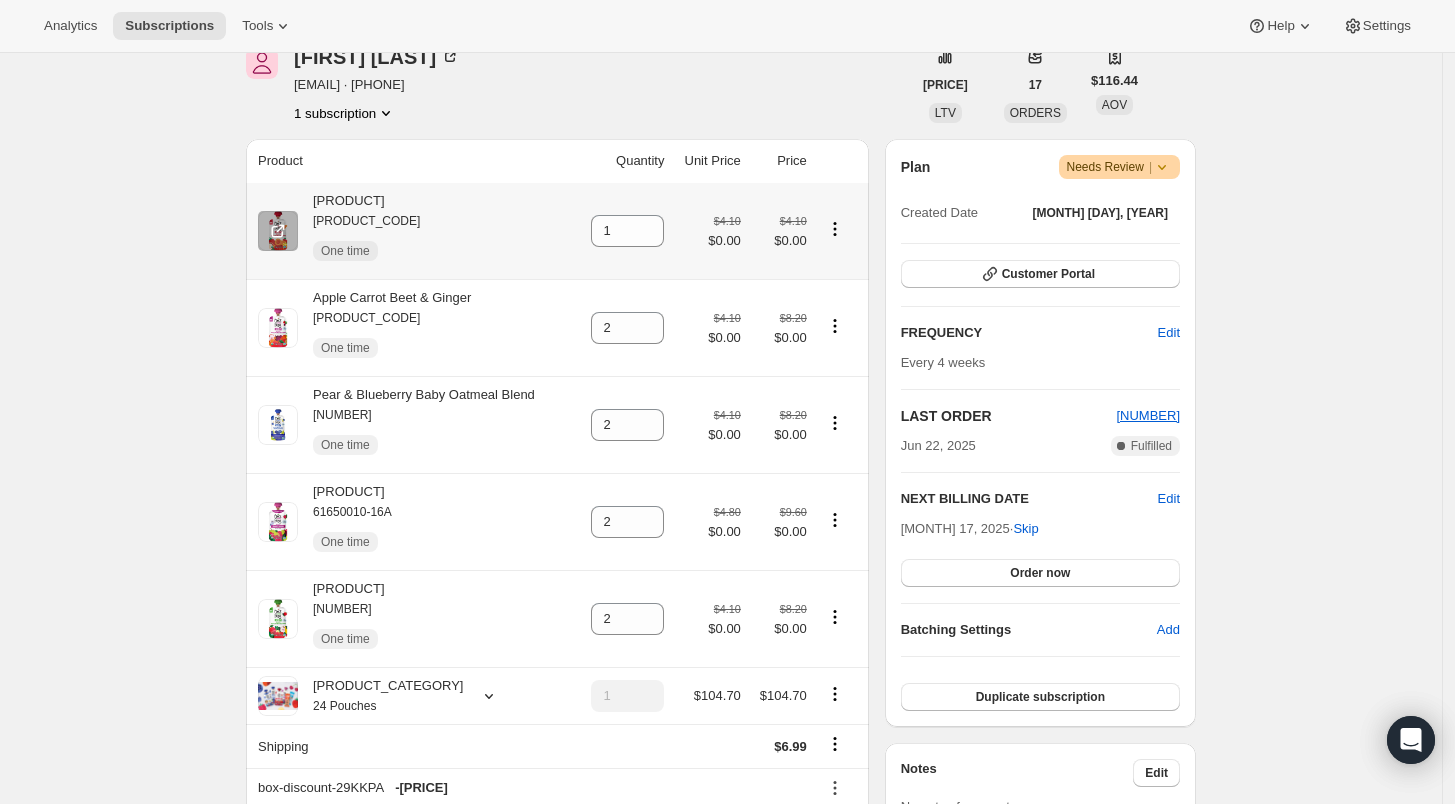 click 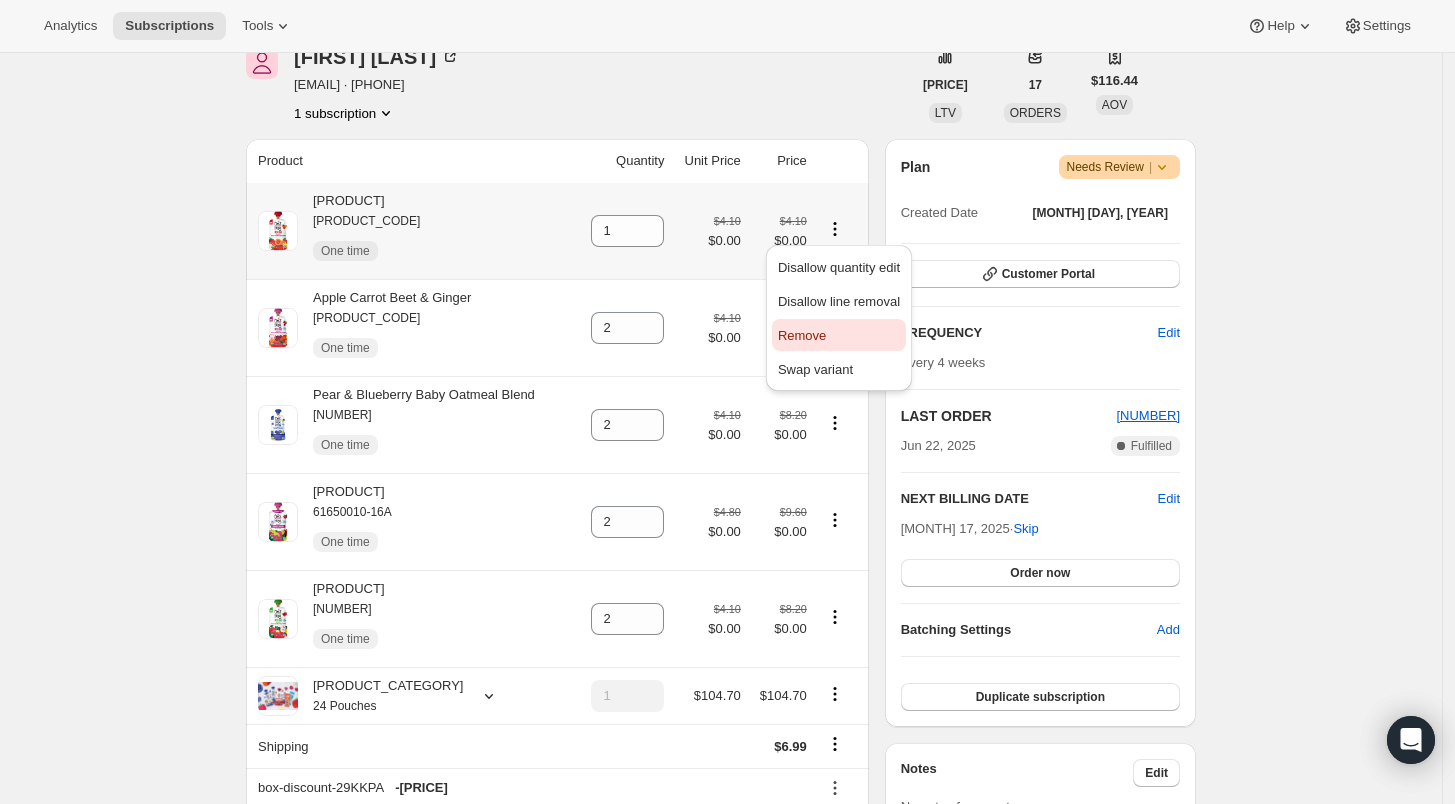 click on "Remove" at bounding box center (839, 336) 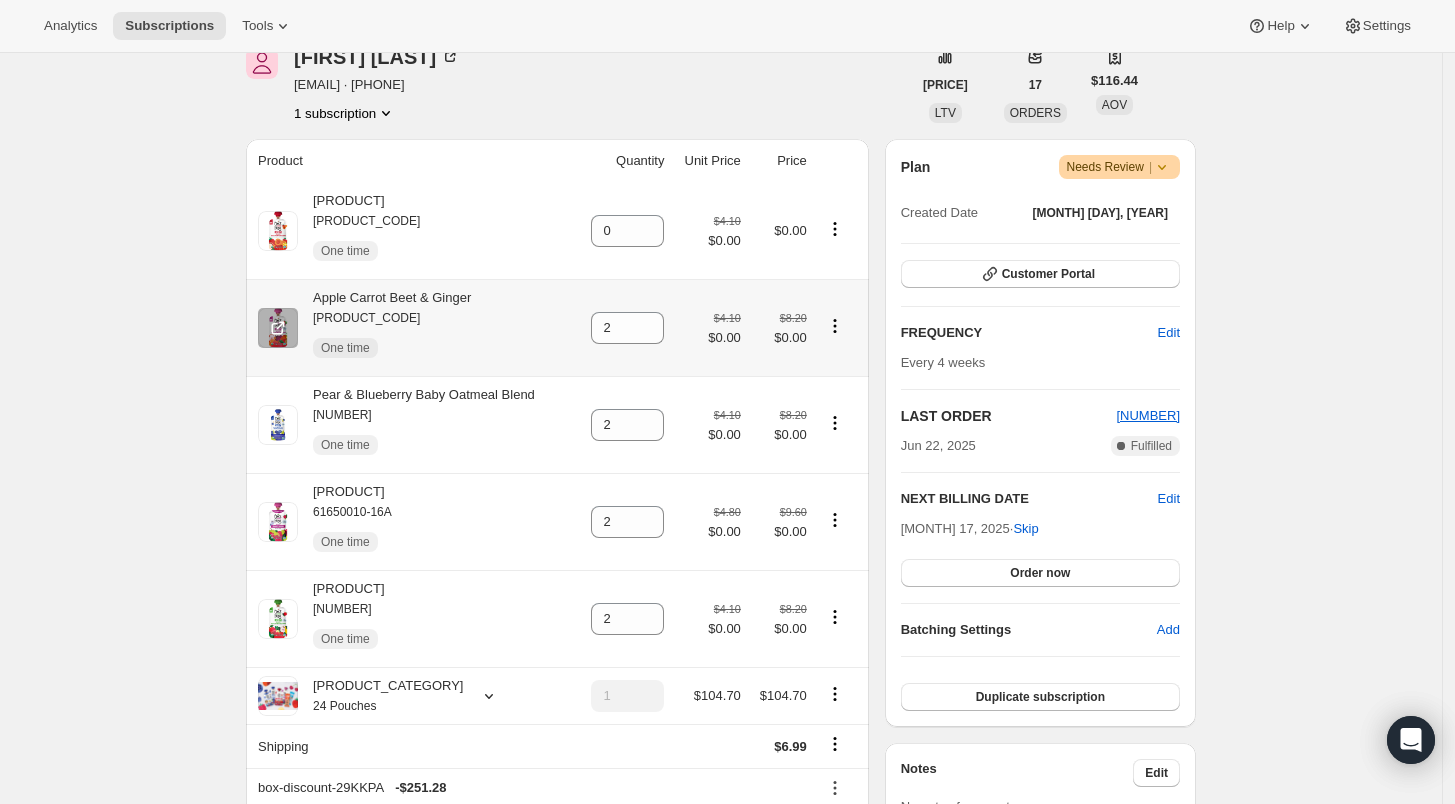click 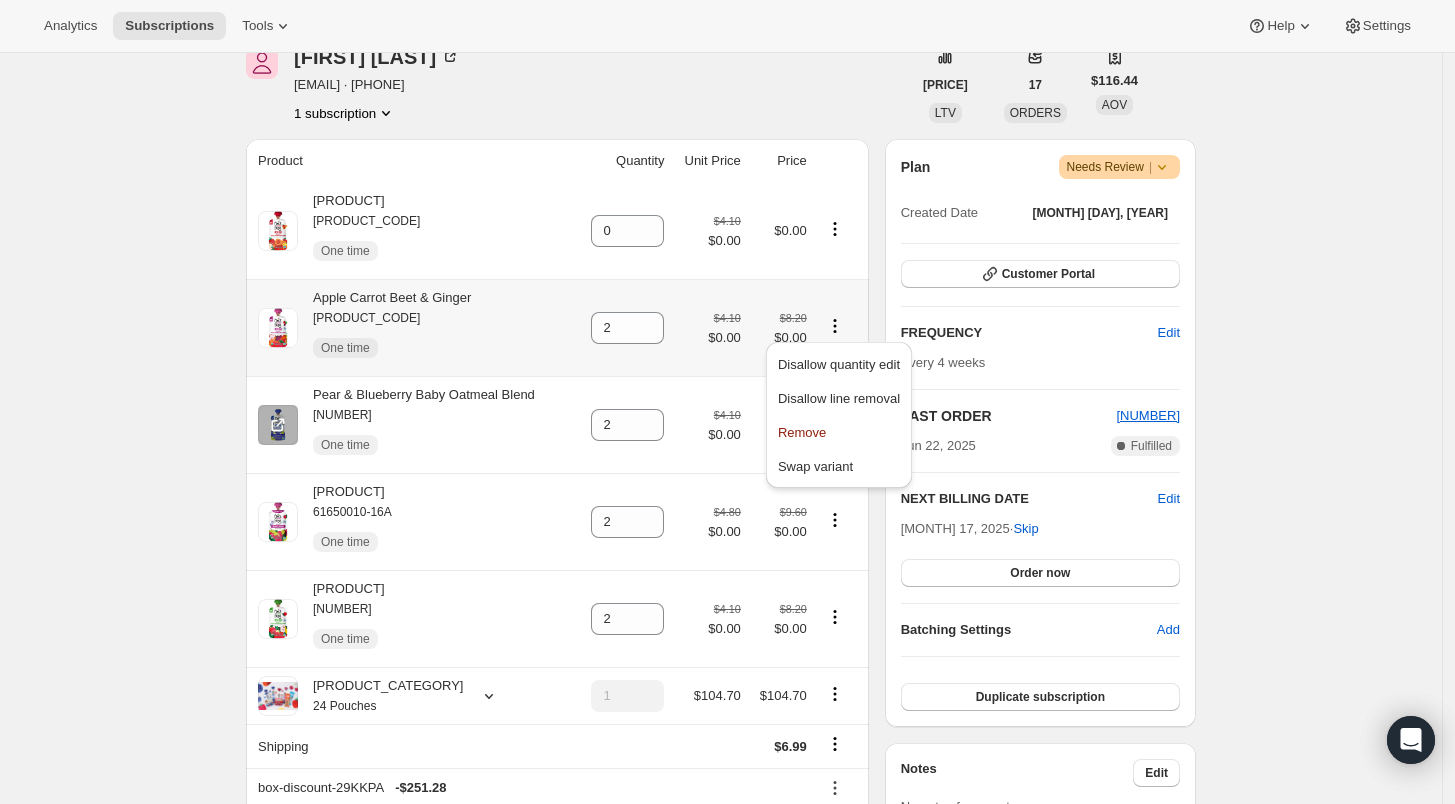 click on "Remove" at bounding box center (839, 433) 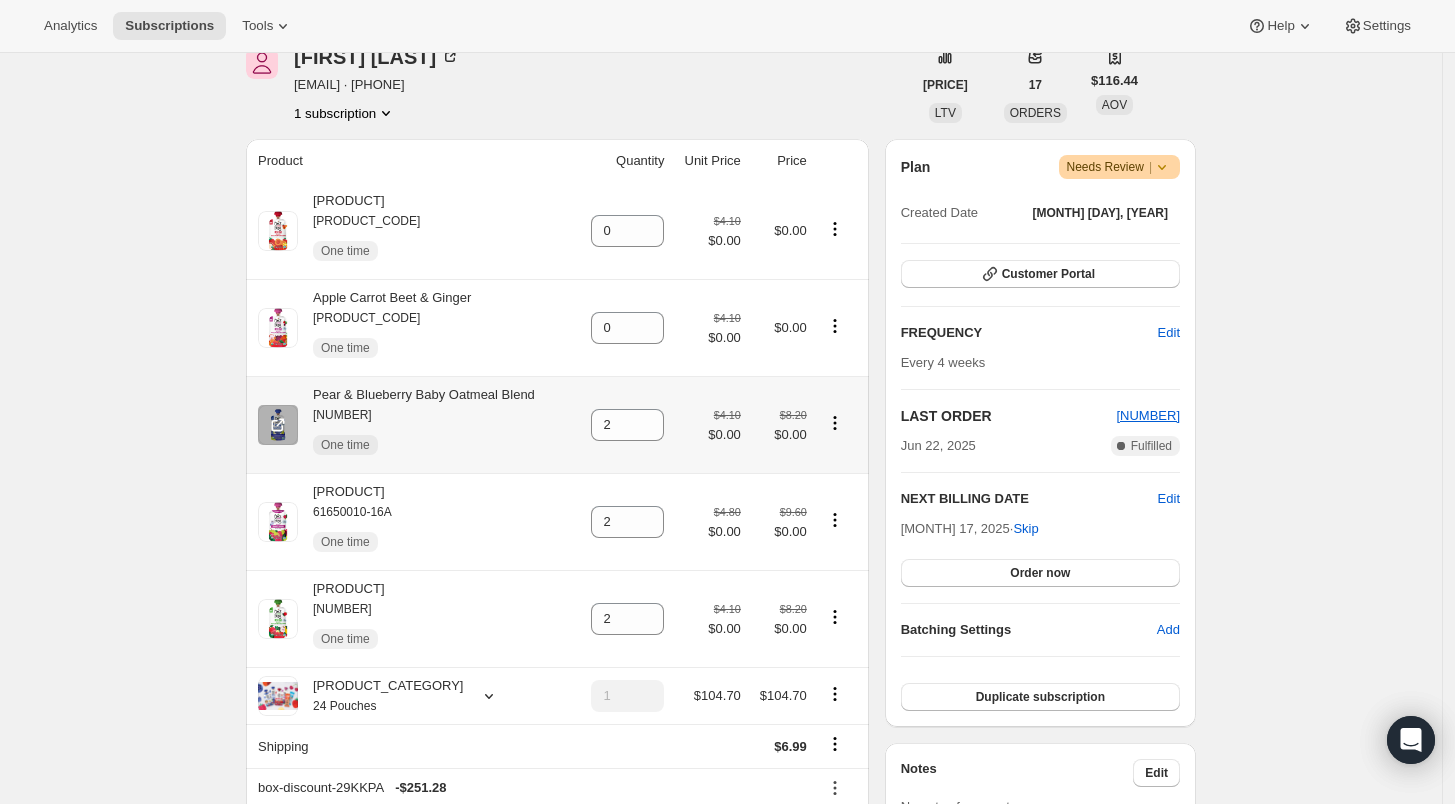 click 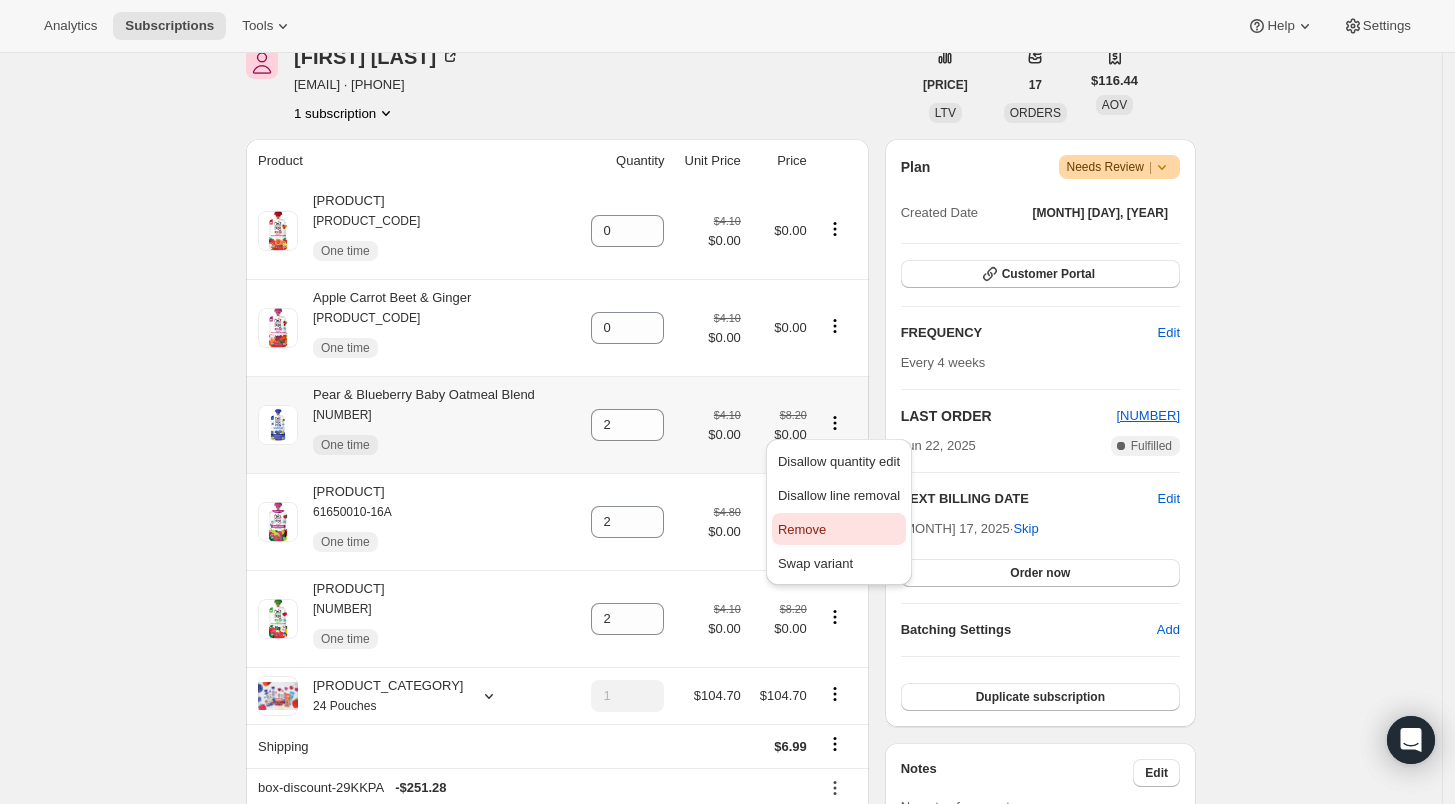 click on "Remove" at bounding box center [839, 529] 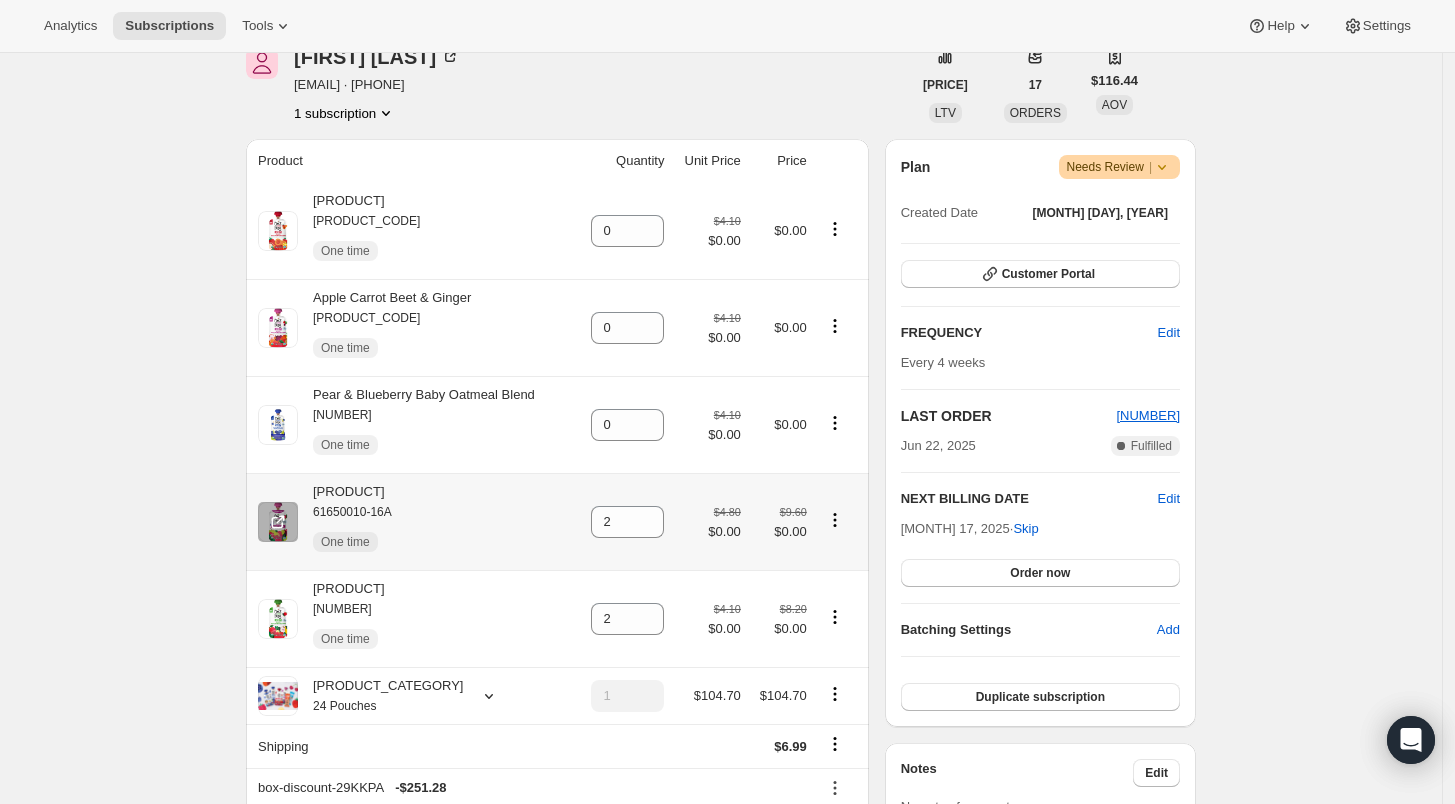 click 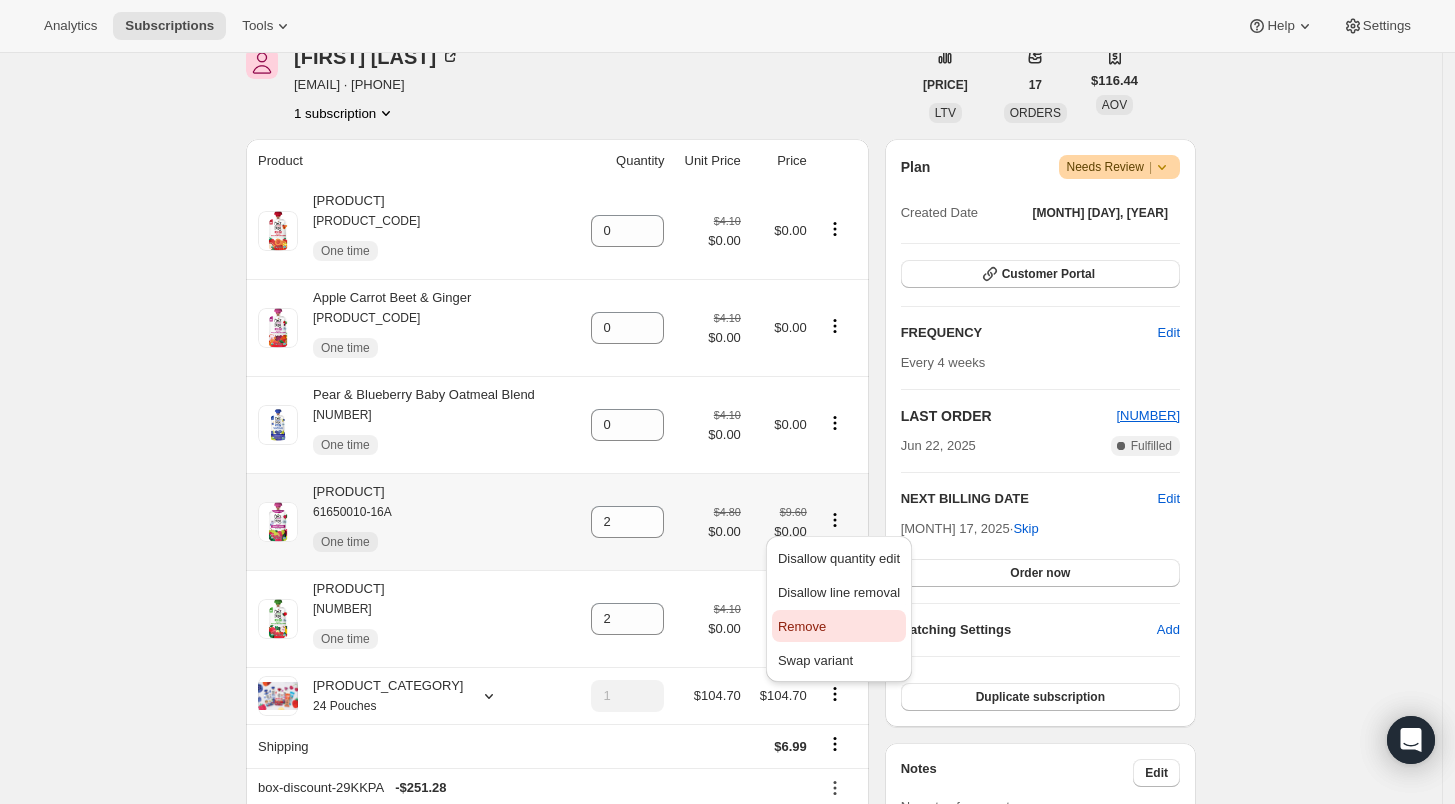 click on "Remove" at bounding box center [802, 626] 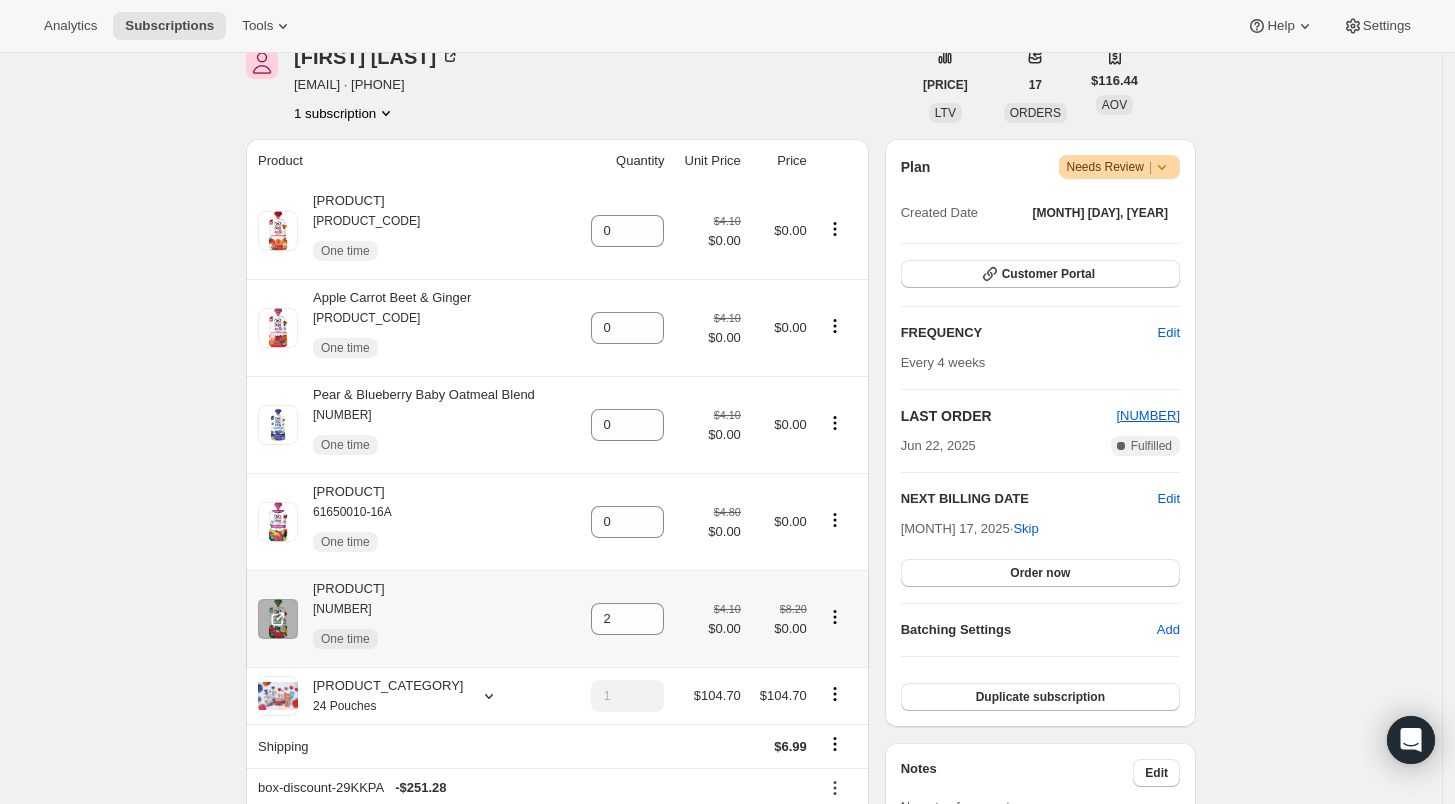 click 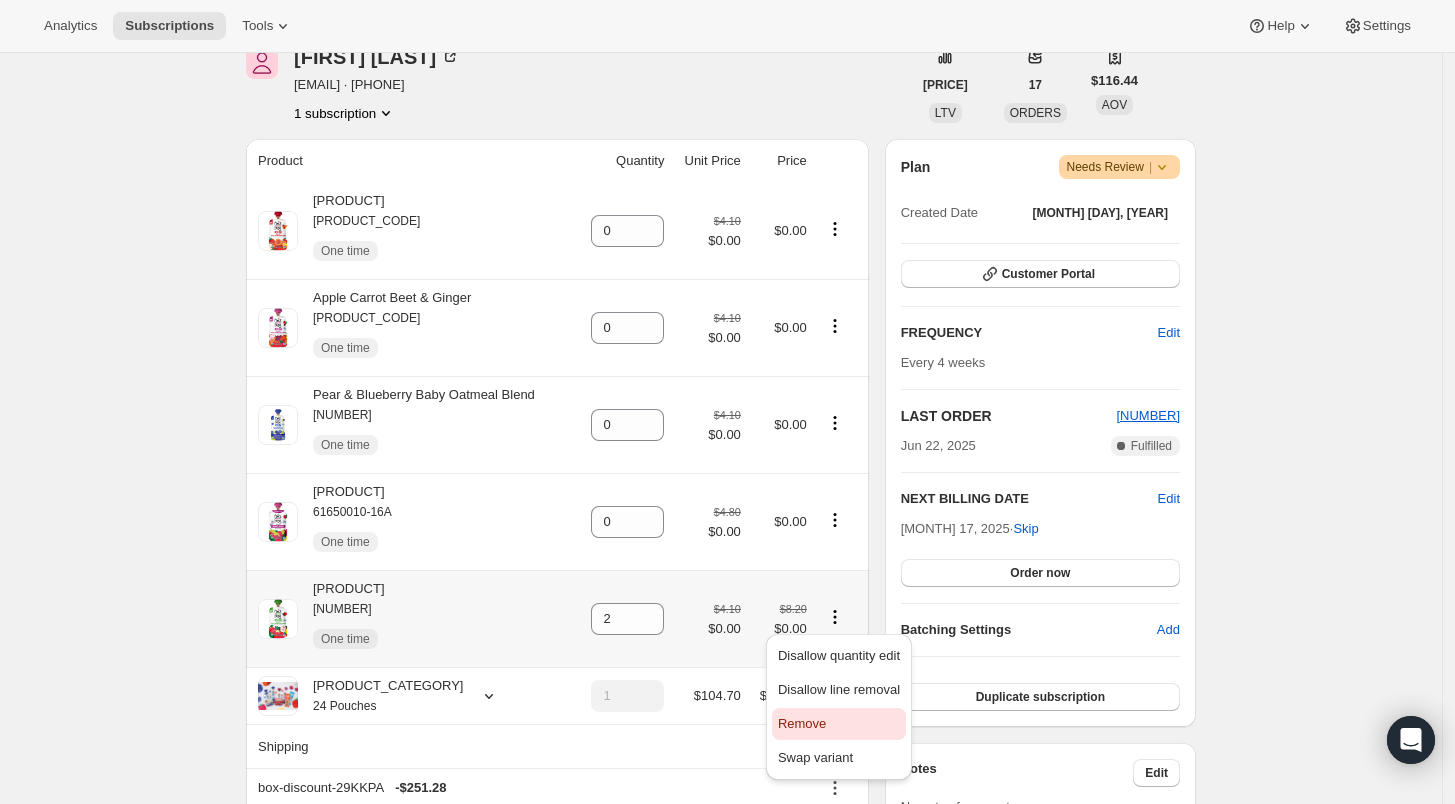 click on "Remove" at bounding box center (802, 723) 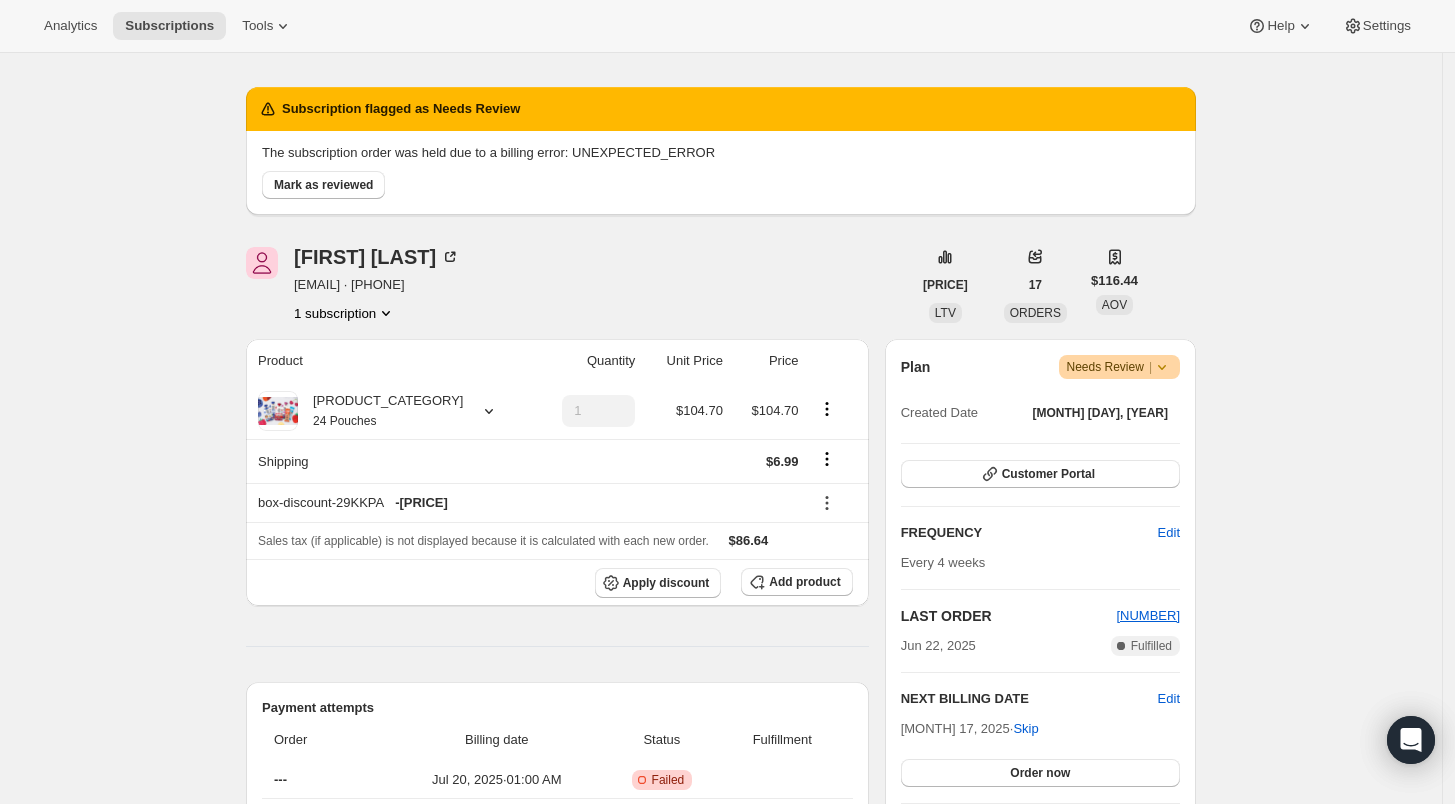 scroll, scrollTop: 111, scrollLeft: 0, axis: vertical 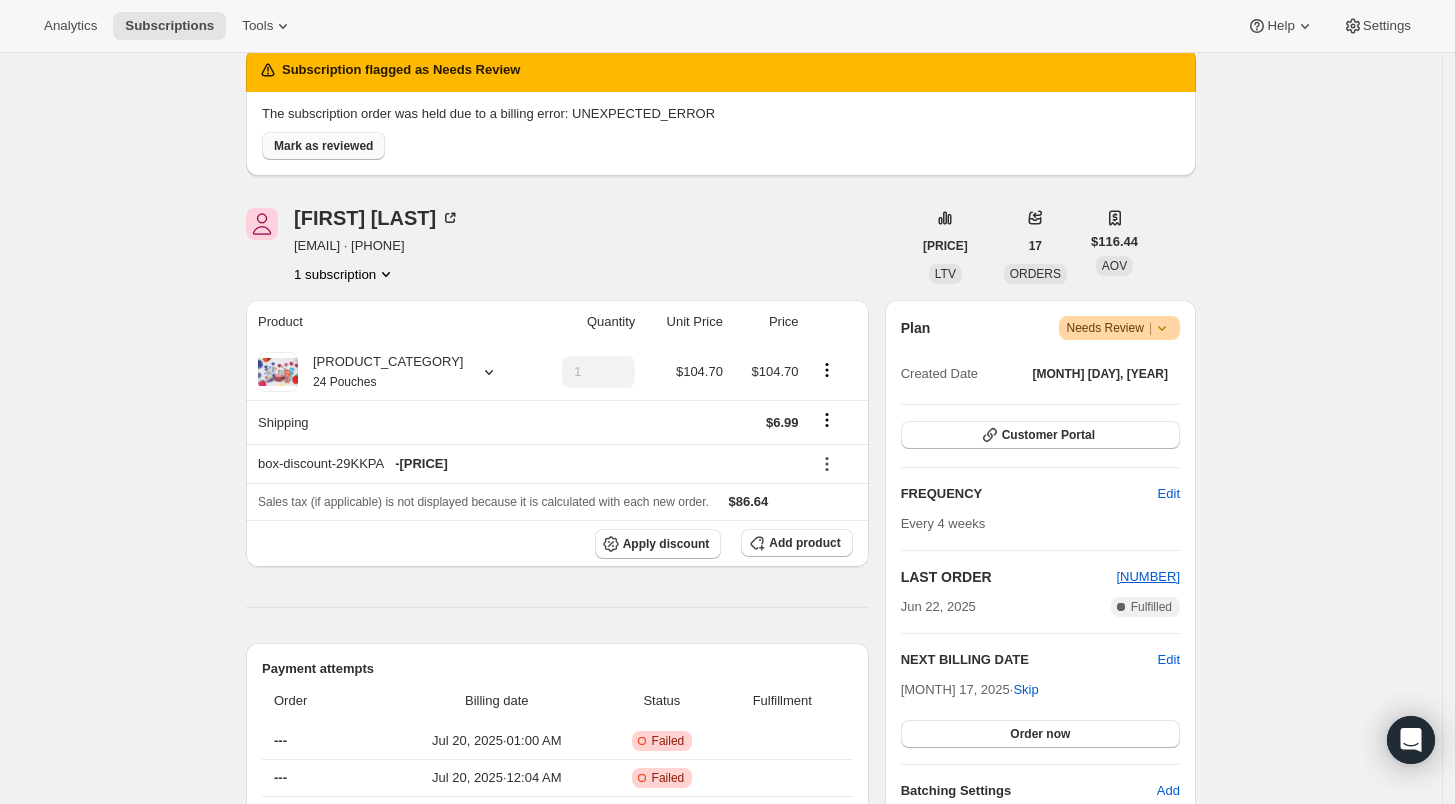 click on "Mark as reviewed" at bounding box center (323, 146) 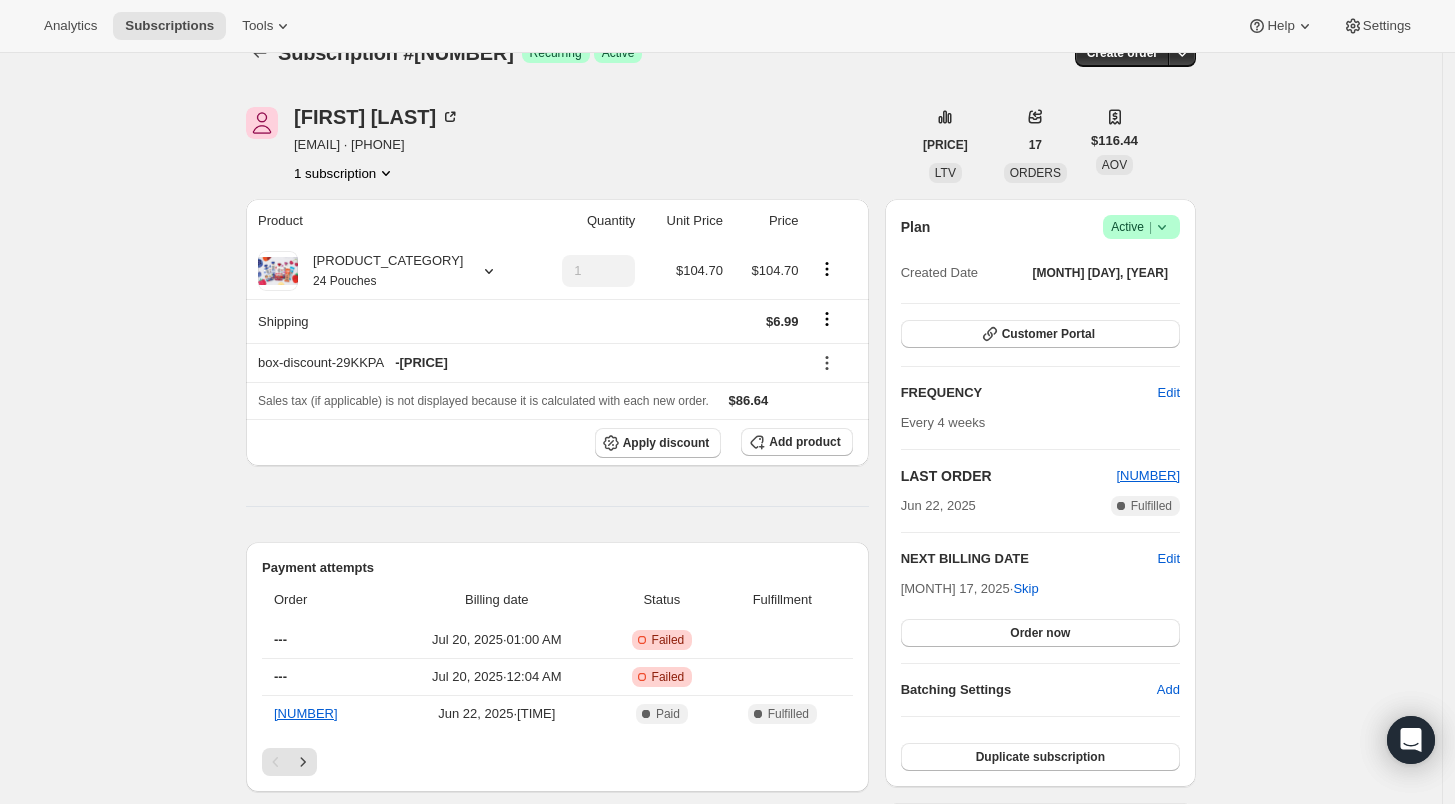 scroll, scrollTop: 0, scrollLeft: 0, axis: both 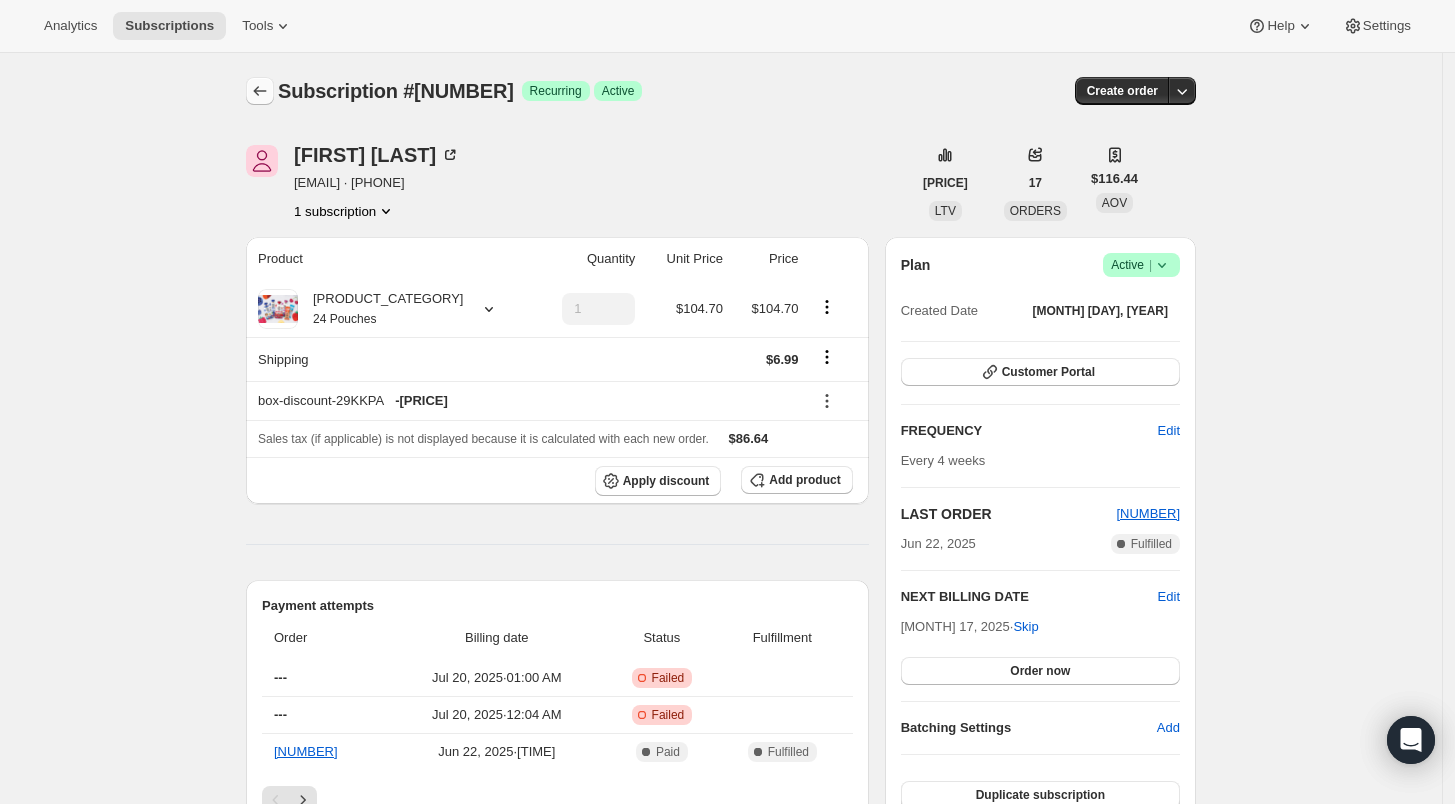 click 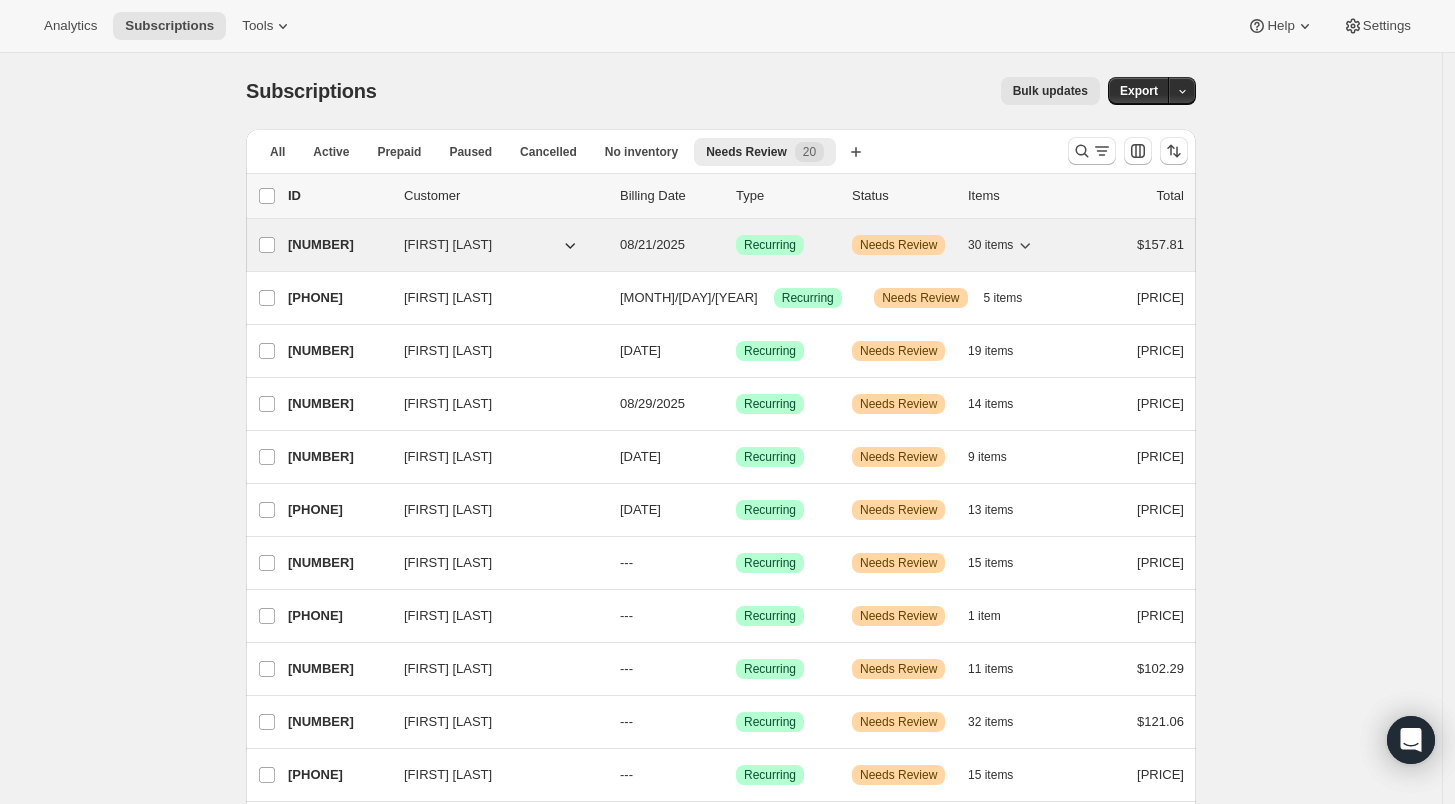 click on "[NUMBER]" at bounding box center (338, 245) 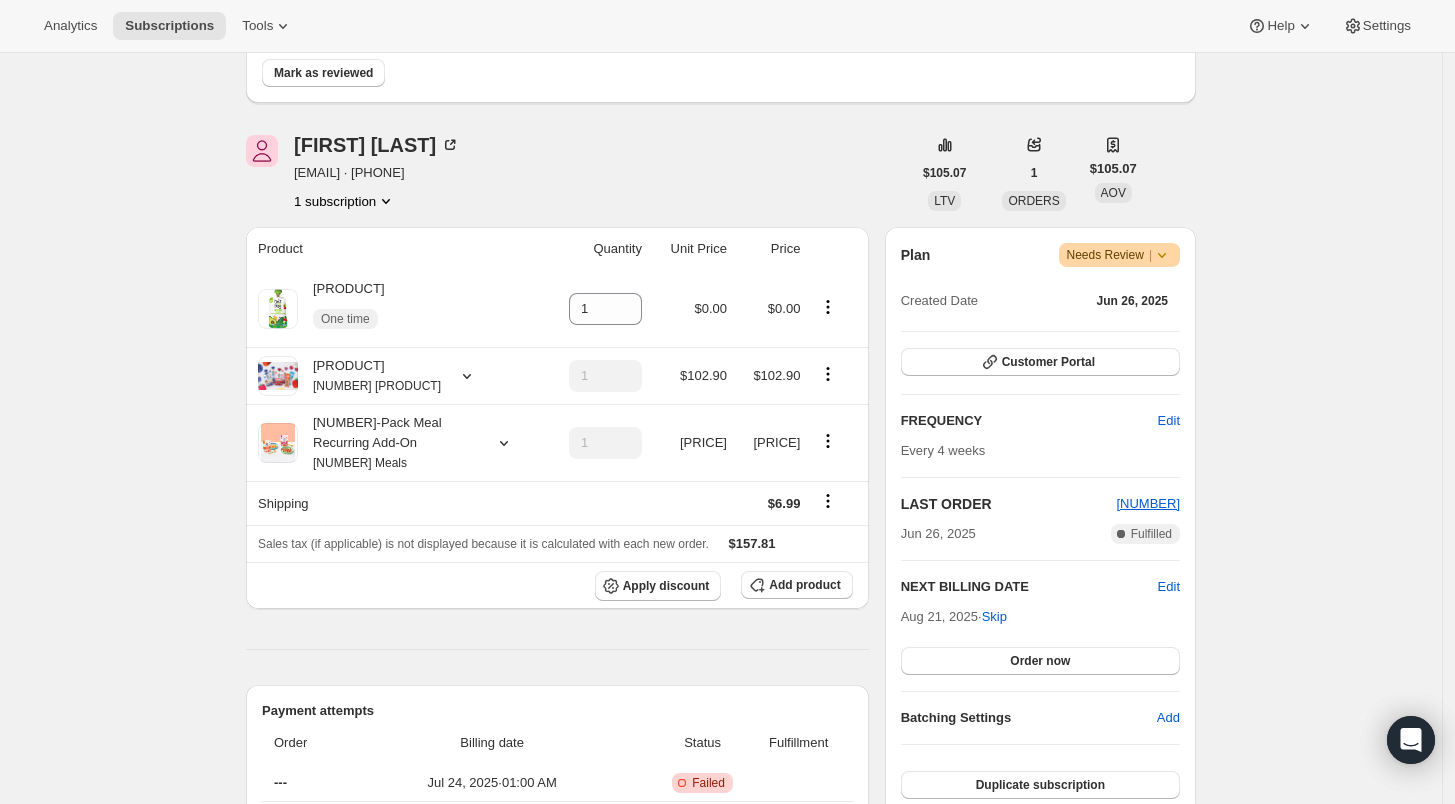 scroll, scrollTop: 222, scrollLeft: 0, axis: vertical 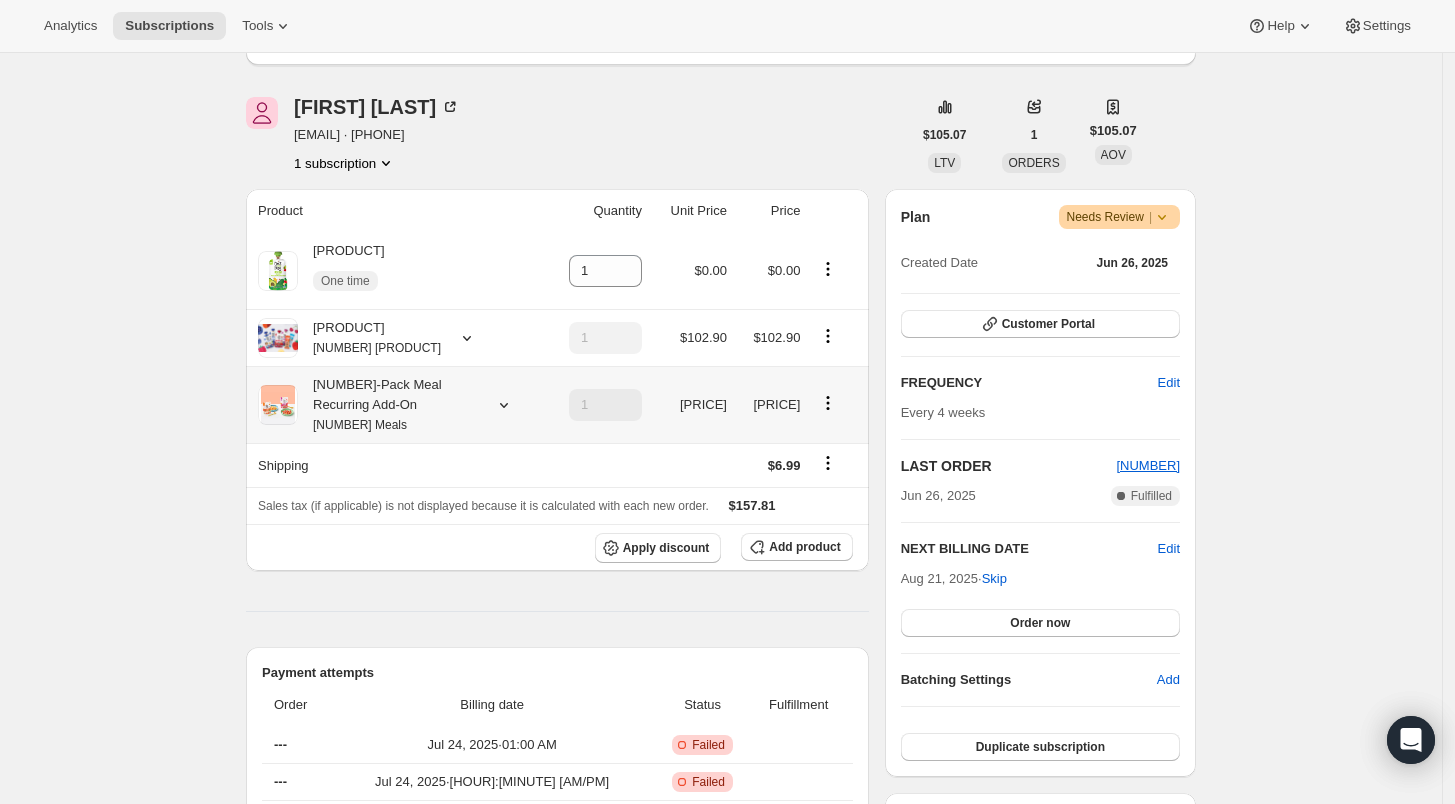 click 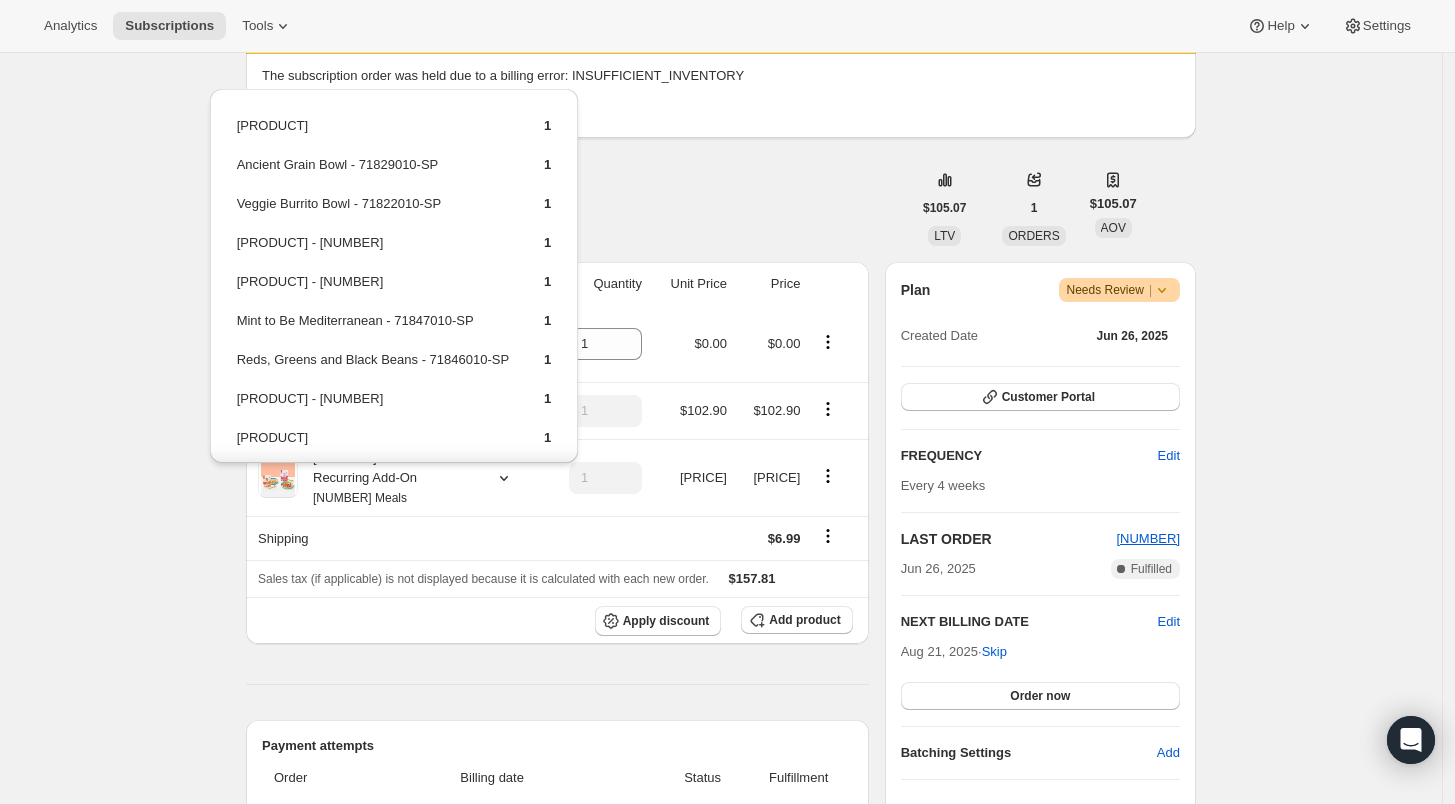 scroll, scrollTop: 111, scrollLeft: 0, axis: vertical 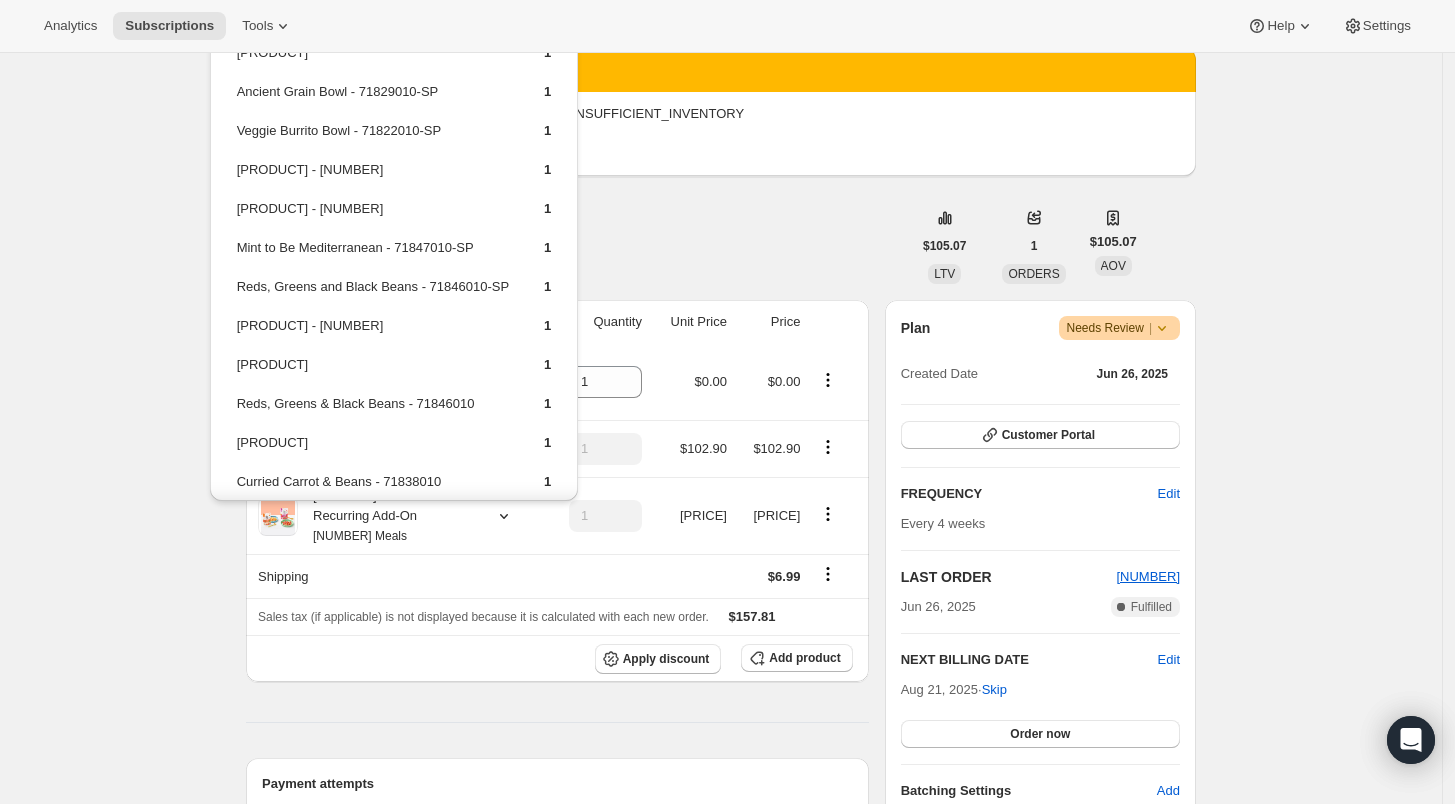 click on "[SUBSCRIPTION_ID] [LOCATION] [SUBSCRIPTION_ID] [STATUS] [STATUS] [STATUS] [STATUS] [STATUS] [FIRST] [LAST] [EMAIL] · [PHONE] [NUMBER] [PRICE] [PRODUCT] [ACTION] [NUMBER] [PRICE] [PRODUCT] [ACTION] [NUMBER] [PRICE] [PRICE] [PRICE] [PRICE] [DATE] [TIME] [STATUS] [STATUS] [STATUS] [DATE] [TIME] [STATUS] [STATUS] [STATUS] [DATE] [TIME] [STATUS] [STATUS] [STATUS] [DATE] [TIME]" at bounding box center [721, 1036] 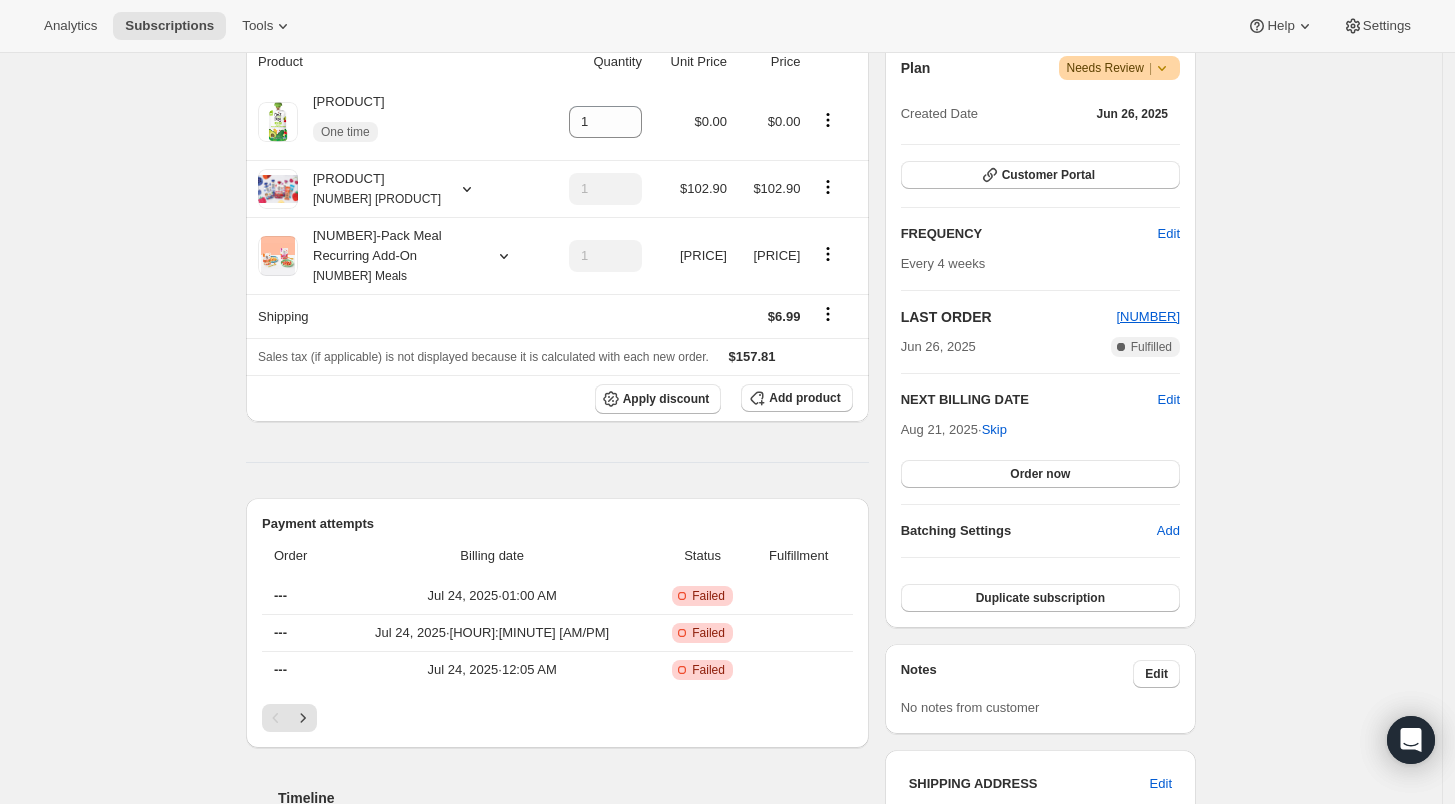 scroll, scrollTop: 444, scrollLeft: 0, axis: vertical 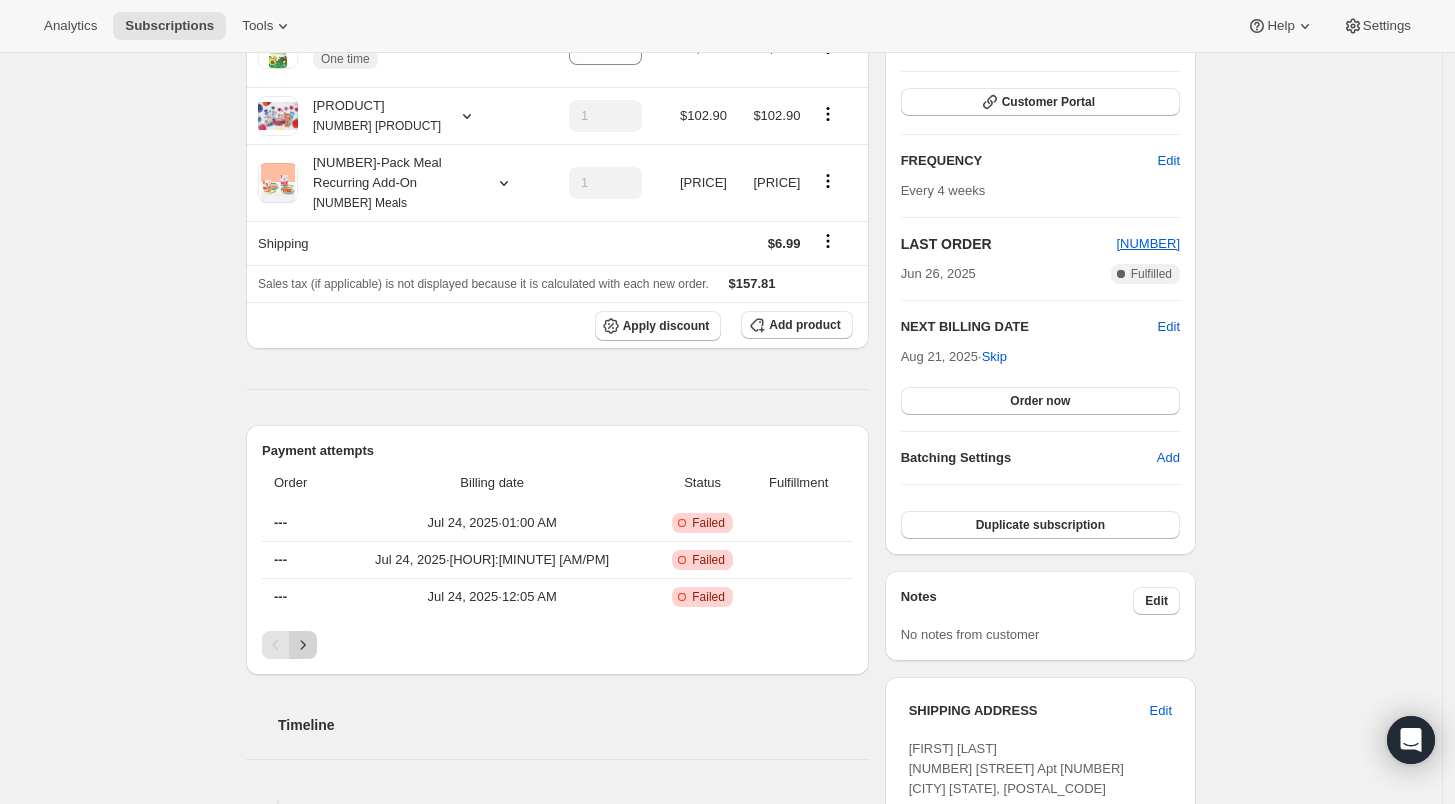 click 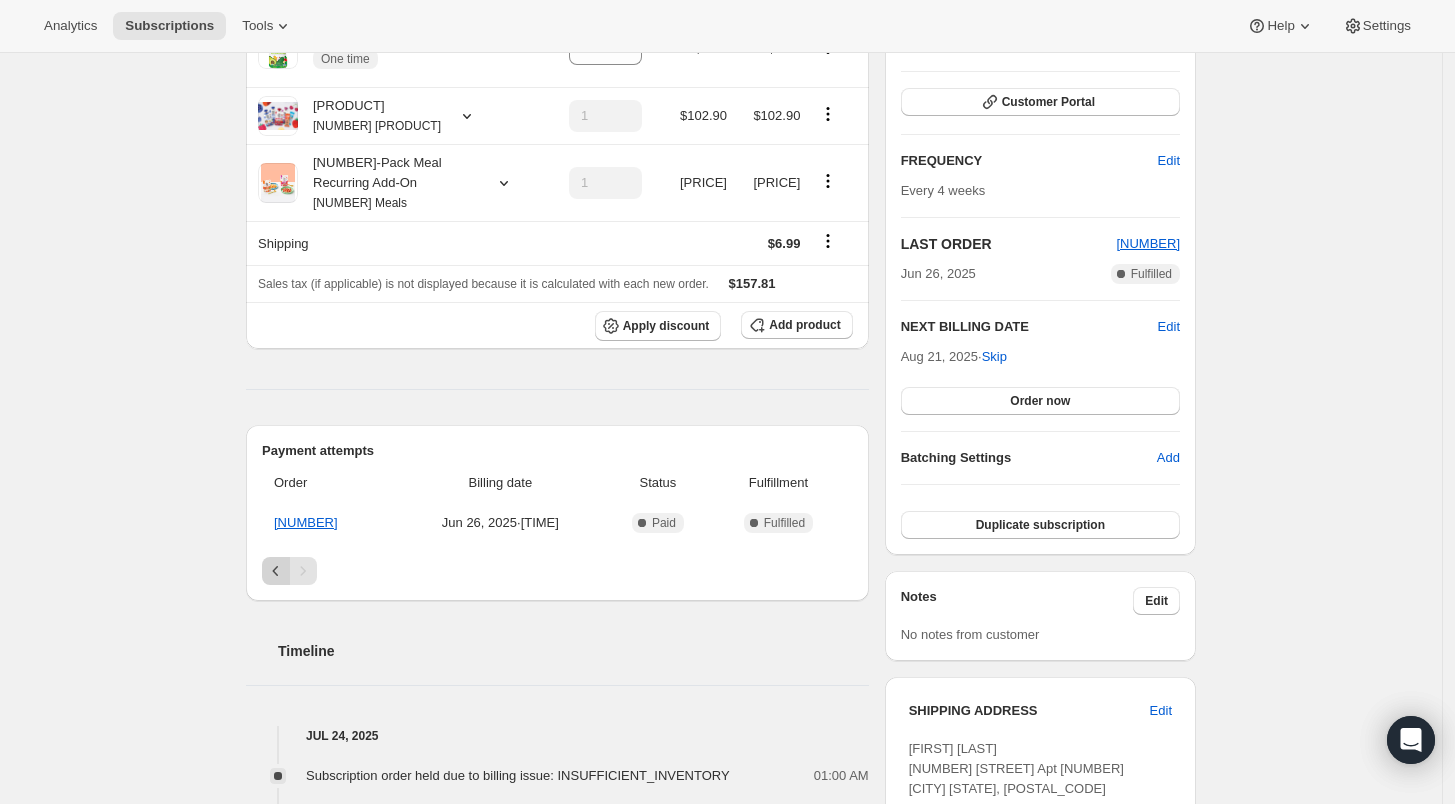 click at bounding box center [276, 571] 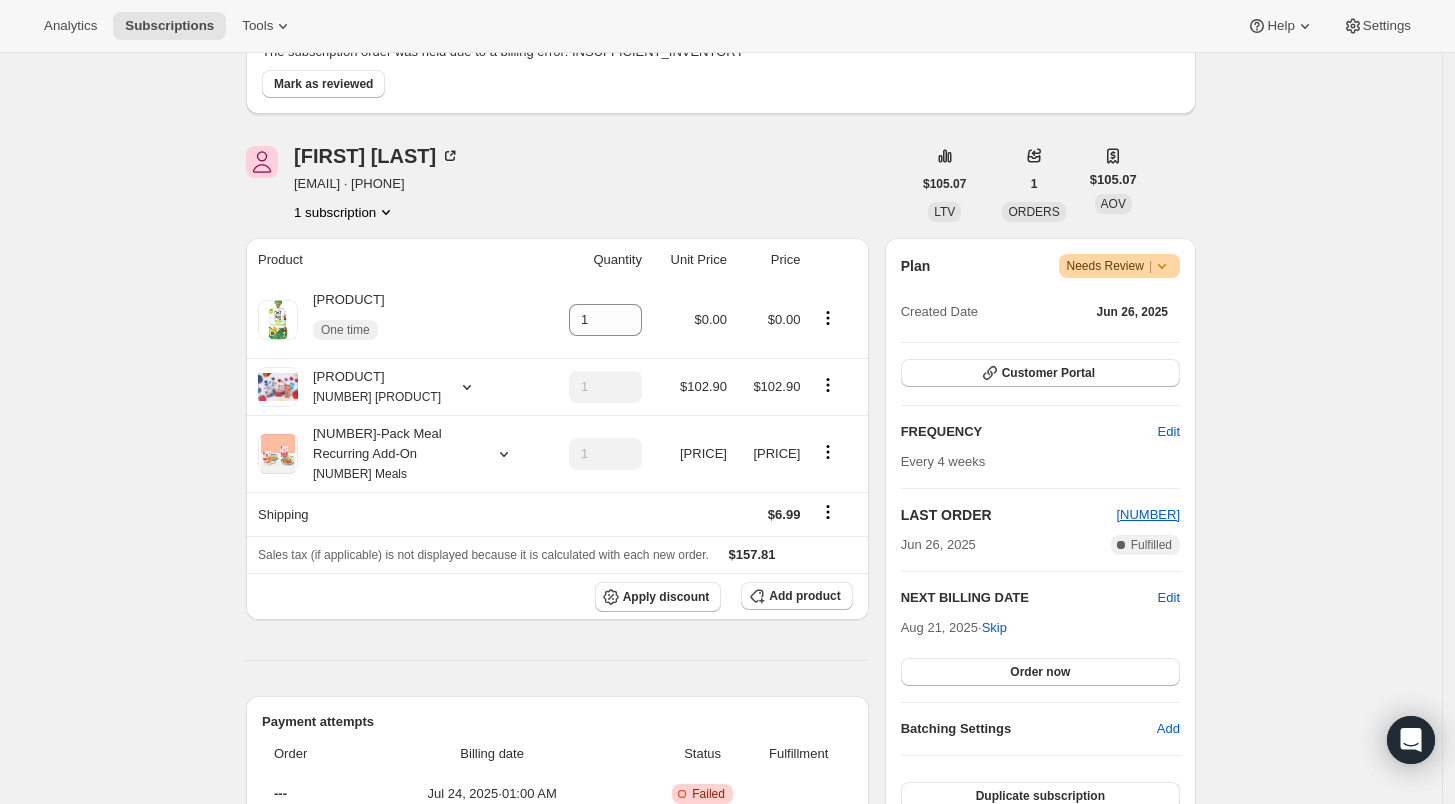 scroll, scrollTop: 111, scrollLeft: 0, axis: vertical 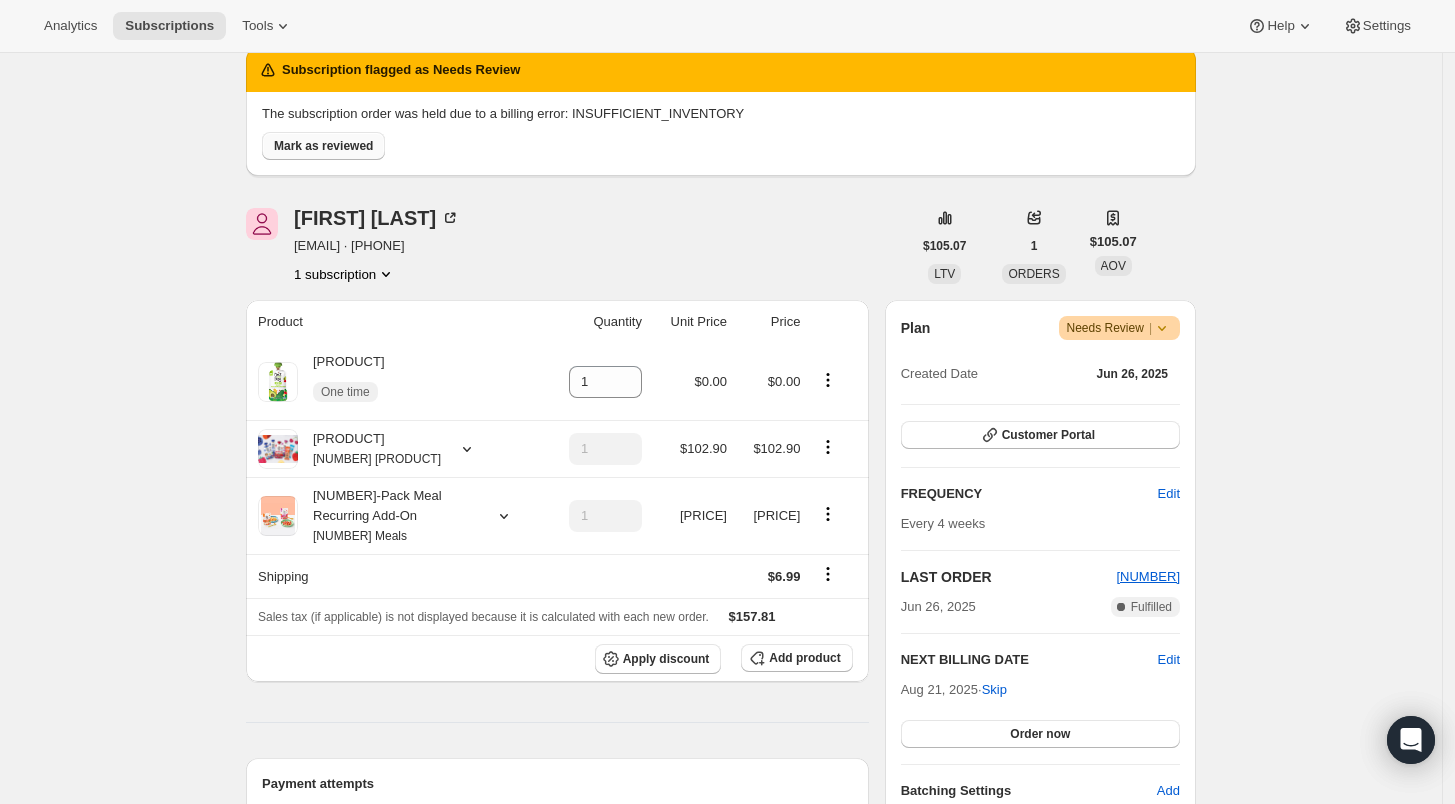 click on "Mark as reviewed" at bounding box center (323, 146) 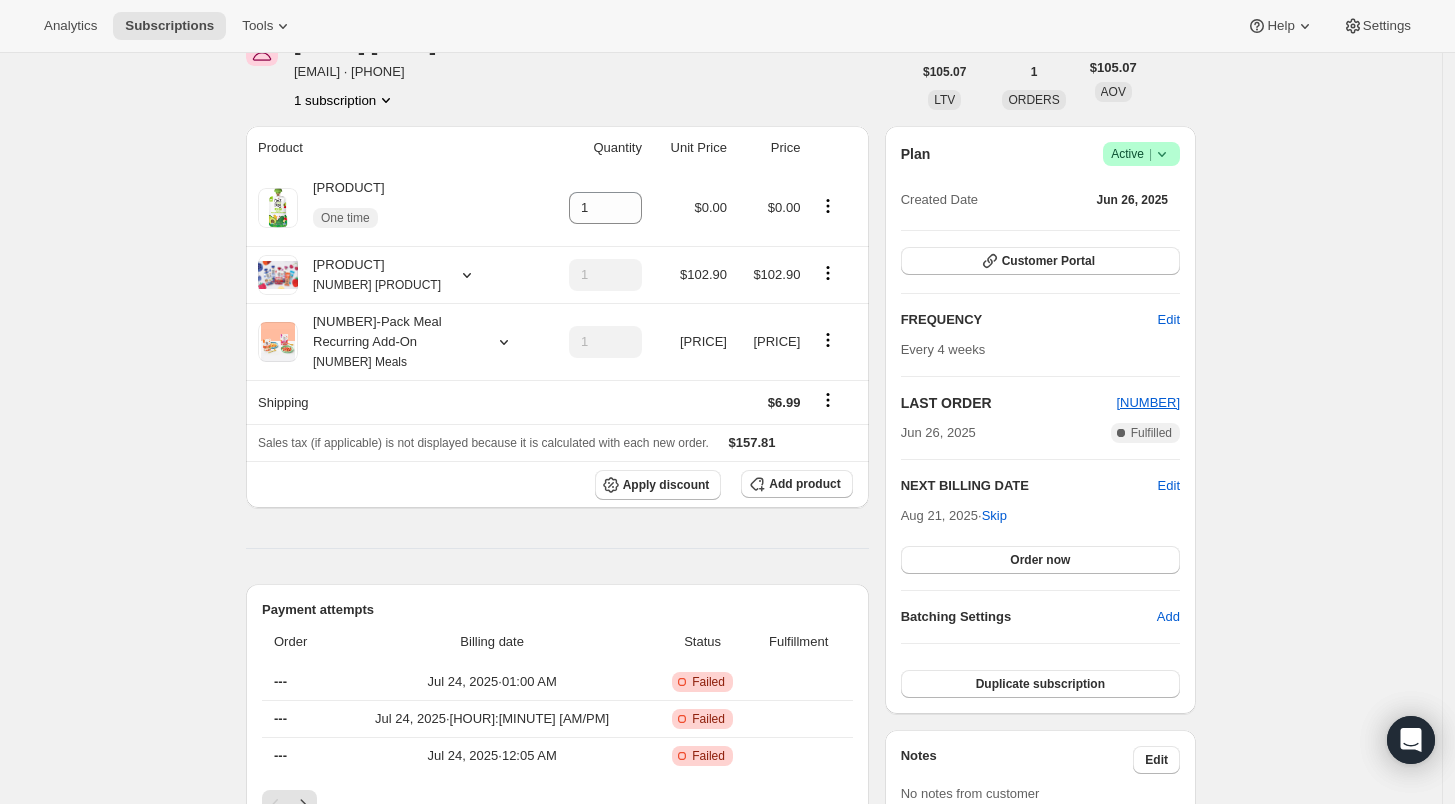 scroll, scrollTop: 0, scrollLeft: 0, axis: both 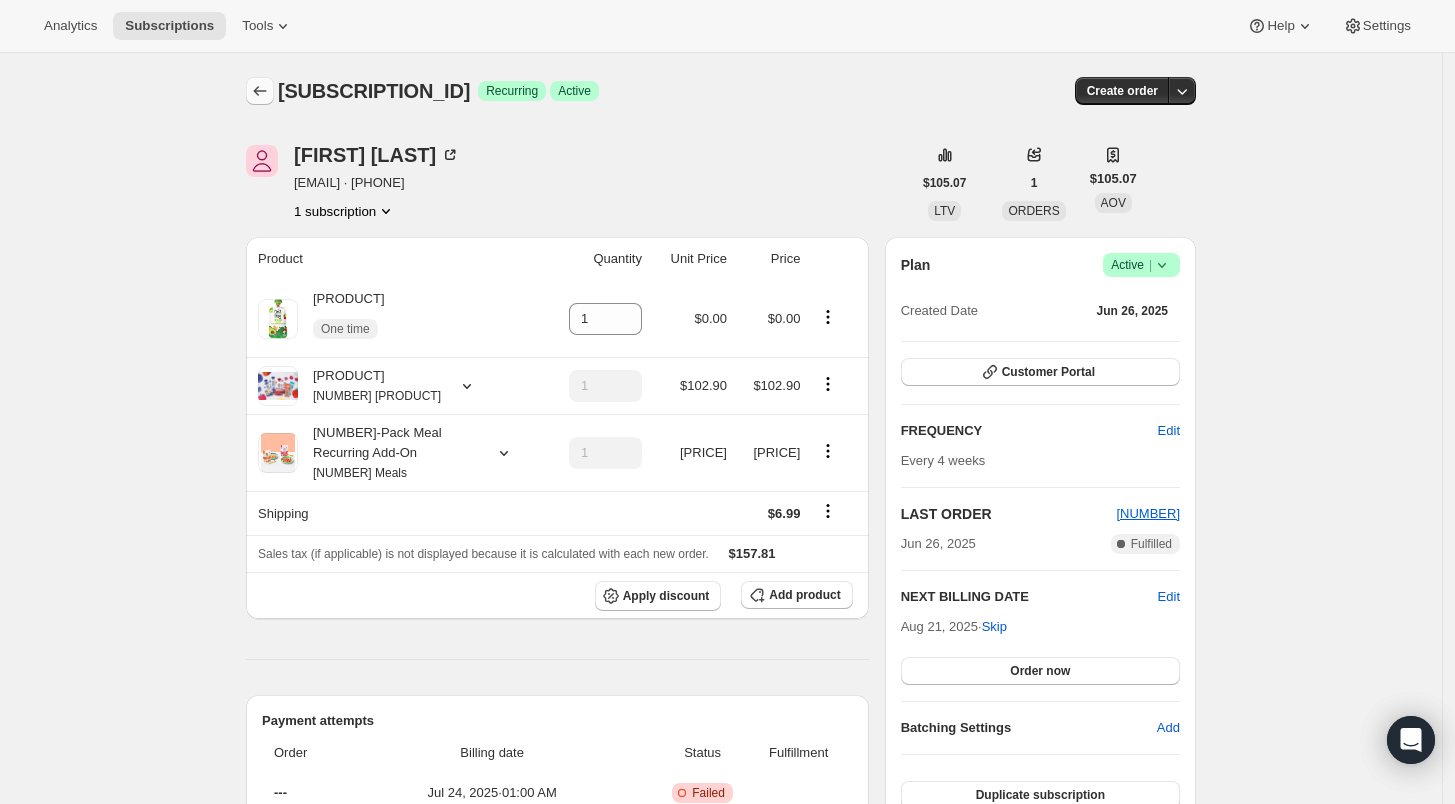 click at bounding box center (260, 91) 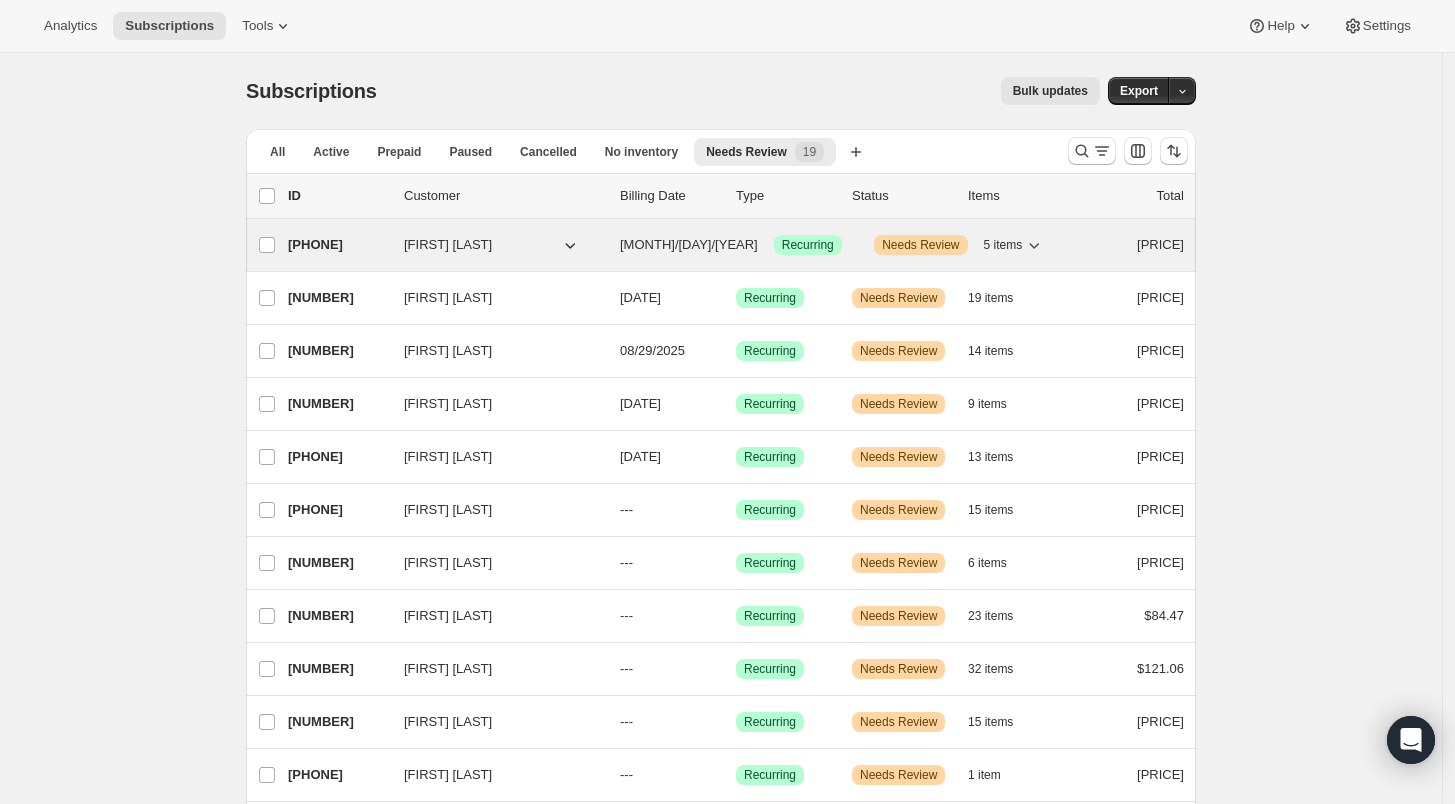click on "[PHONE]" at bounding box center [338, 245] 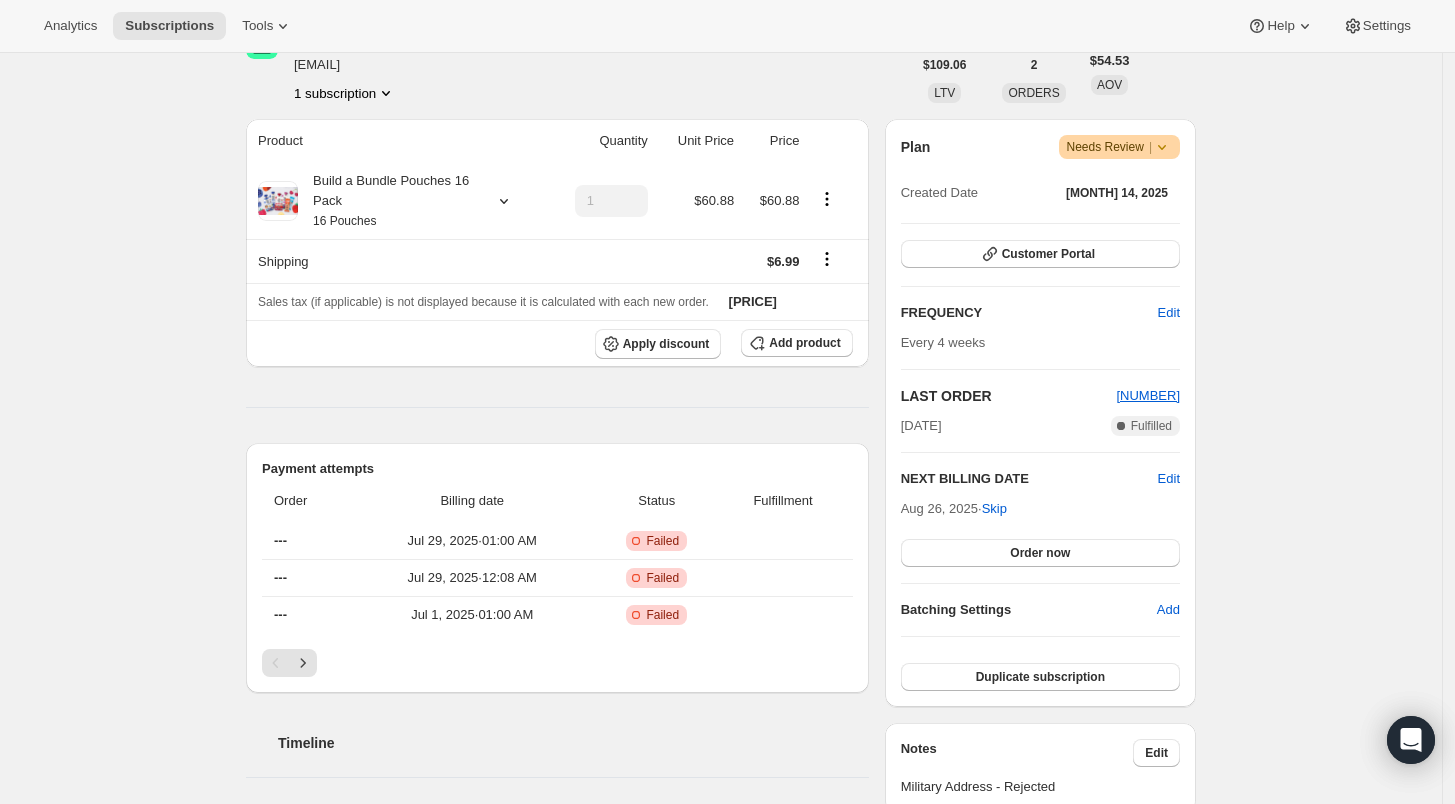 scroll, scrollTop: 333, scrollLeft: 0, axis: vertical 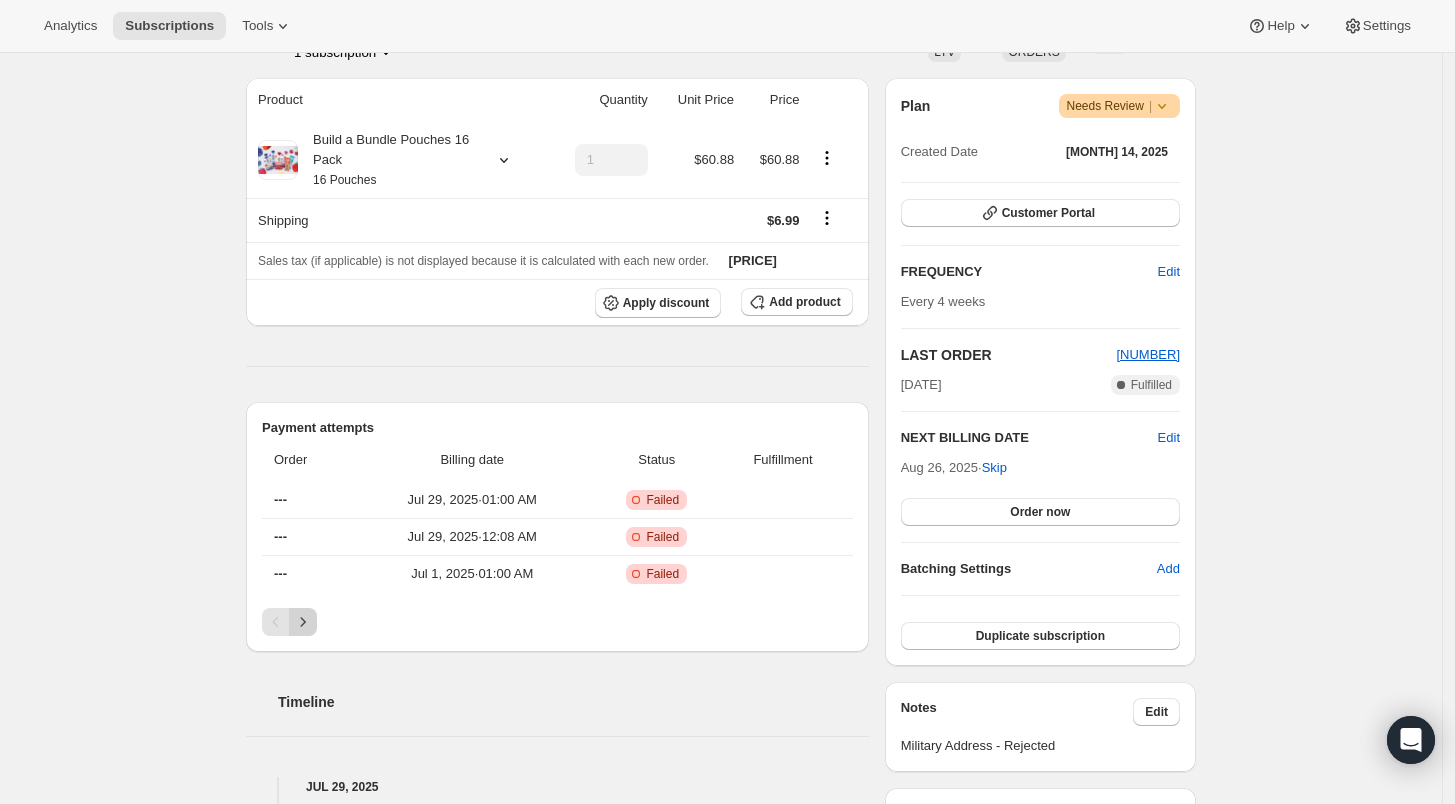 click 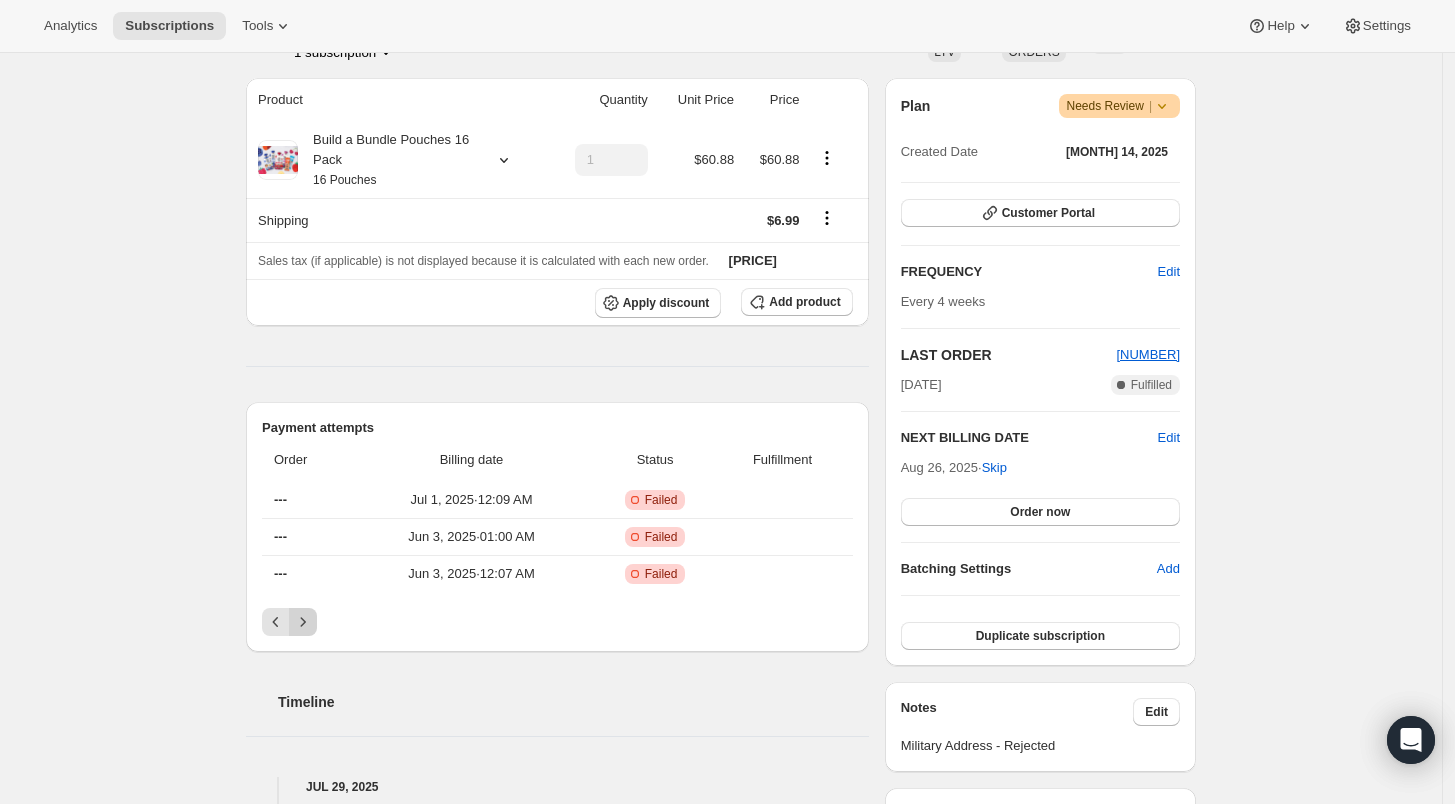 click 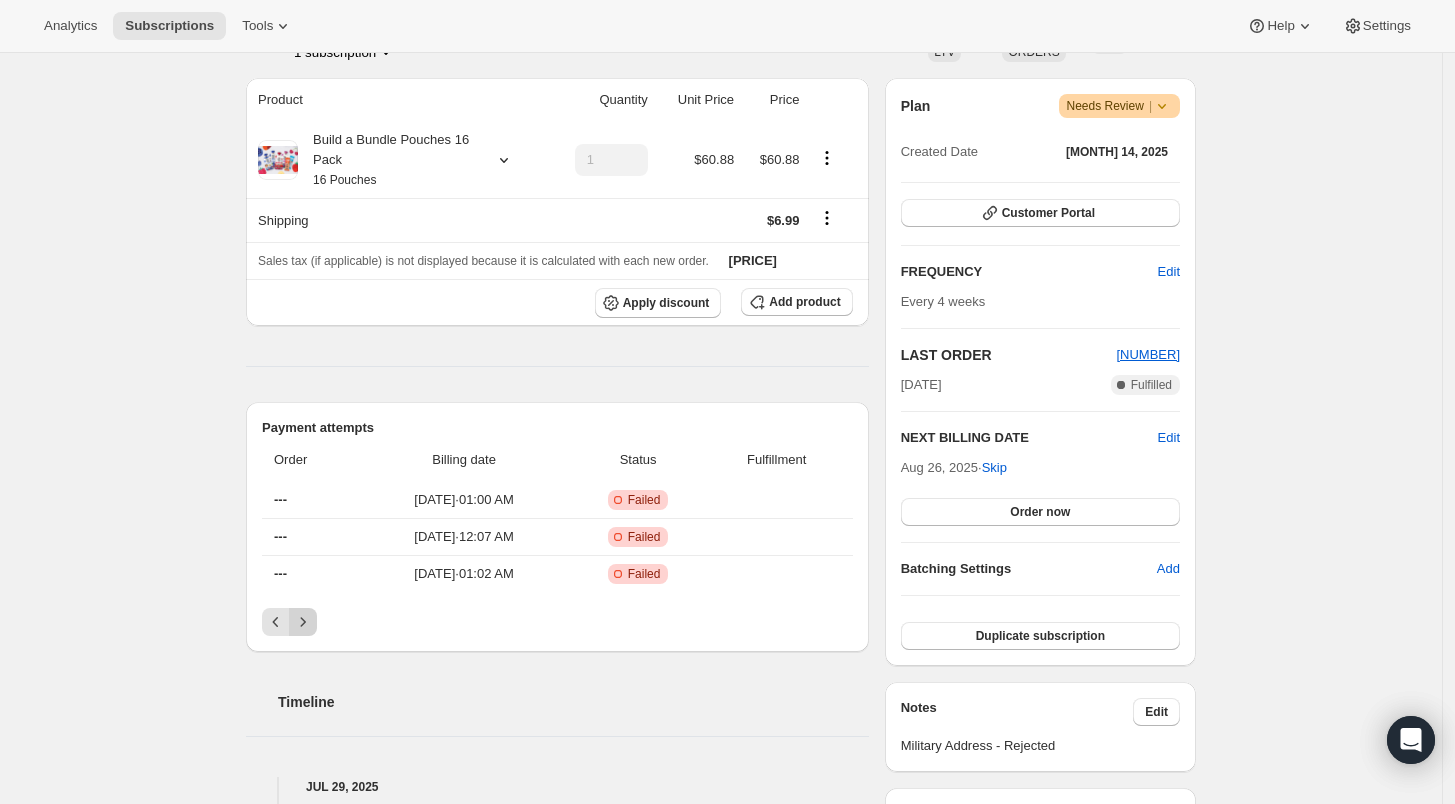 click 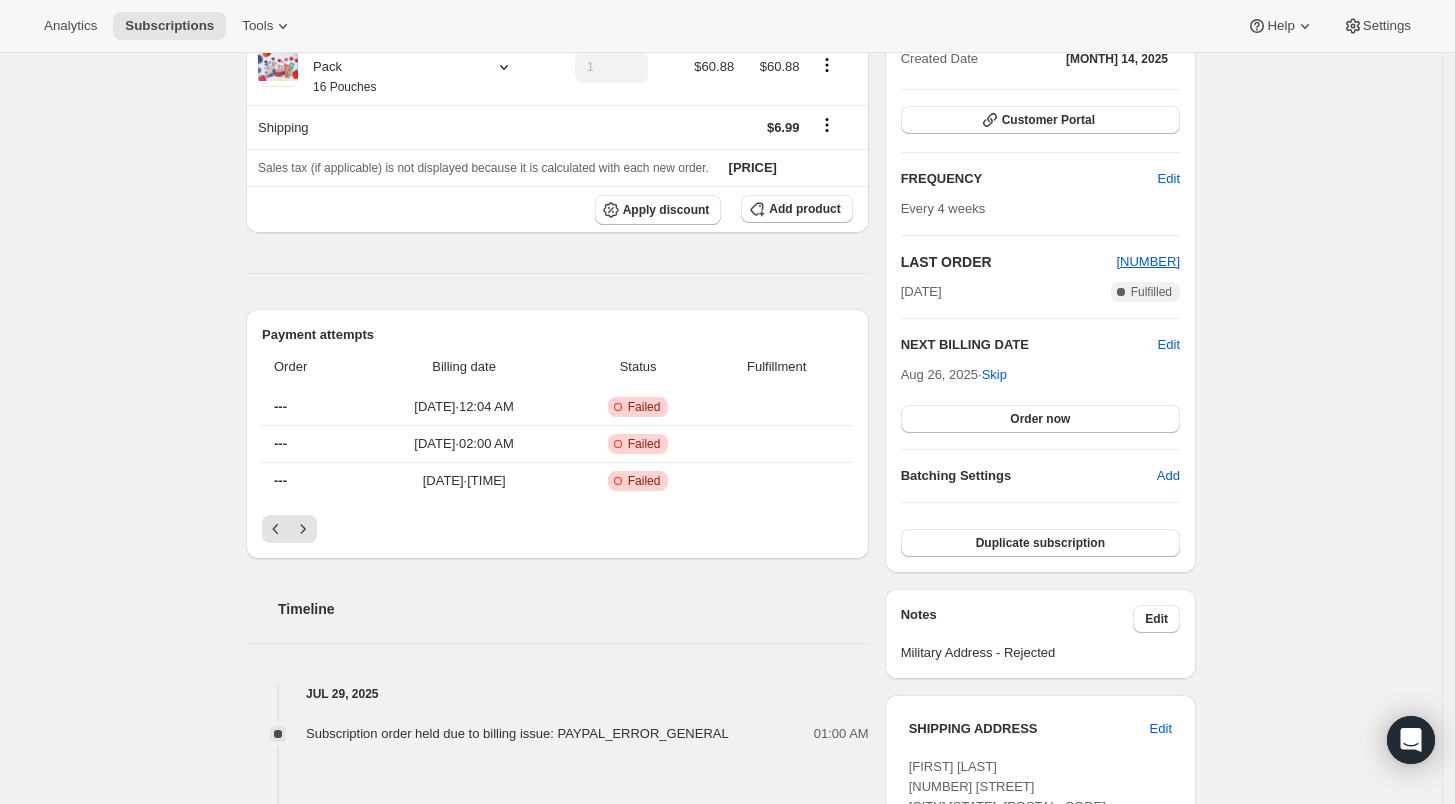 scroll, scrollTop: 0, scrollLeft: 0, axis: both 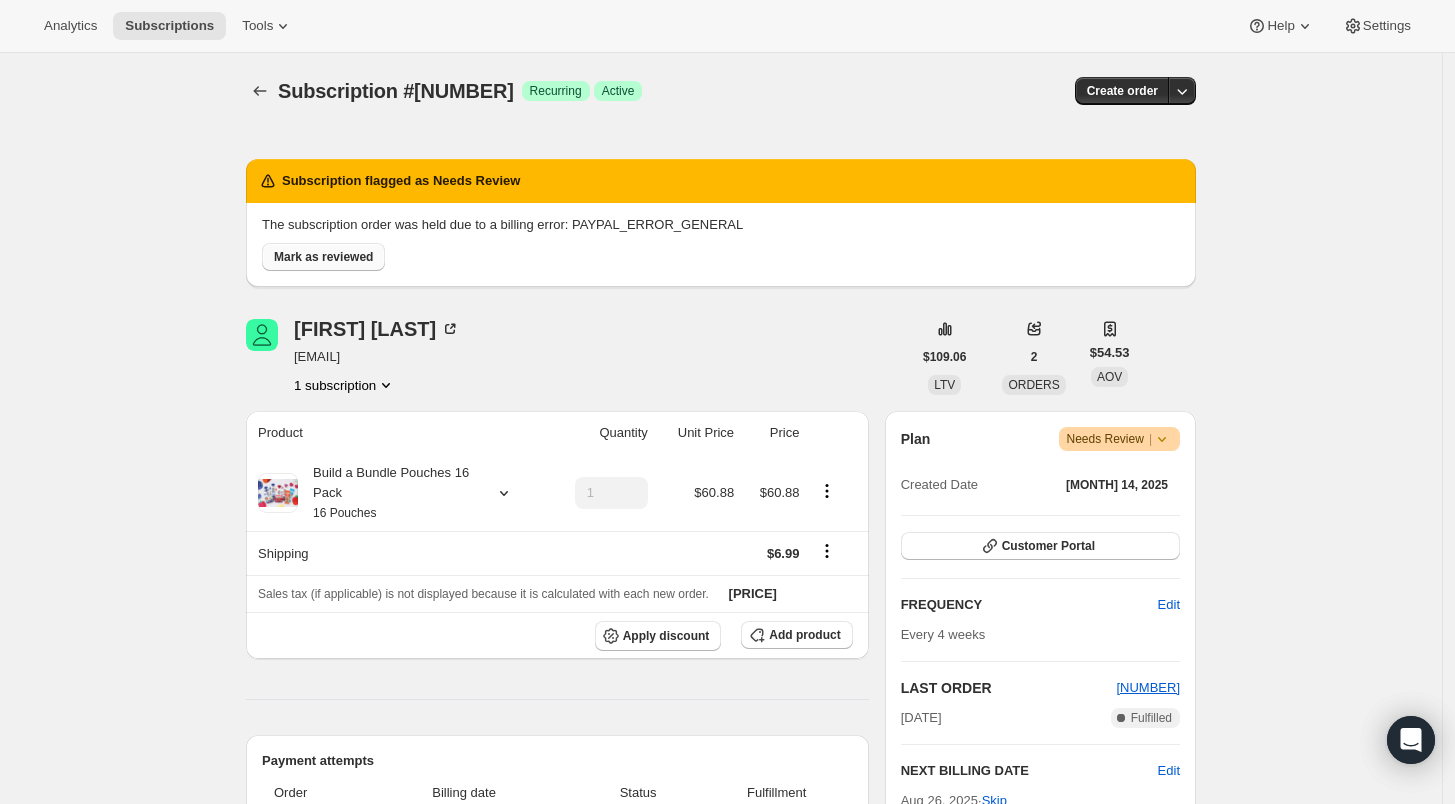 click on "Mark as reviewed" at bounding box center [323, 257] 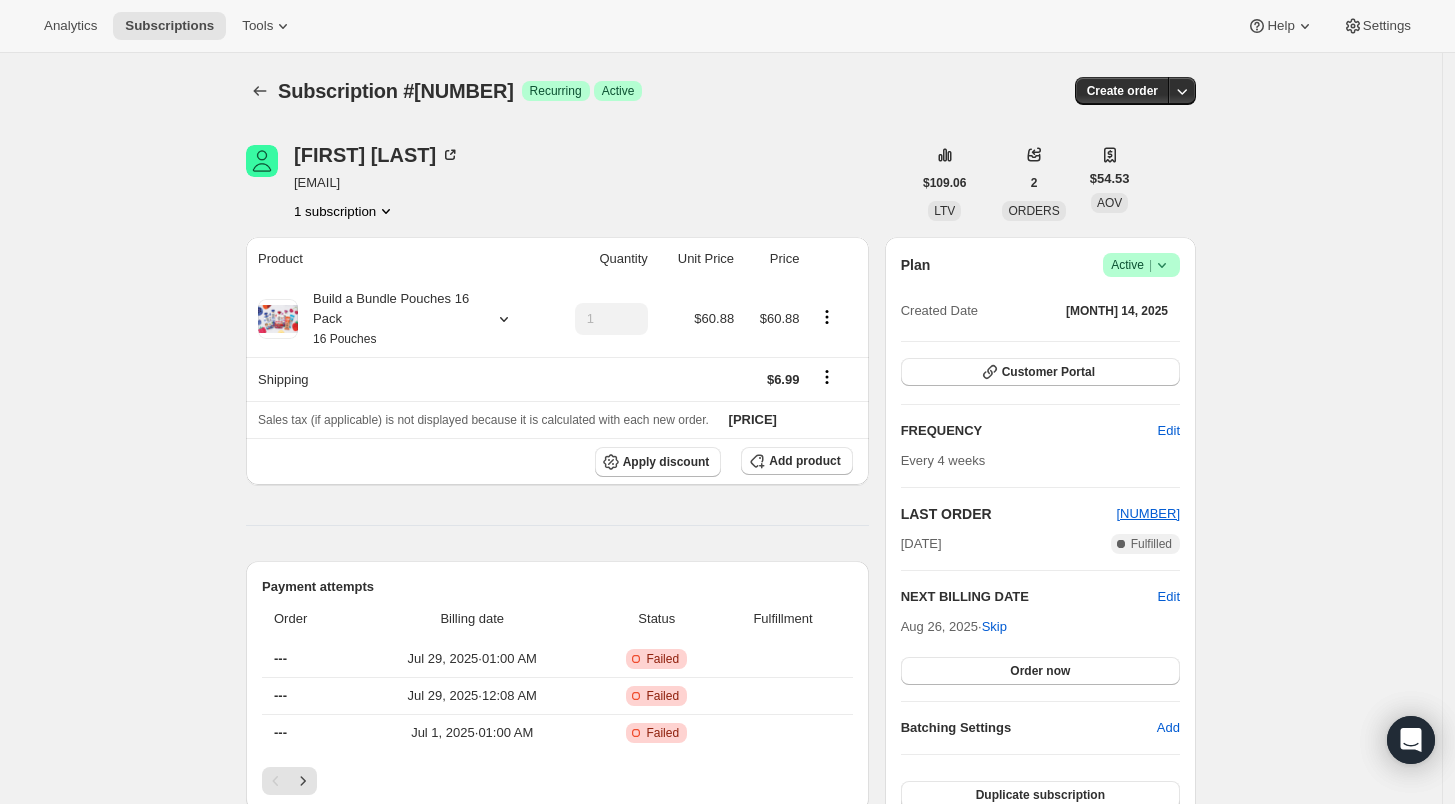 click 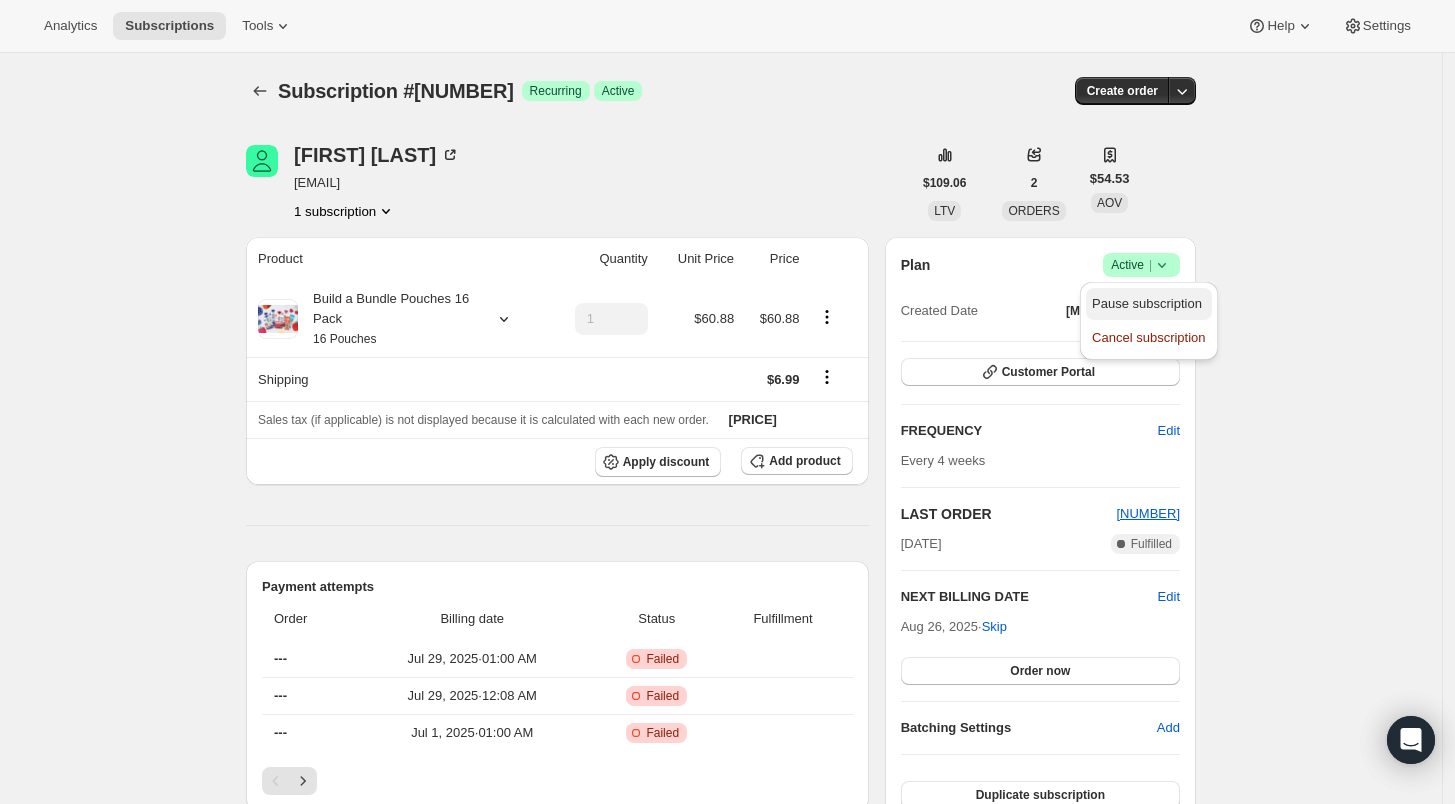 click on "Pause subscription" at bounding box center (1147, 303) 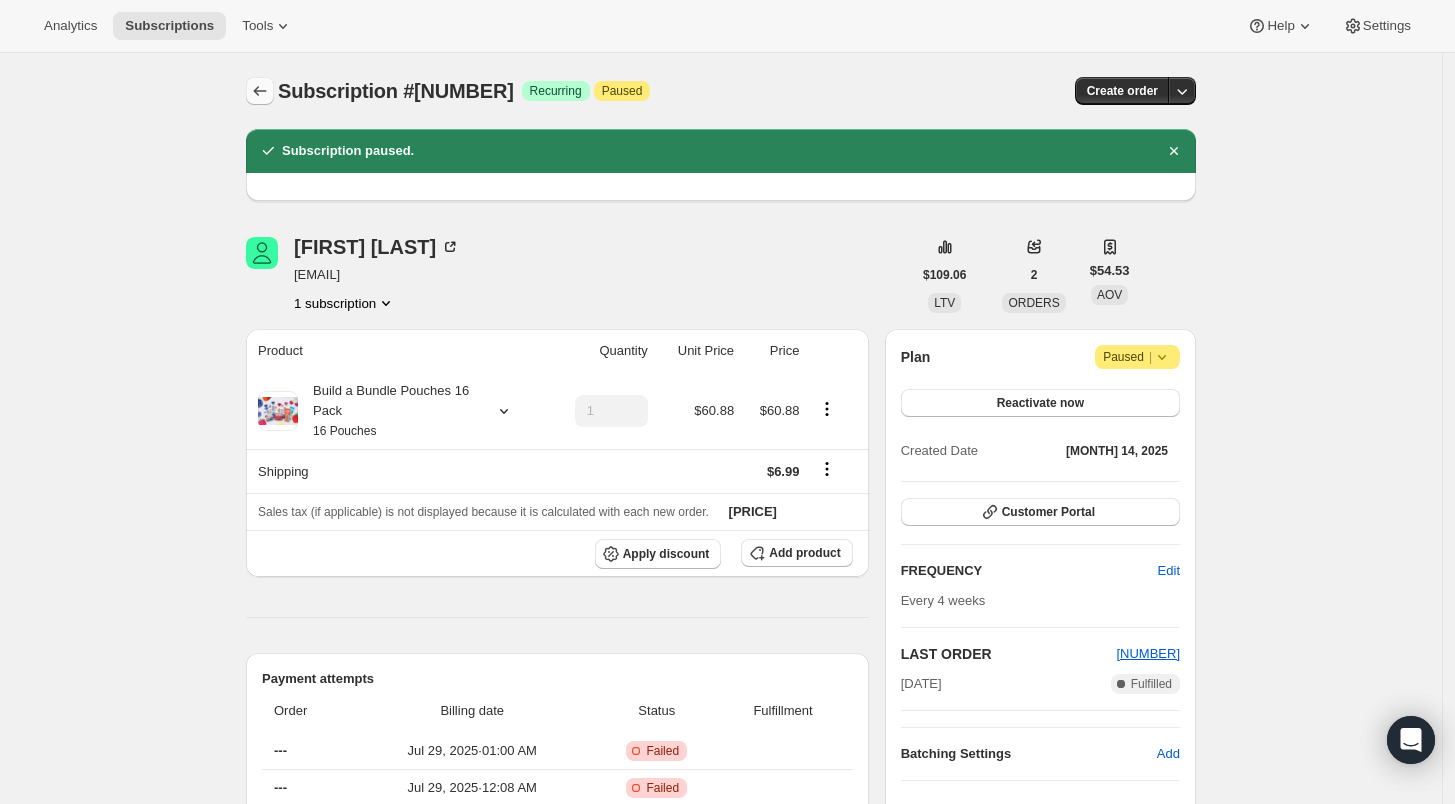 click 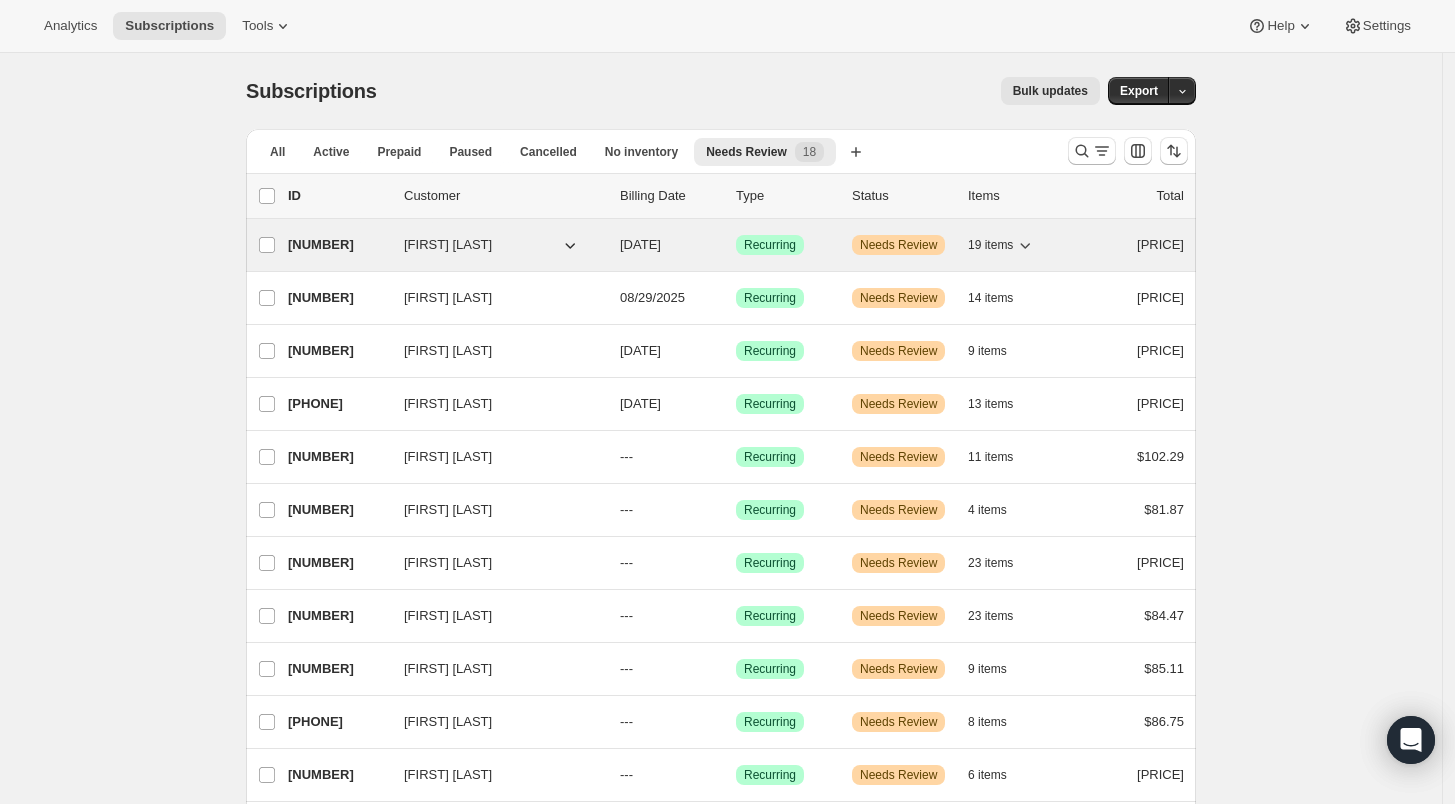 click on "[NUMBER]" at bounding box center [338, 245] 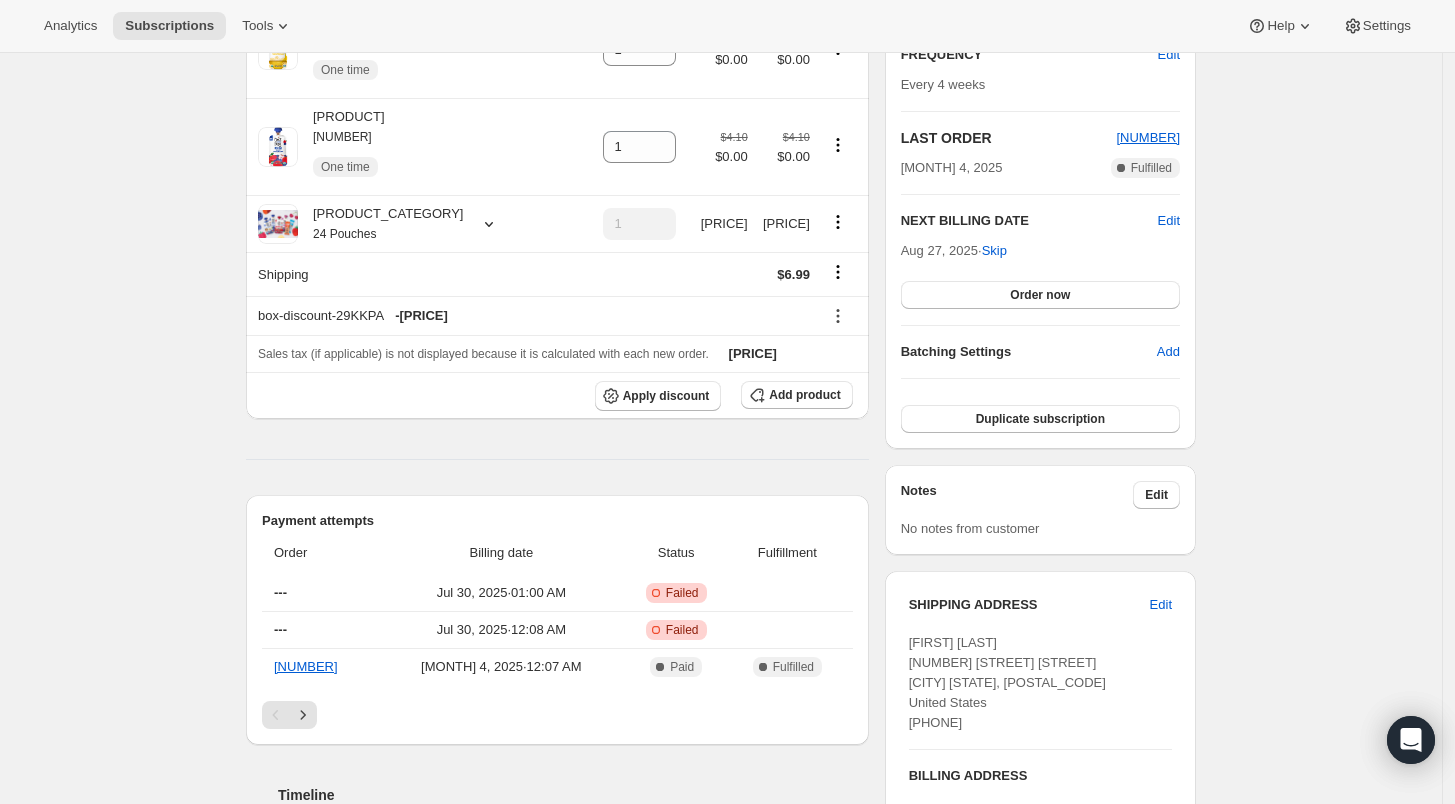 scroll, scrollTop: 555, scrollLeft: 0, axis: vertical 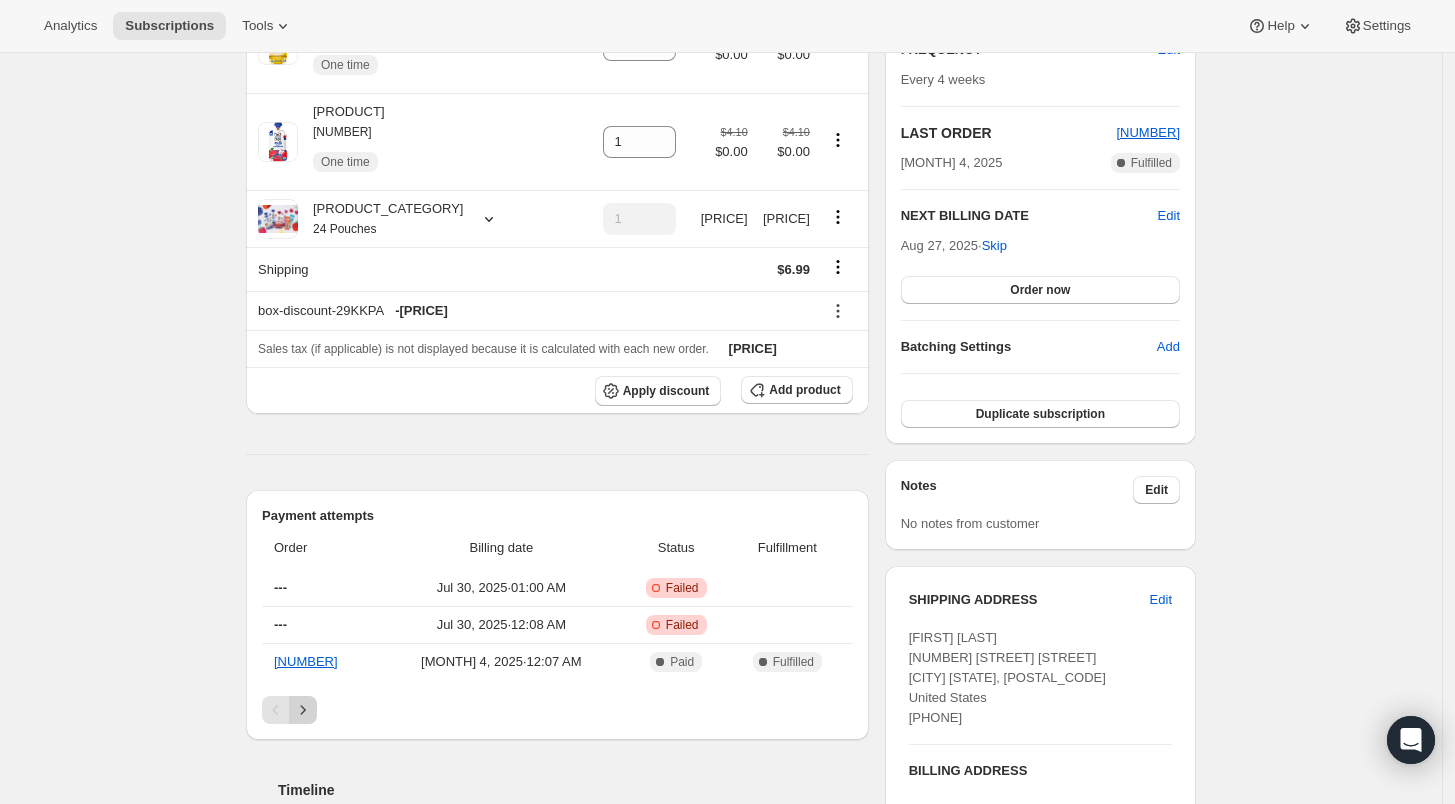click 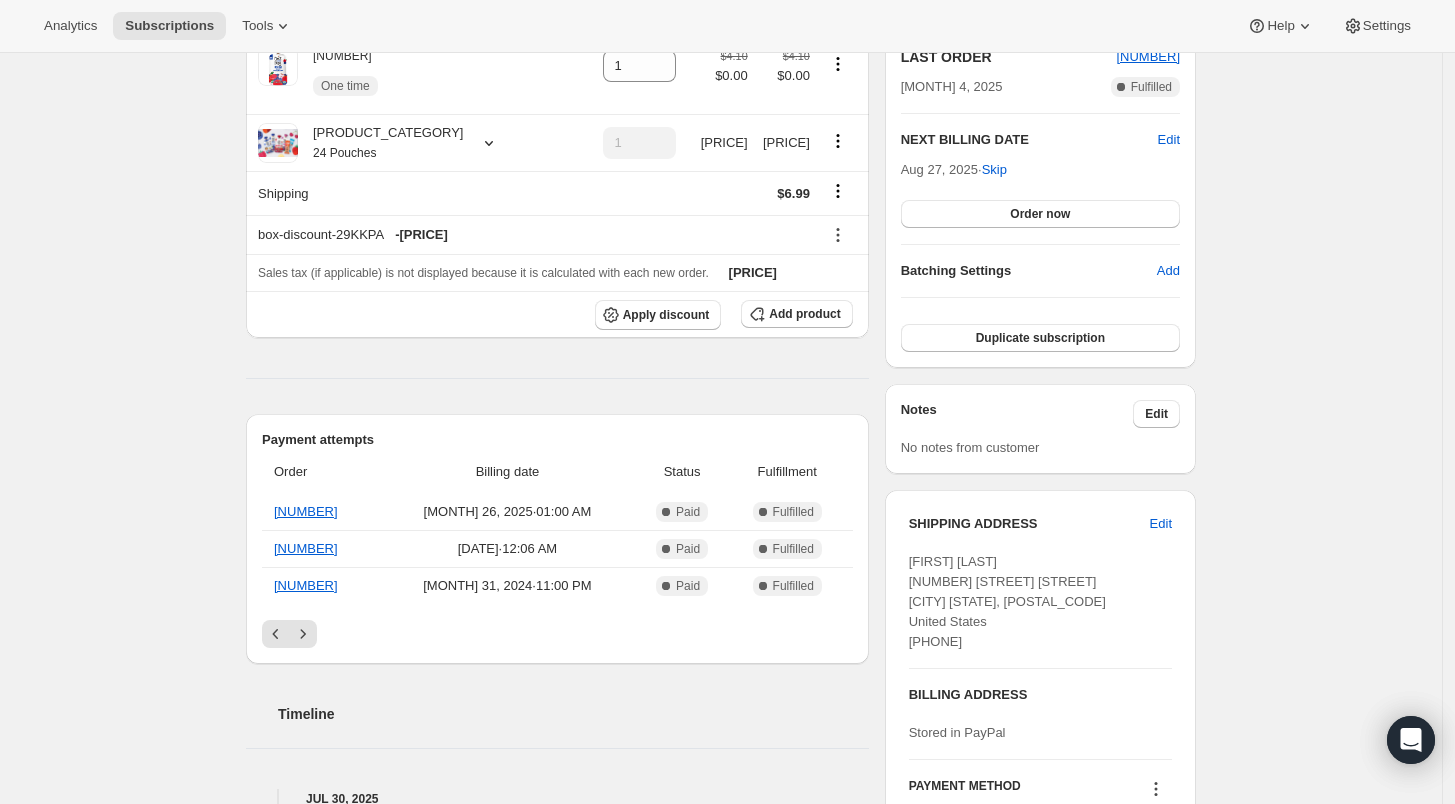 scroll, scrollTop: 777, scrollLeft: 0, axis: vertical 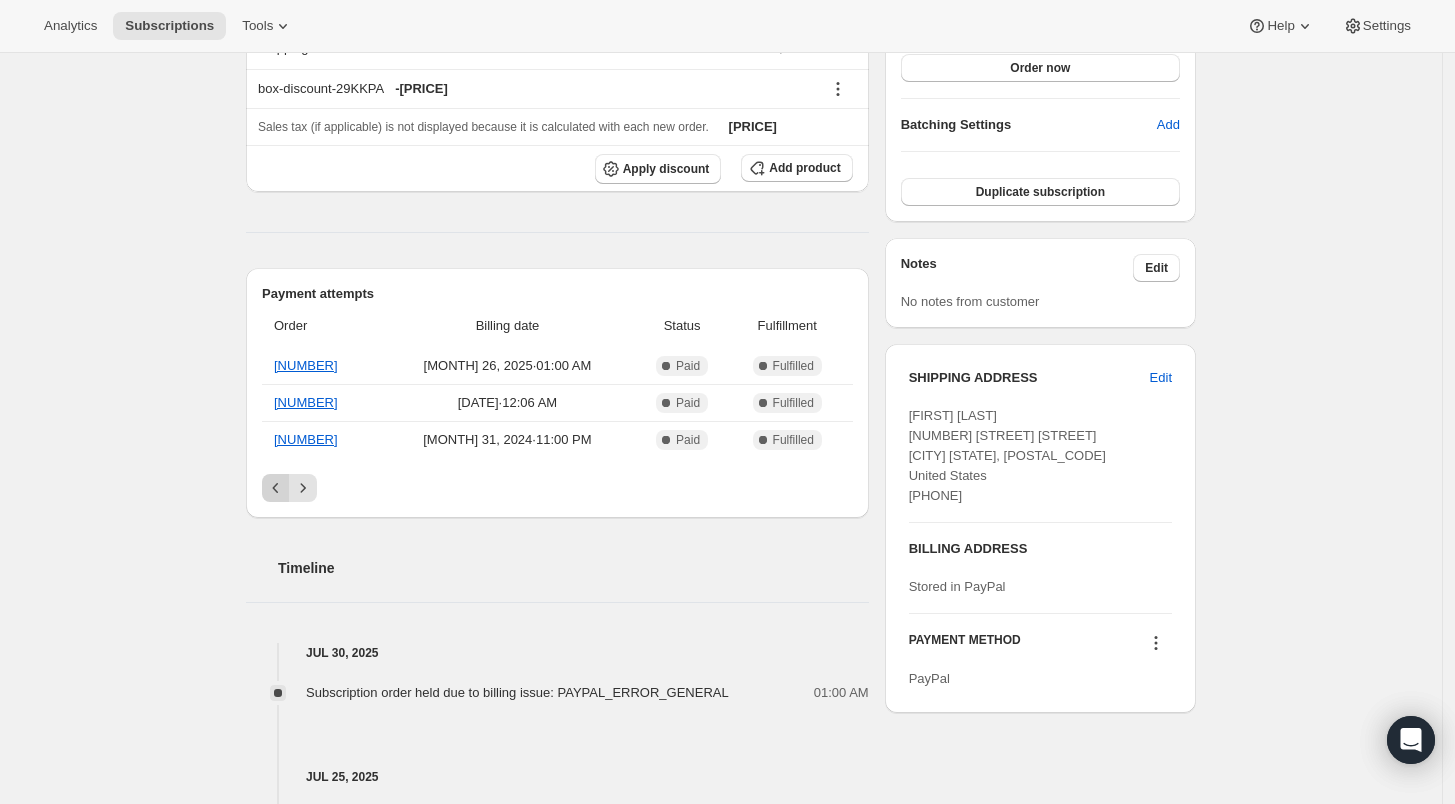 click 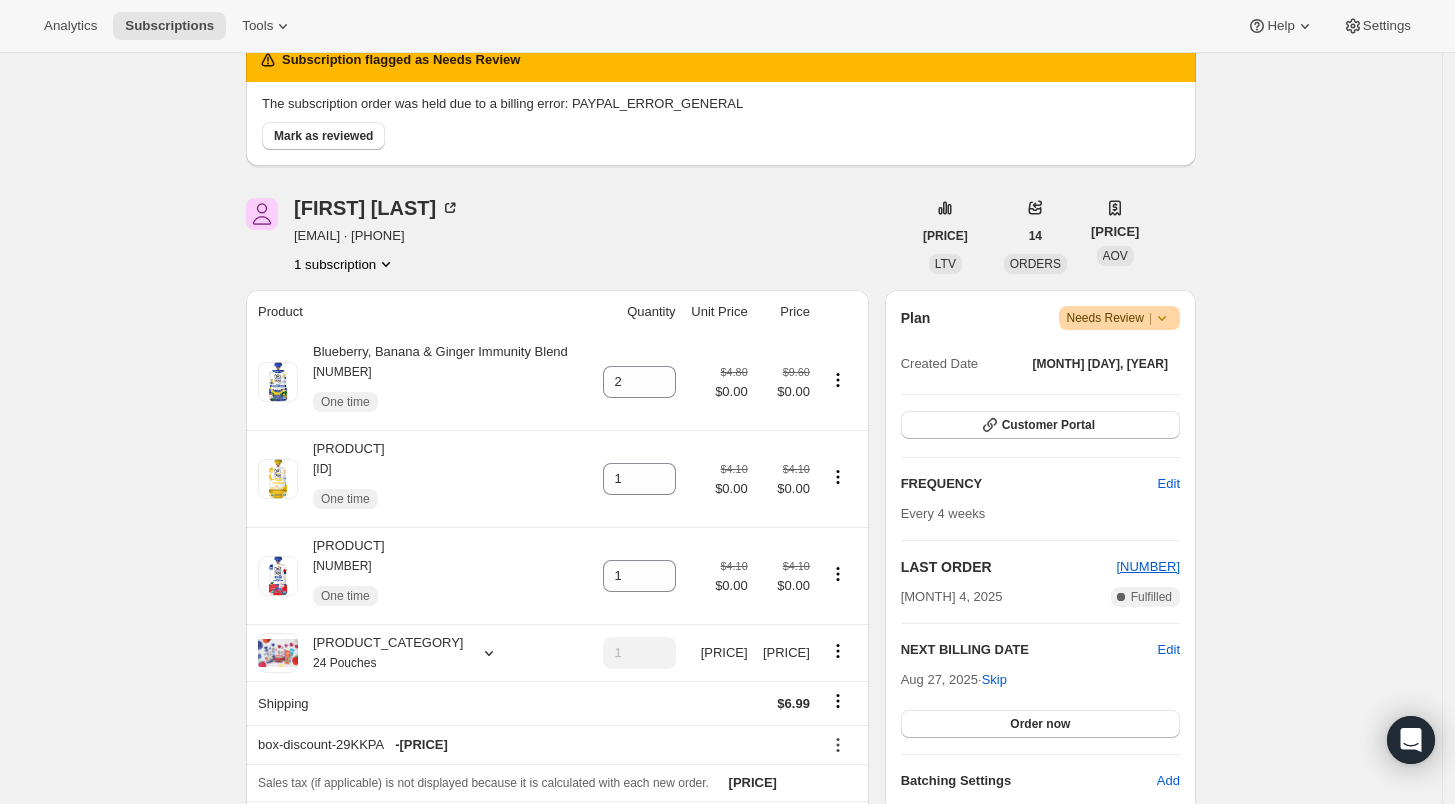 scroll, scrollTop: 111, scrollLeft: 0, axis: vertical 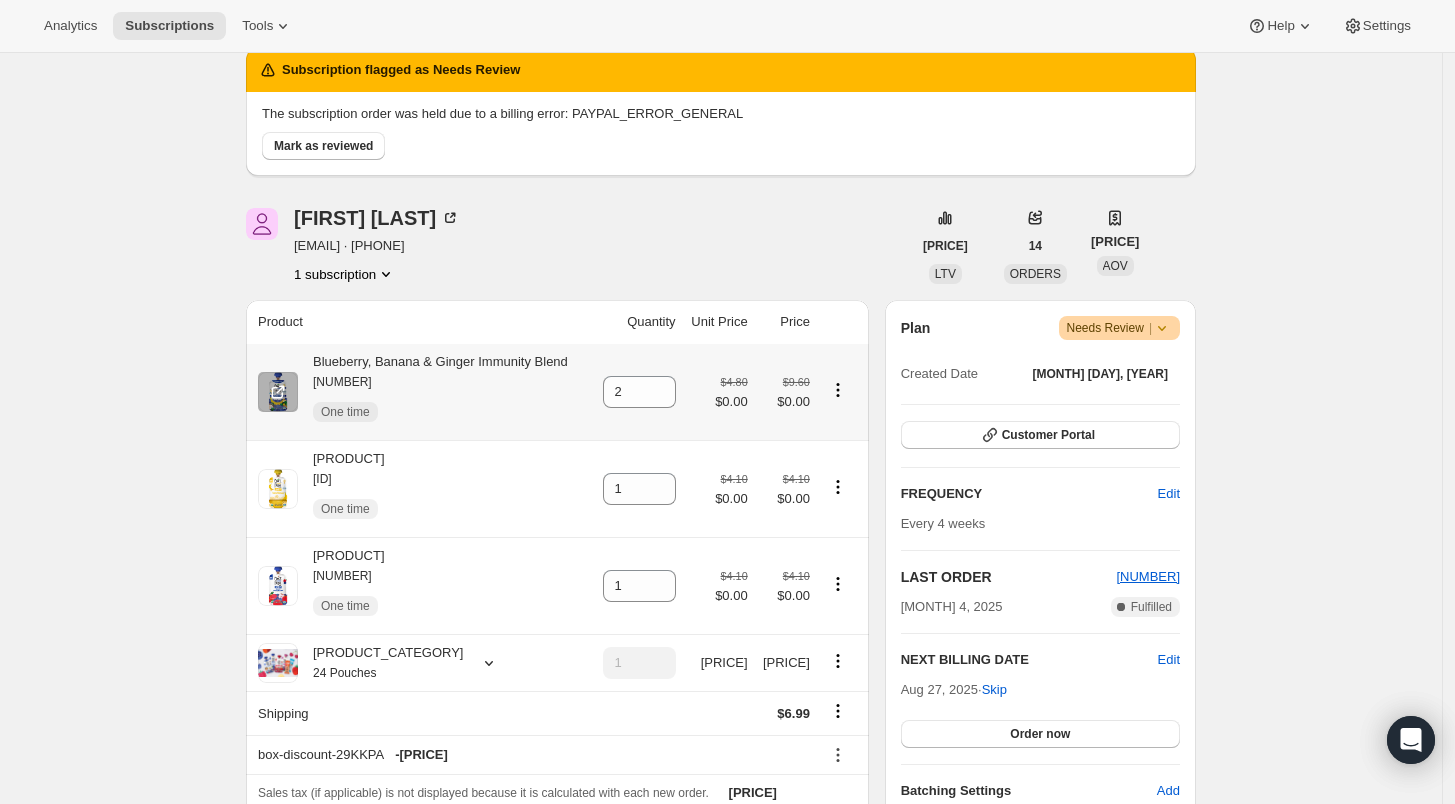 click 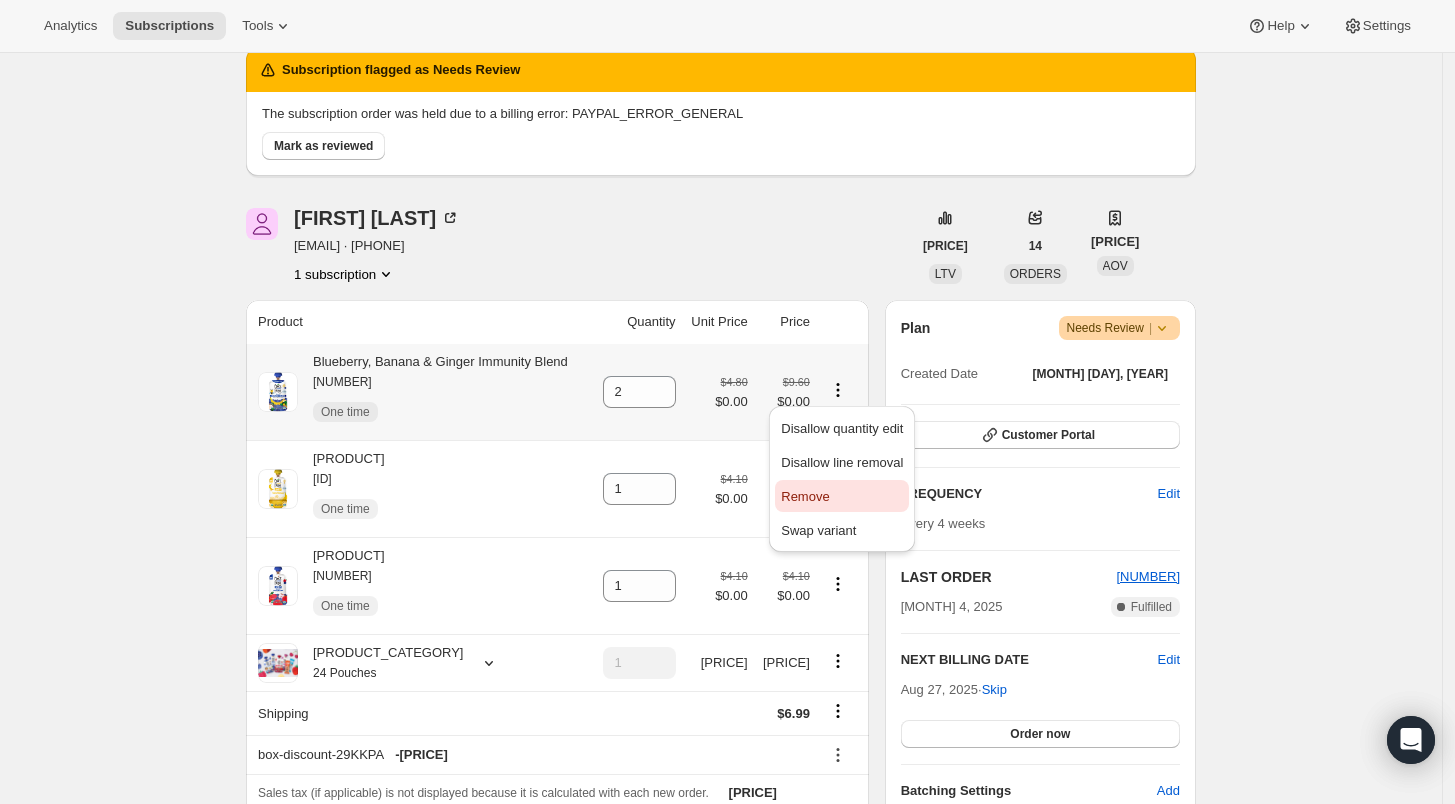 click on "Remove" at bounding box center [842, 497] 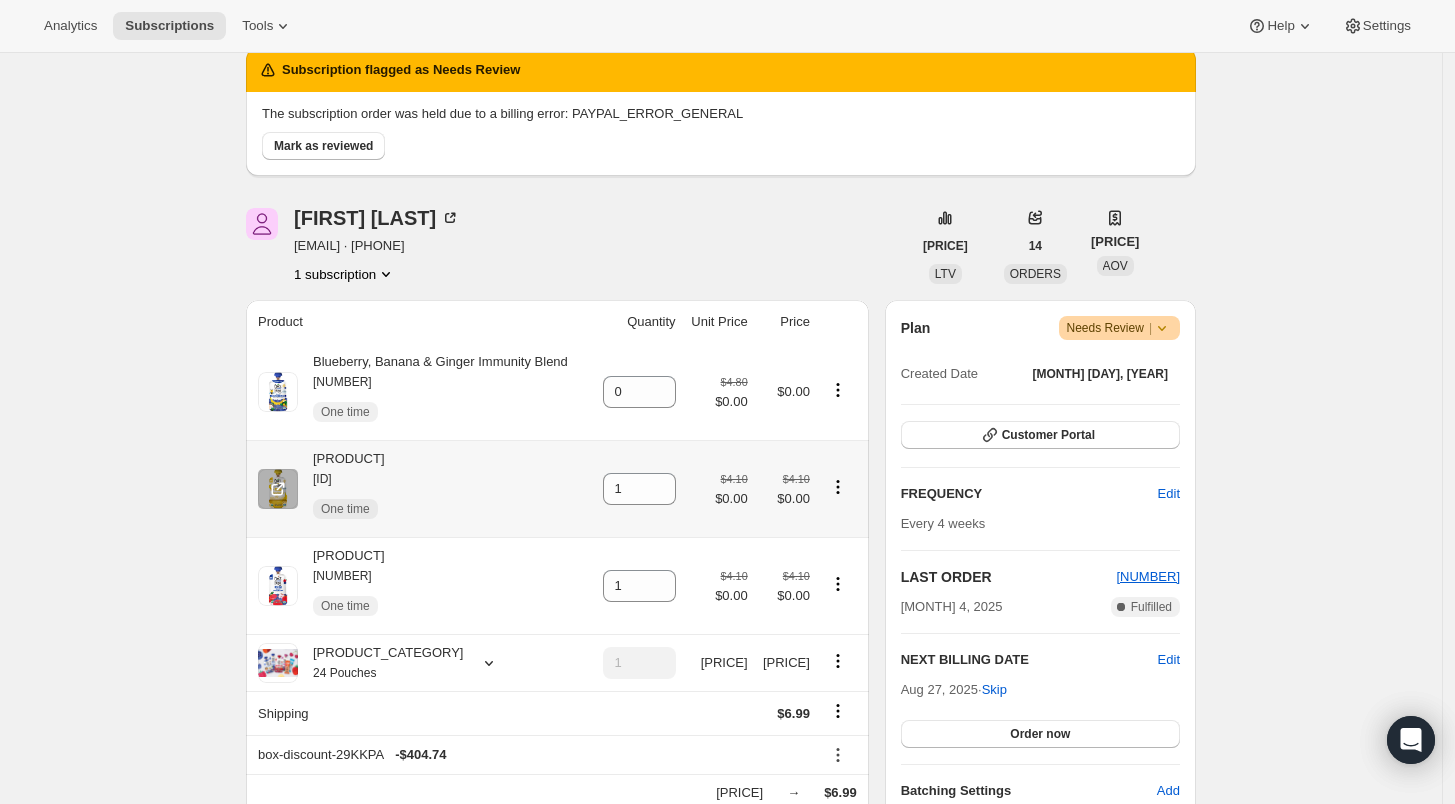 click 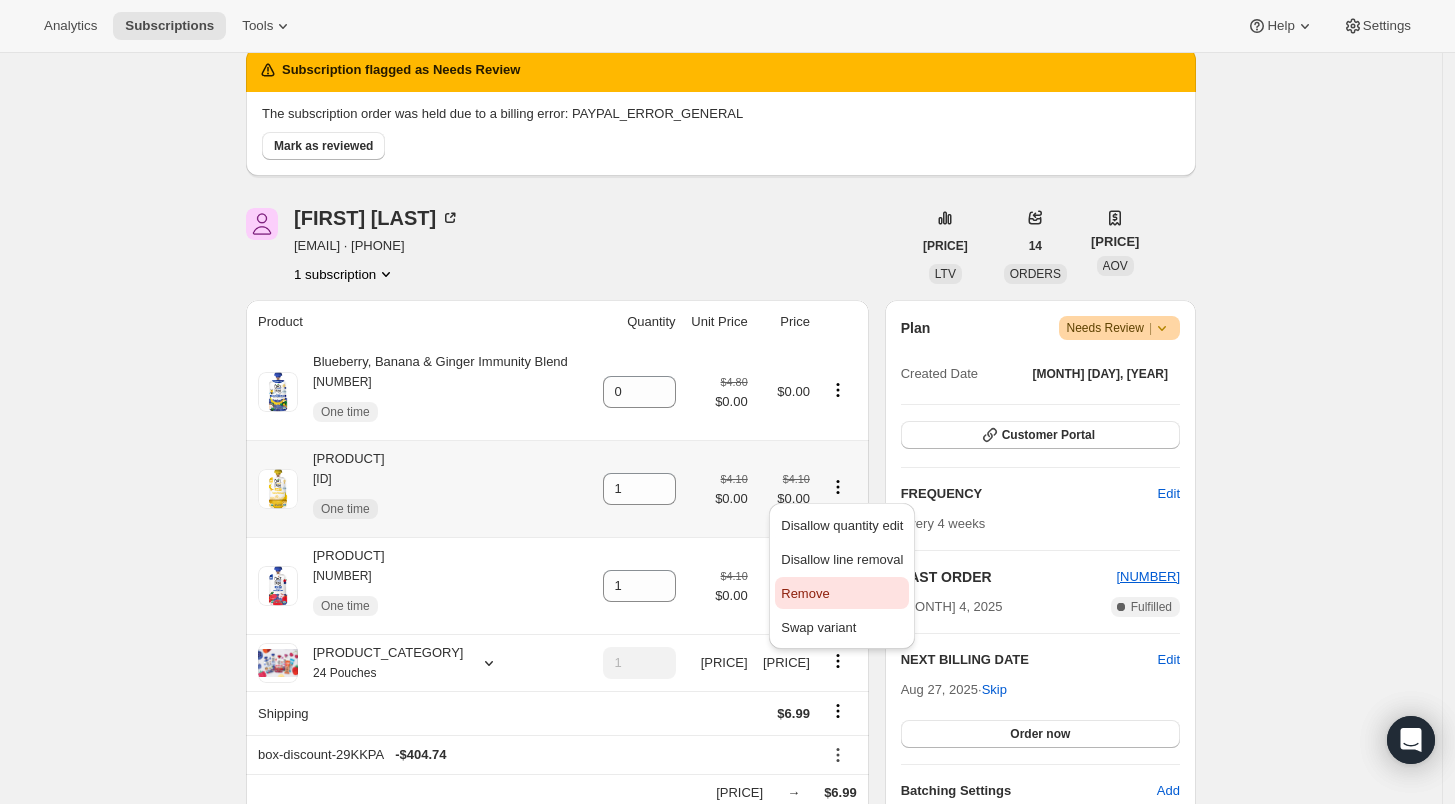 click on "Remove" at bounding box center [842, 594] 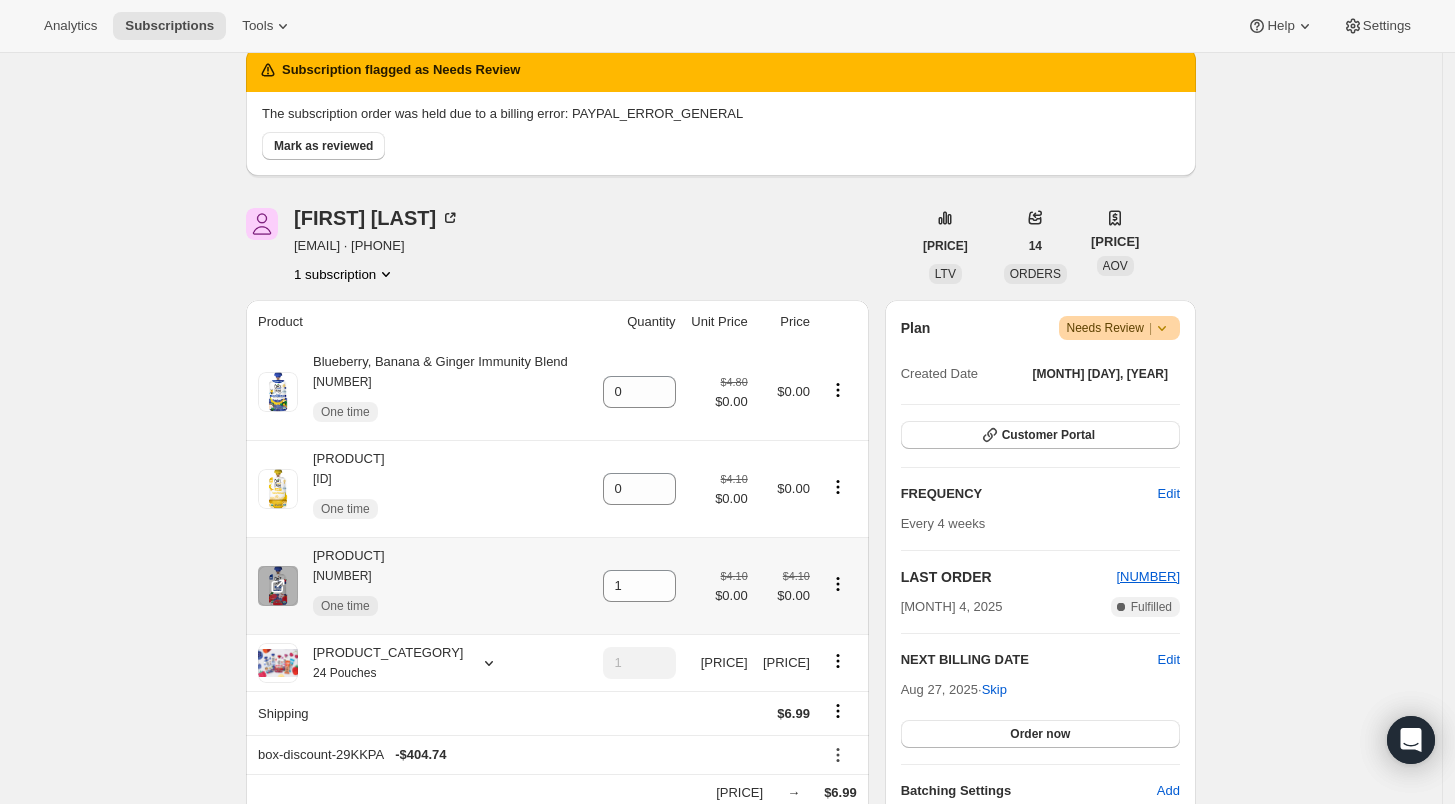 click 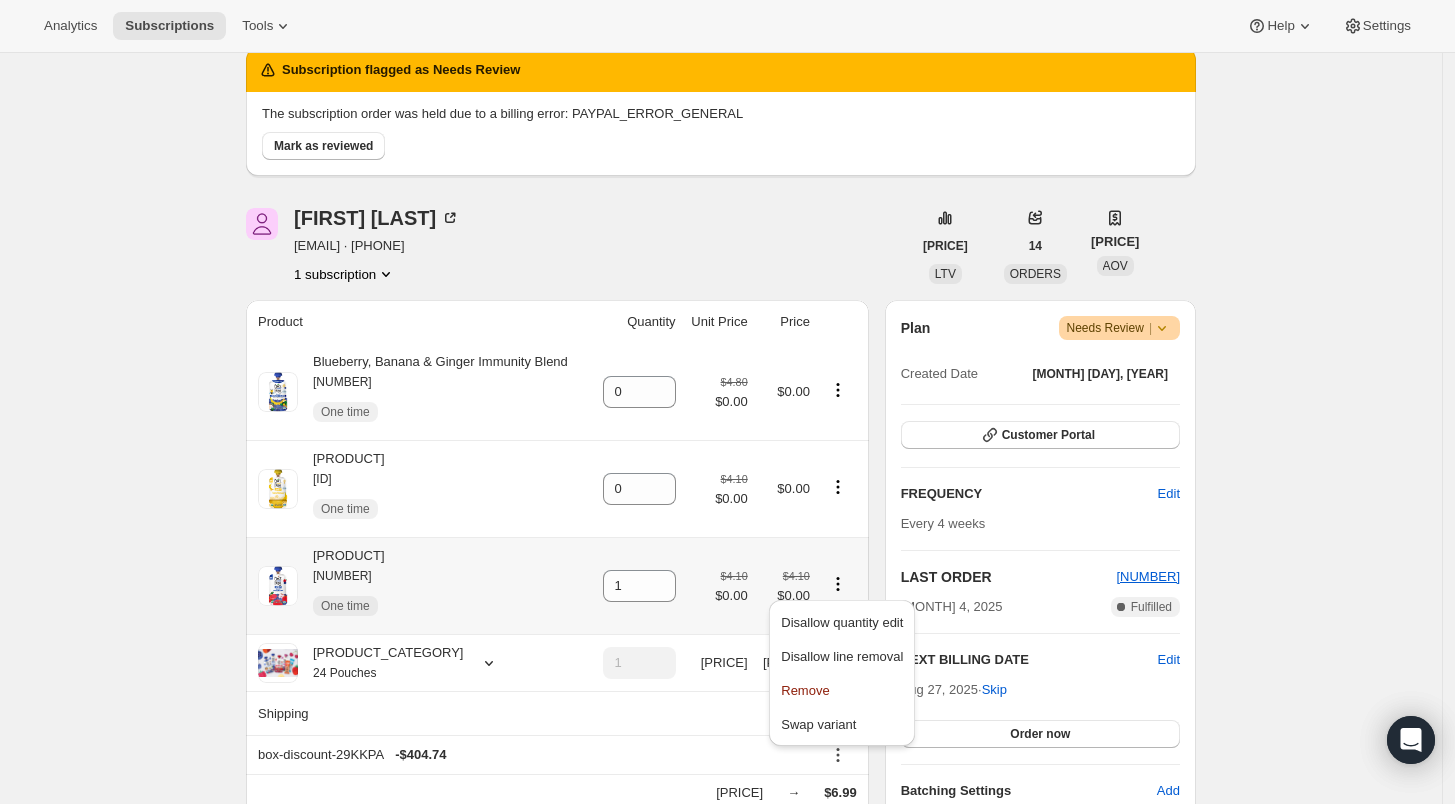 click on "Remove" at bounding box center (805, 690) 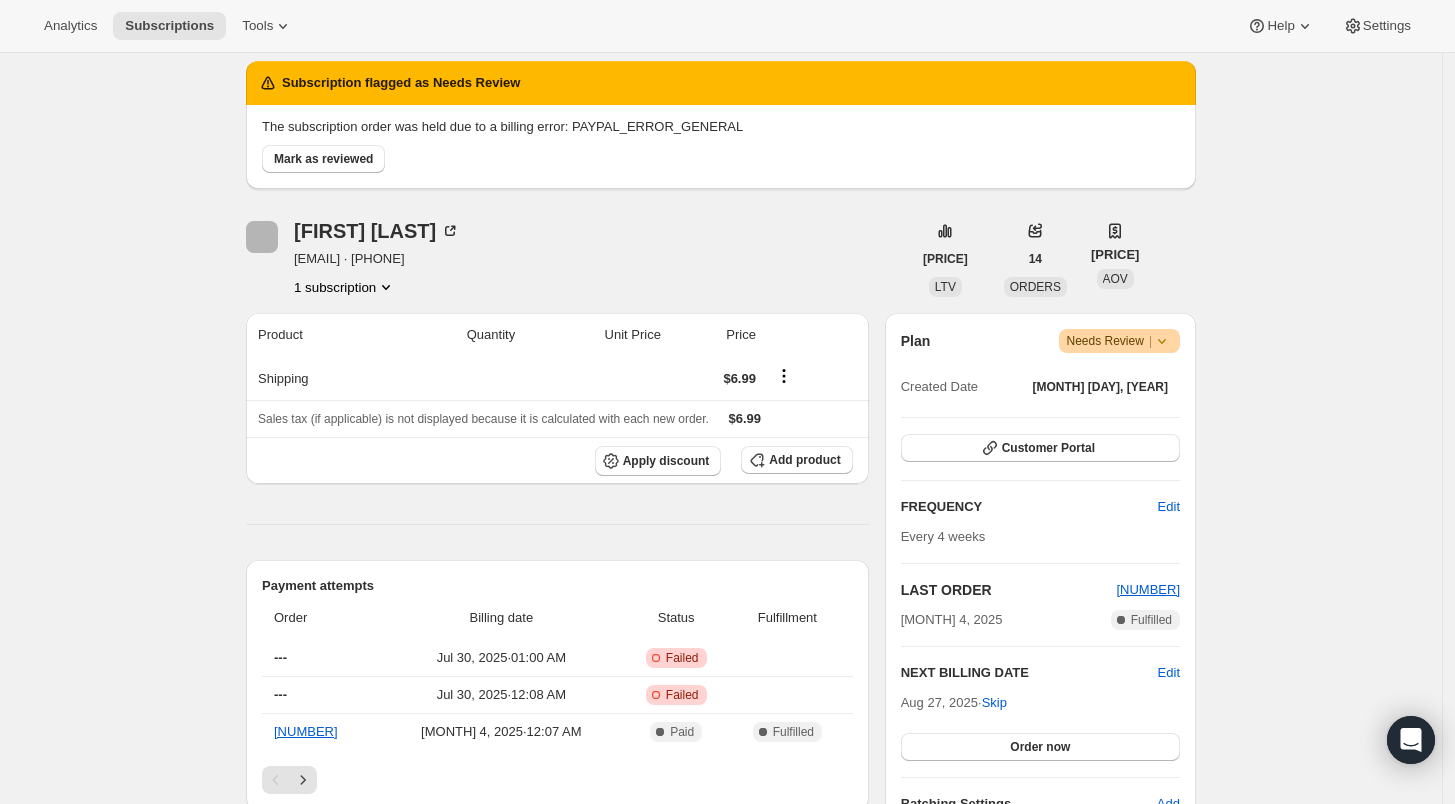 scroll, scrollTop: 111, scrollLeft: 0, axis: vertical 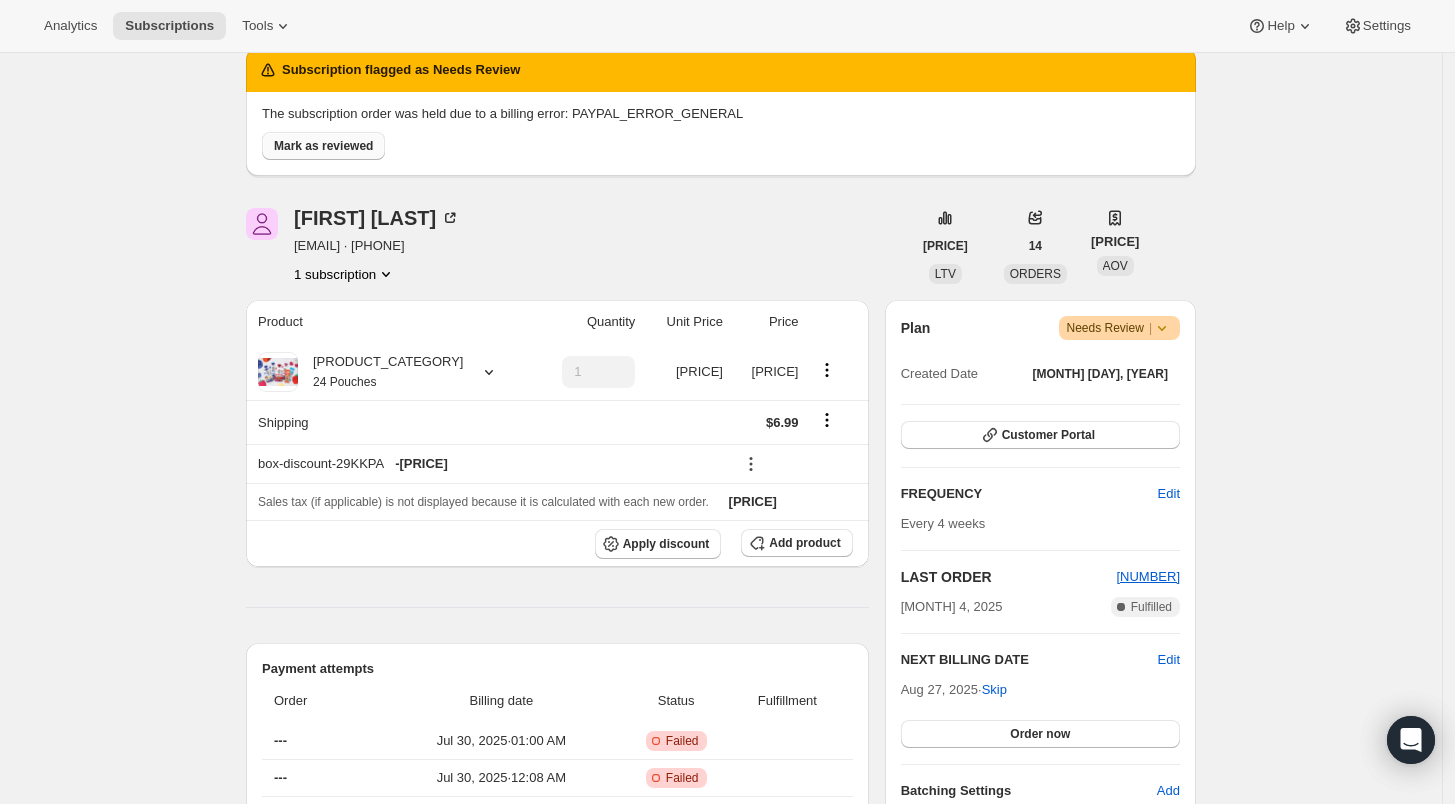 click on "Mark as reviewed" at bounding box center [323, 146] 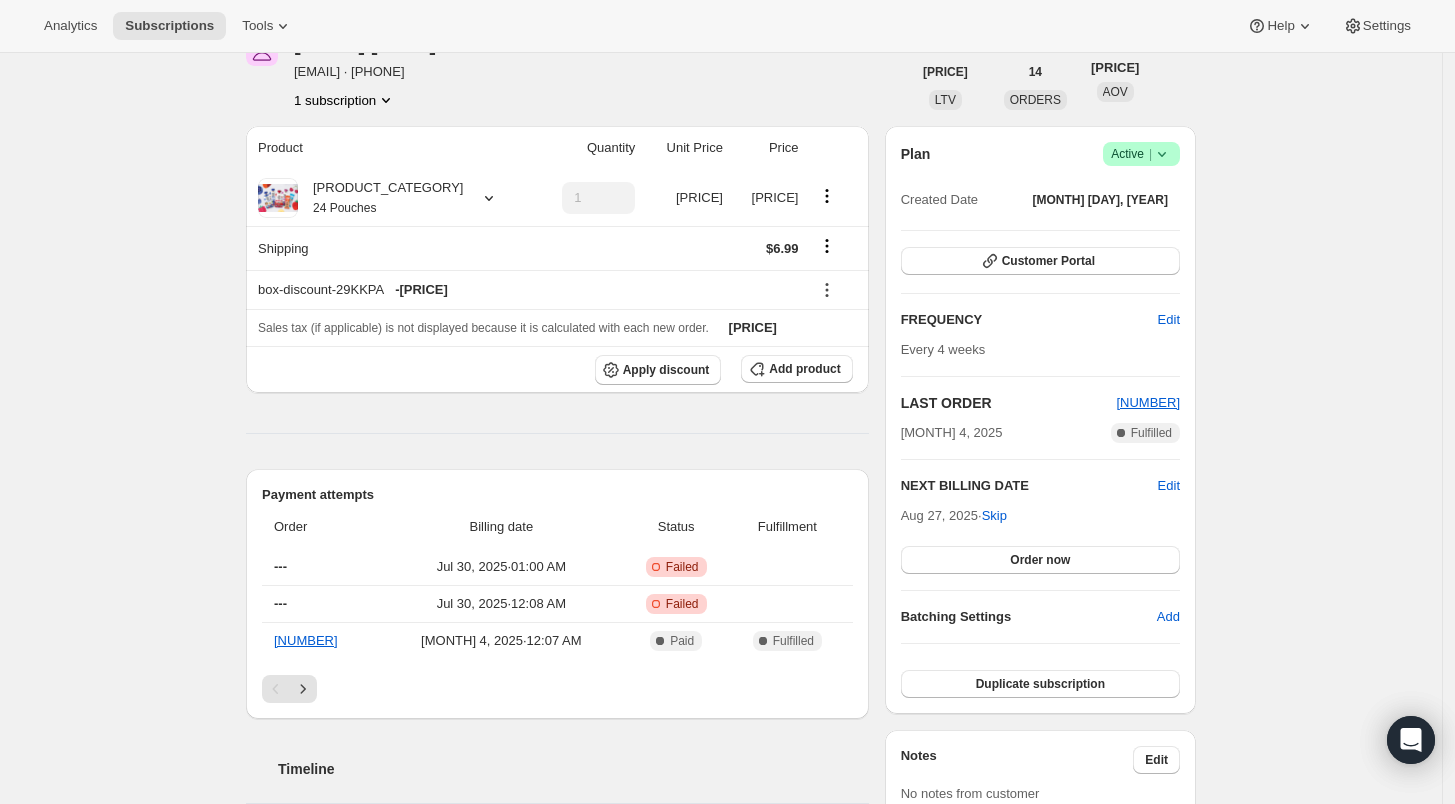 scroll, scrollTop: 0, scrollLeft: 0, axis: both 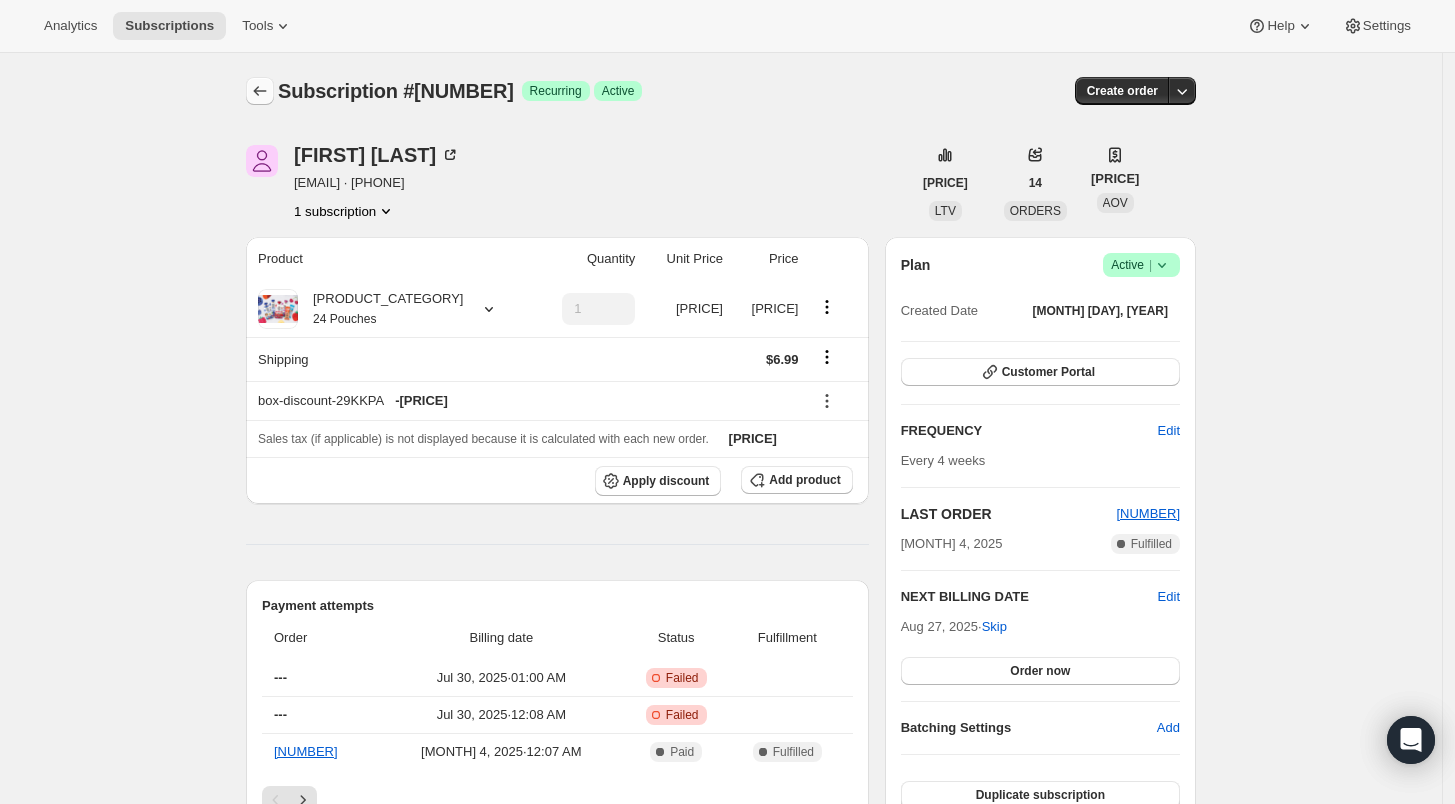 click 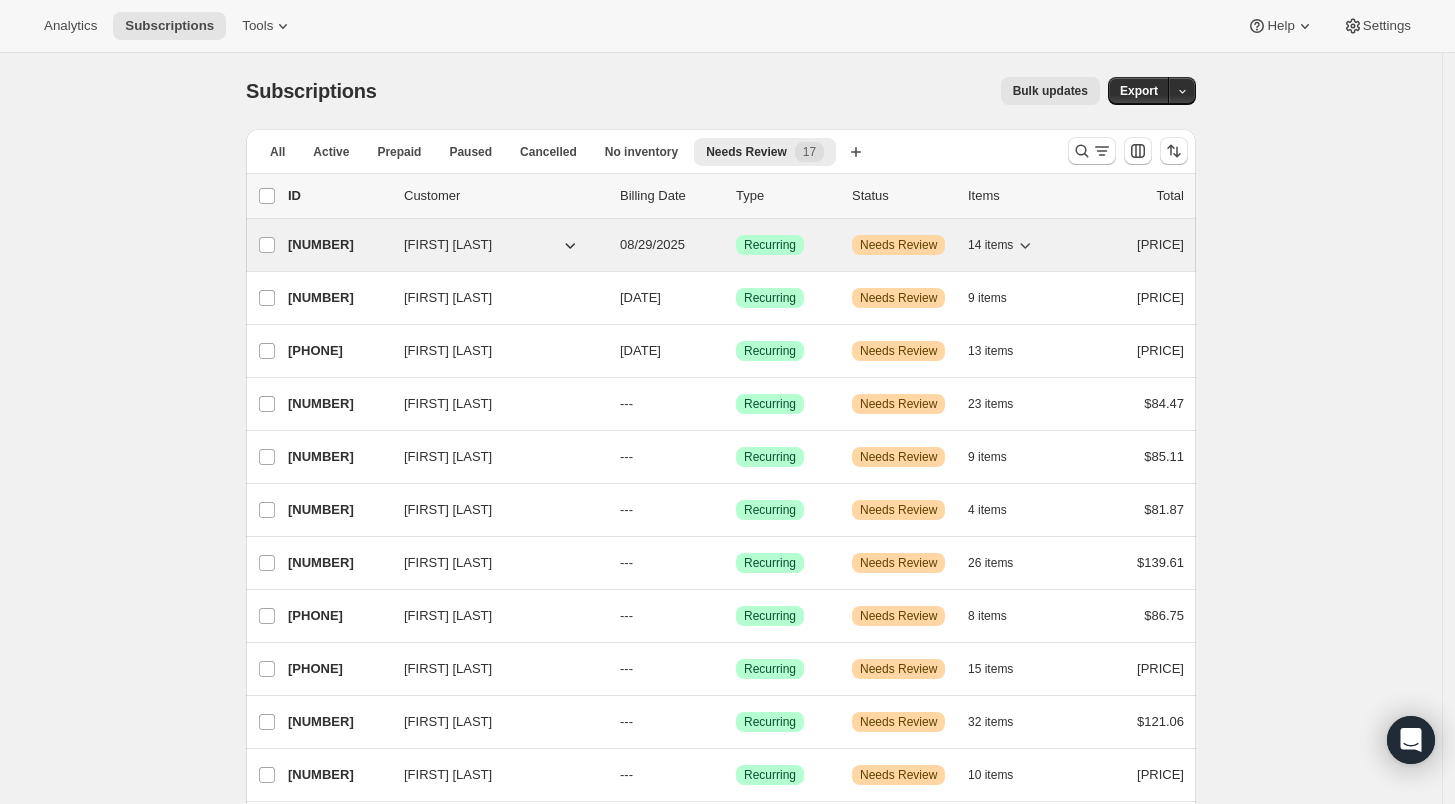 click on "[NUMBER]" at bounding box center (338, 245) 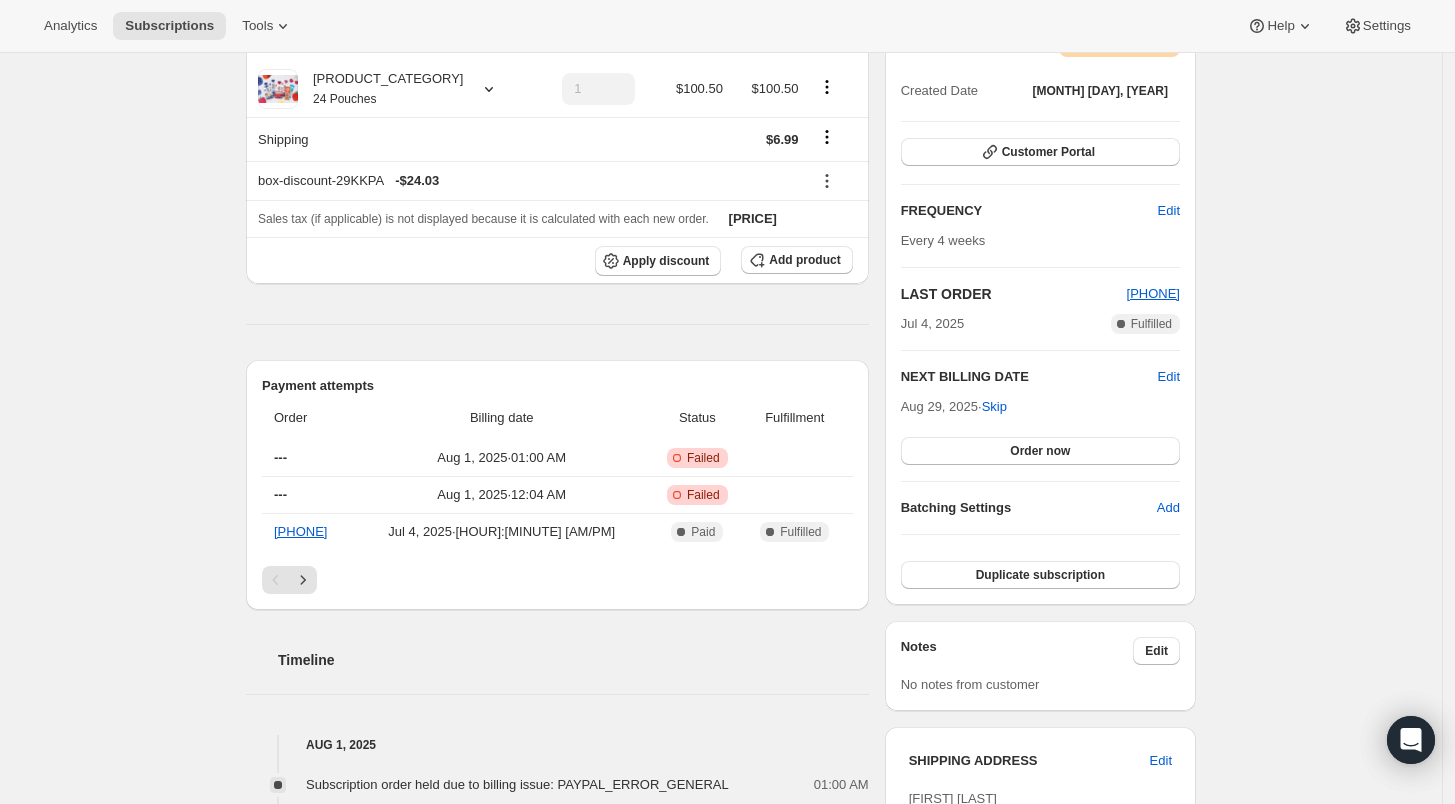 scroll, scrollTop: 0, scrollLeft: 0, axis: both 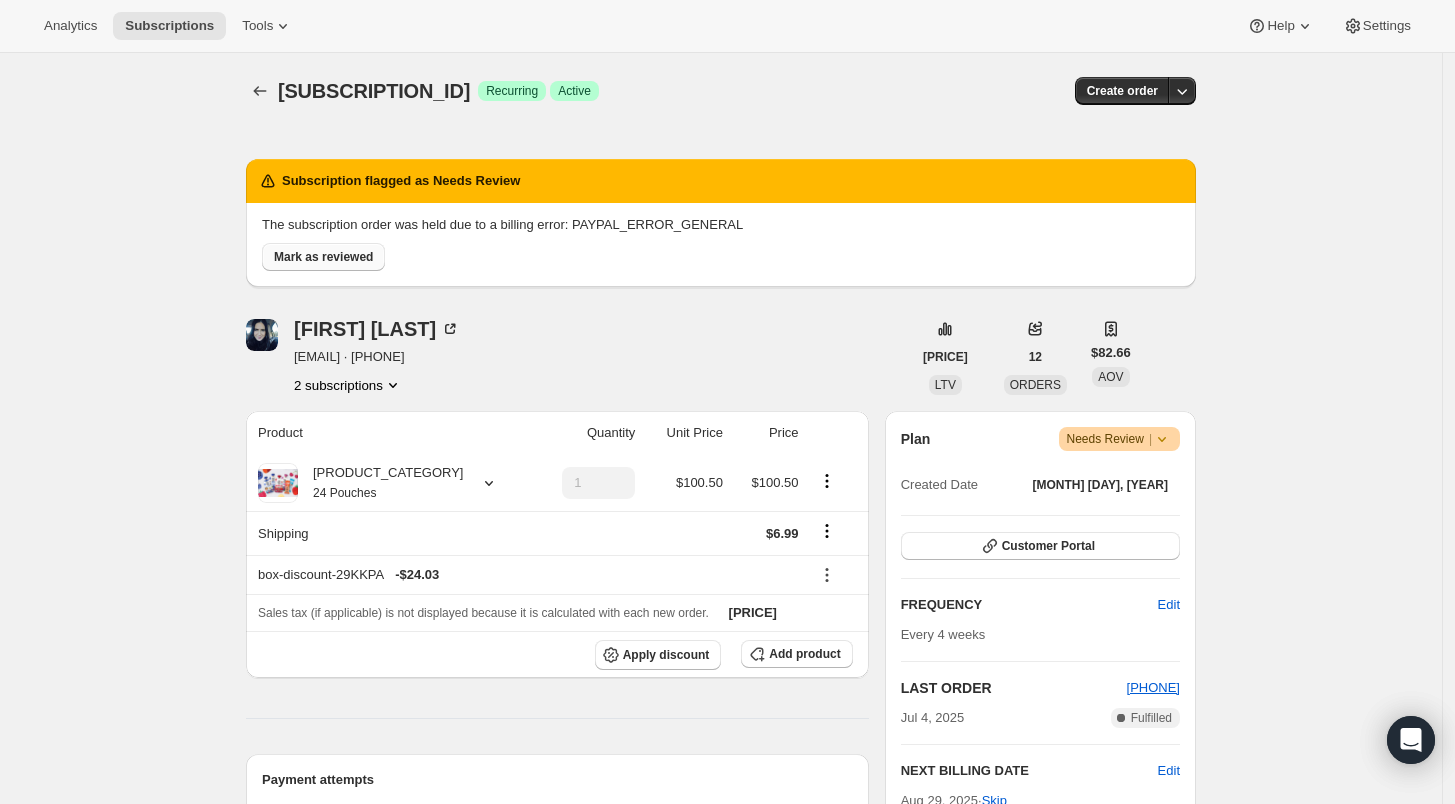 click on "Mark as reviewed" at bounding box center [323, 257] 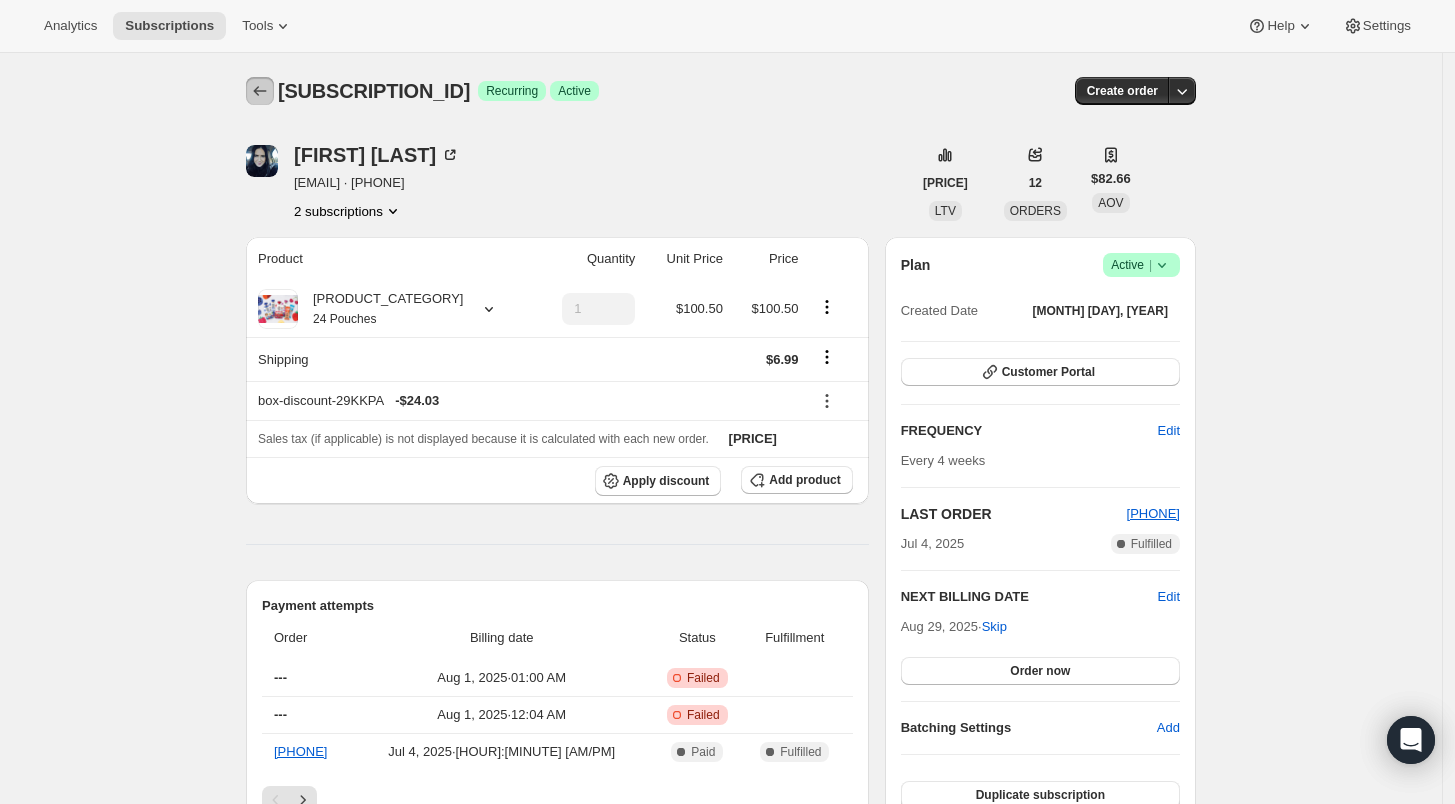 click 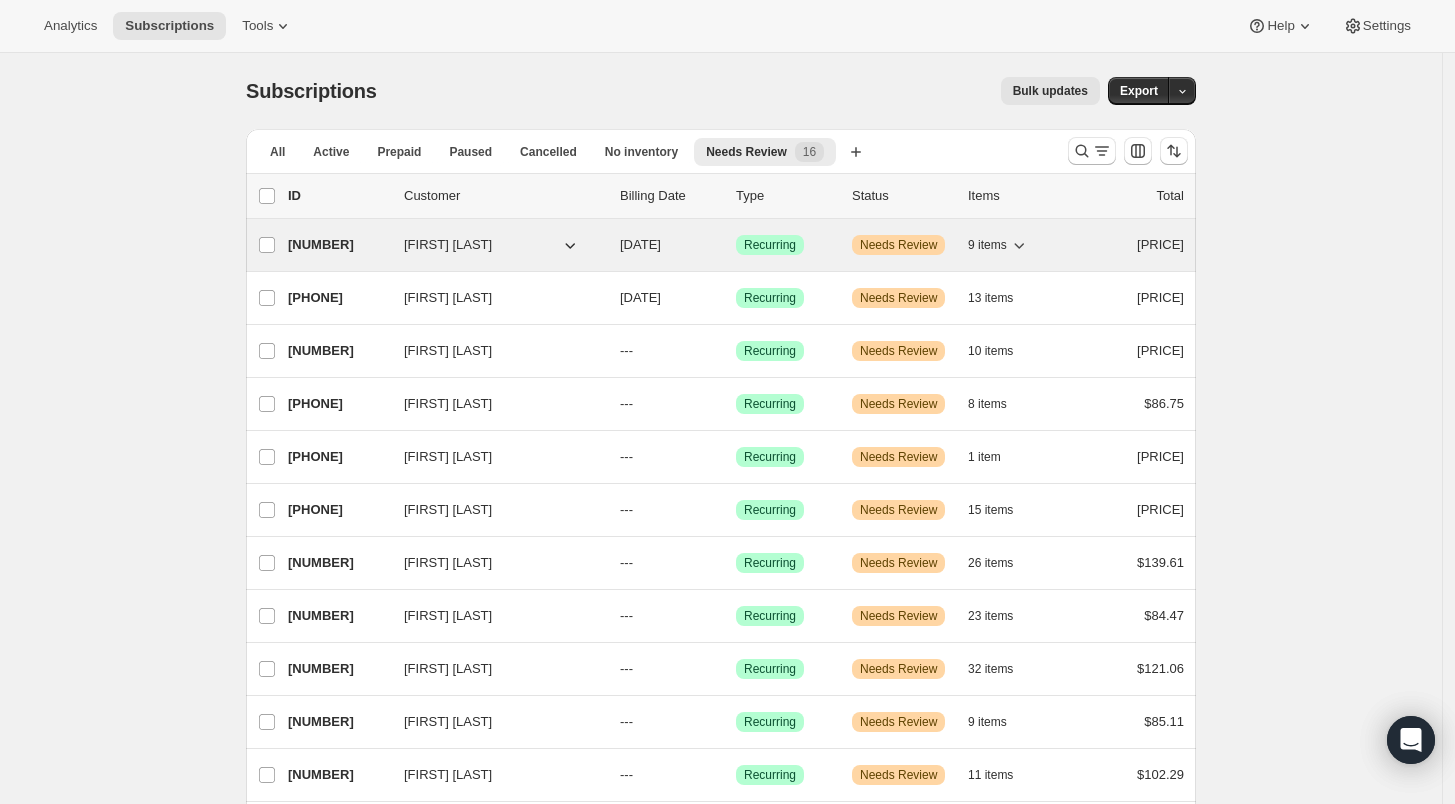 click on "[NUMBER]" at bounding box center (338, 245) 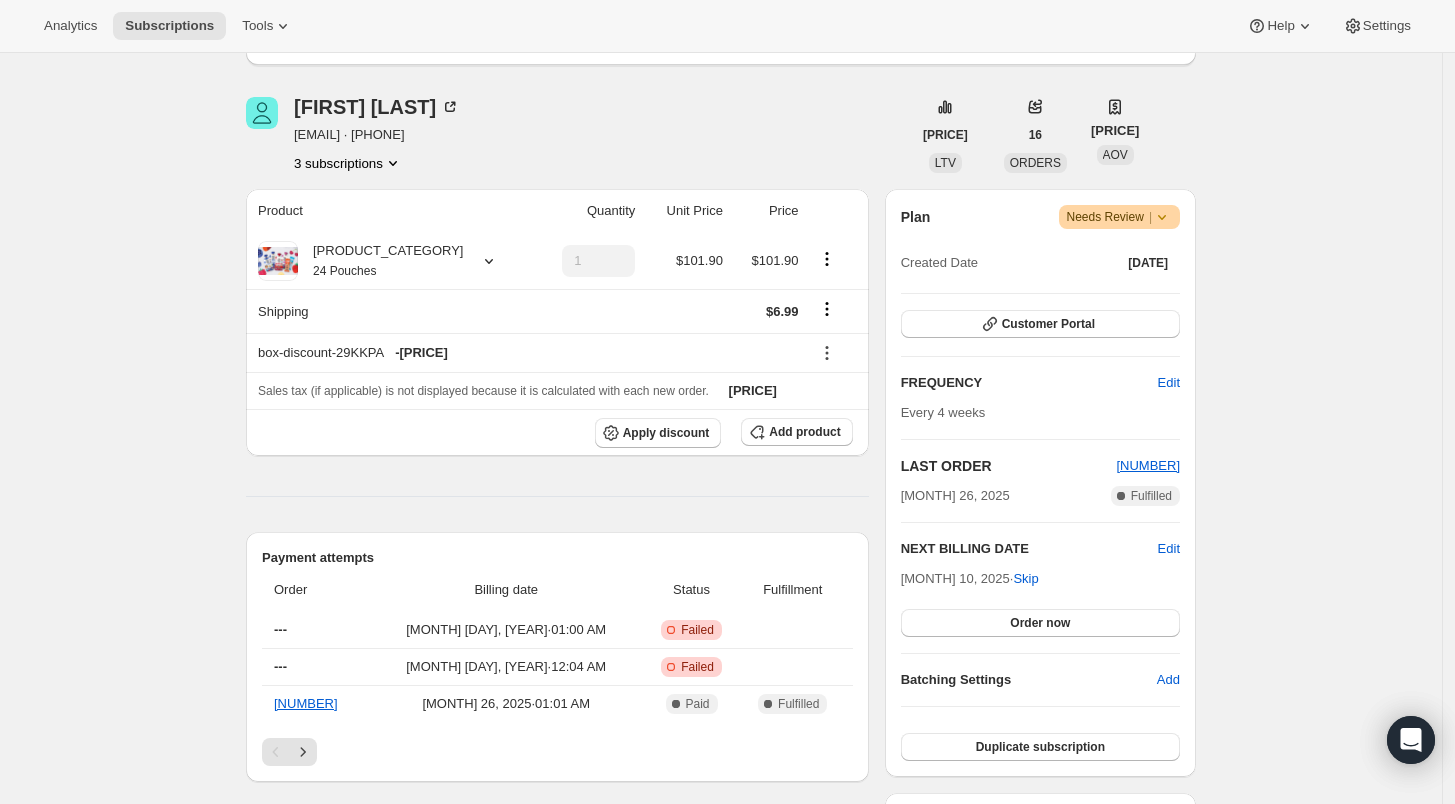 scroll, scrollTop: 0, scrollLeft: 0, axis: both 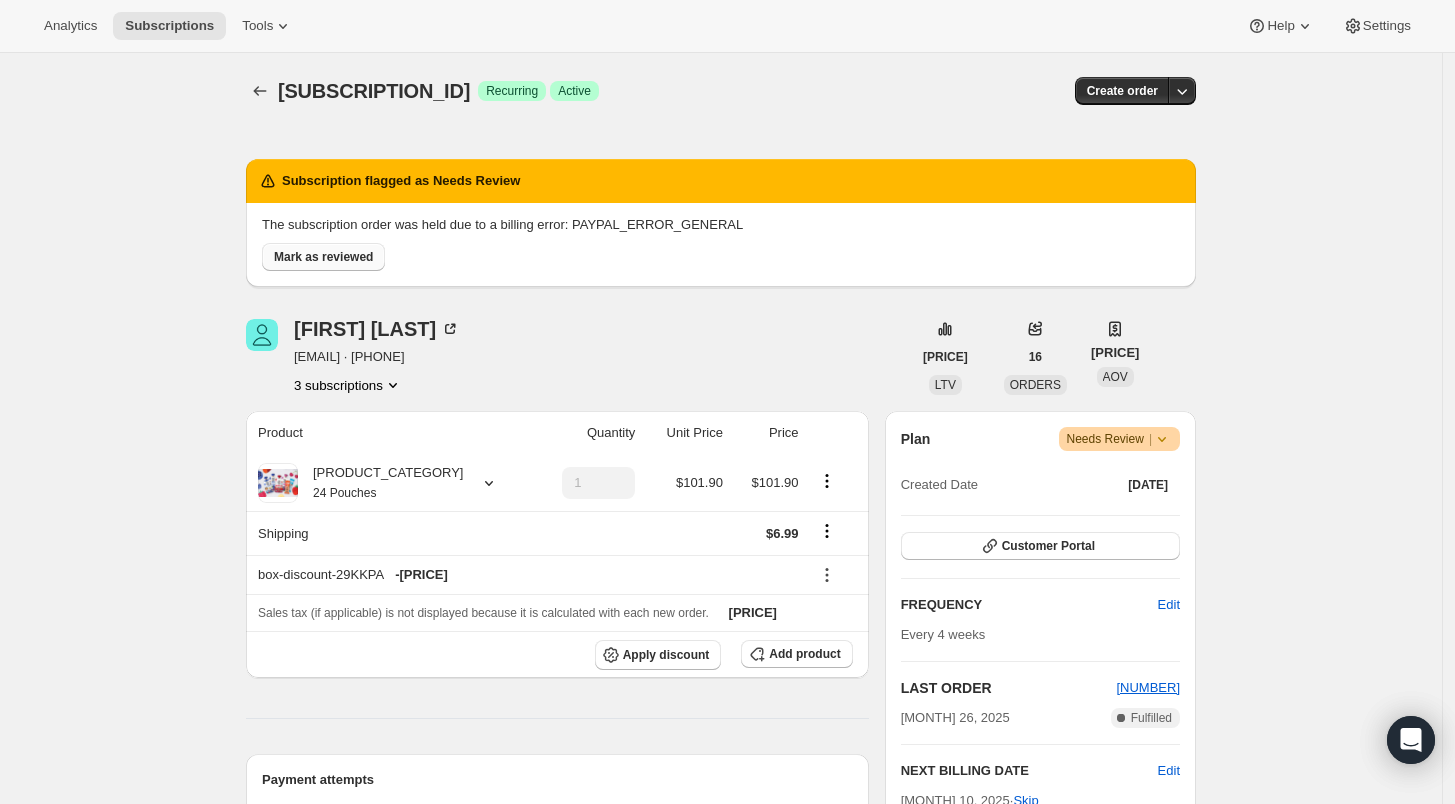 click on "Mark as reviewed" at bounding box center (323, 257) 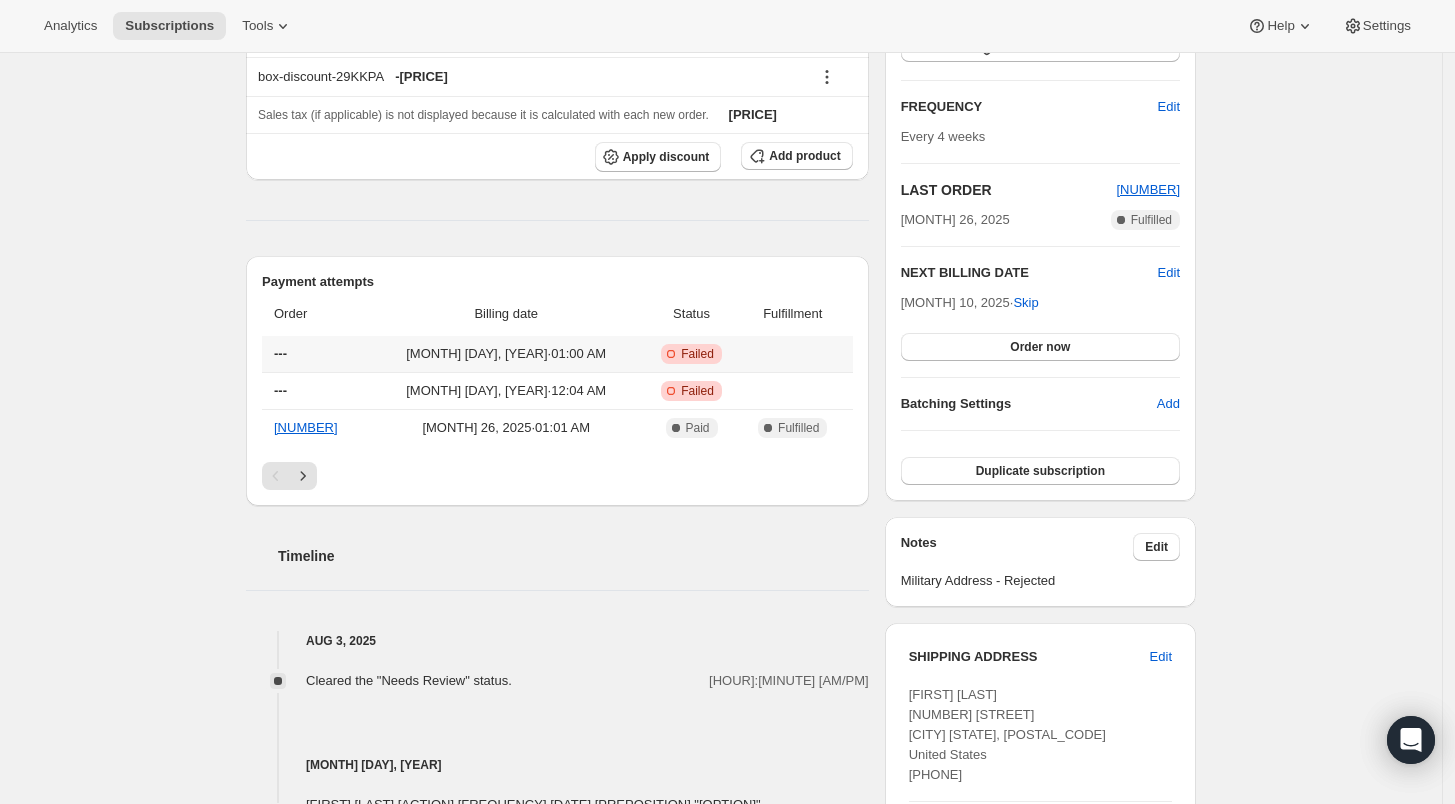 scroll, scrollTop: 333, scrollLeft: 0, axis: vertical 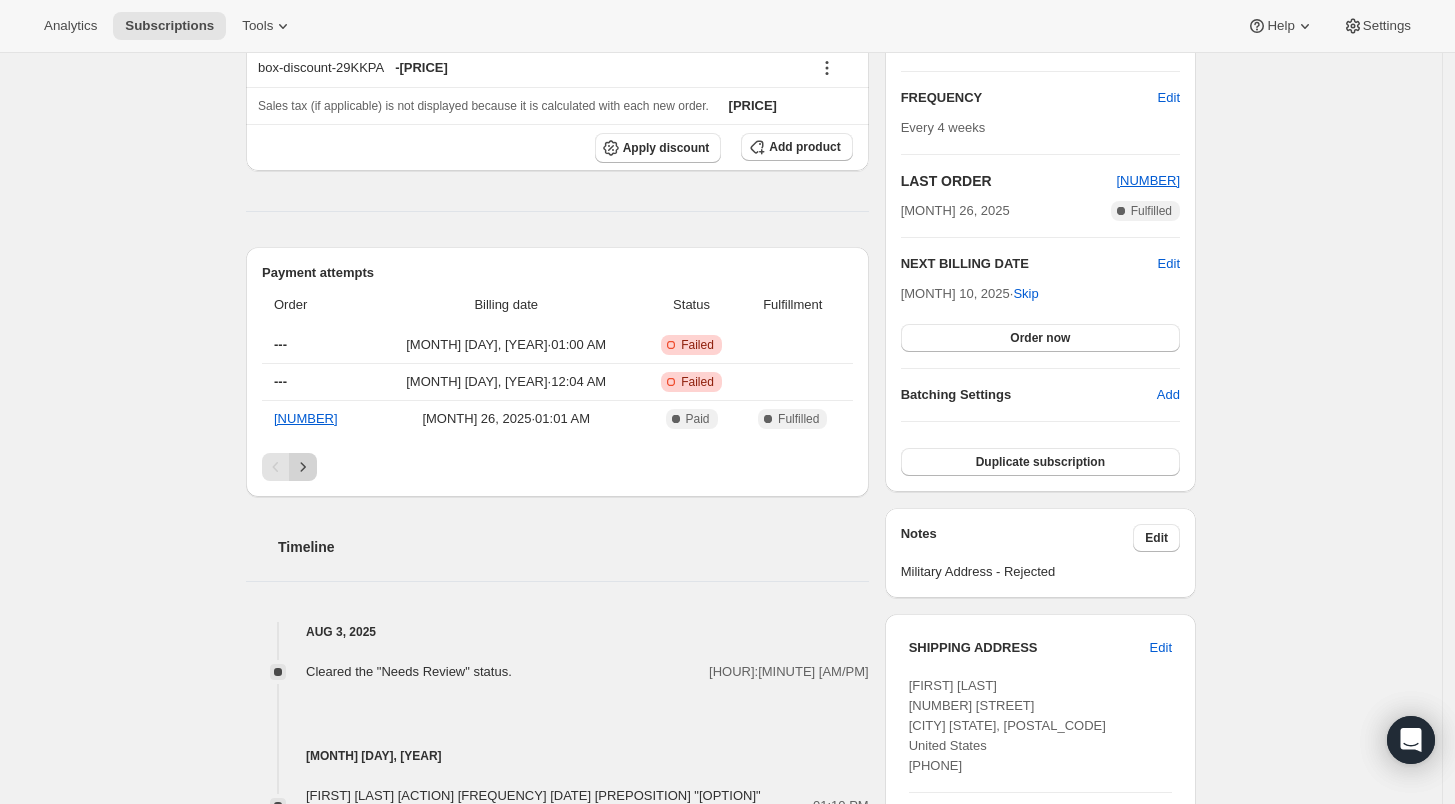 click 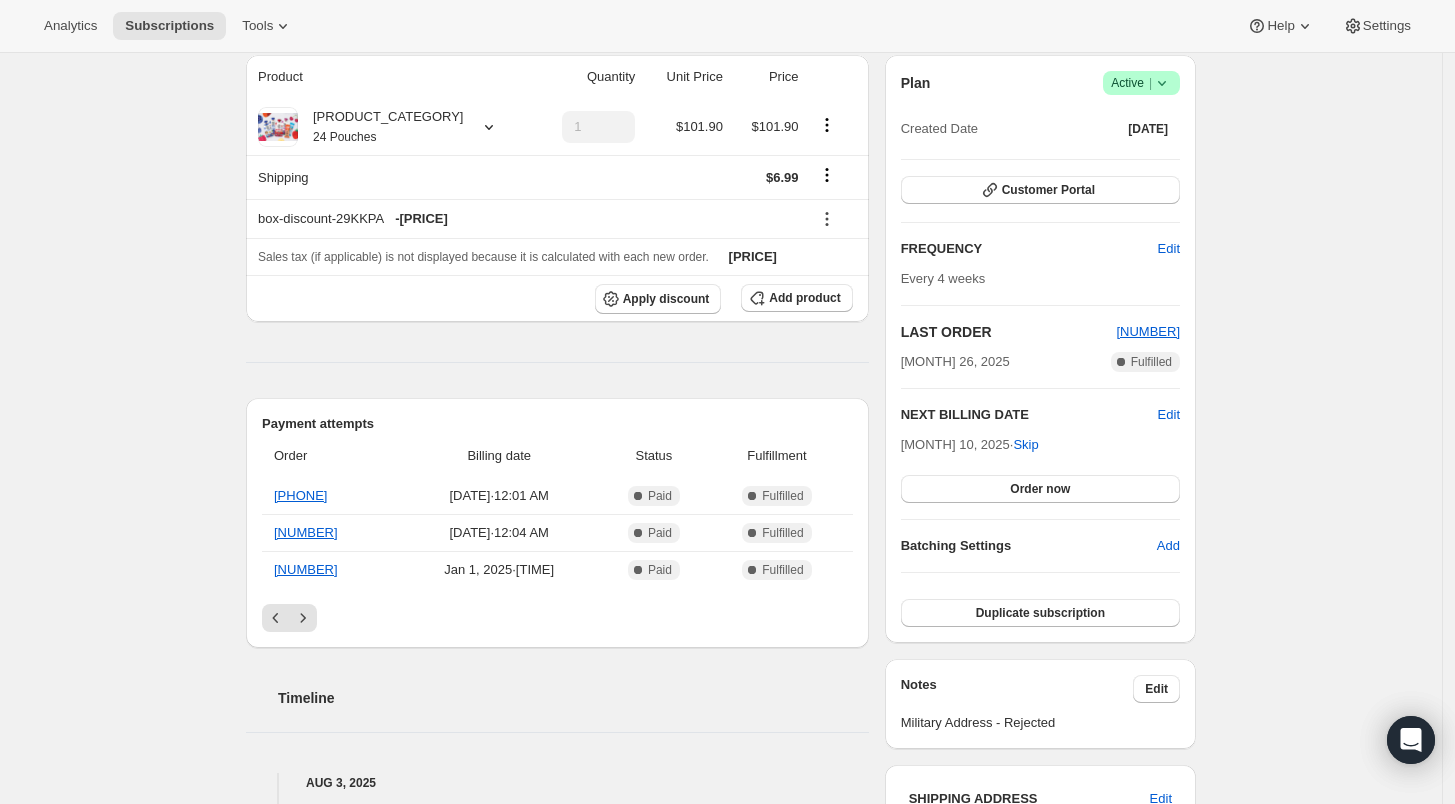 scroll, scrollTop: 0, scrollLeft: 0, axis: both 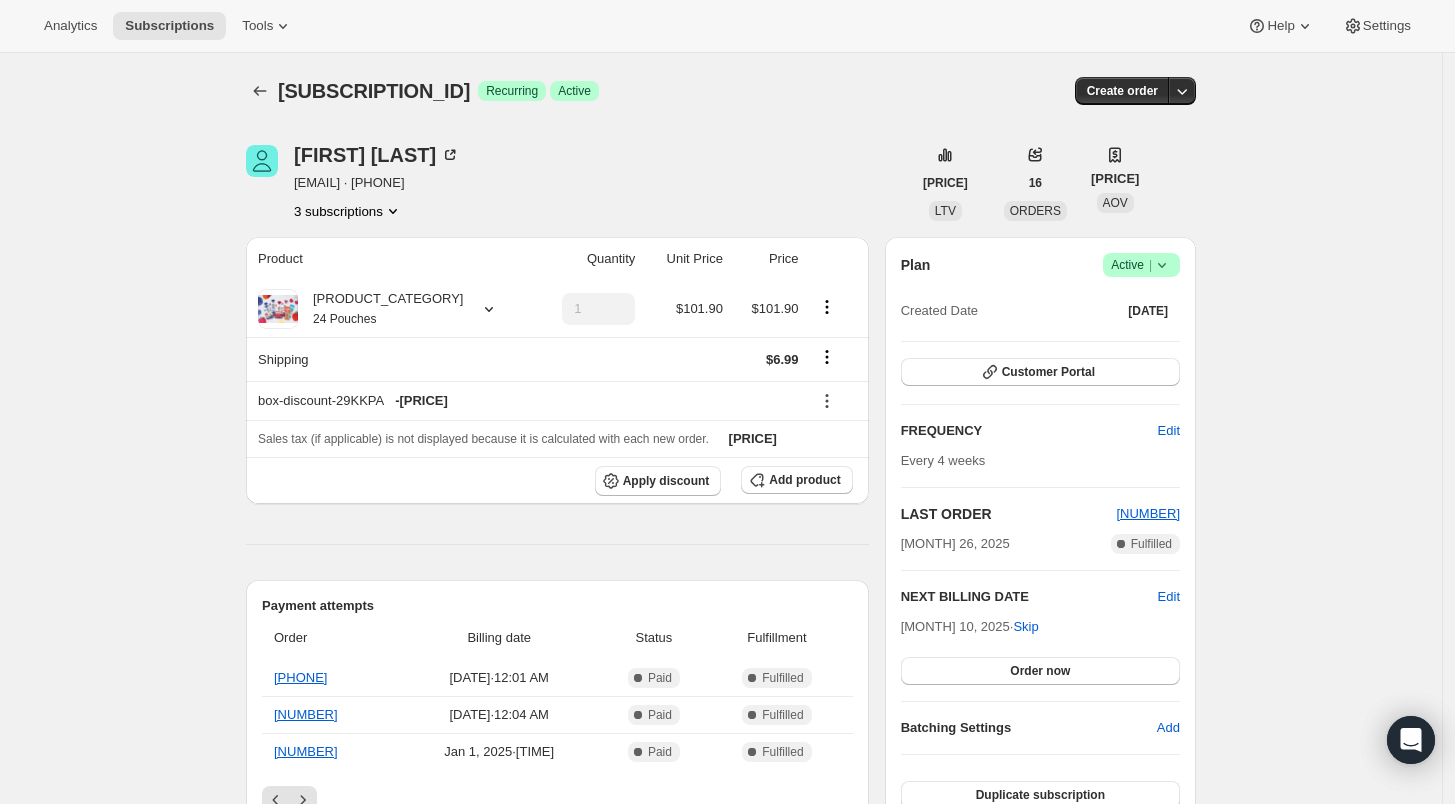 click 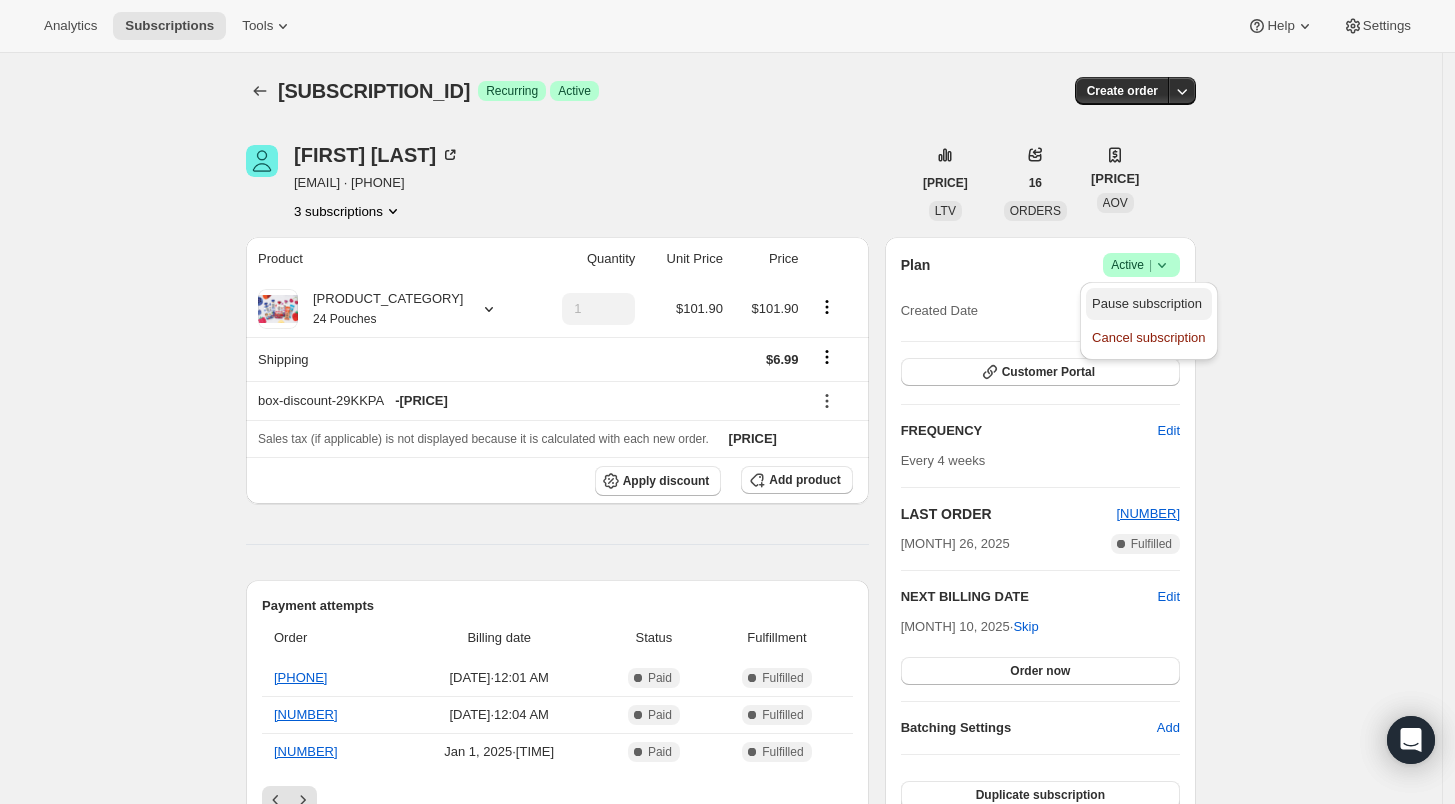 click on "Pause subscription" at bounding box center [1147, 303] 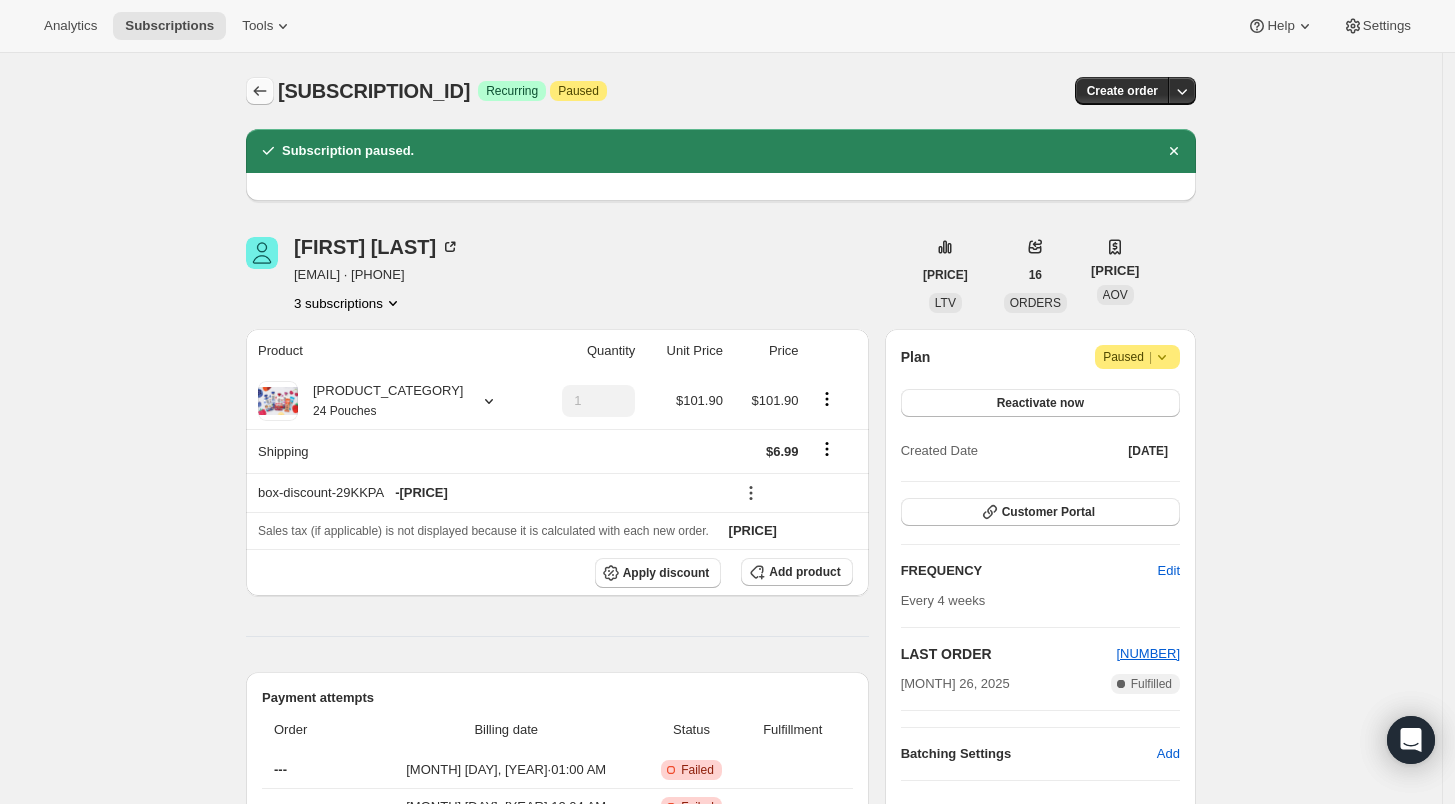click 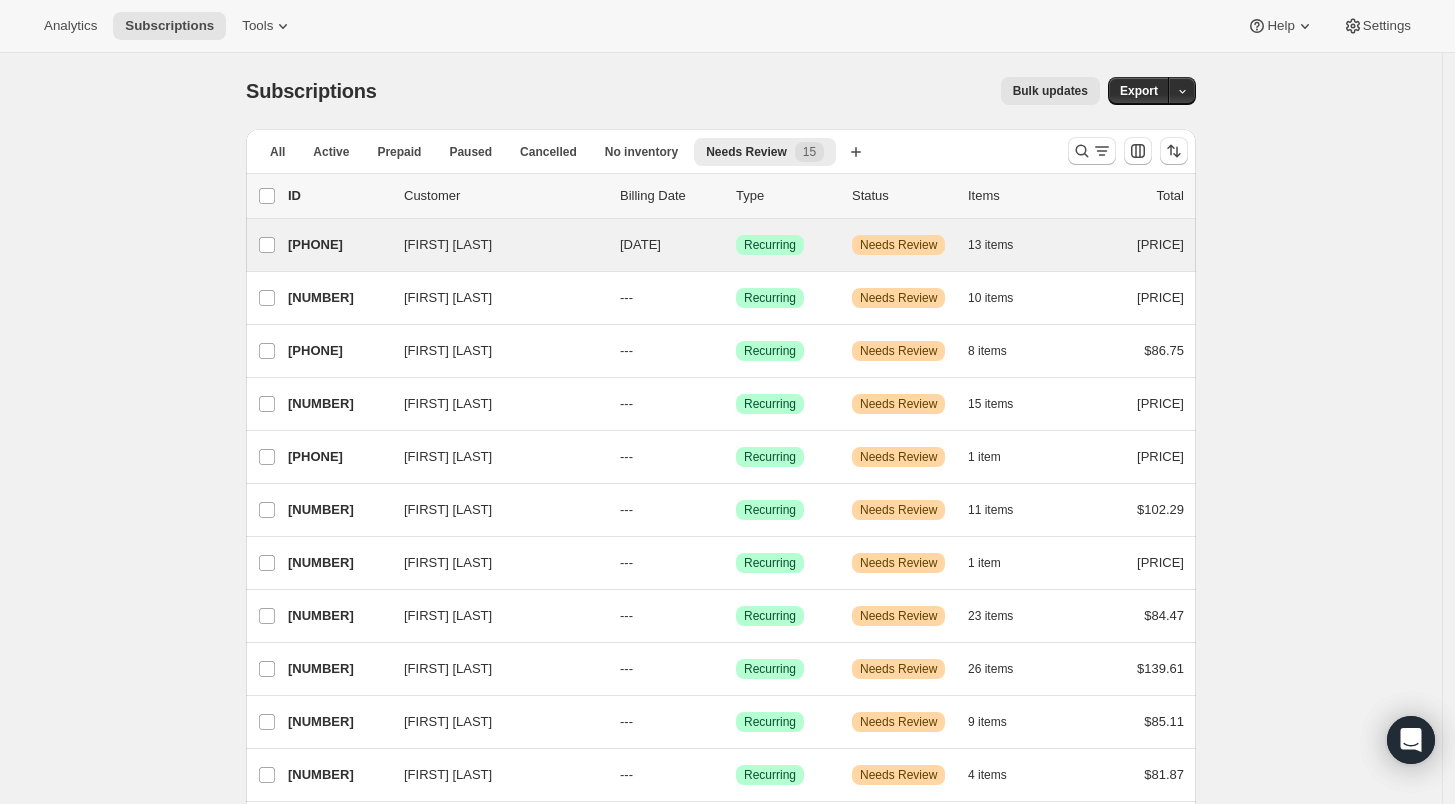 click on "[FIRST] [LAST] [PHONE] [FIRST] [LAST] [DATE] [STATUS] [STATUS] [STATUS] [NUMBER] [PRICE]" at bounding box center [721, 245] 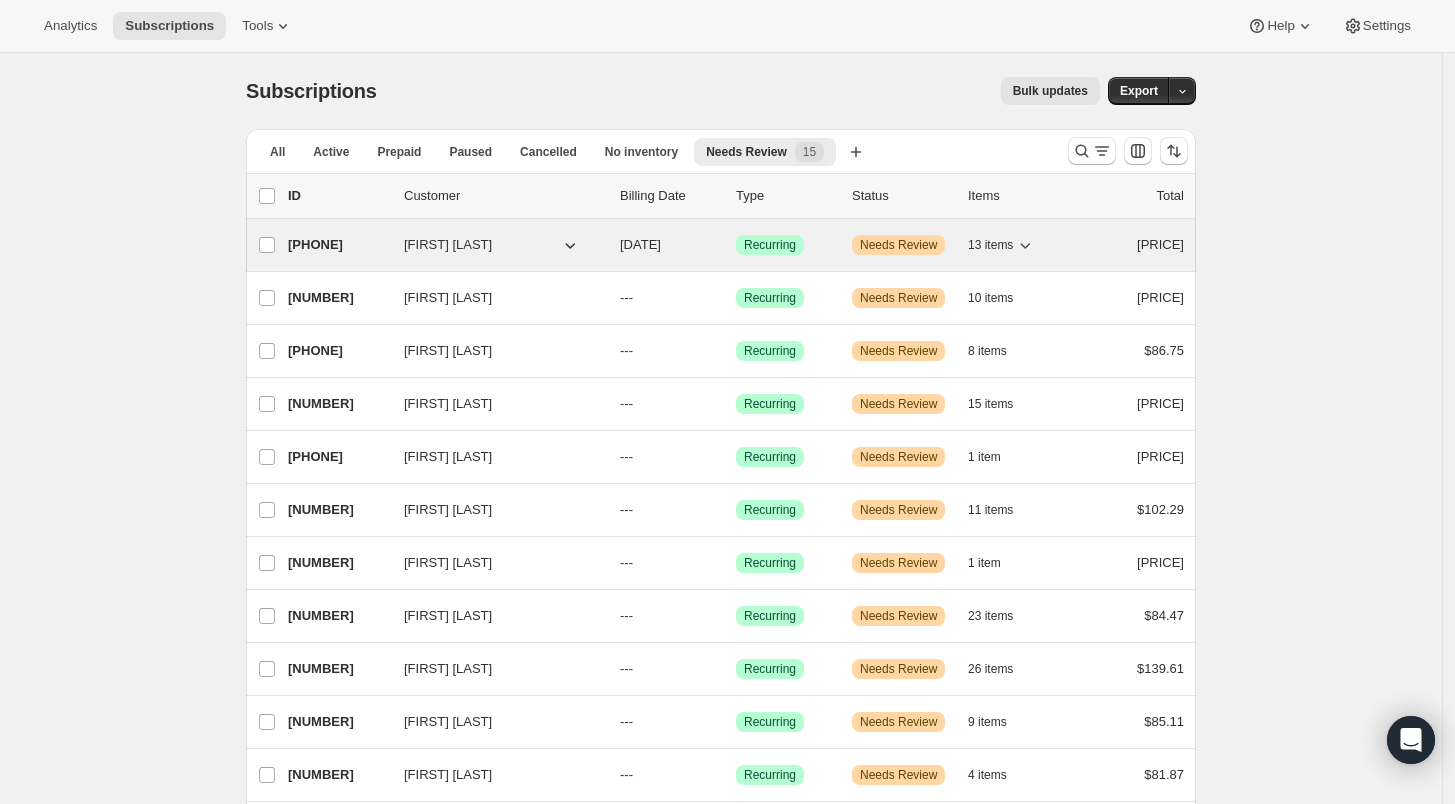 click on "[PHONE]" at bounding box center (338, 245) 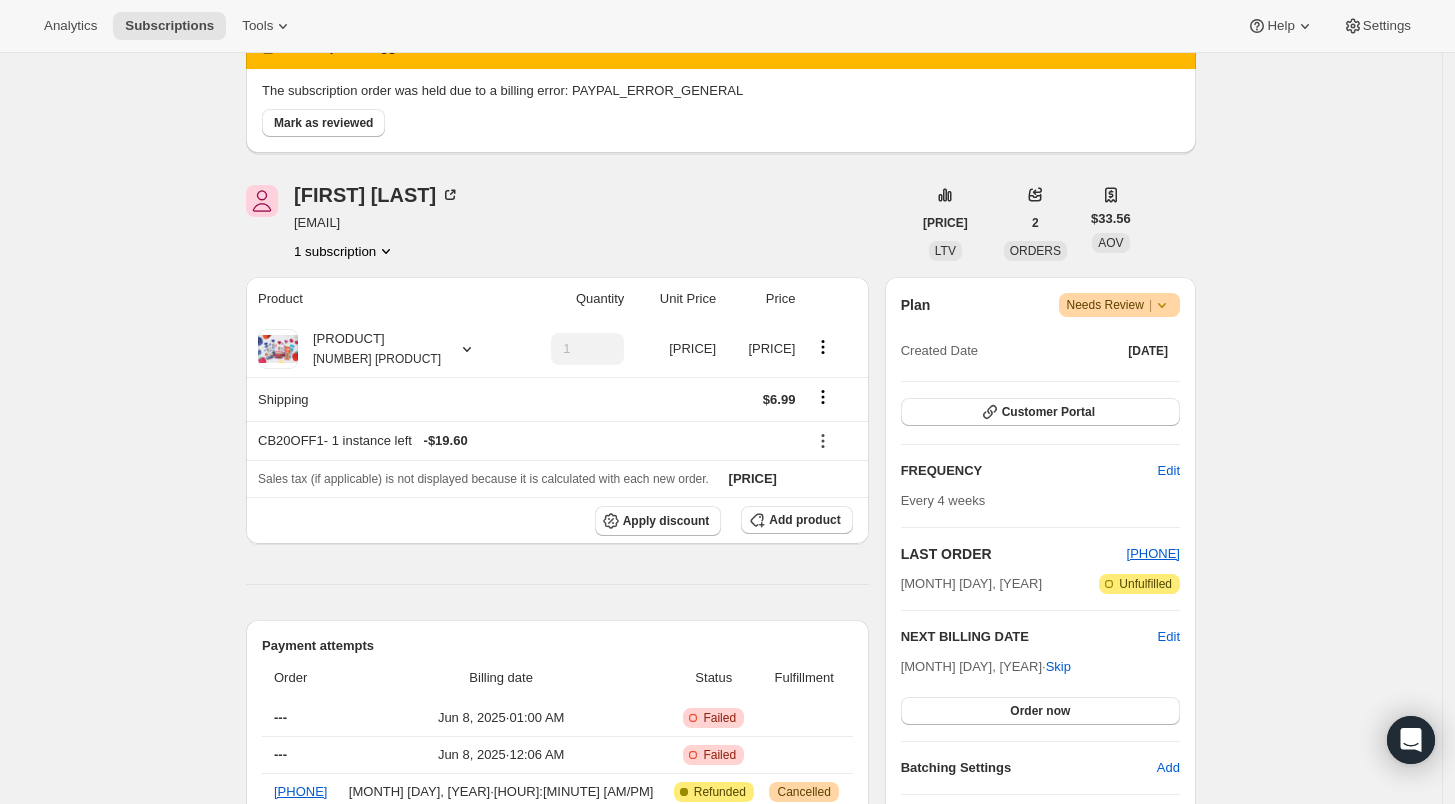 scroll, scrollTop: 0, scrollLeft: 0, axis: both 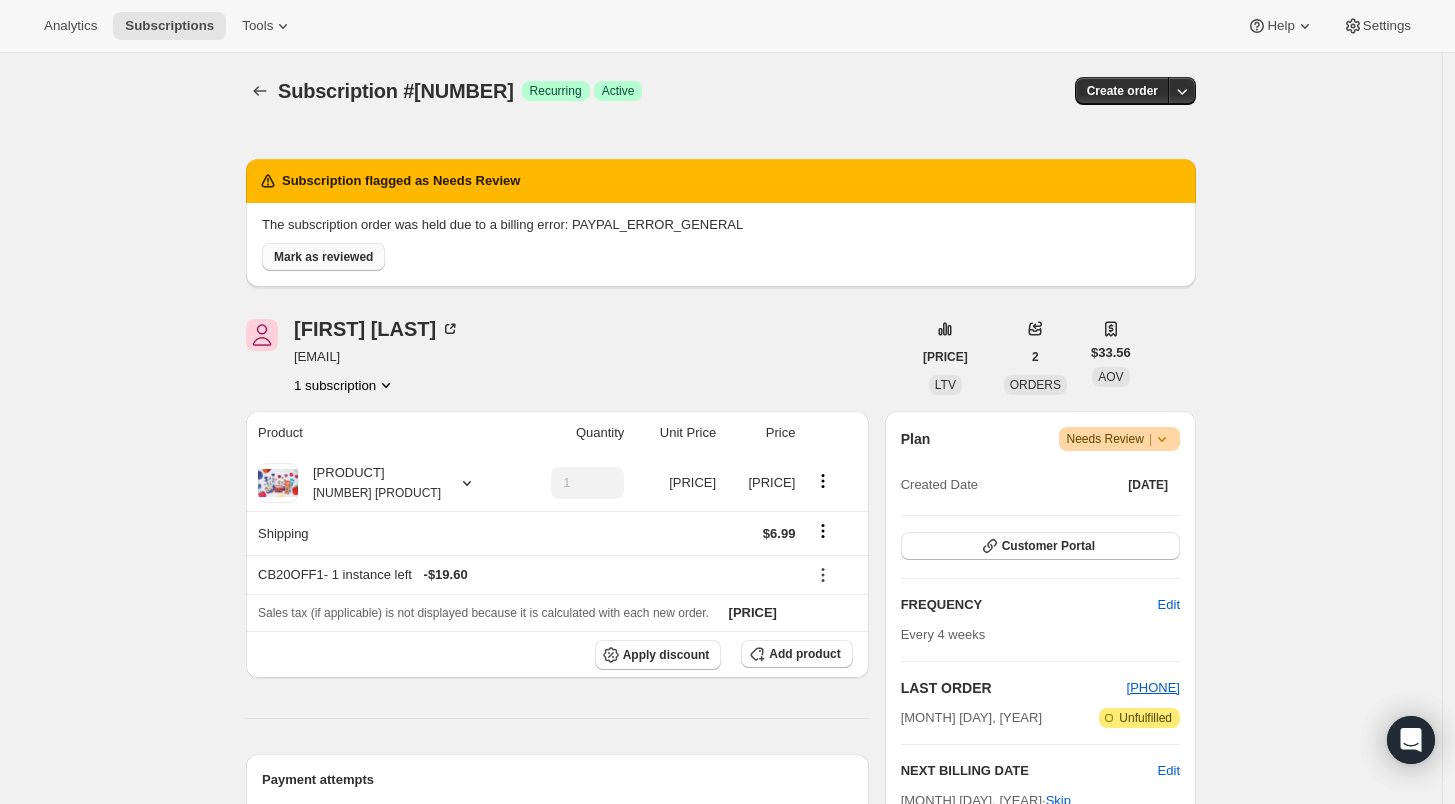 click on "Mark as reviewed" at bounding box center [323, 257] 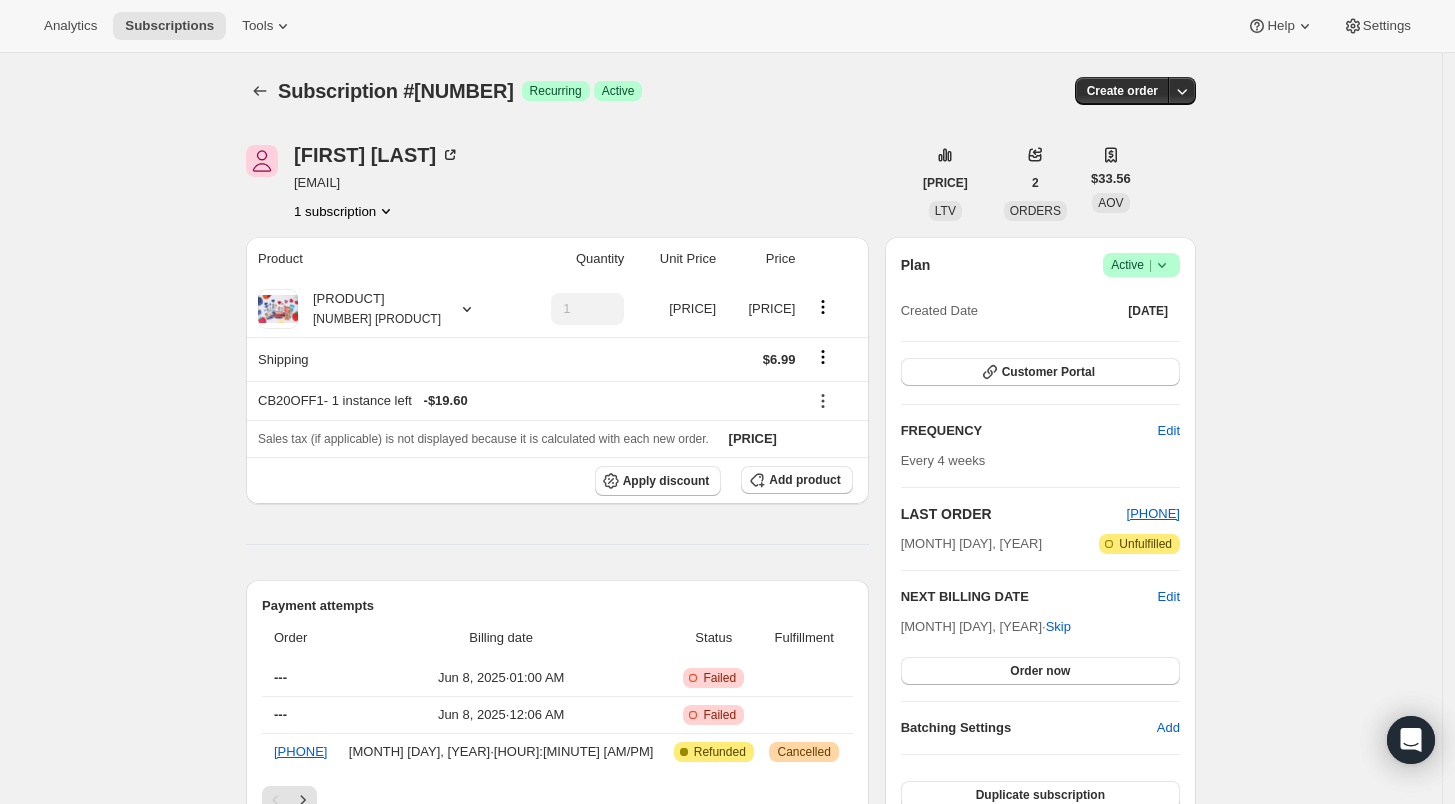 click 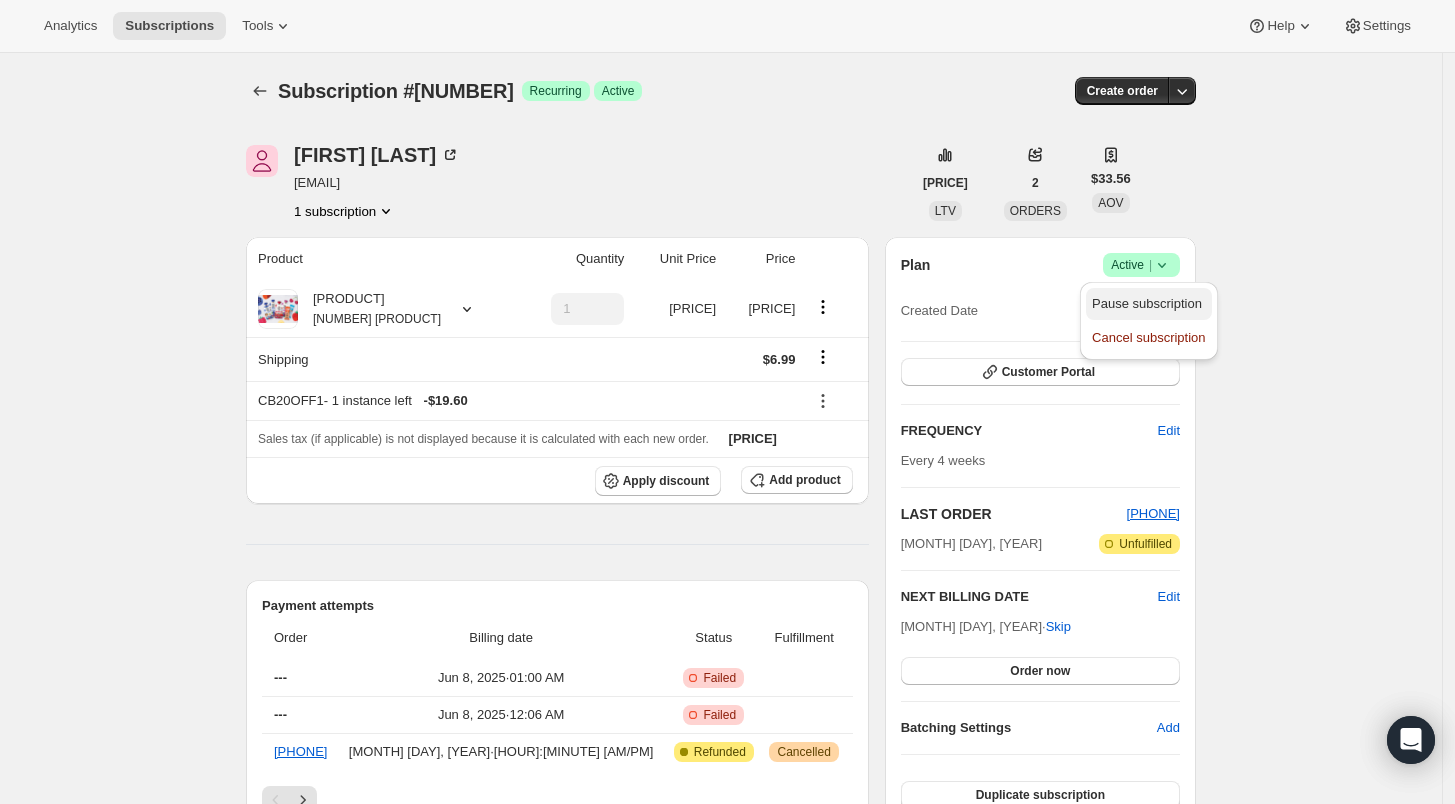 click on "Pause subscription" at bounding box center [1147, 303] 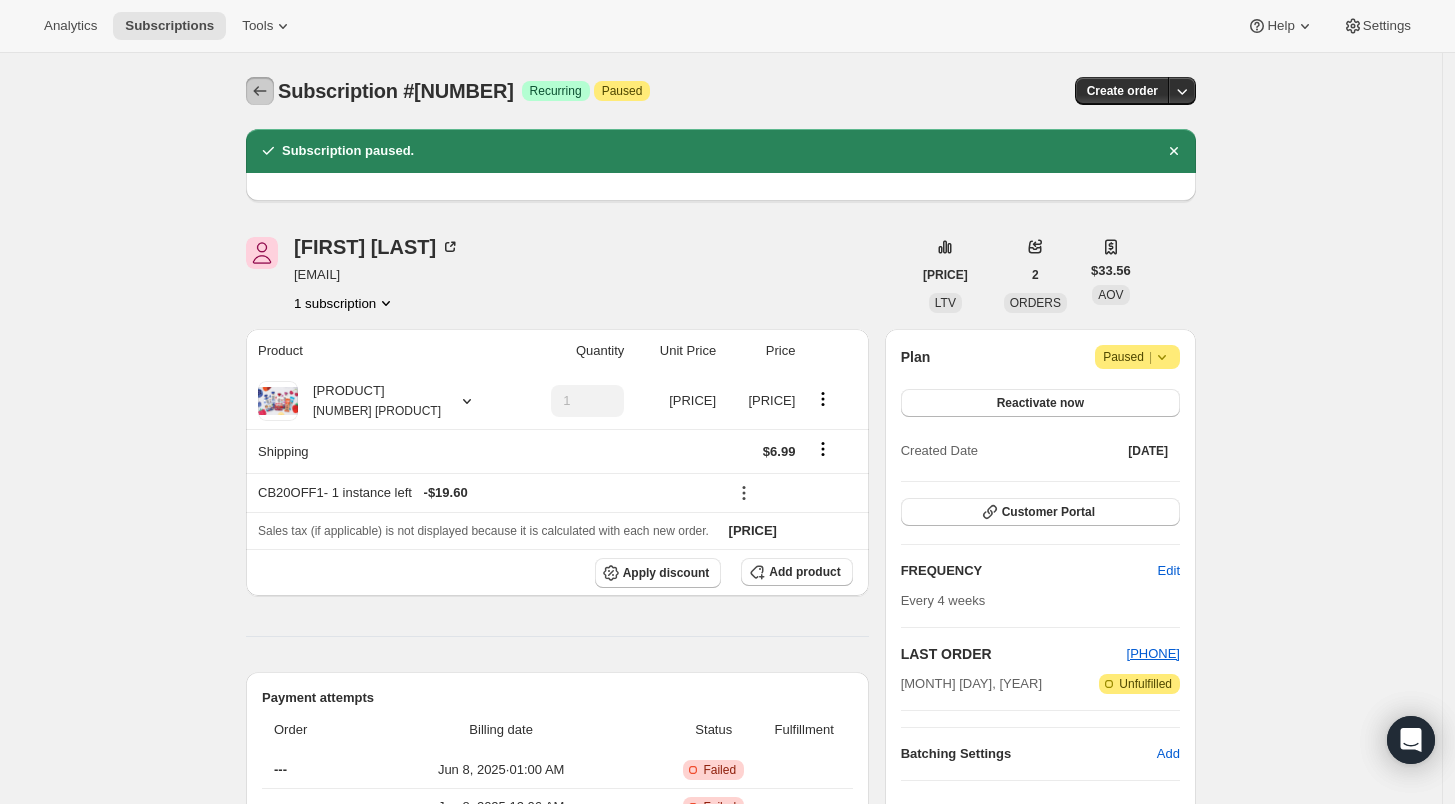 click 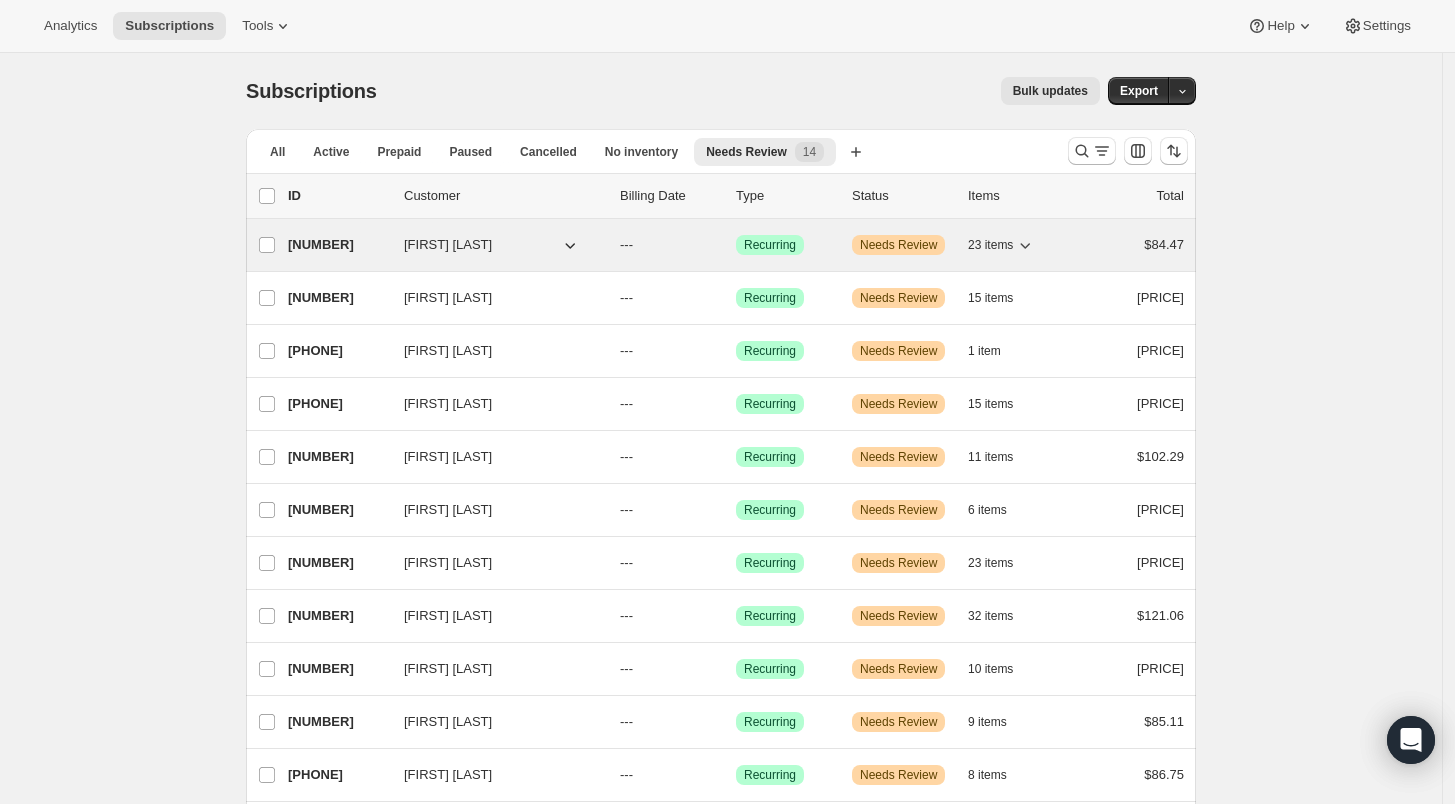 click on "[NUMBER]" at bounding box center (338, 245) 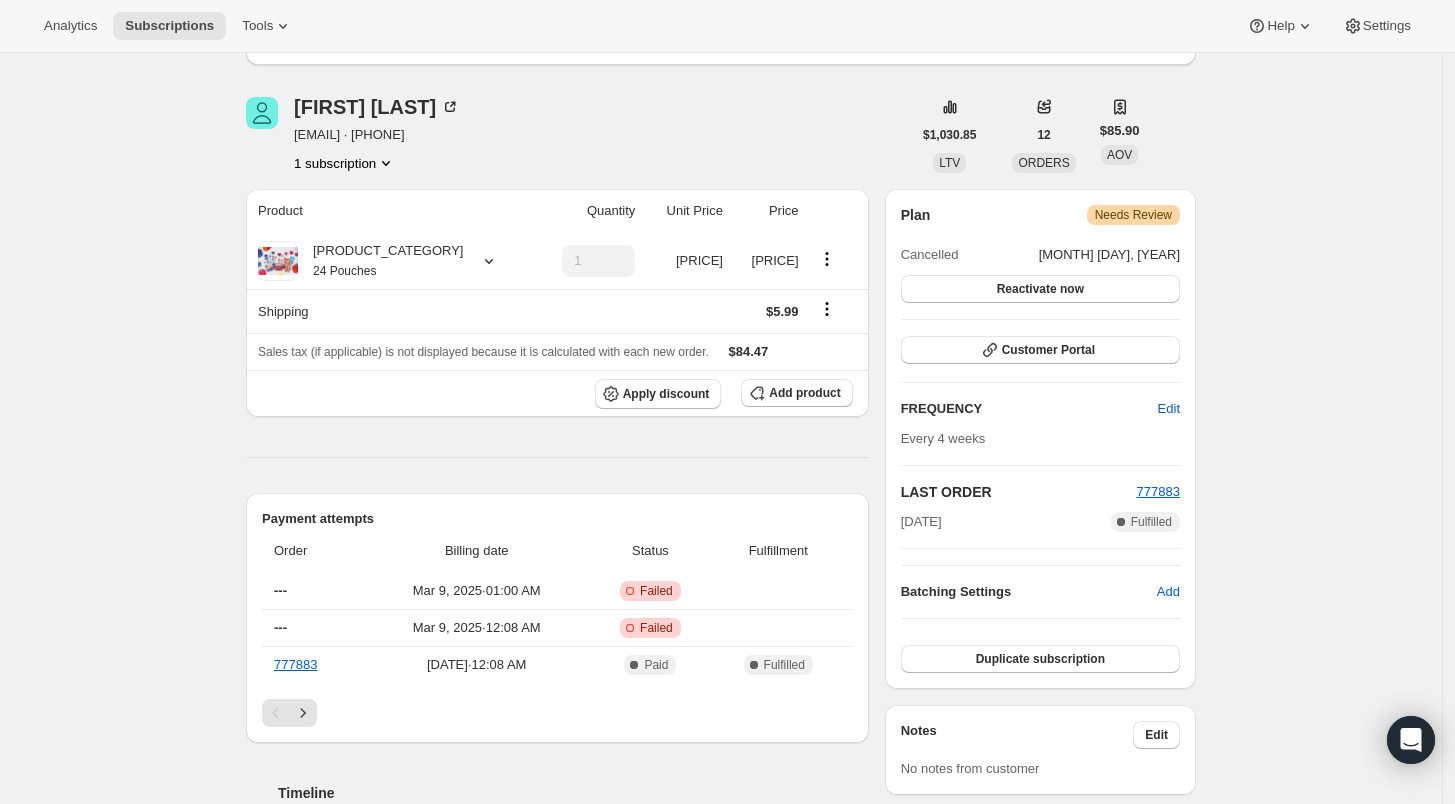 scroll, scrollTop: 0, scrollLeft: 0, axis: both 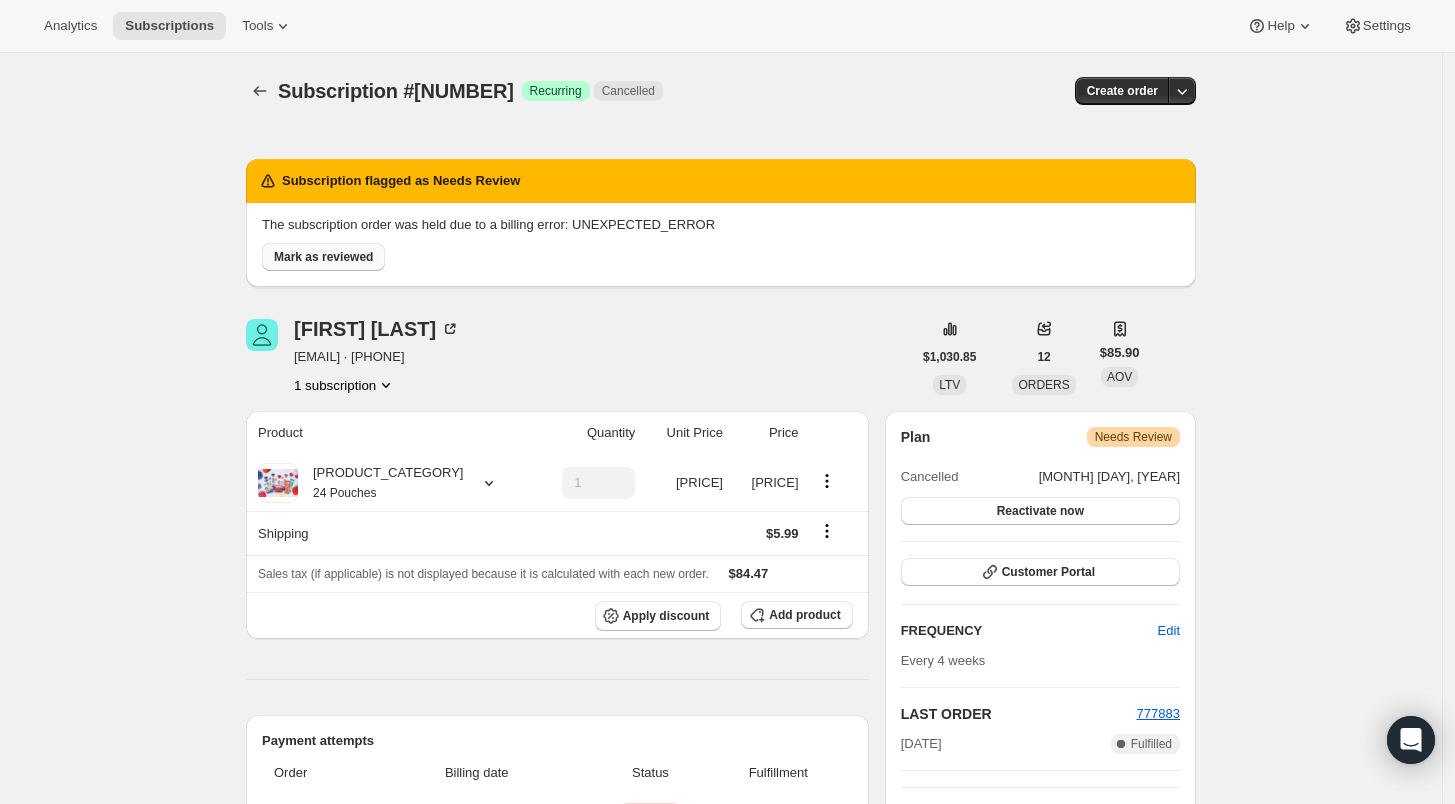 click on "Mark as reviewed" at bounding box center [323, 257] 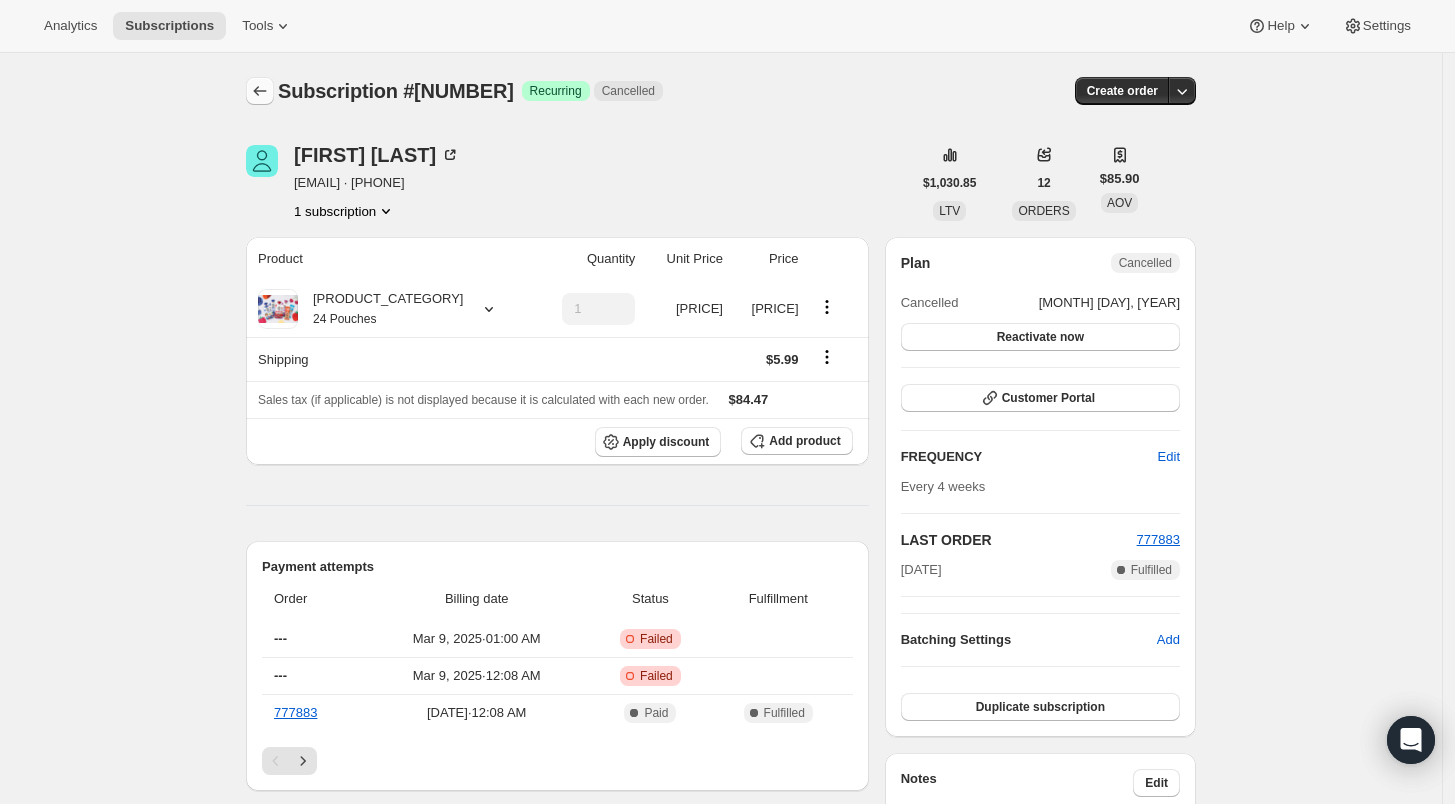 click 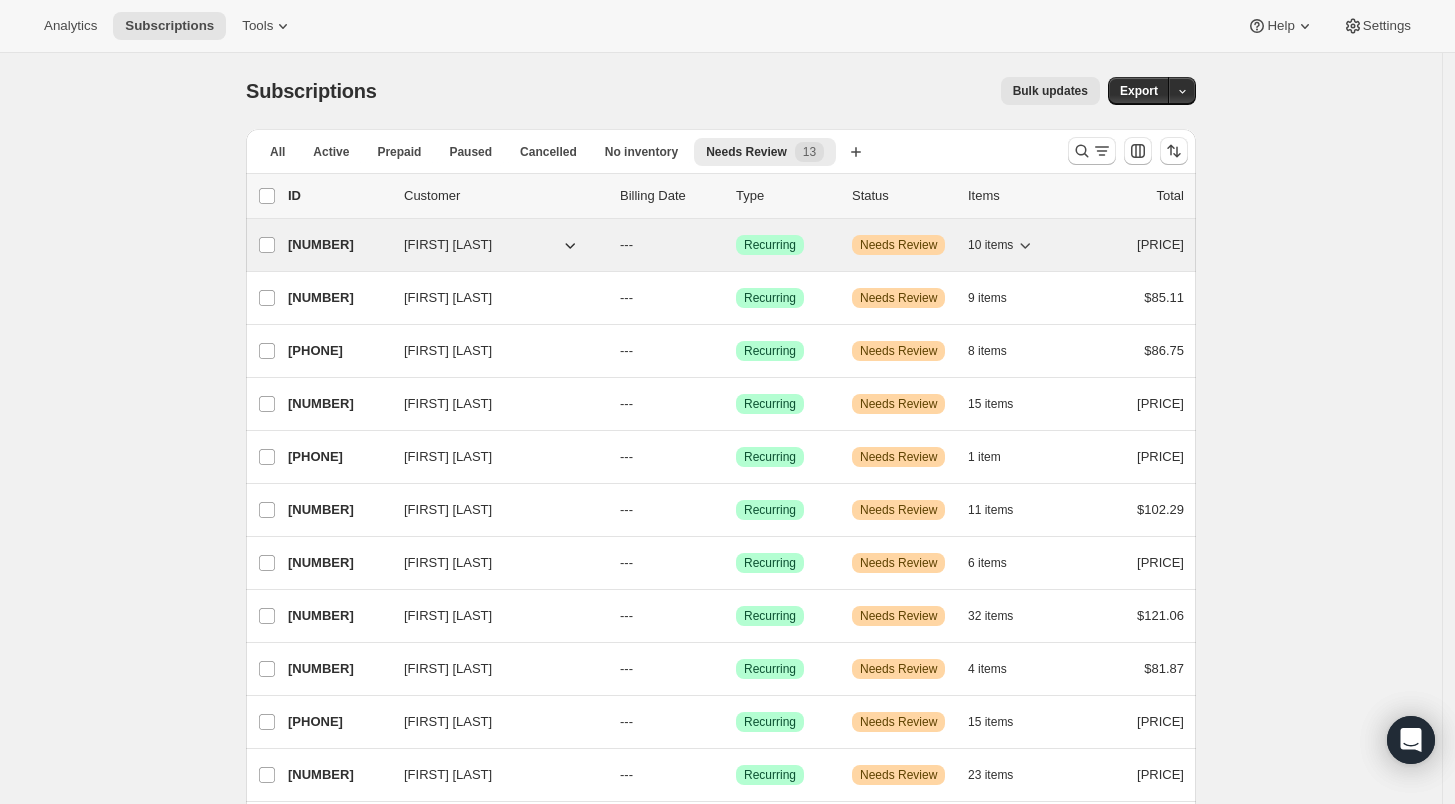 click on "[NUMBER]" at bounding box center [338, 245] 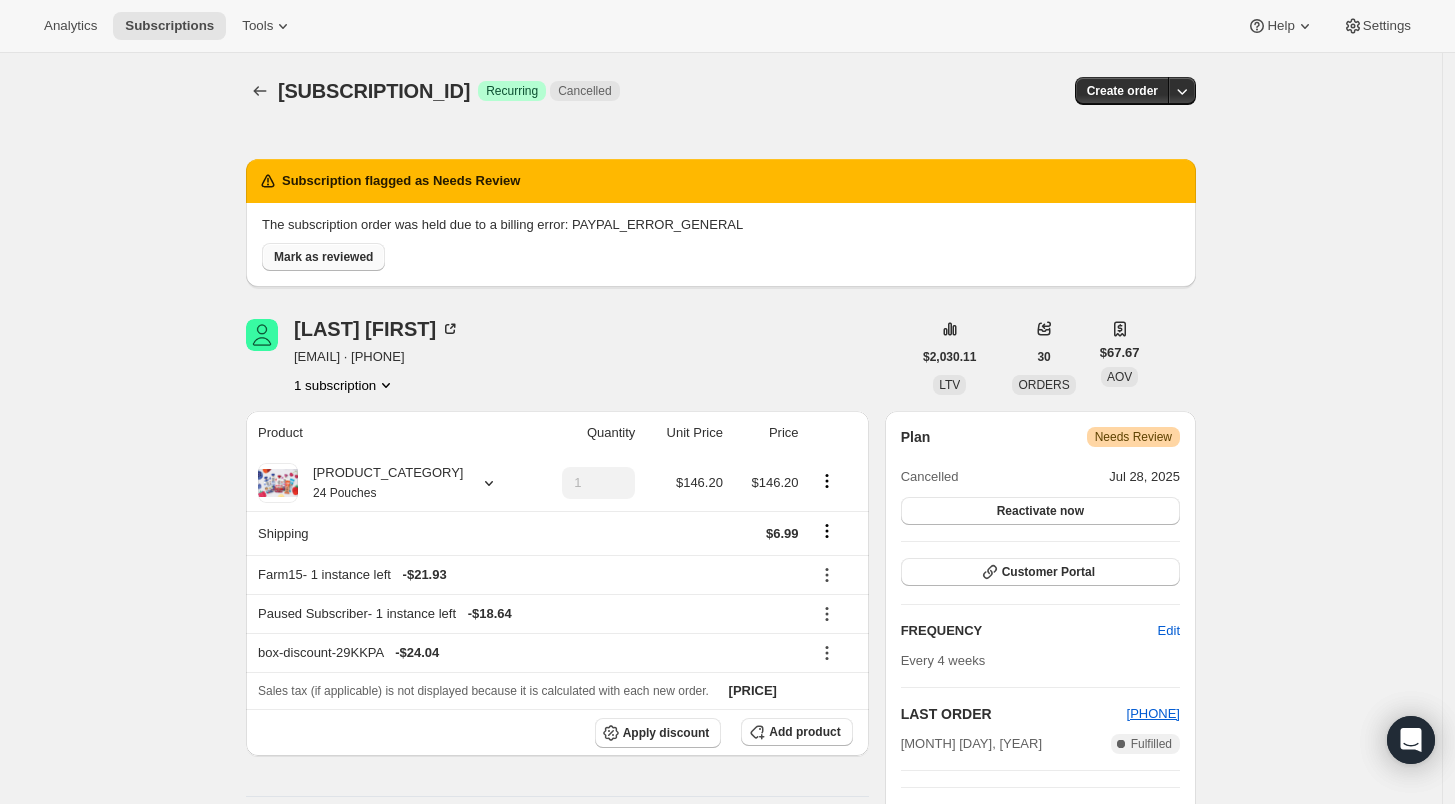 click on "Mark as reviewed" at bounding box center [323, 257] 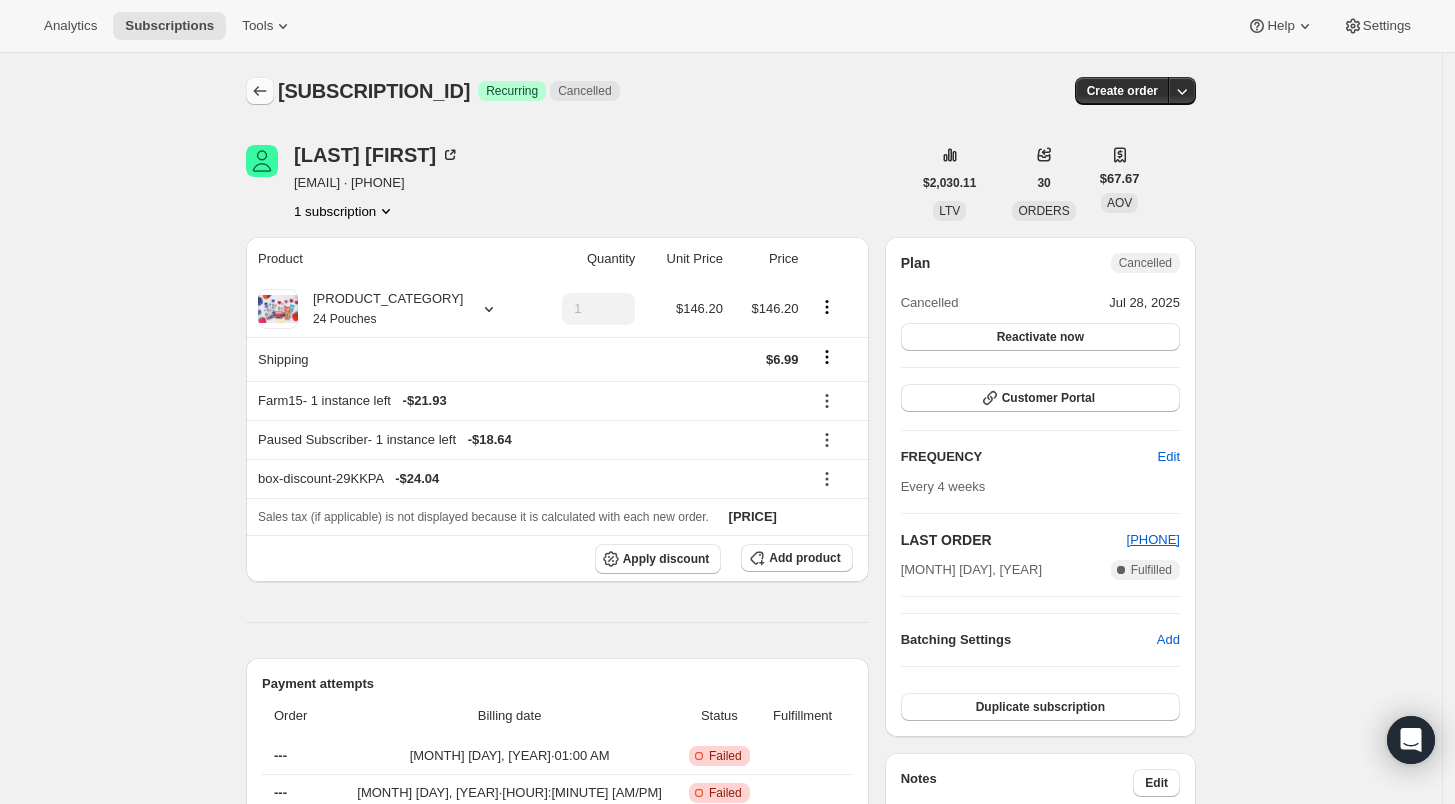 click 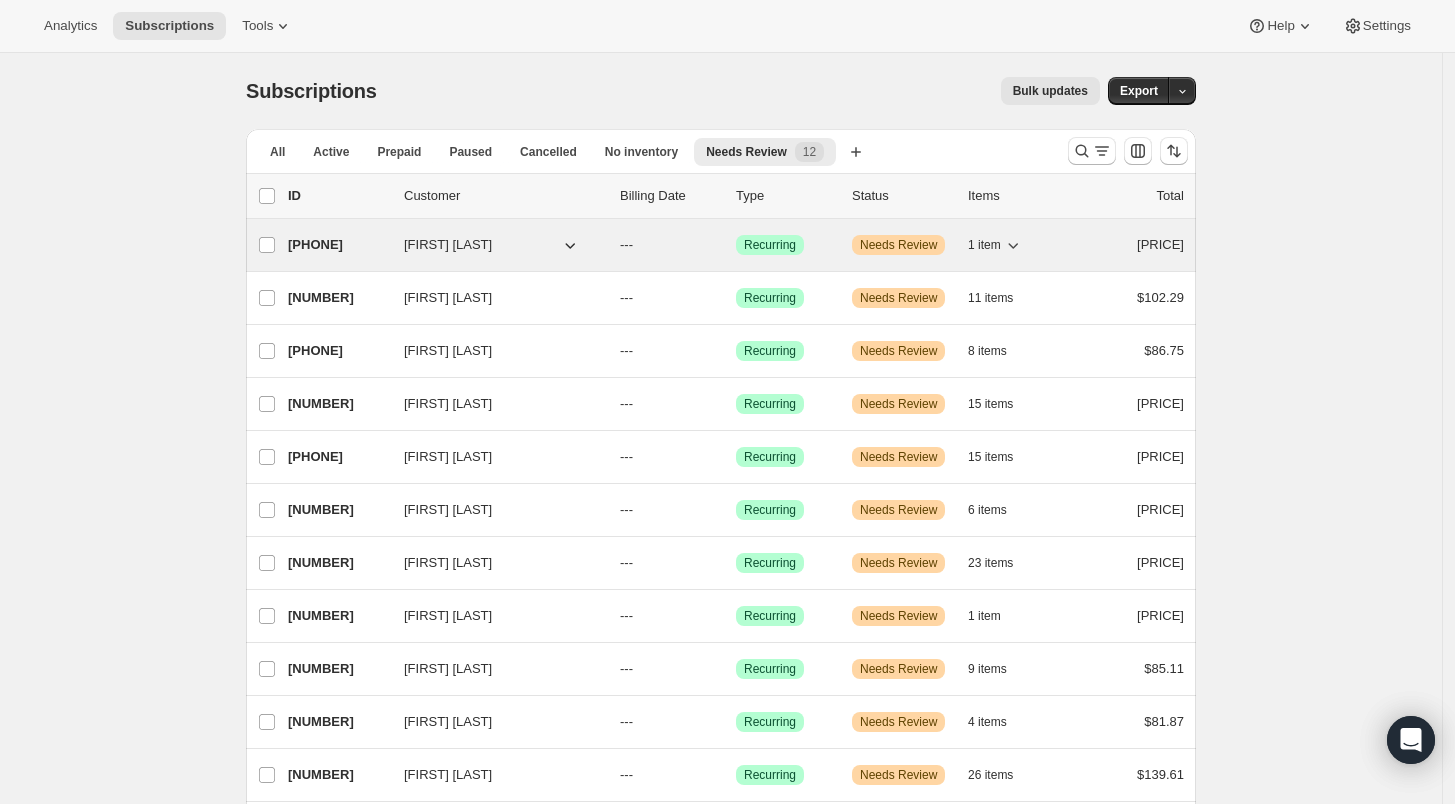 click on "[PHONE]" at bounding box center (338, 245) 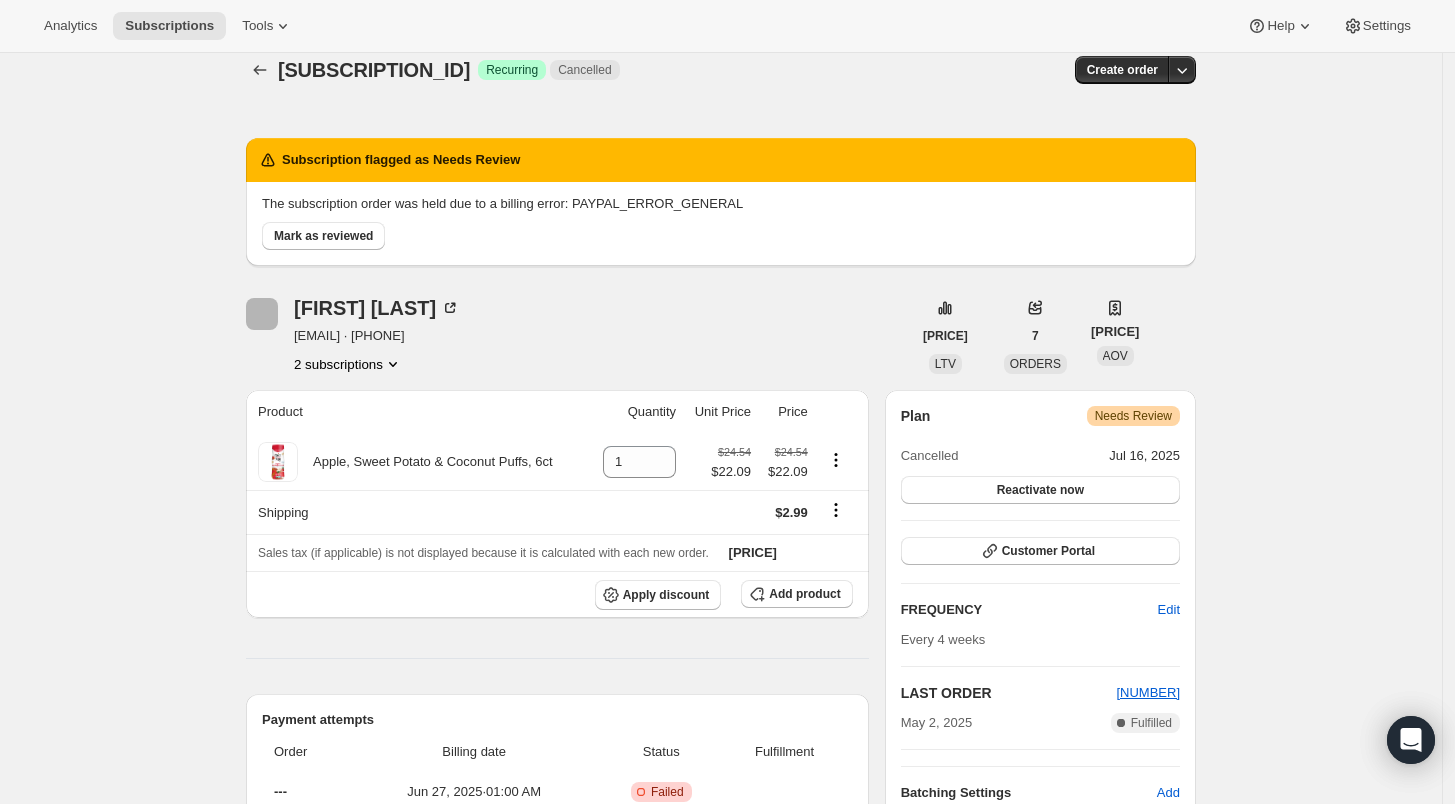 scroll, scrollTop: 0, scrollLeft: 0, axis: both 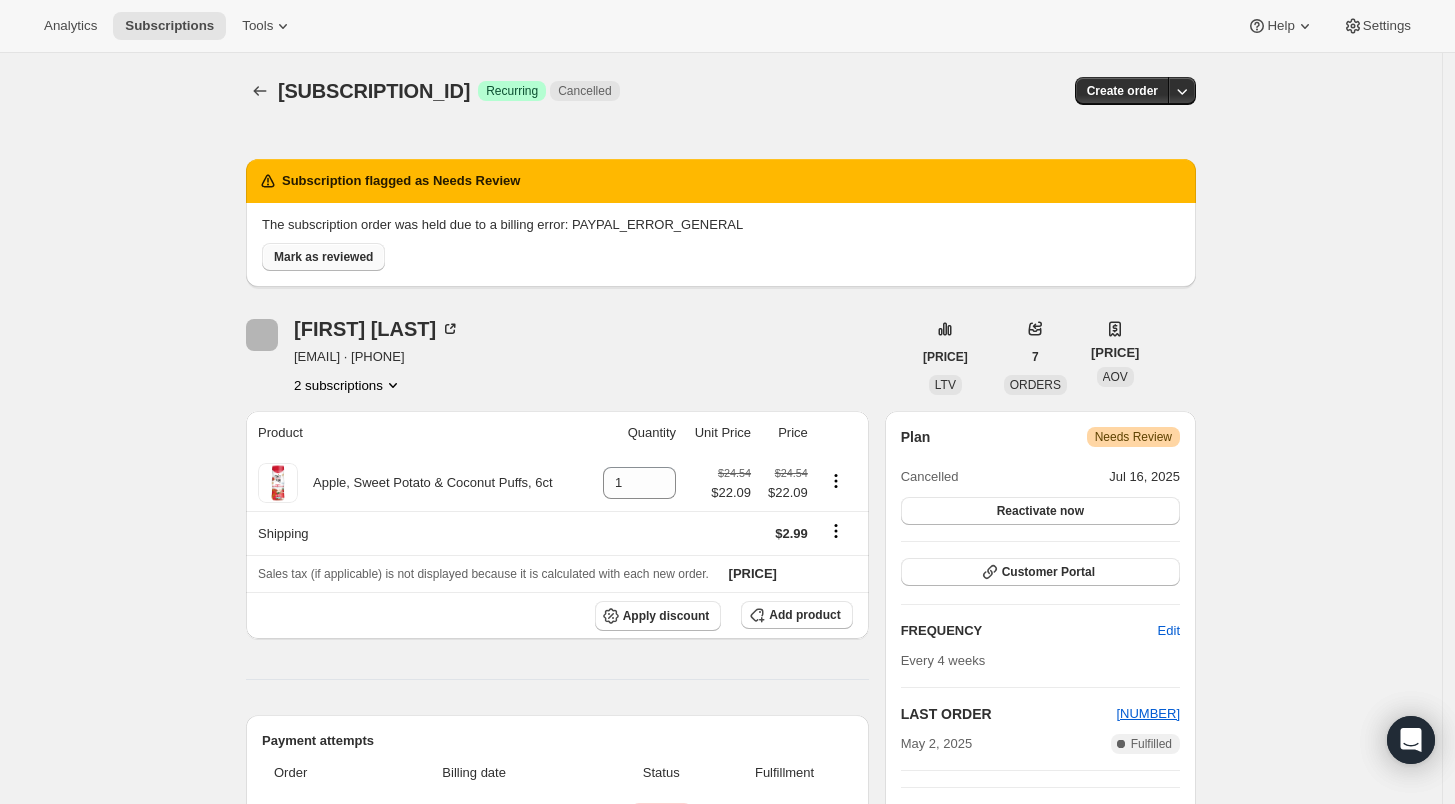 click on "Mark as reviewed" at bounding box center (323, 257) 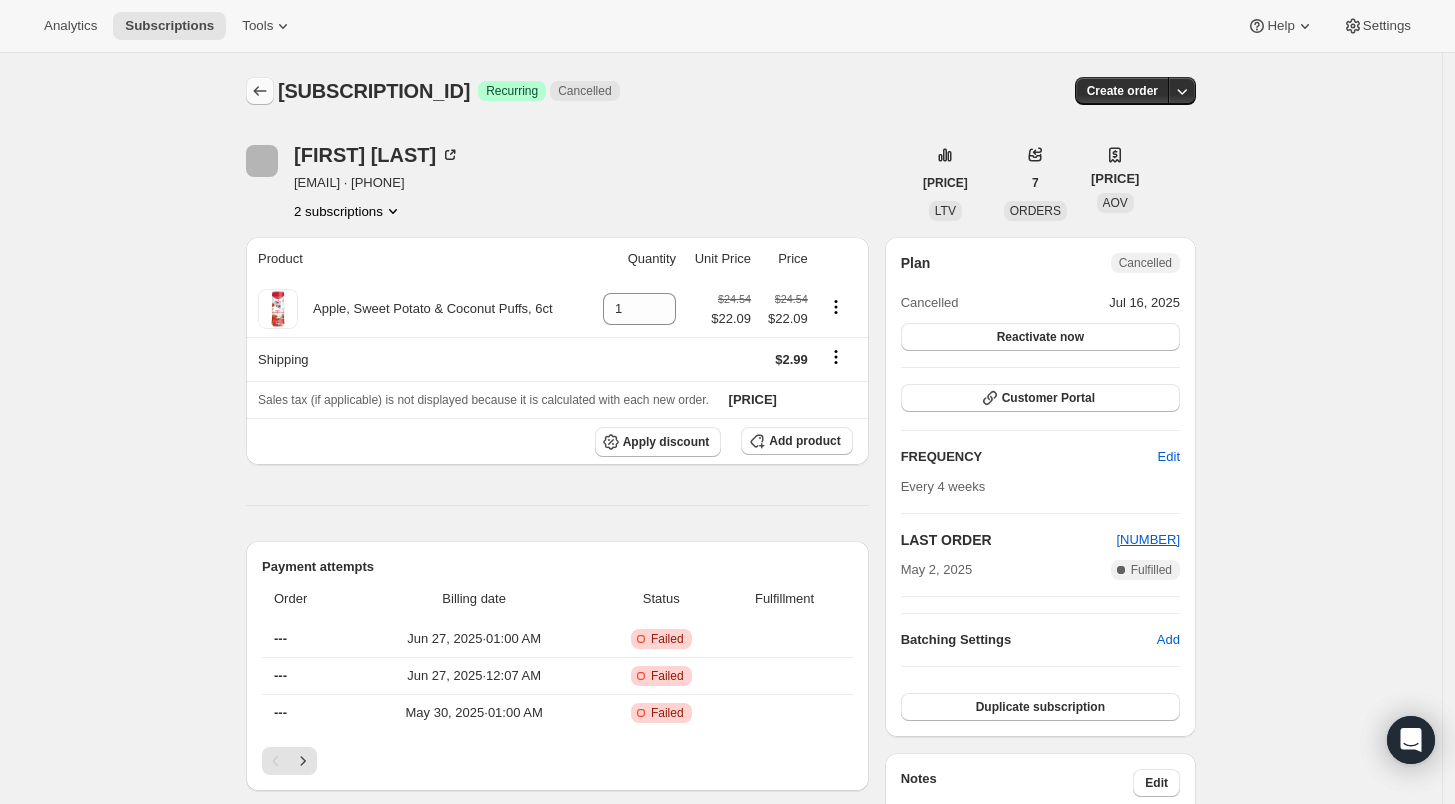 click 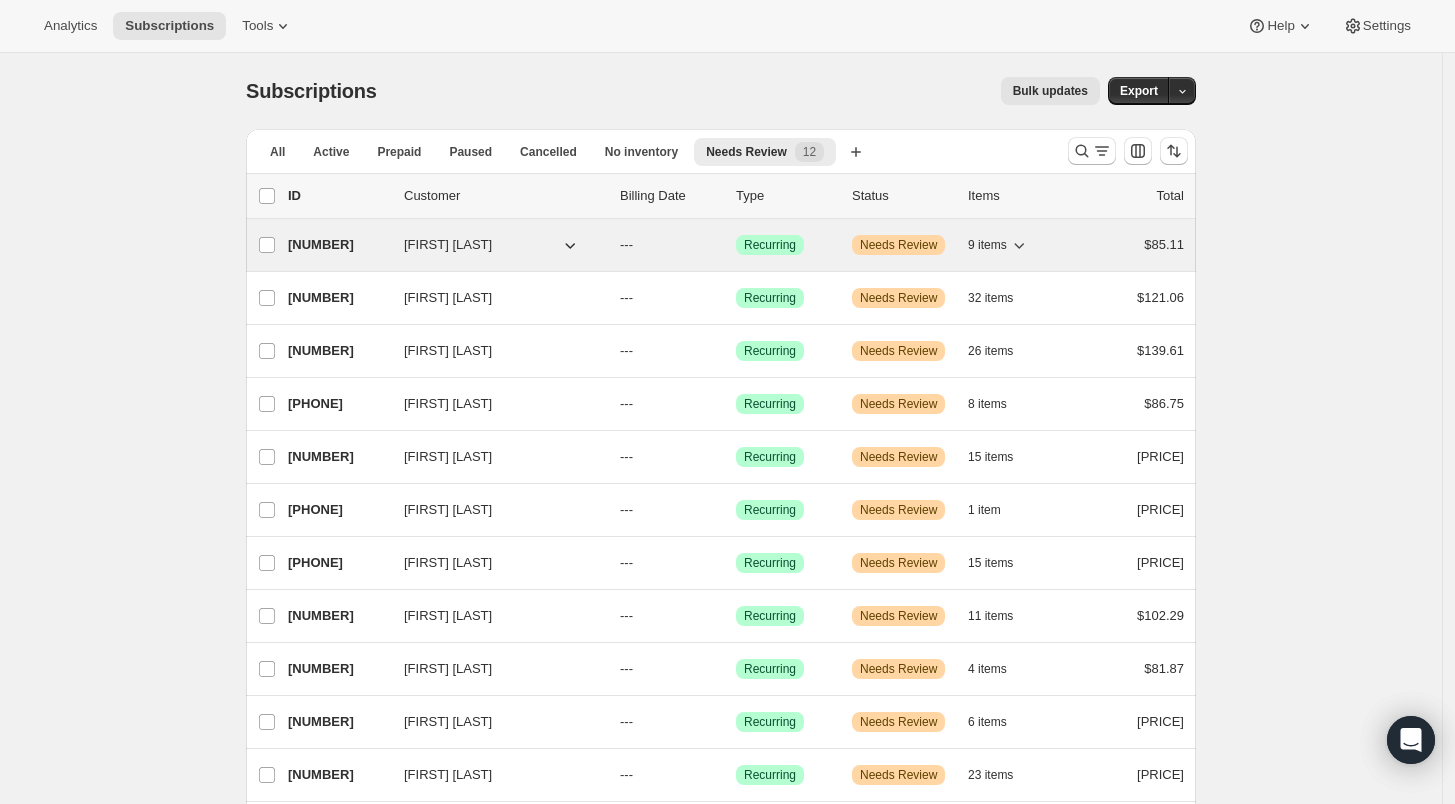 click on "[NUMBER]" at bounding box center [338, 245] 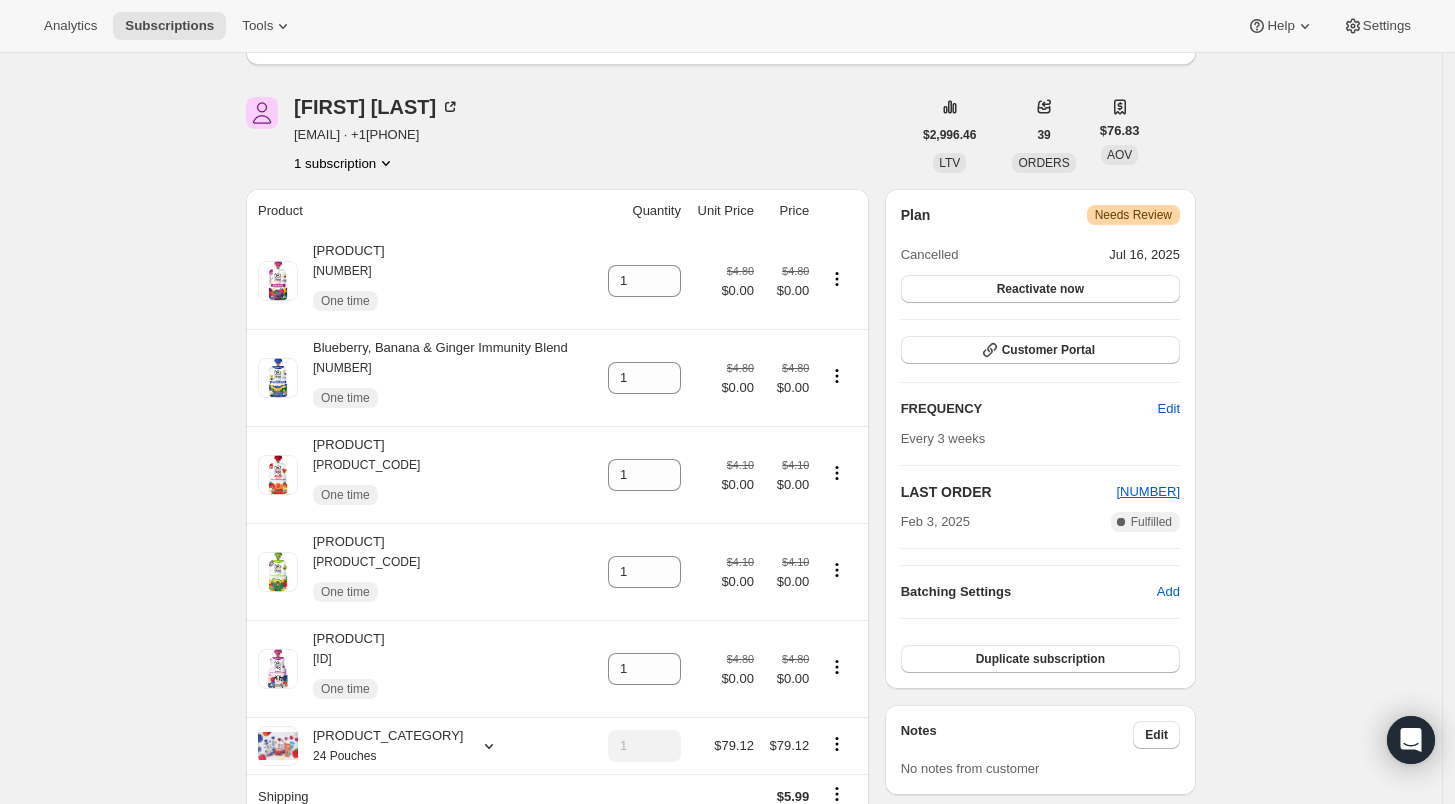 scroll, scrollTop: 333, scrollLeft: 0, axis: vertical 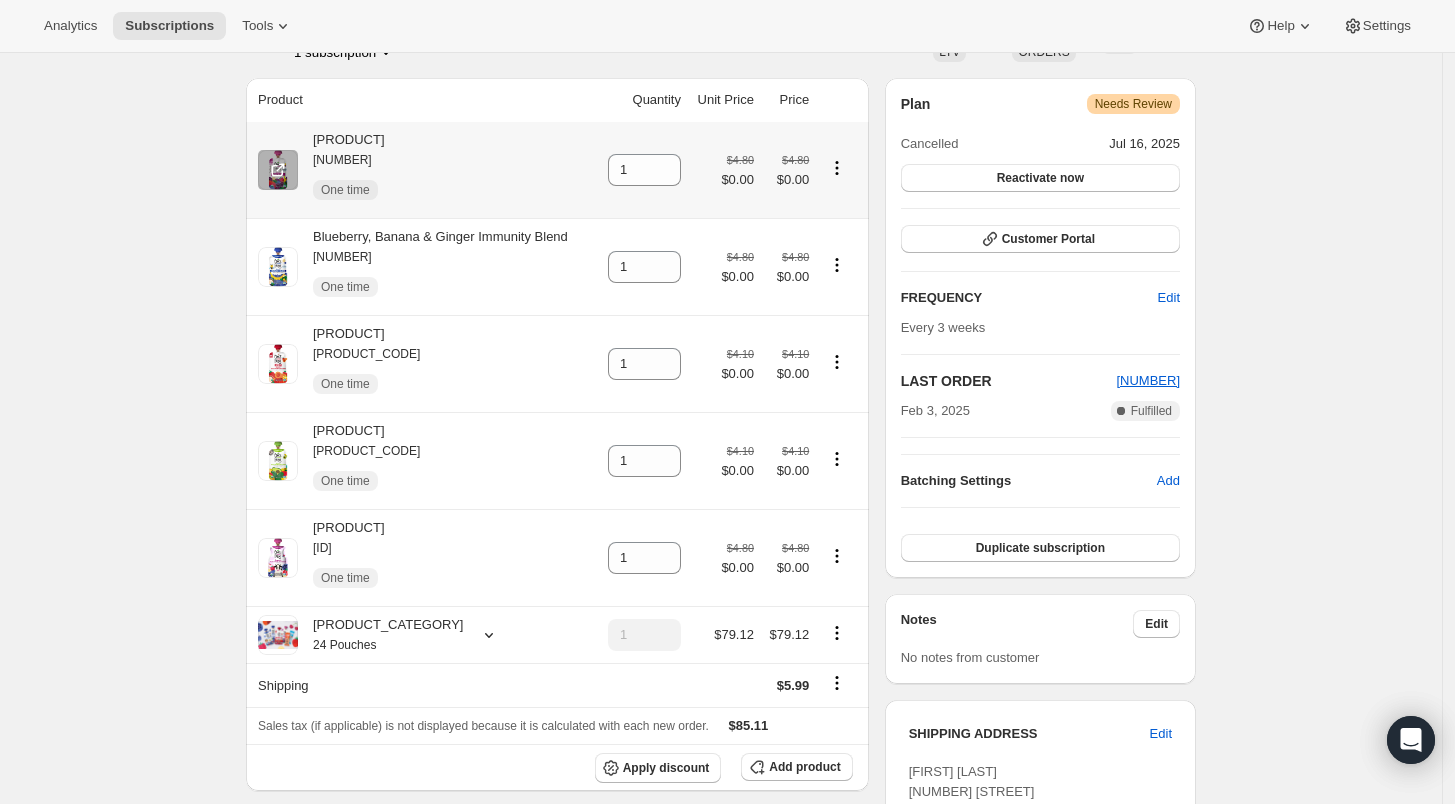 click 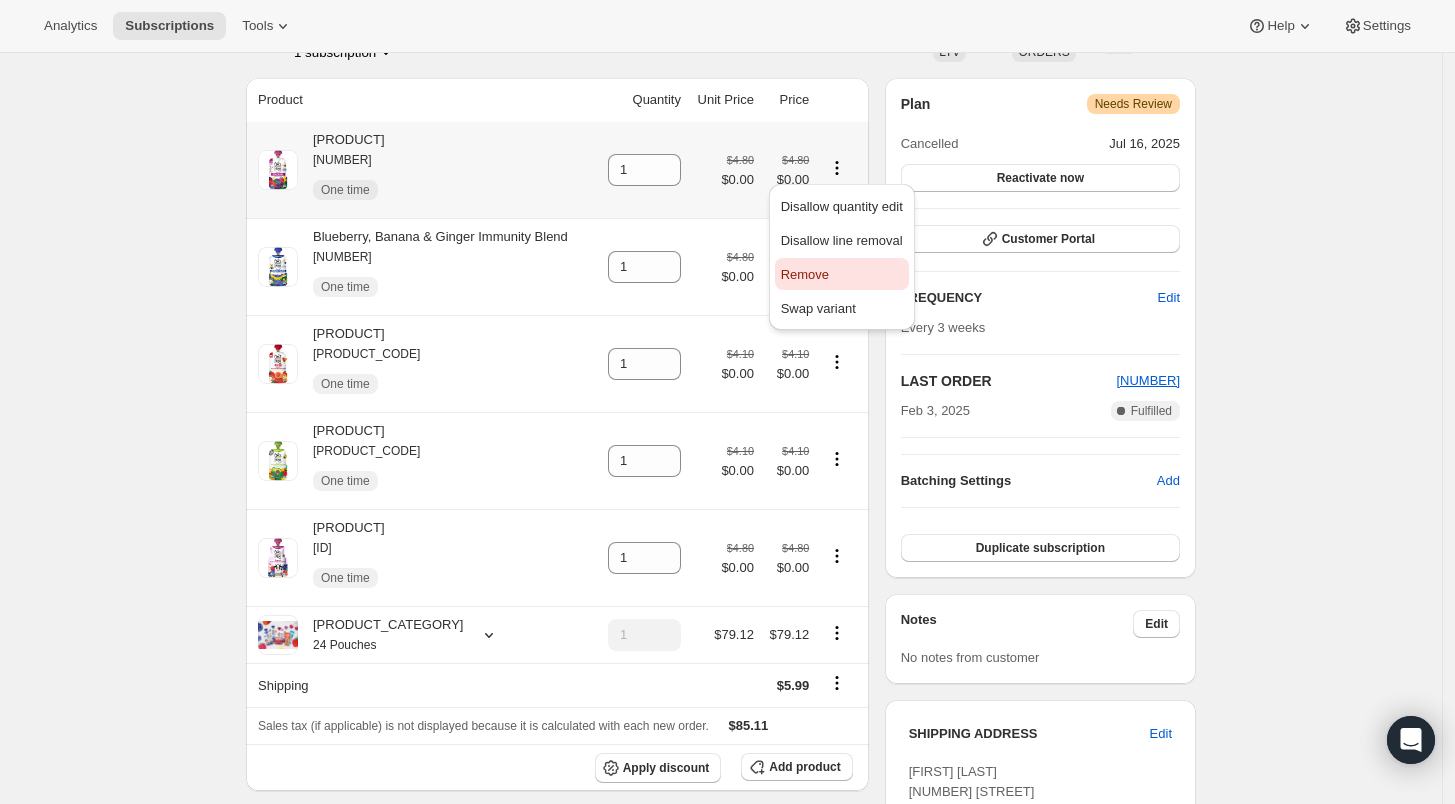 click on "Remove" at bounding box center [842, 275] 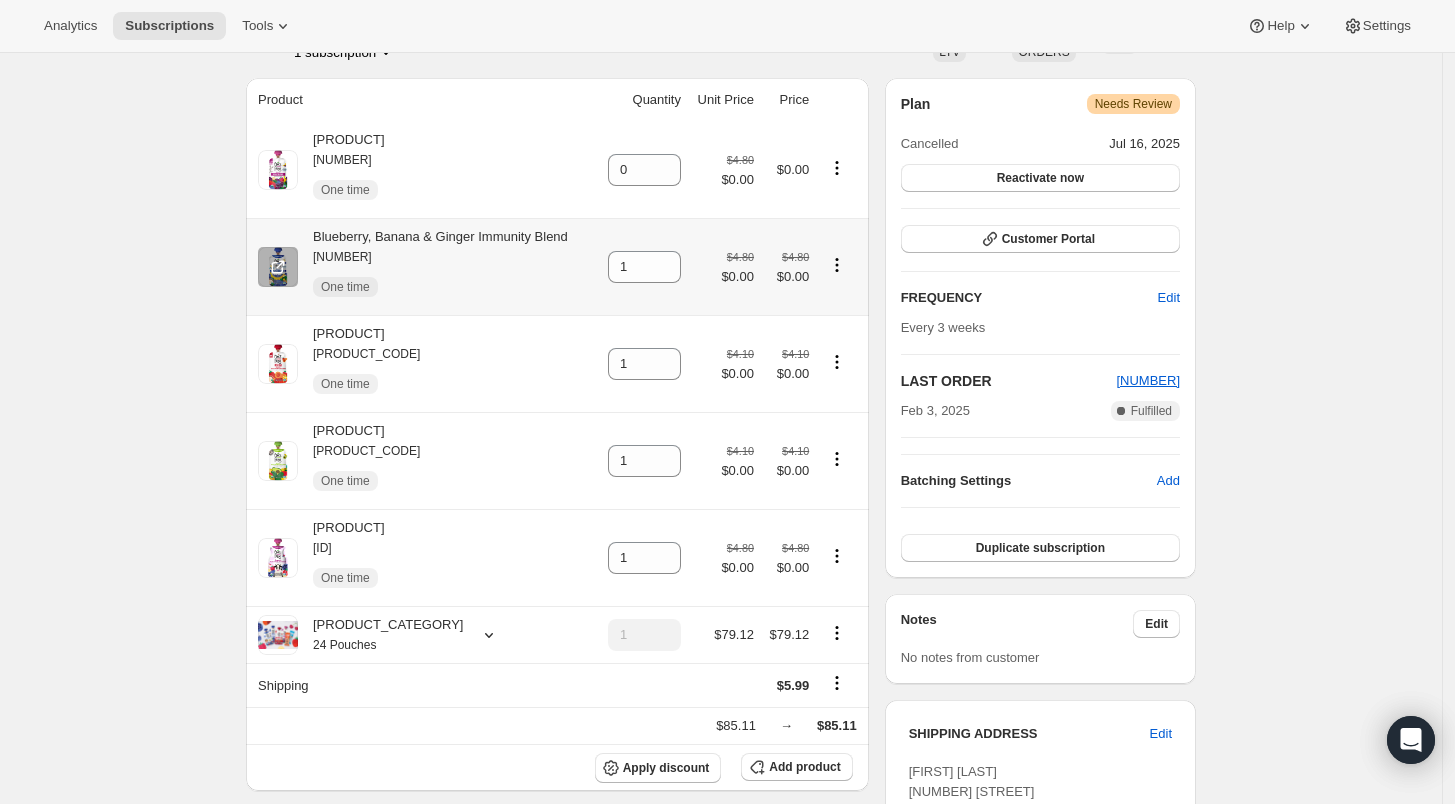 click 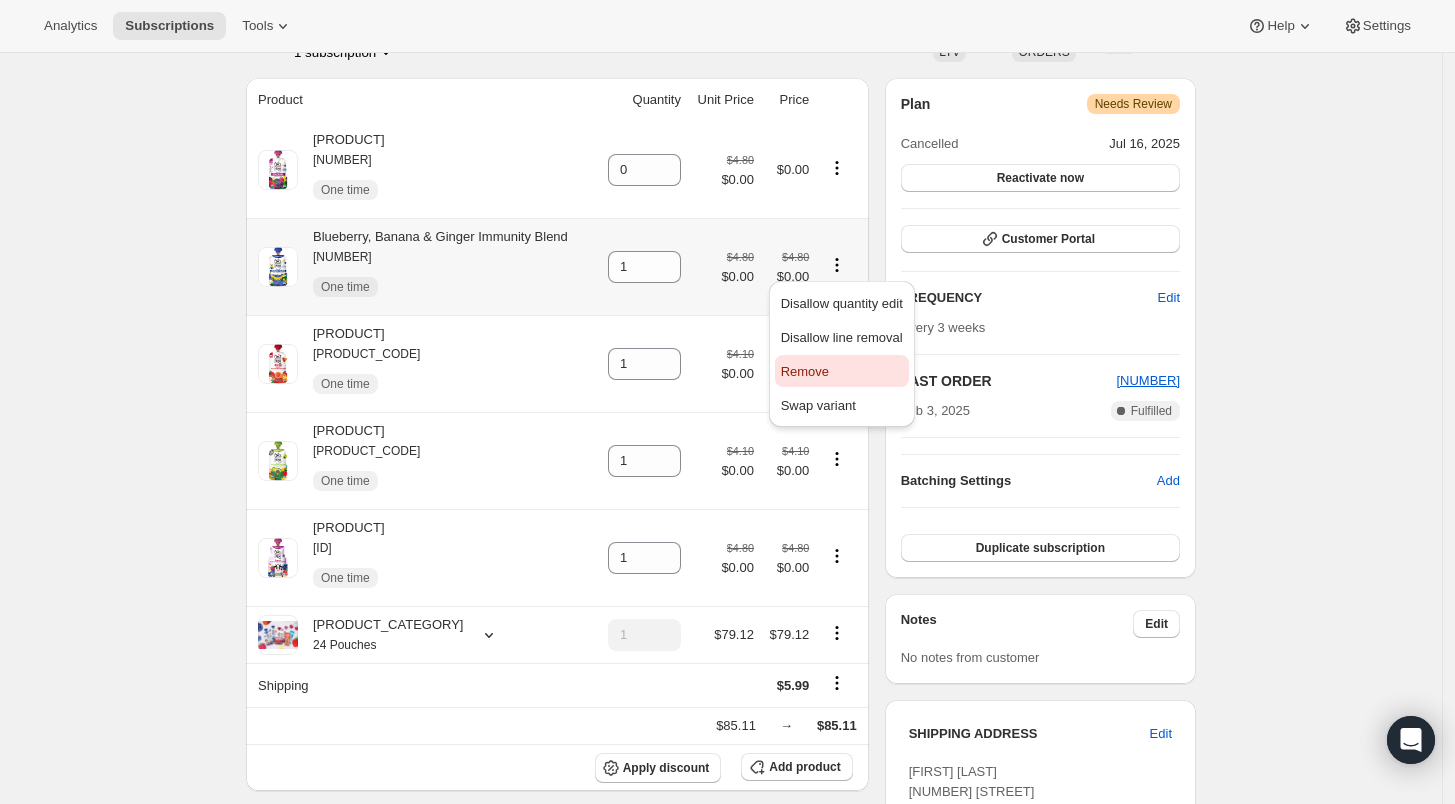 click on "Remove" at bounding box center [842, 372] 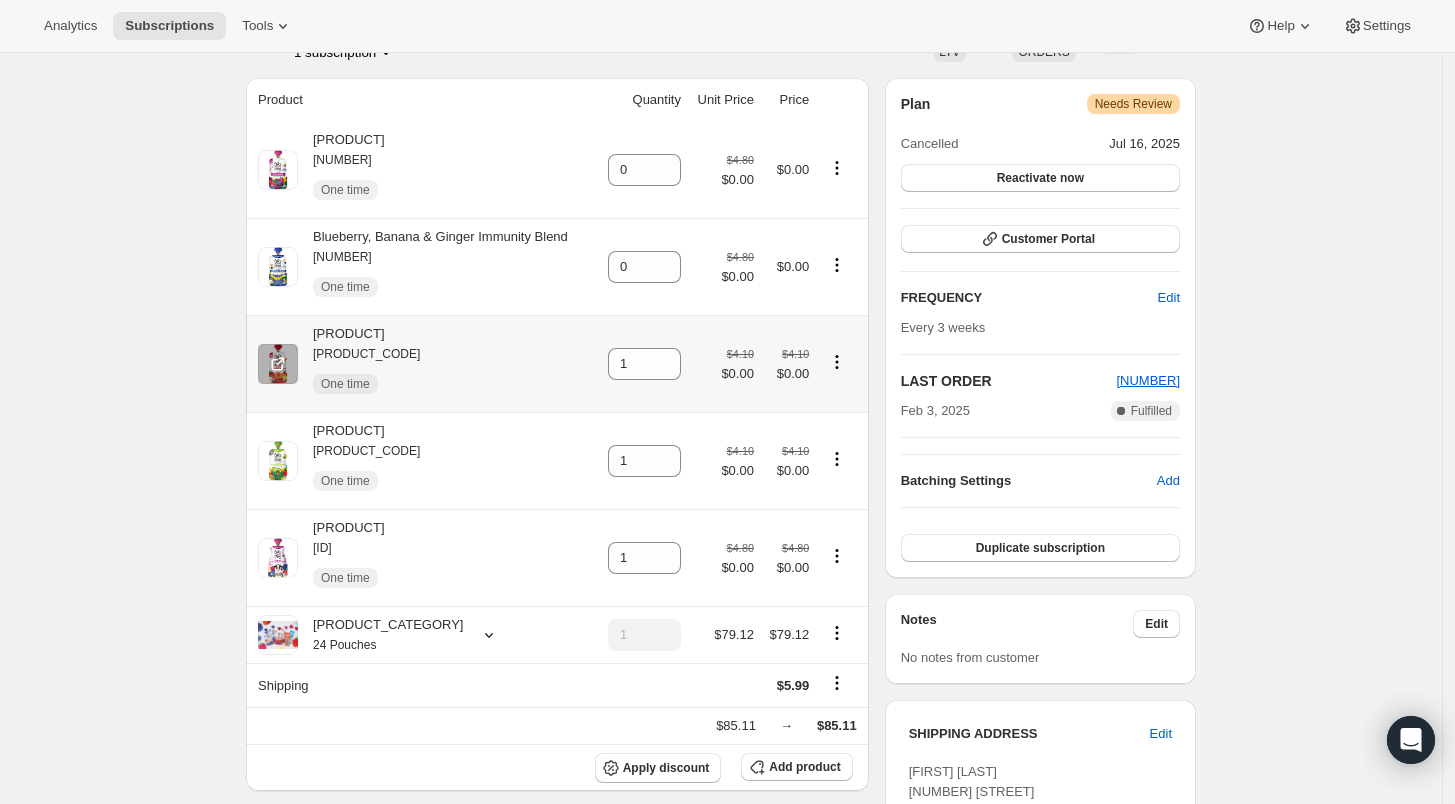 click 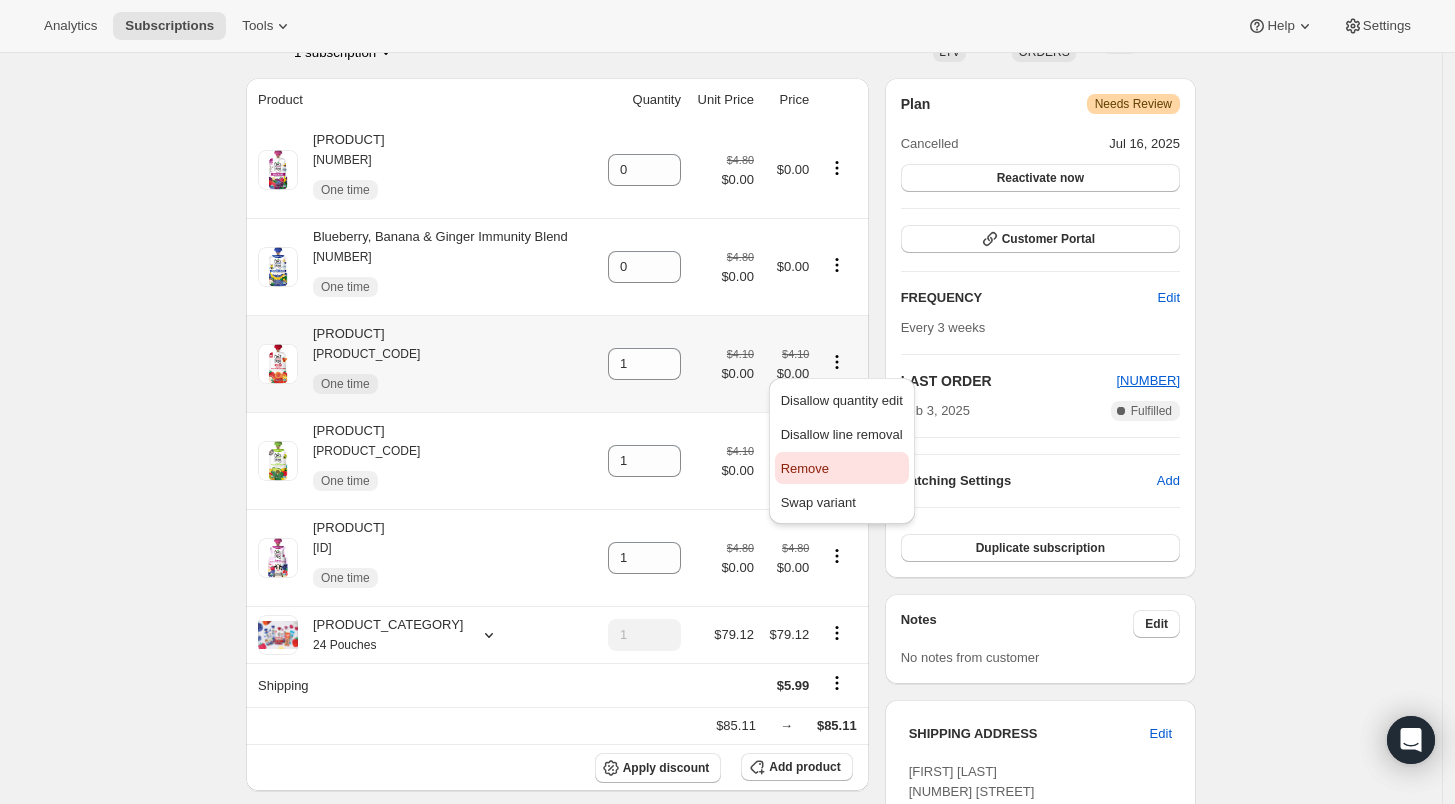 click on "Remove" at bounding box center [842, 468] 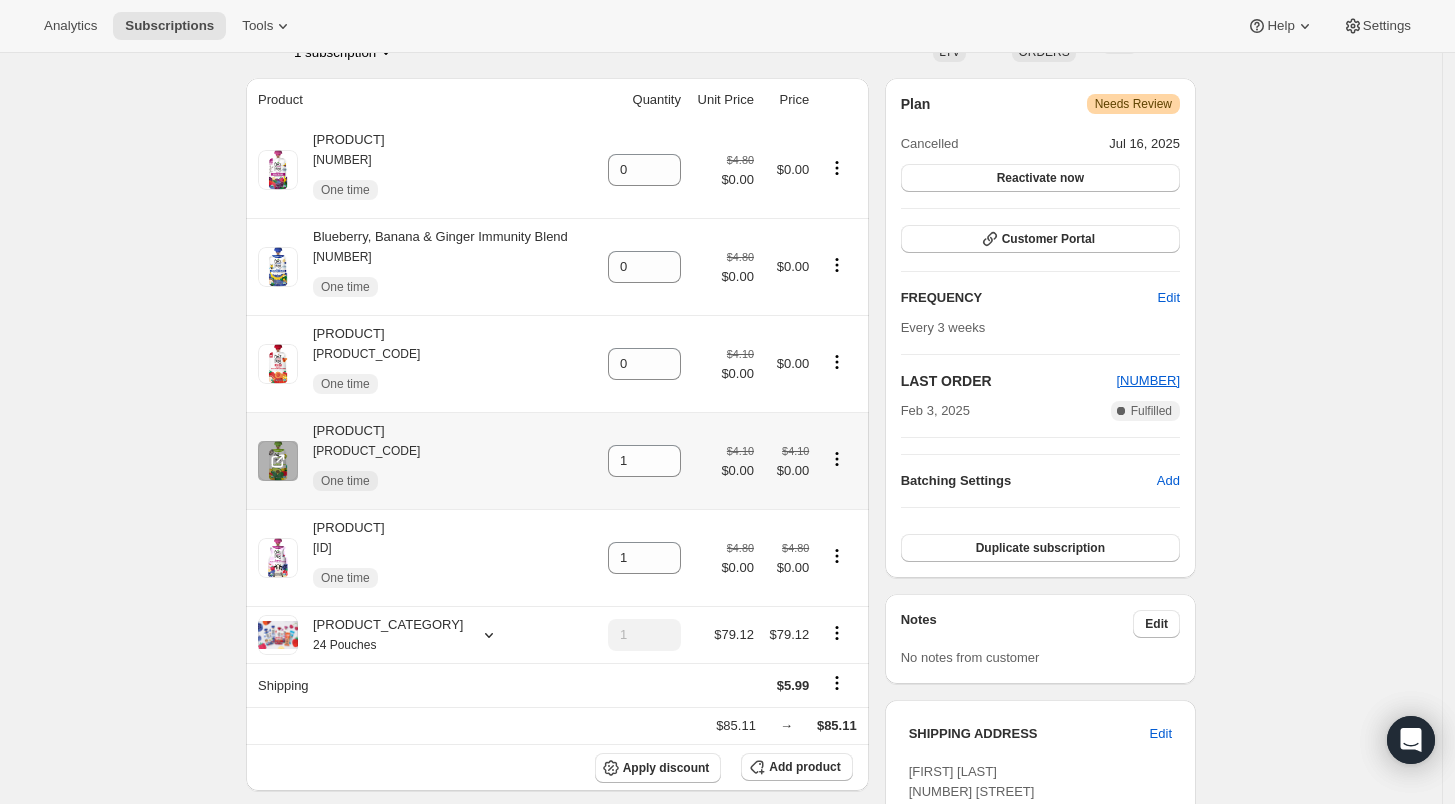 click 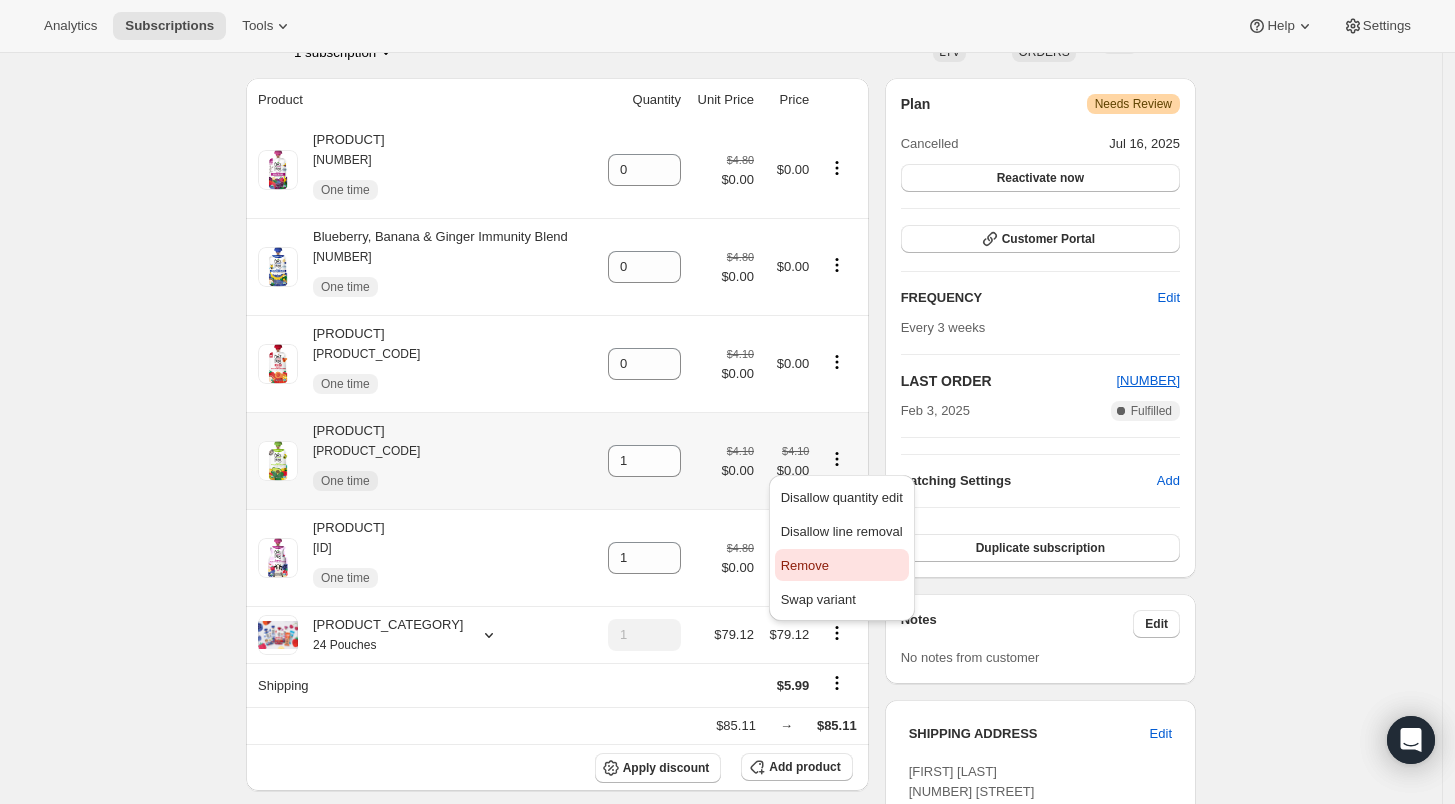 click on "Remove" at bounding box center [842, 566] 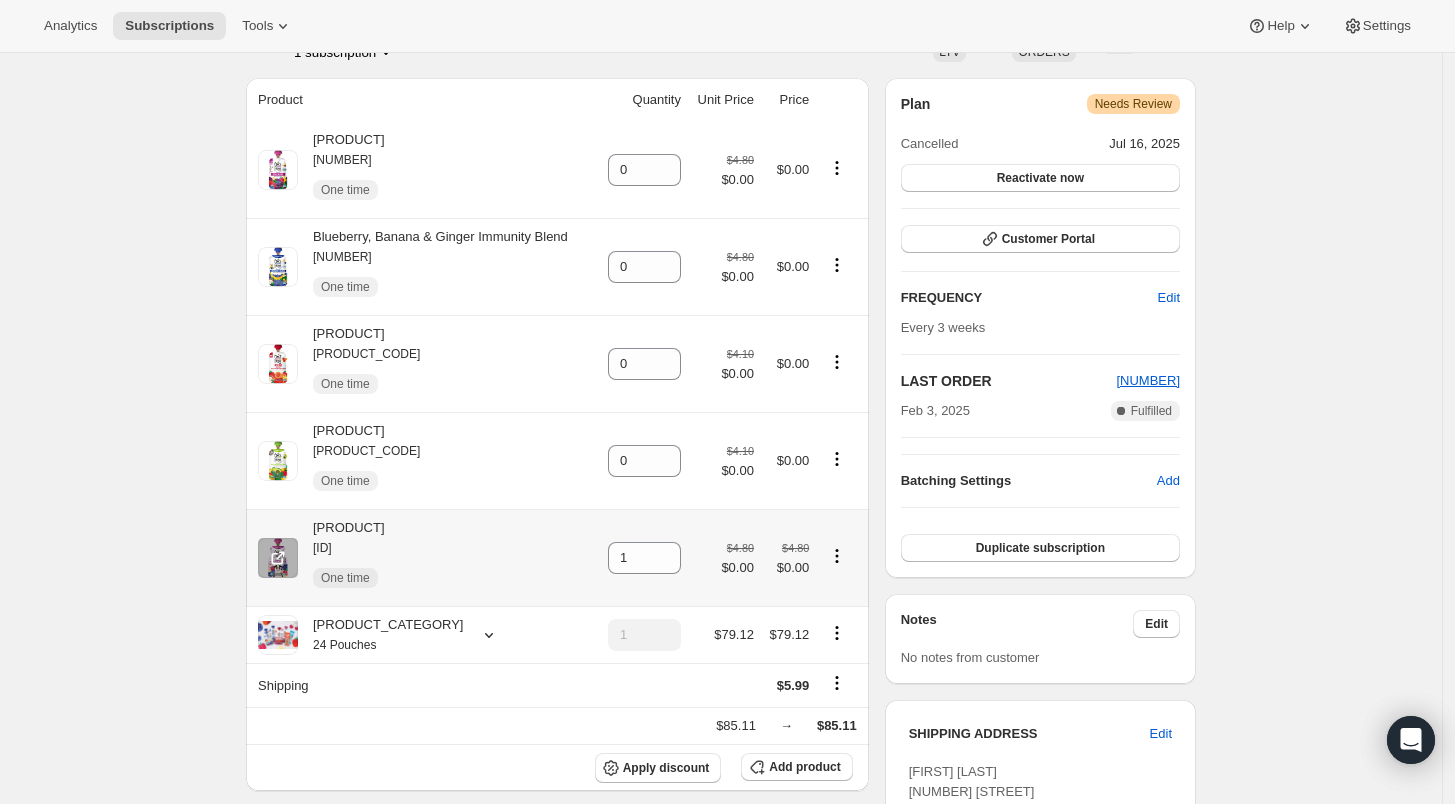 click 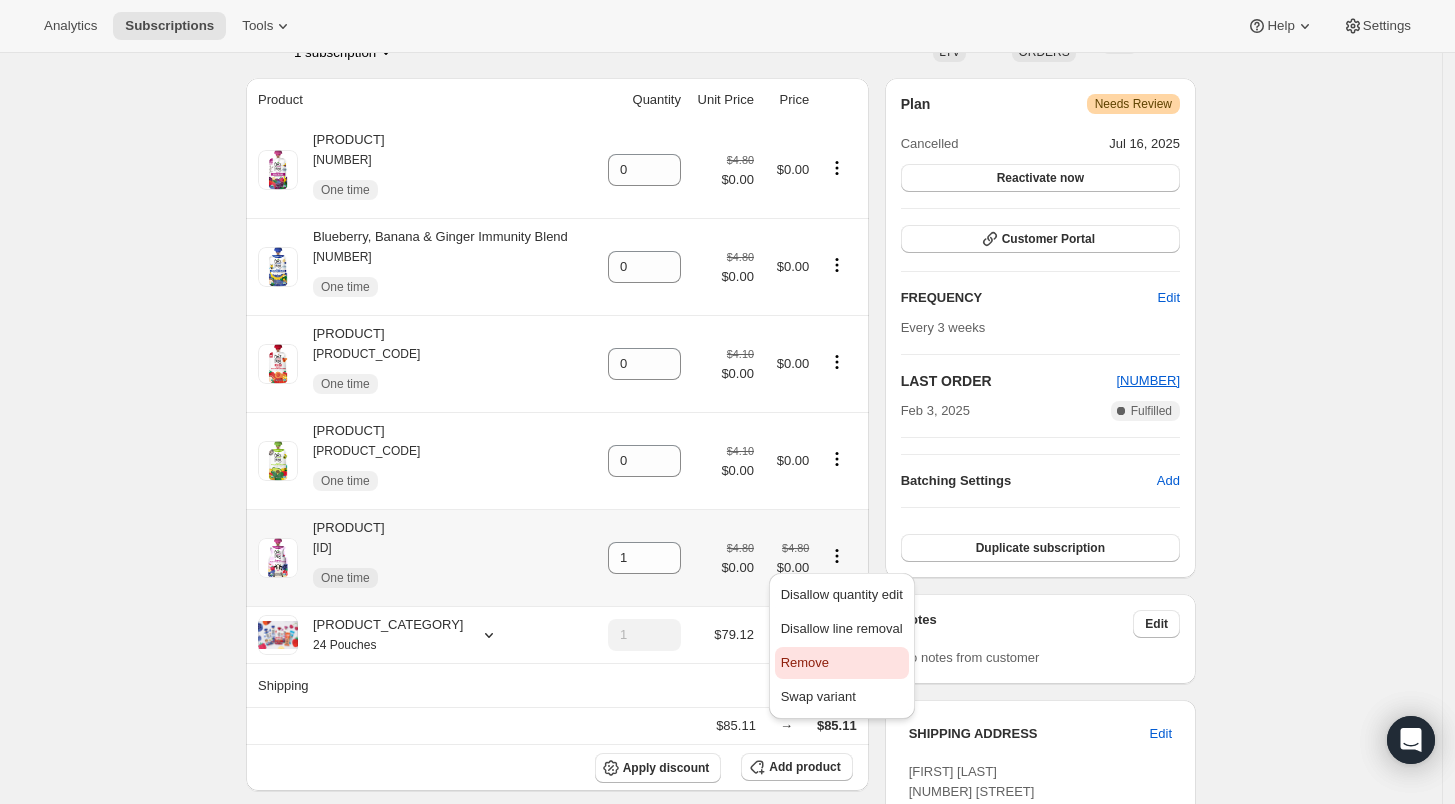 click on "Remove" at bounding box center [842, 663] 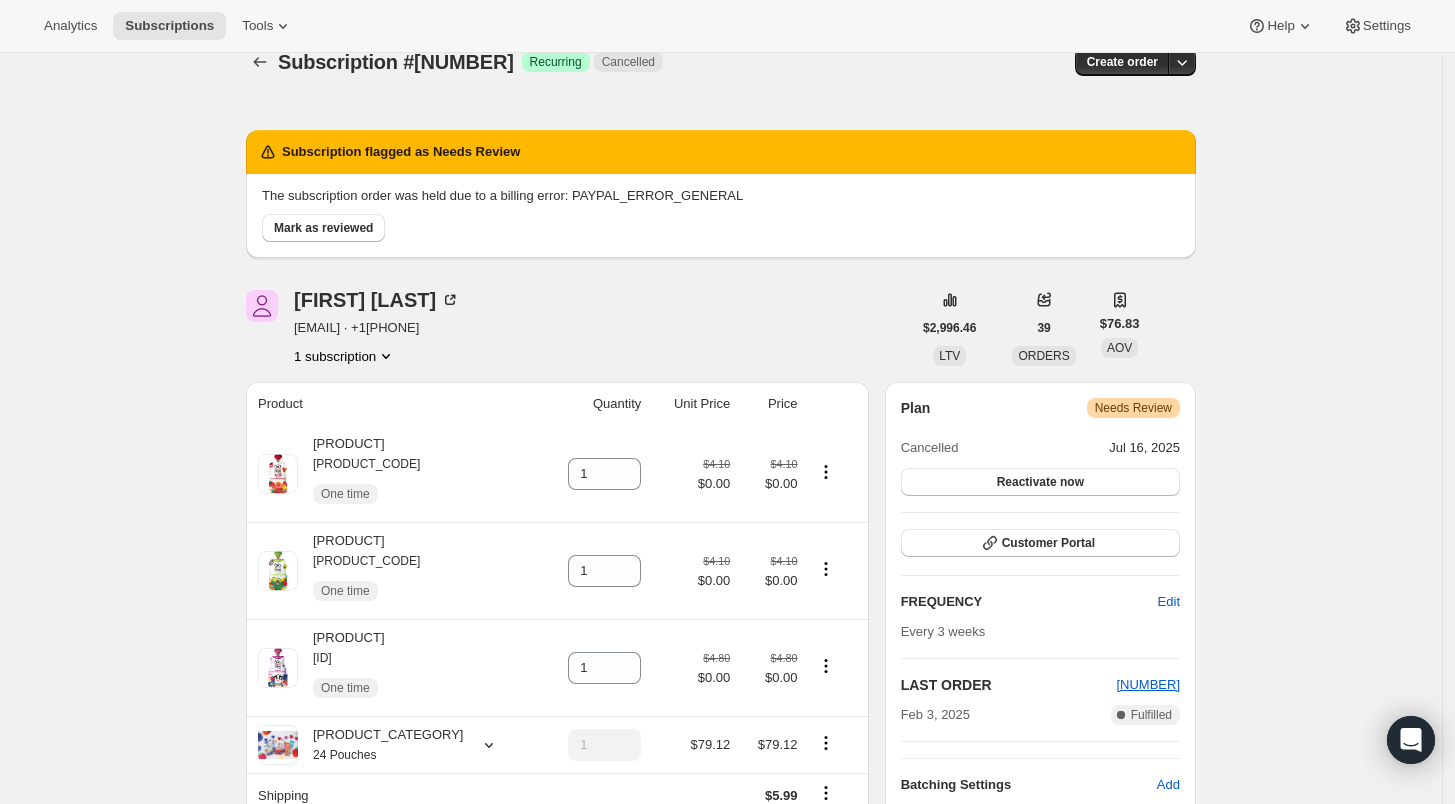 scroll, scrollTop: 0, scrollLeft: 0, axis: both 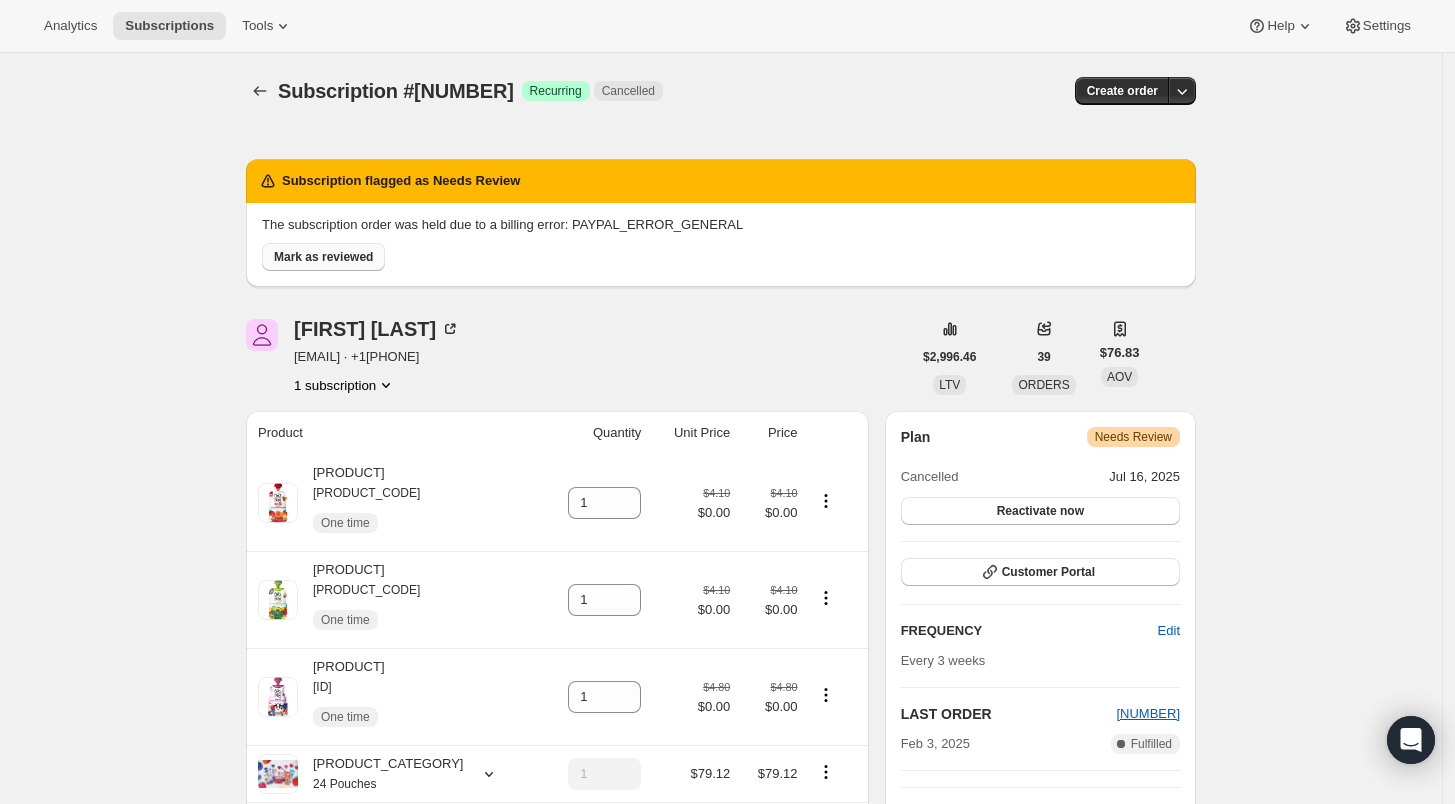 click on "Mark as reviewed" at bounding box center [323, 257] 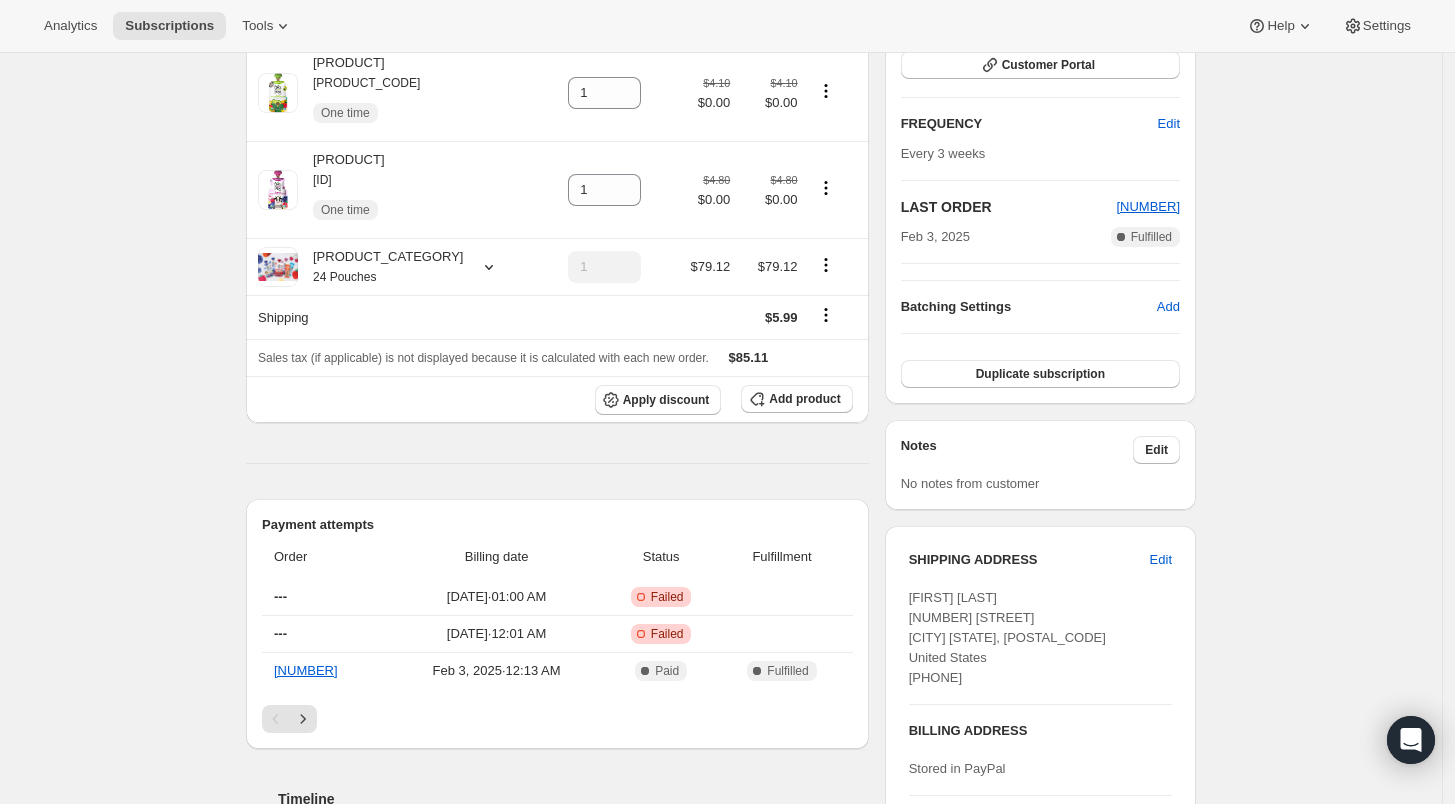 scroll, scrollTop: 0, scrollLeft: 0, axis: both 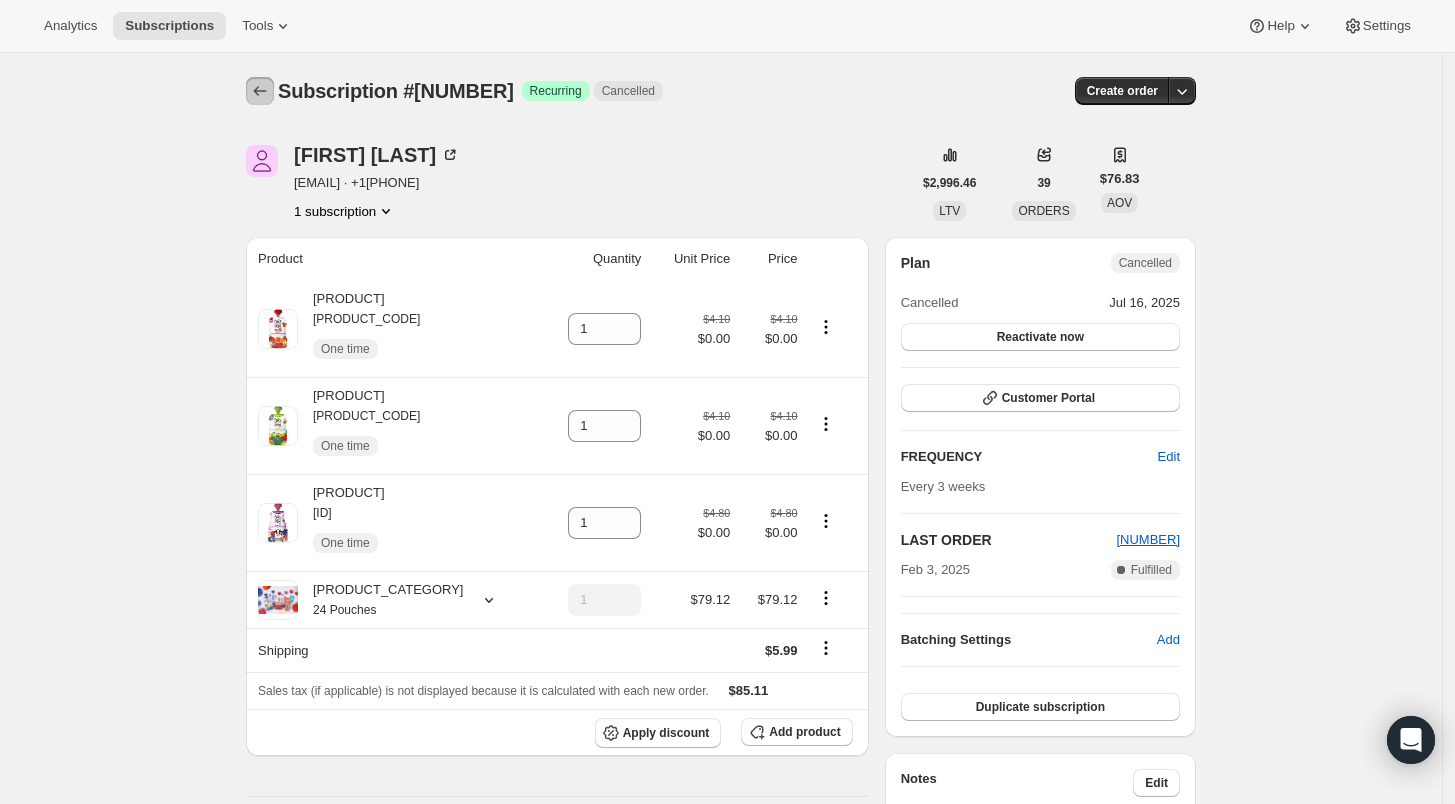 click 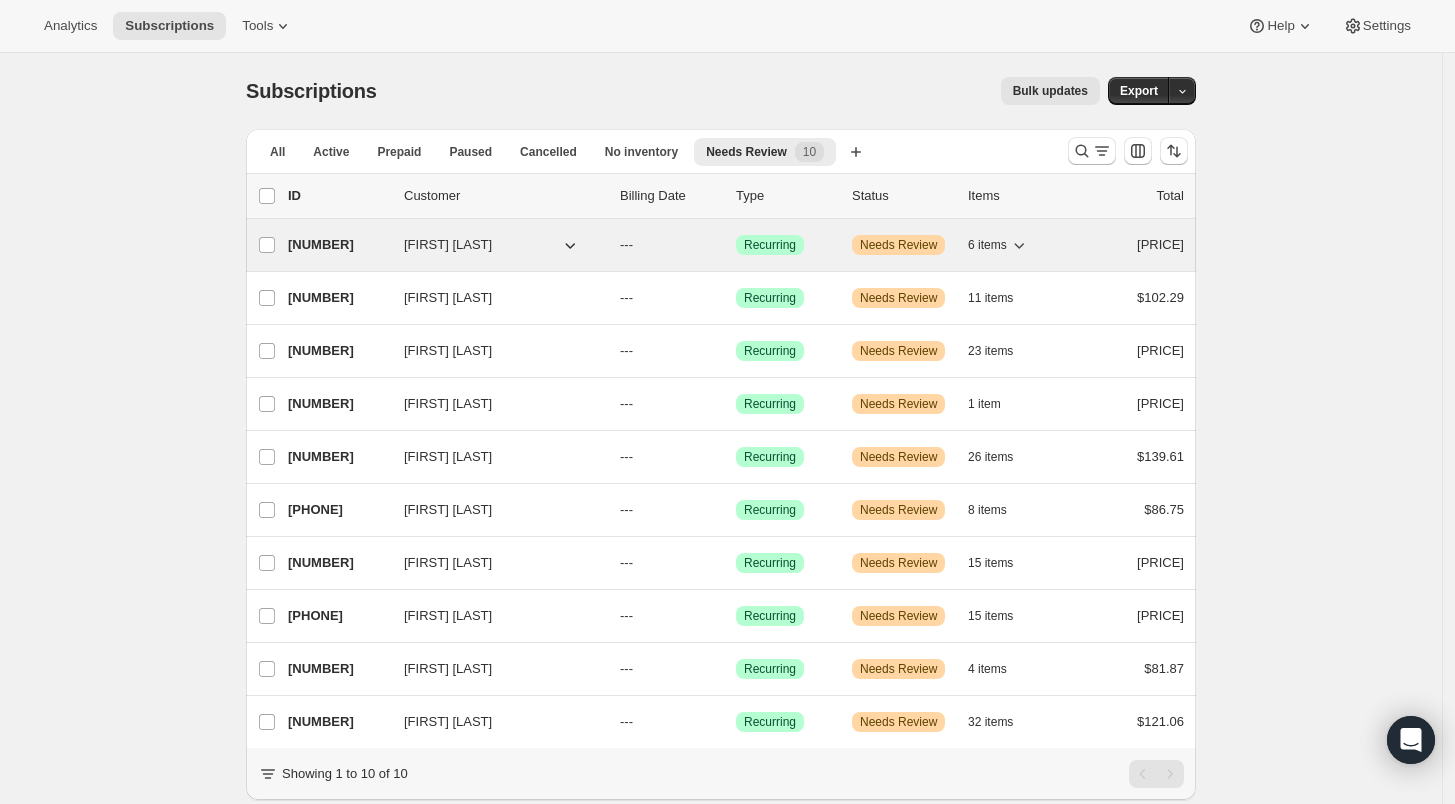 click on "[NUMBER]" at bounding box center [338, 245] 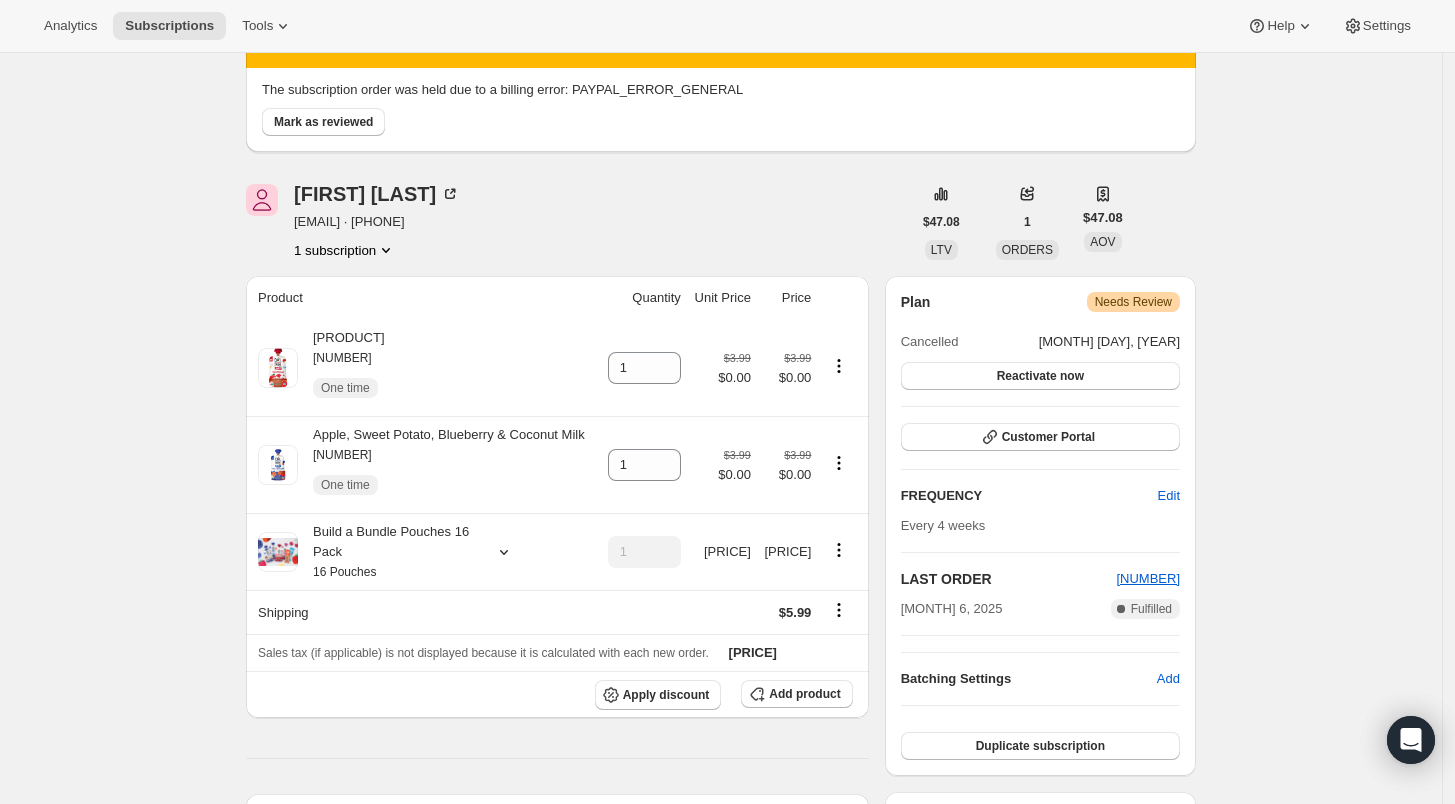 scroll, scrollTop: 222, scrollLeft: 0, axis: vertical 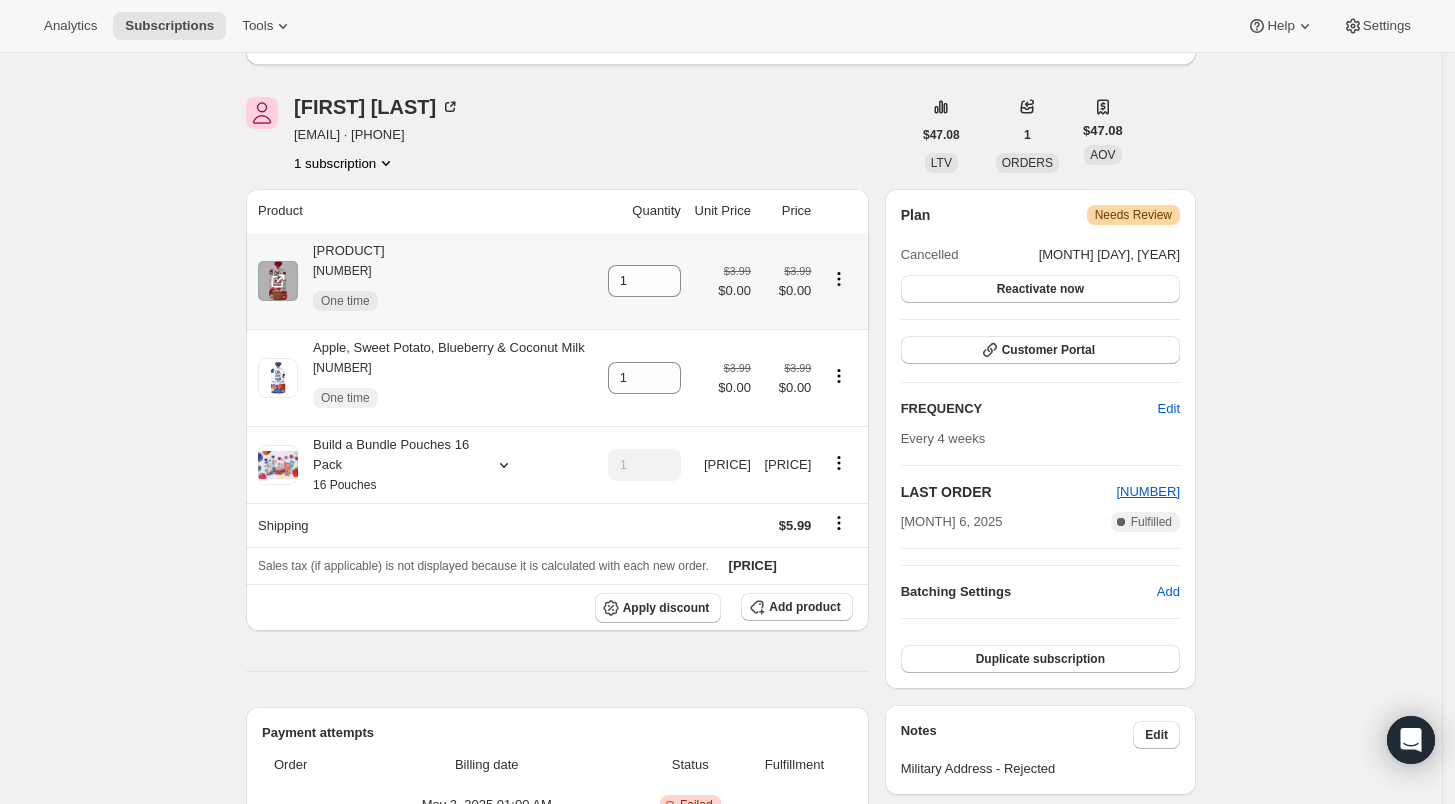 click 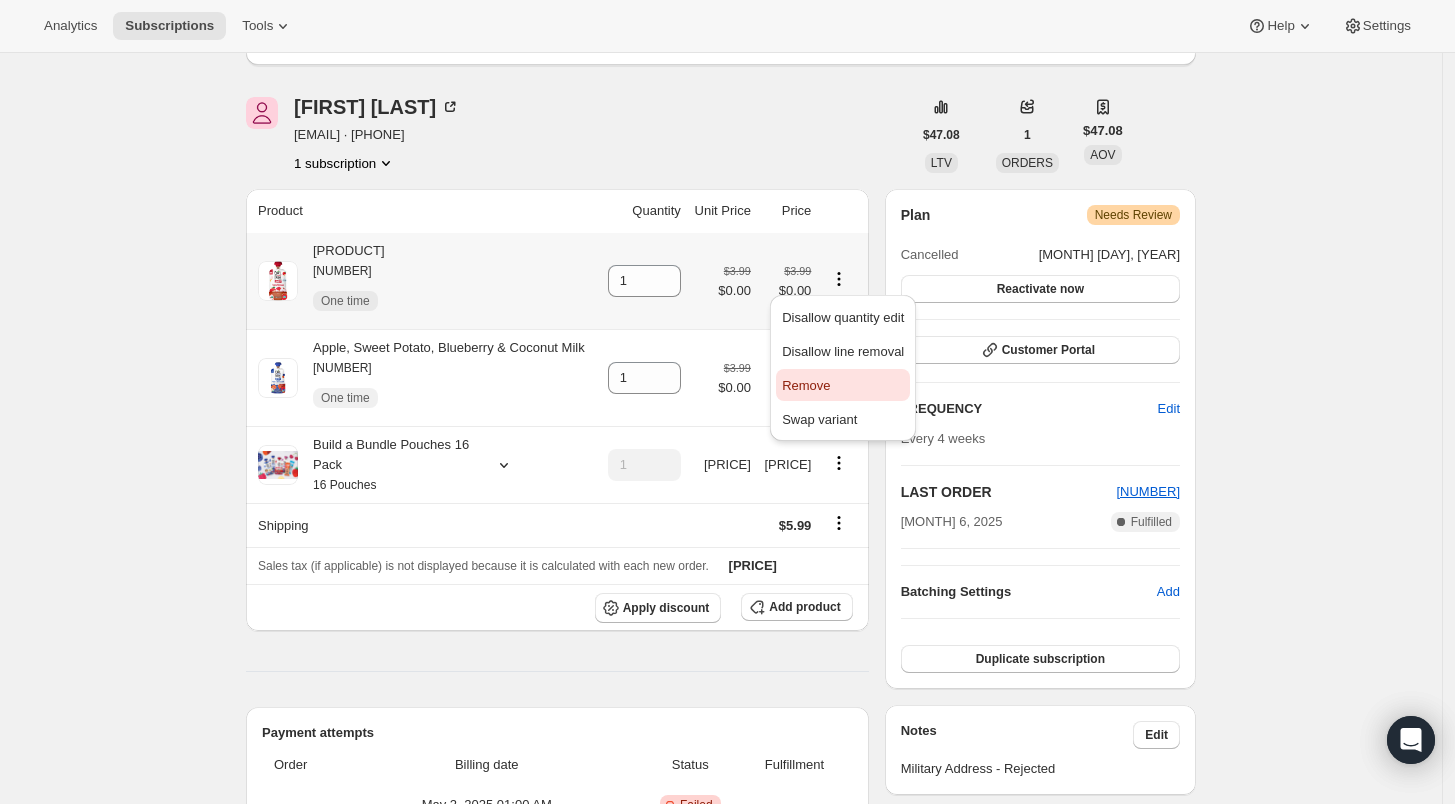 click on "Remove" at bounding box center (843, 386) 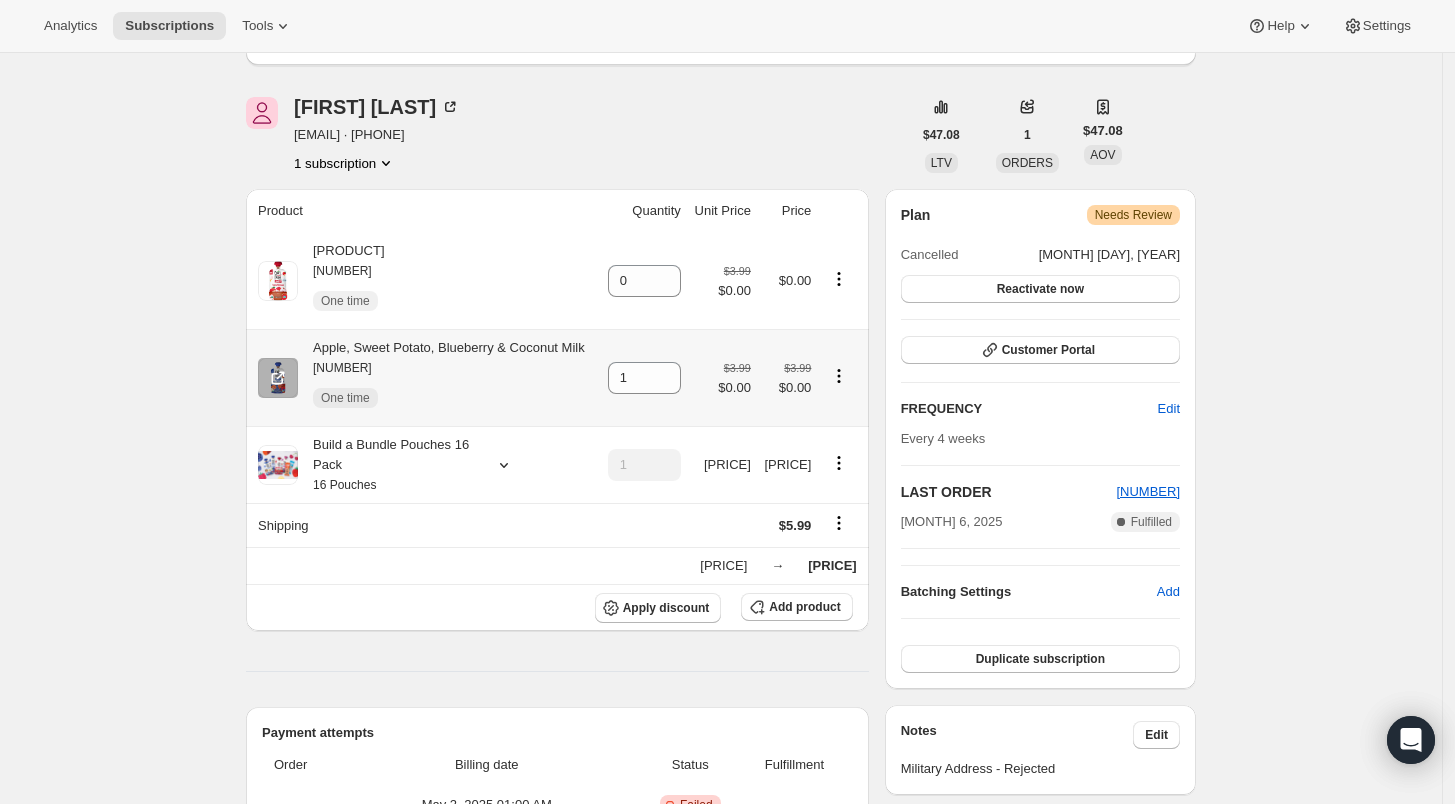 click 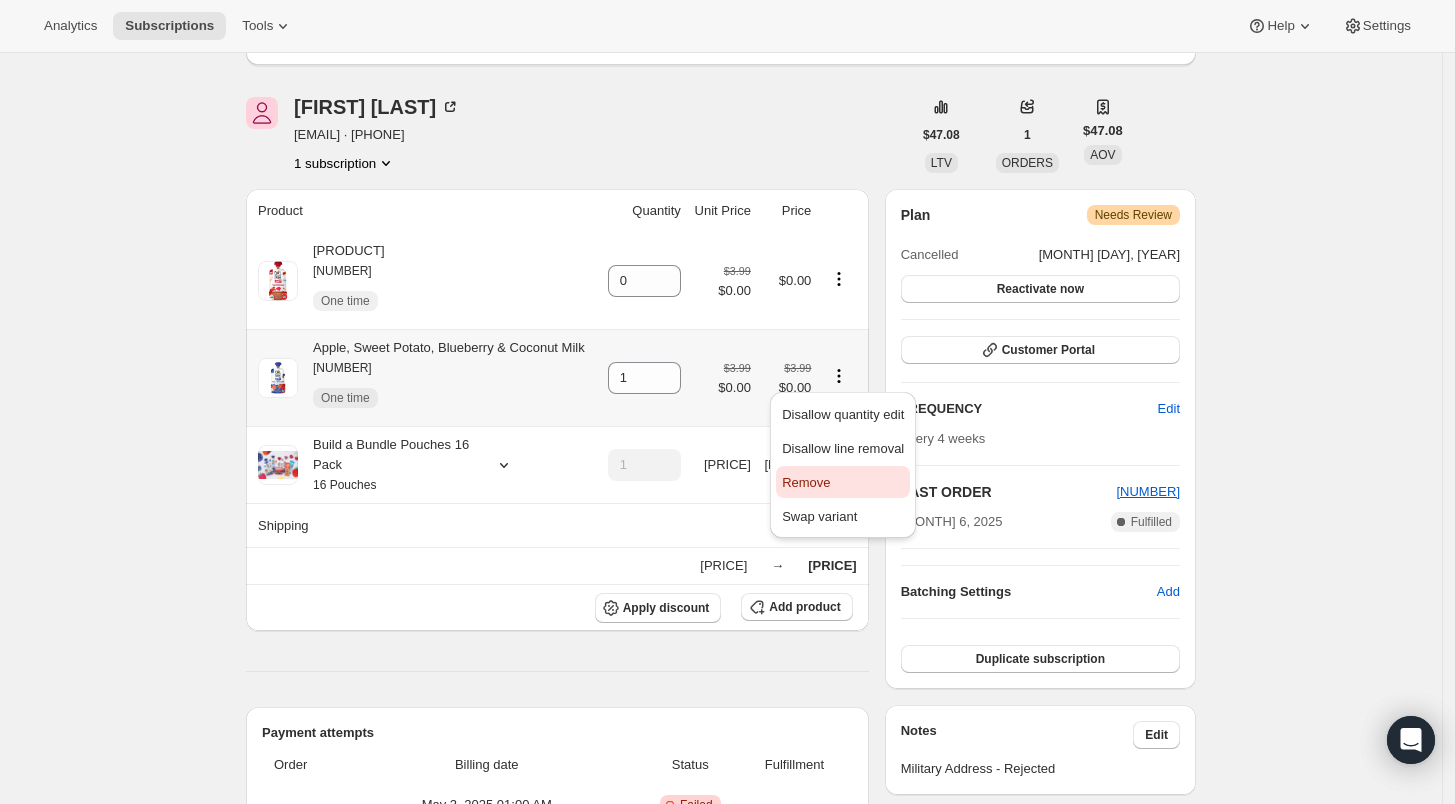click on "Remove" at bounding box center (843, 482) 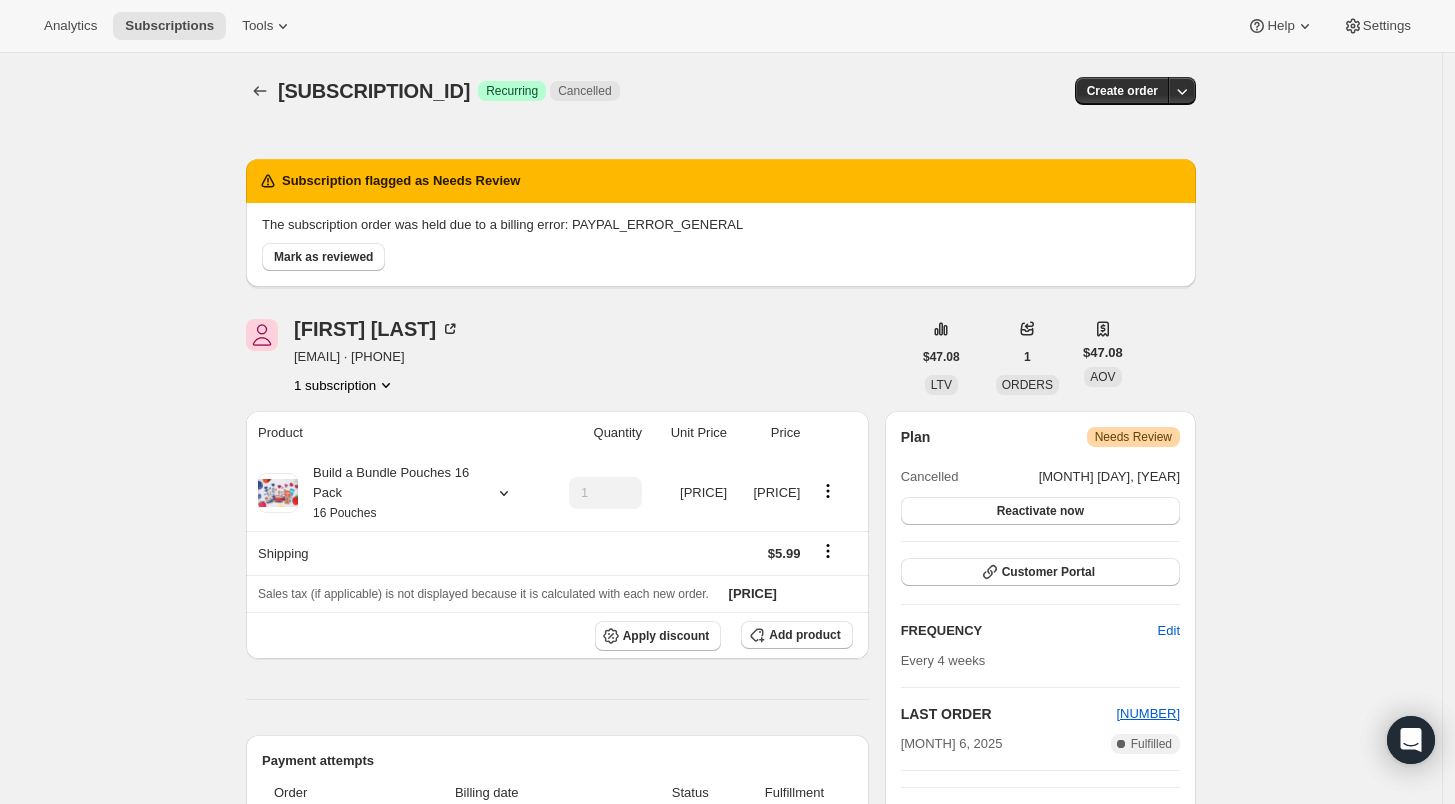 scroll, scrollTop: 0, scrollLeft: 0, axis: both 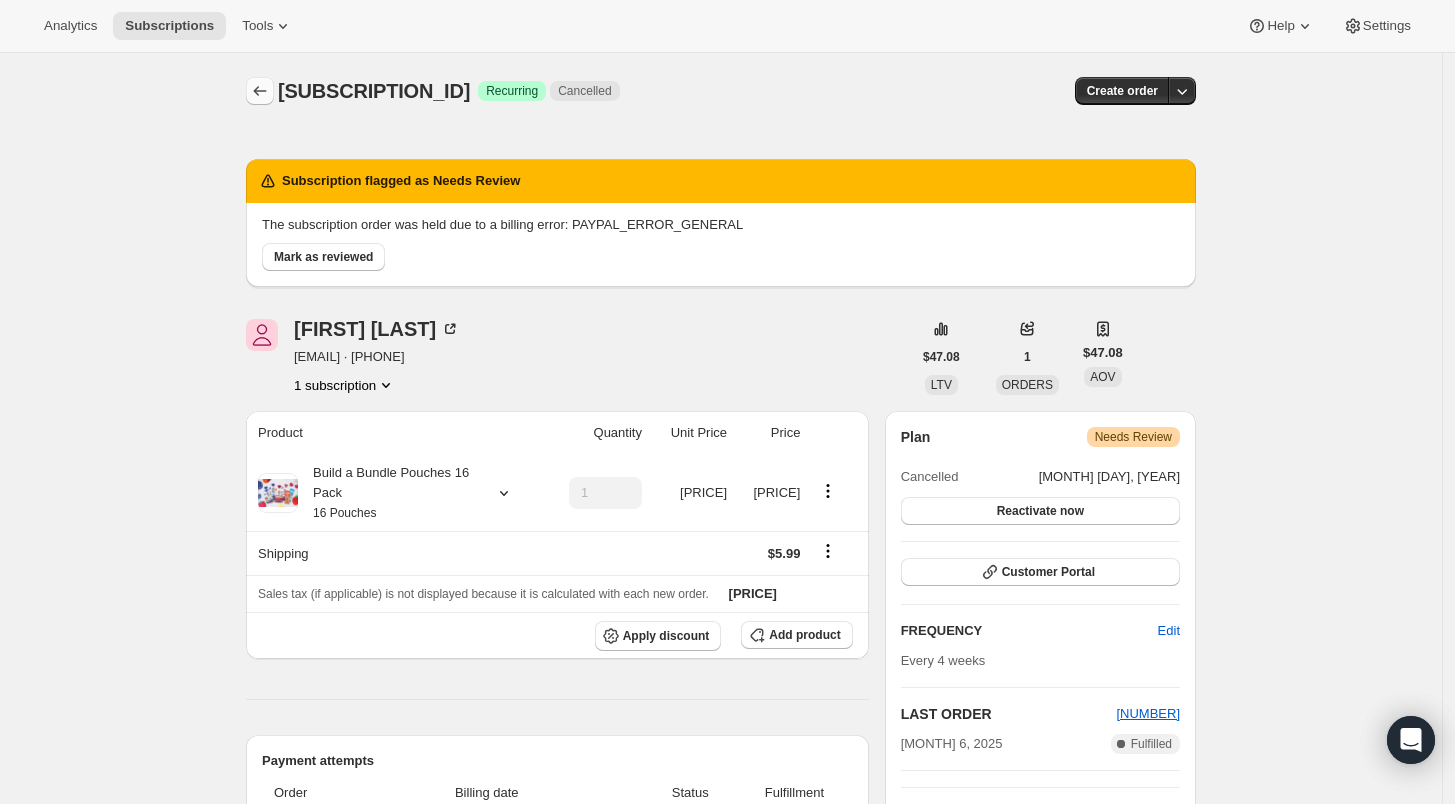 click 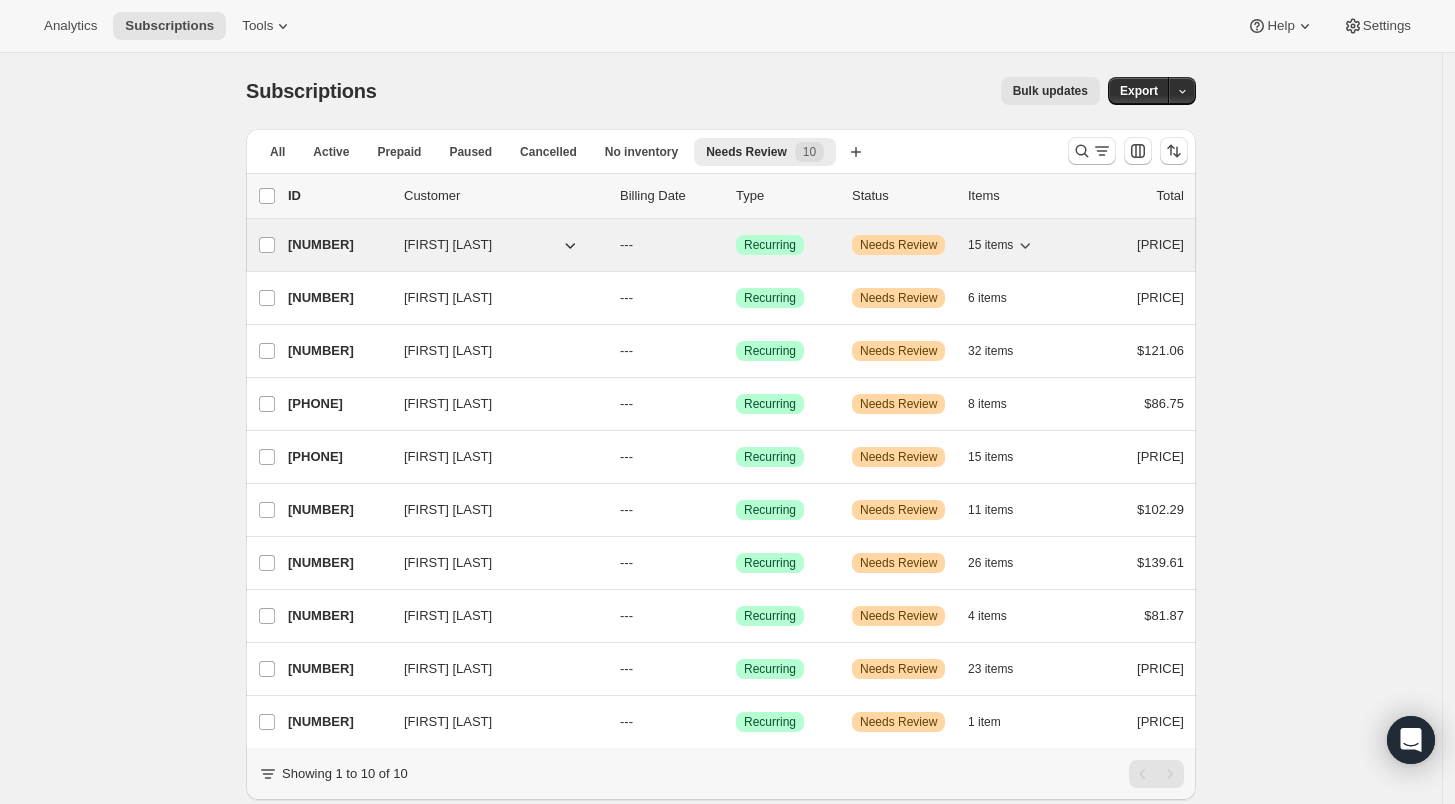click on "[NUMBER]" at bounding box center (338, 245) 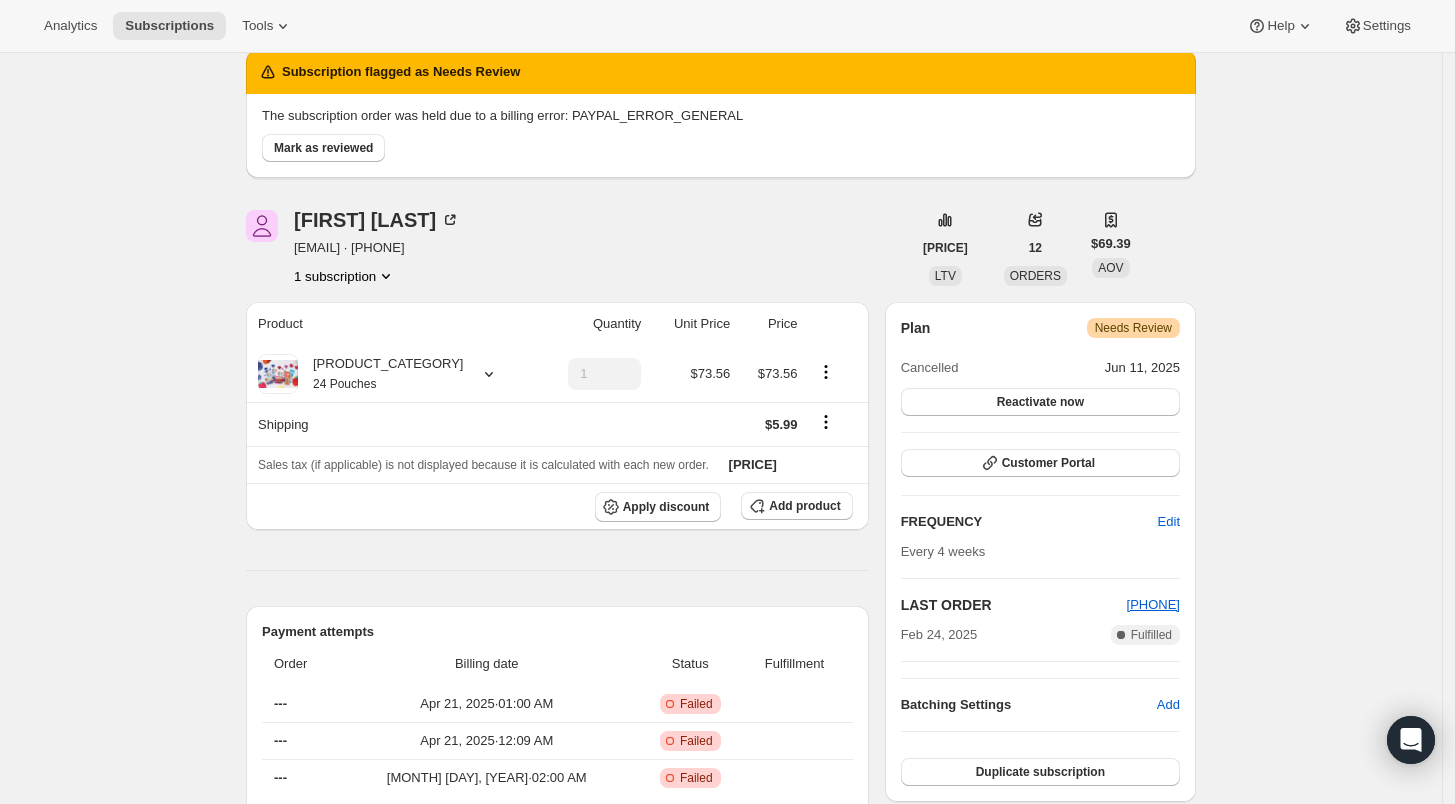 scroll, scrollTop: 0, scrollLeft: 0, axis: both 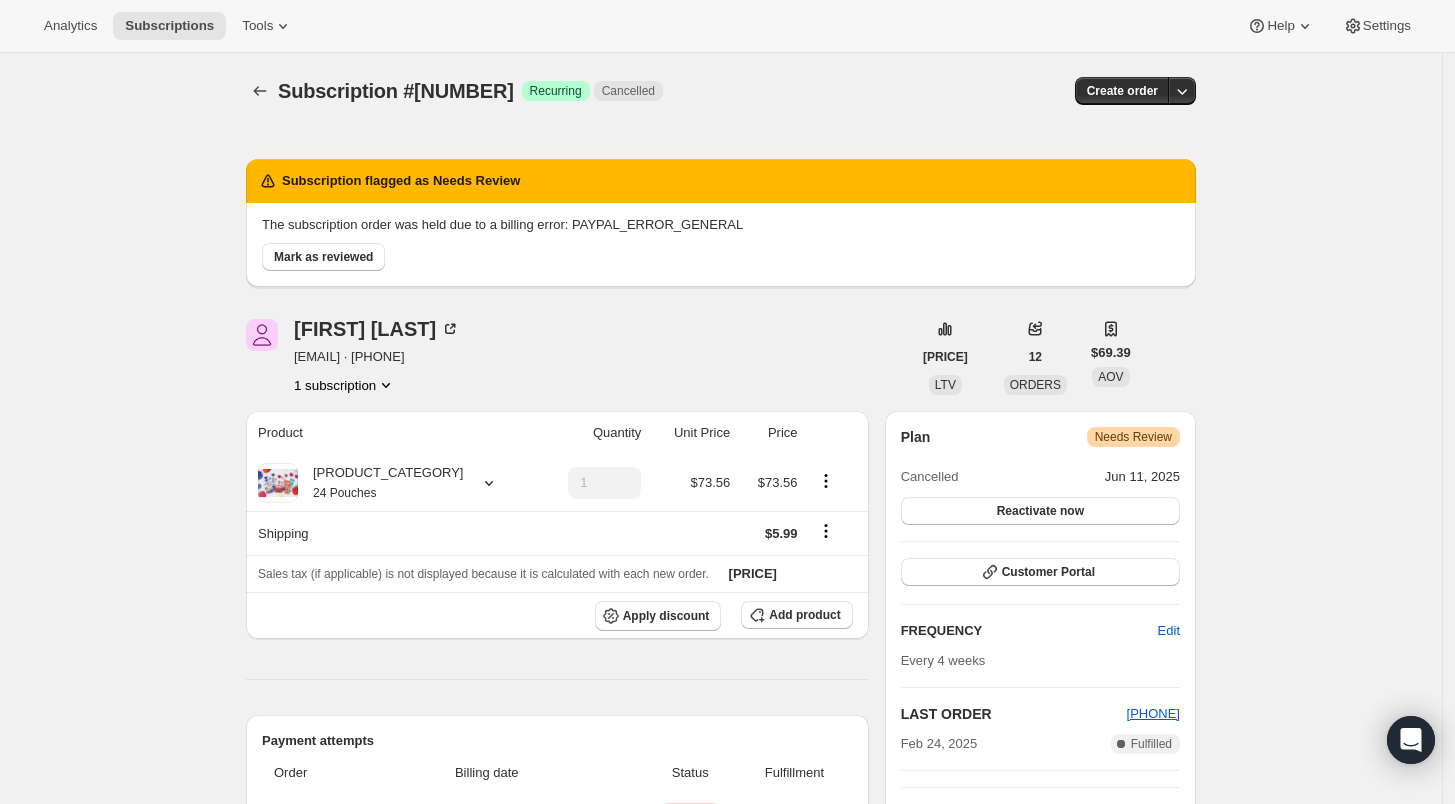 click on "Mark as reviewed" at bounding box center (717, 253) 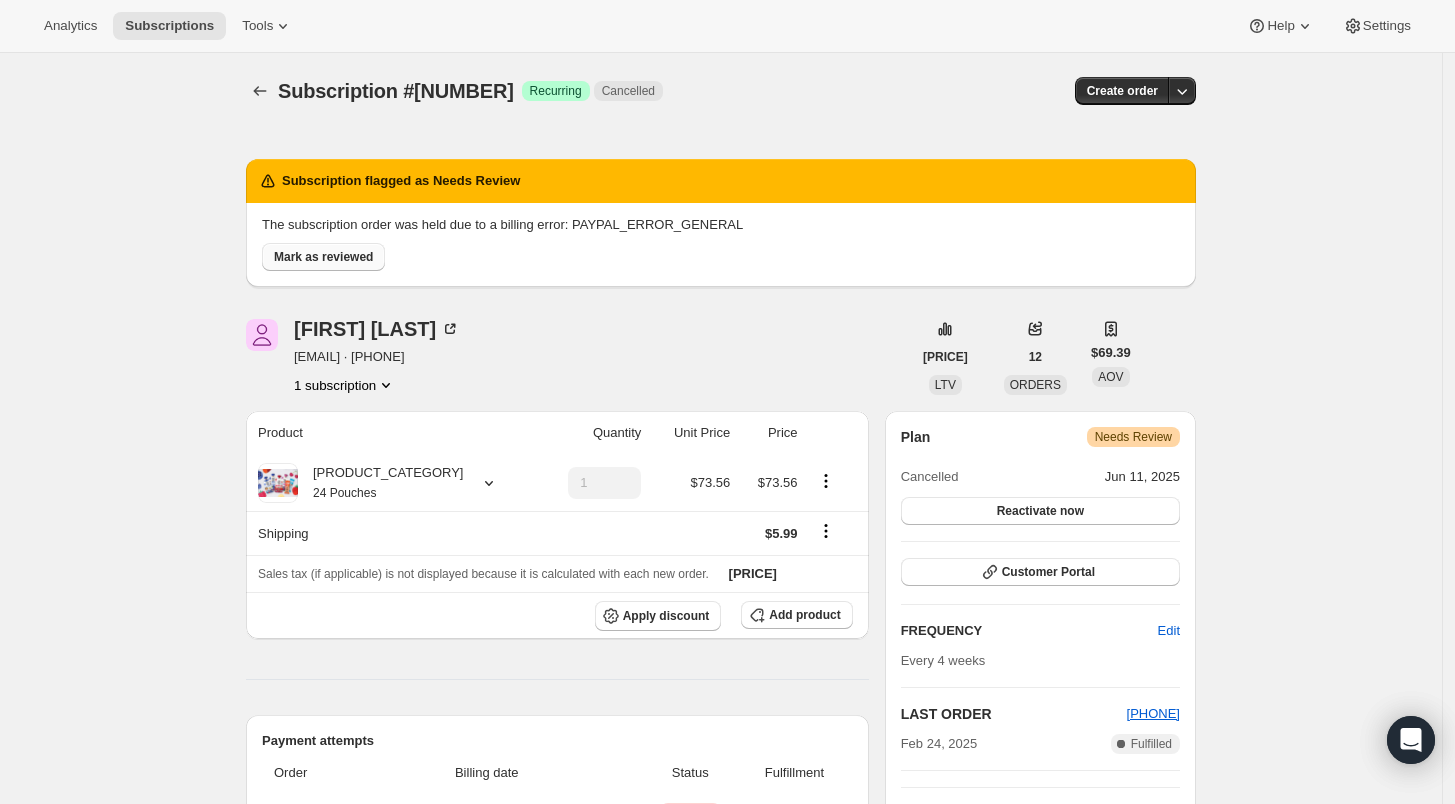 click on "Mark as reviewed" at bounding box center [323, 257] 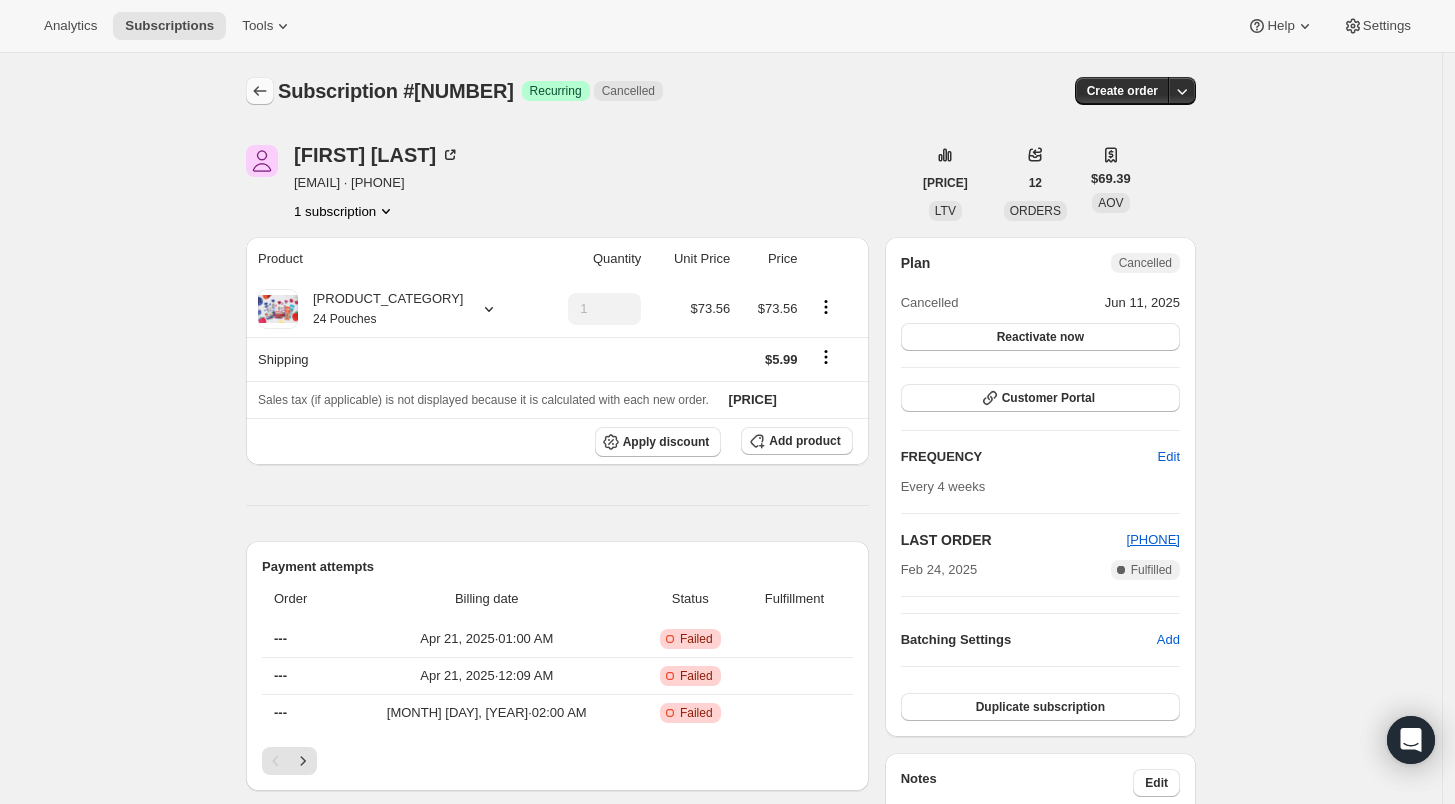 click 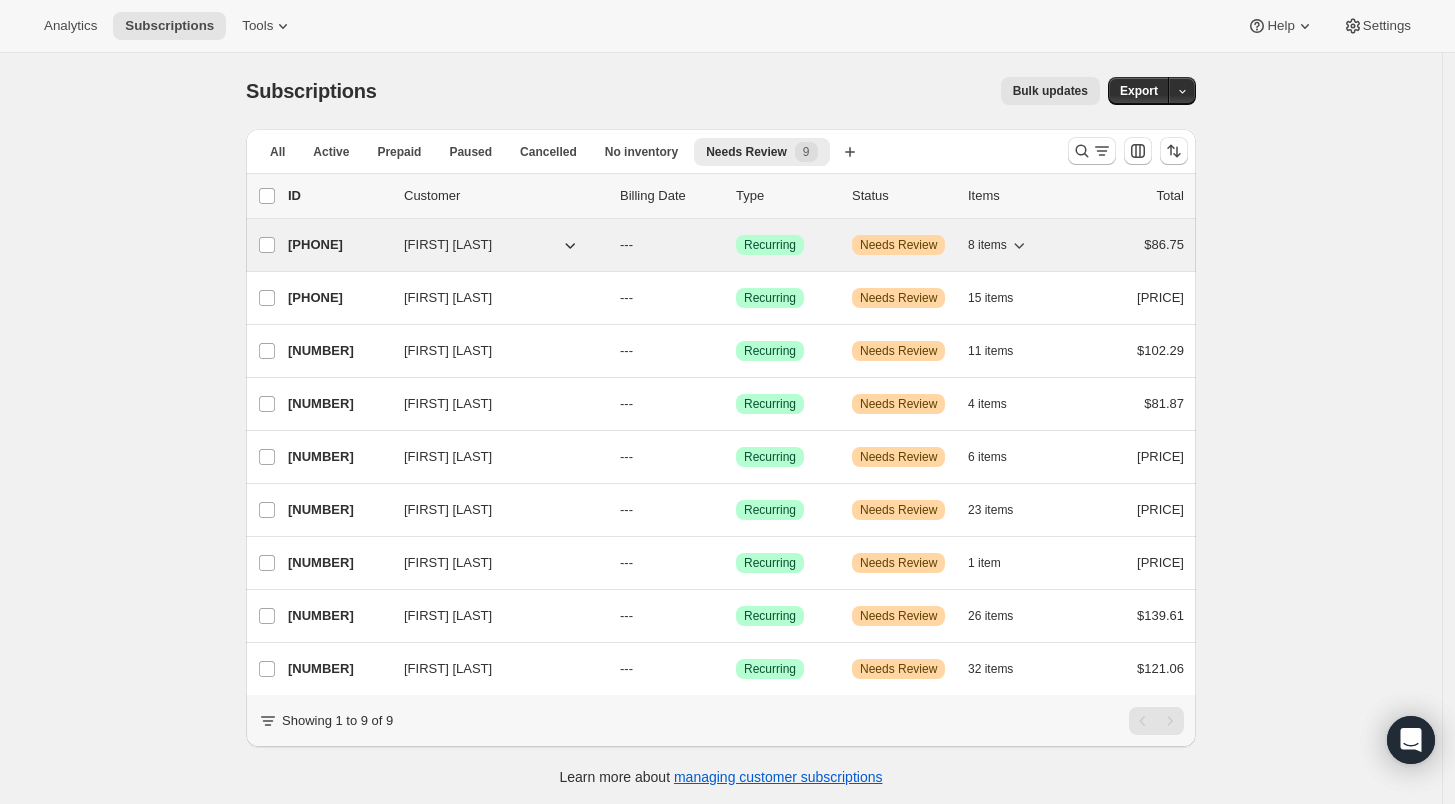 click on "[PHONE]" at bounding box center [338, 245] 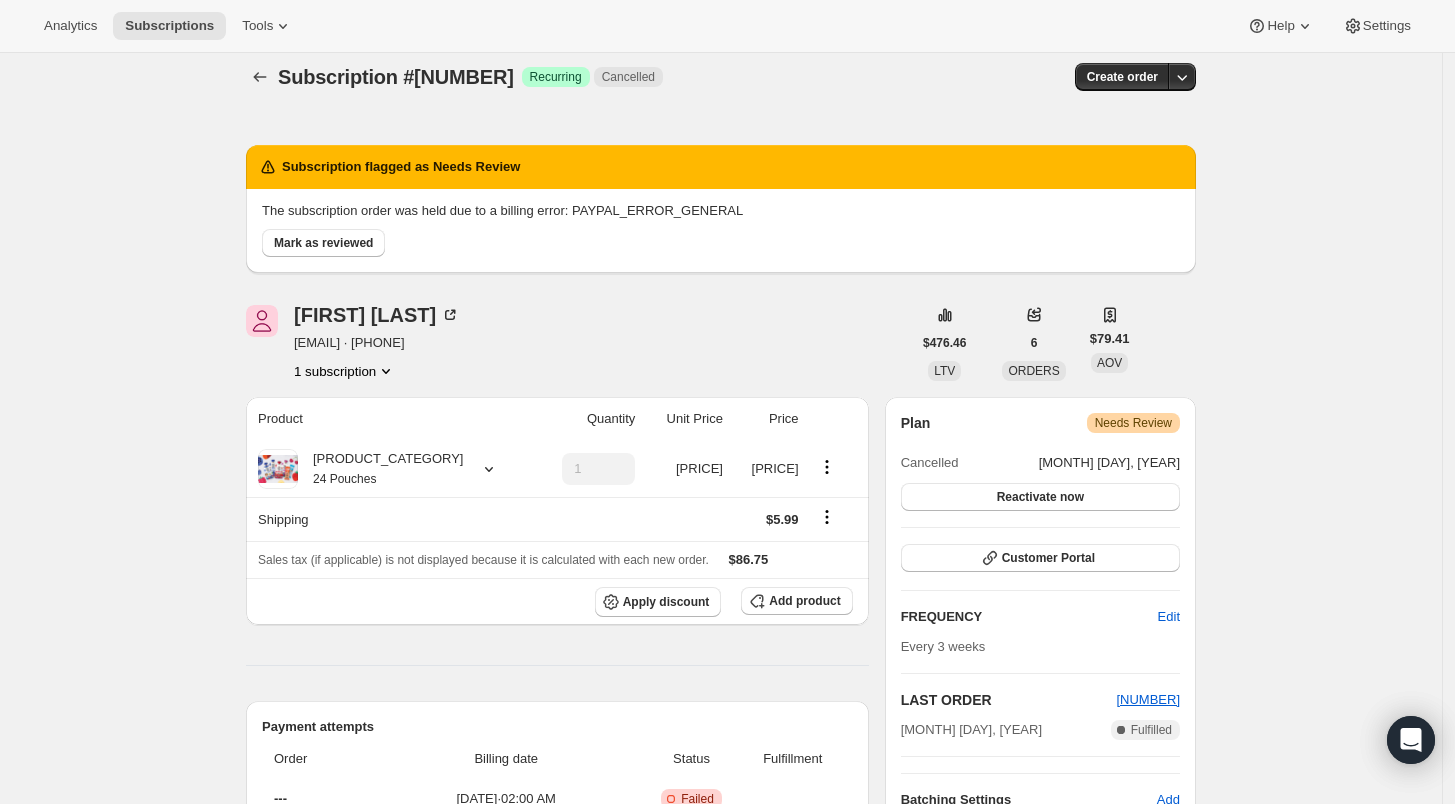 scroll, scrollTop: 0, scrollLeft: 0, axis: both 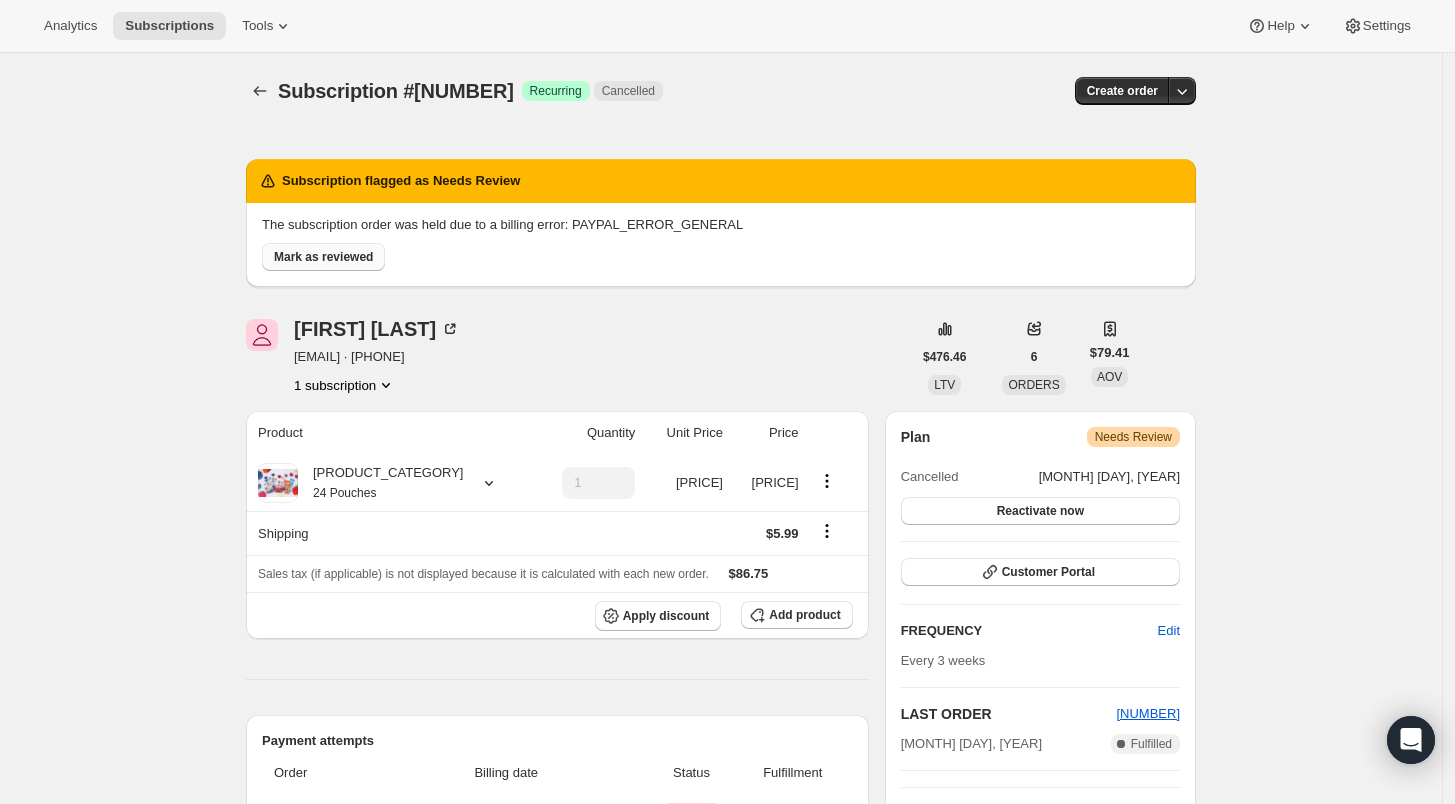 click on "Mark as reviewed" at bounding box center [323, 257] 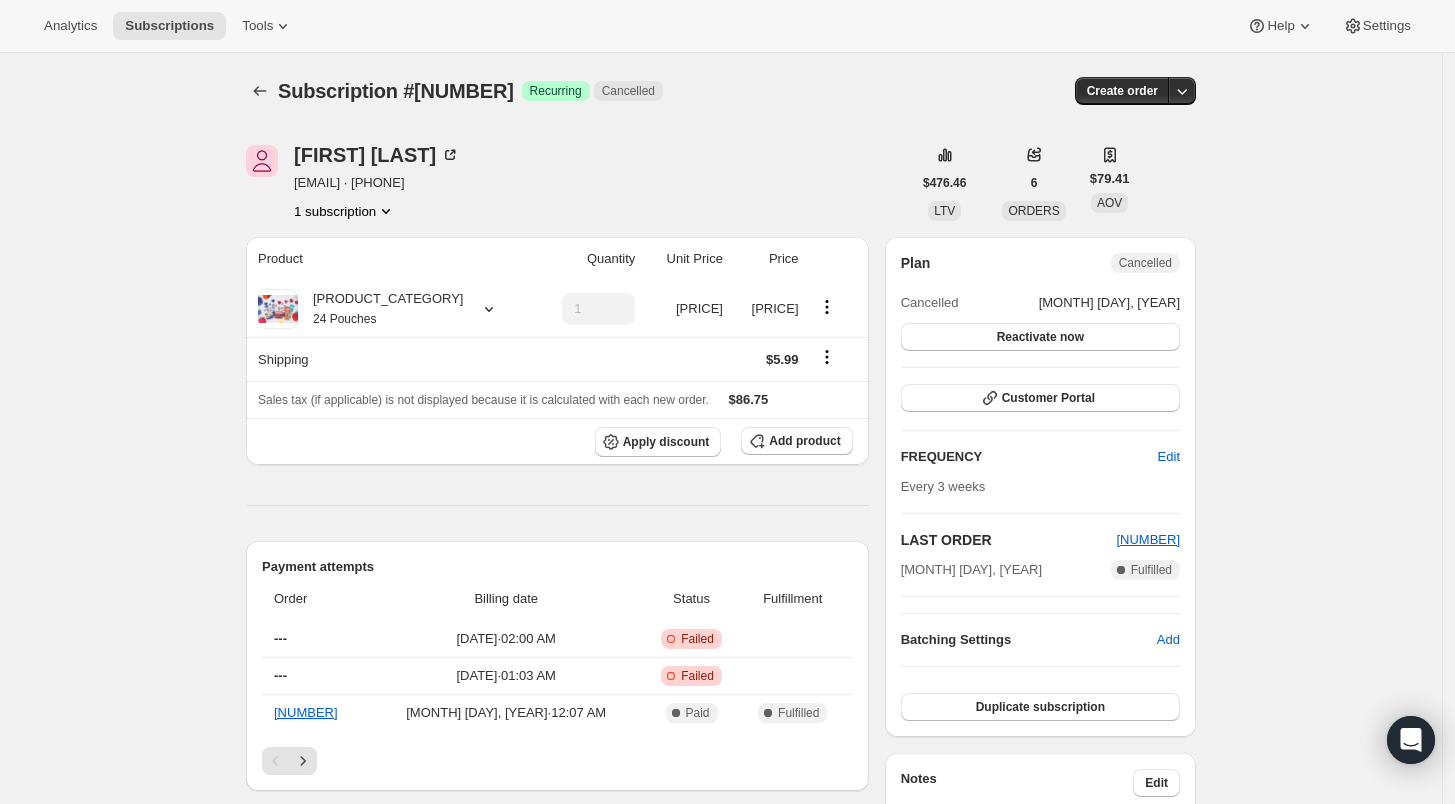 click on "Subscription #[NUMBER]" at bounding box center [396, 91] 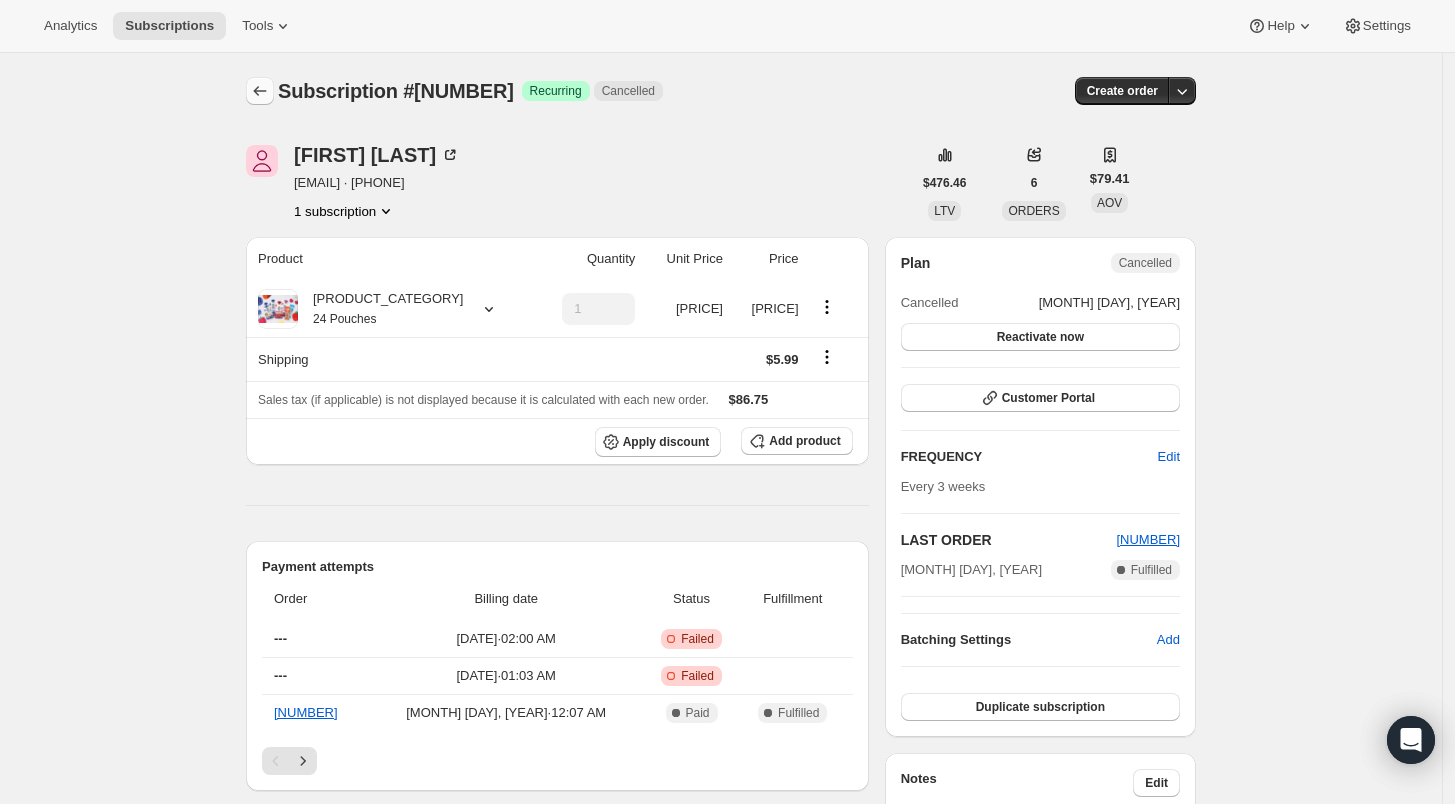 click 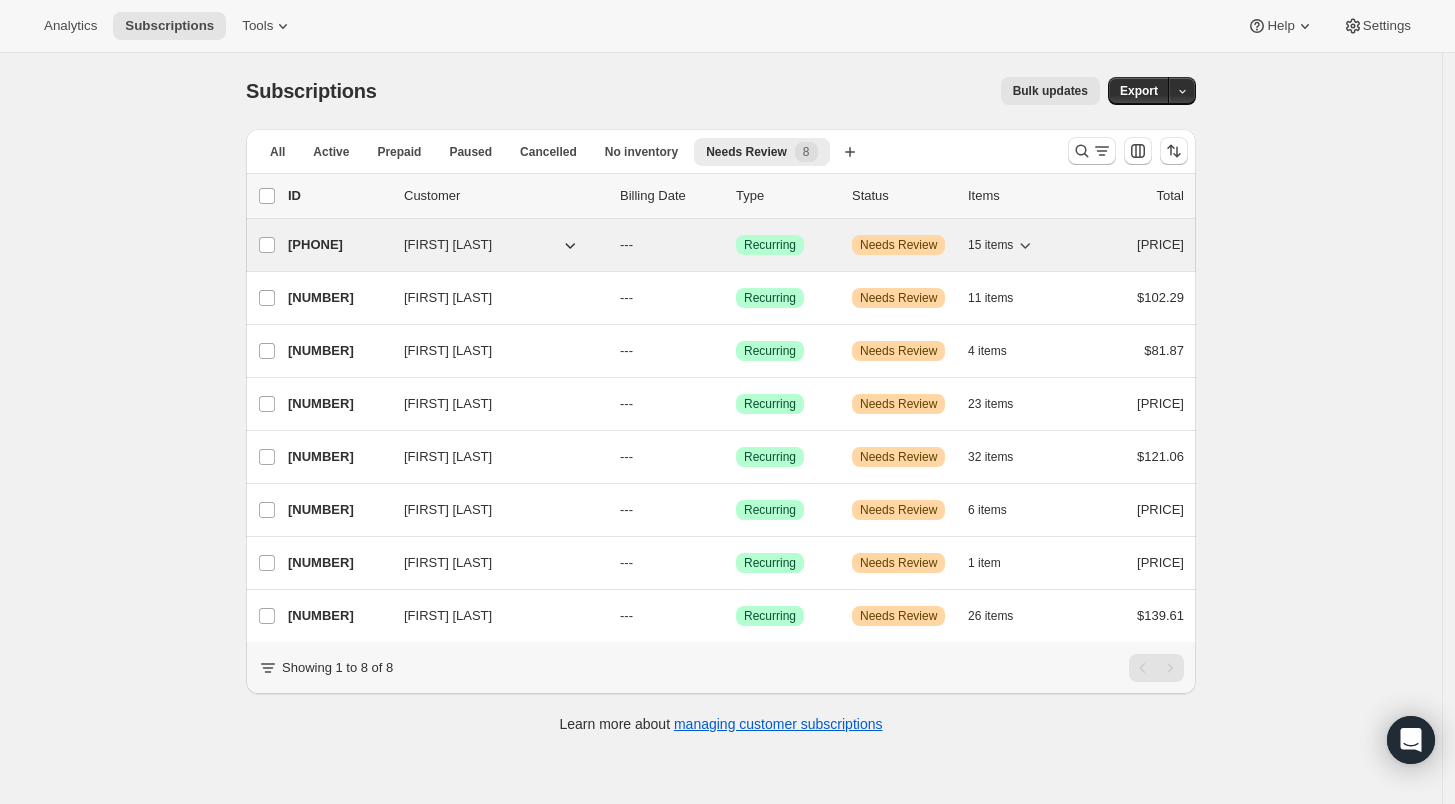 click on "[PHONE]" at bounding box center [338, 245] 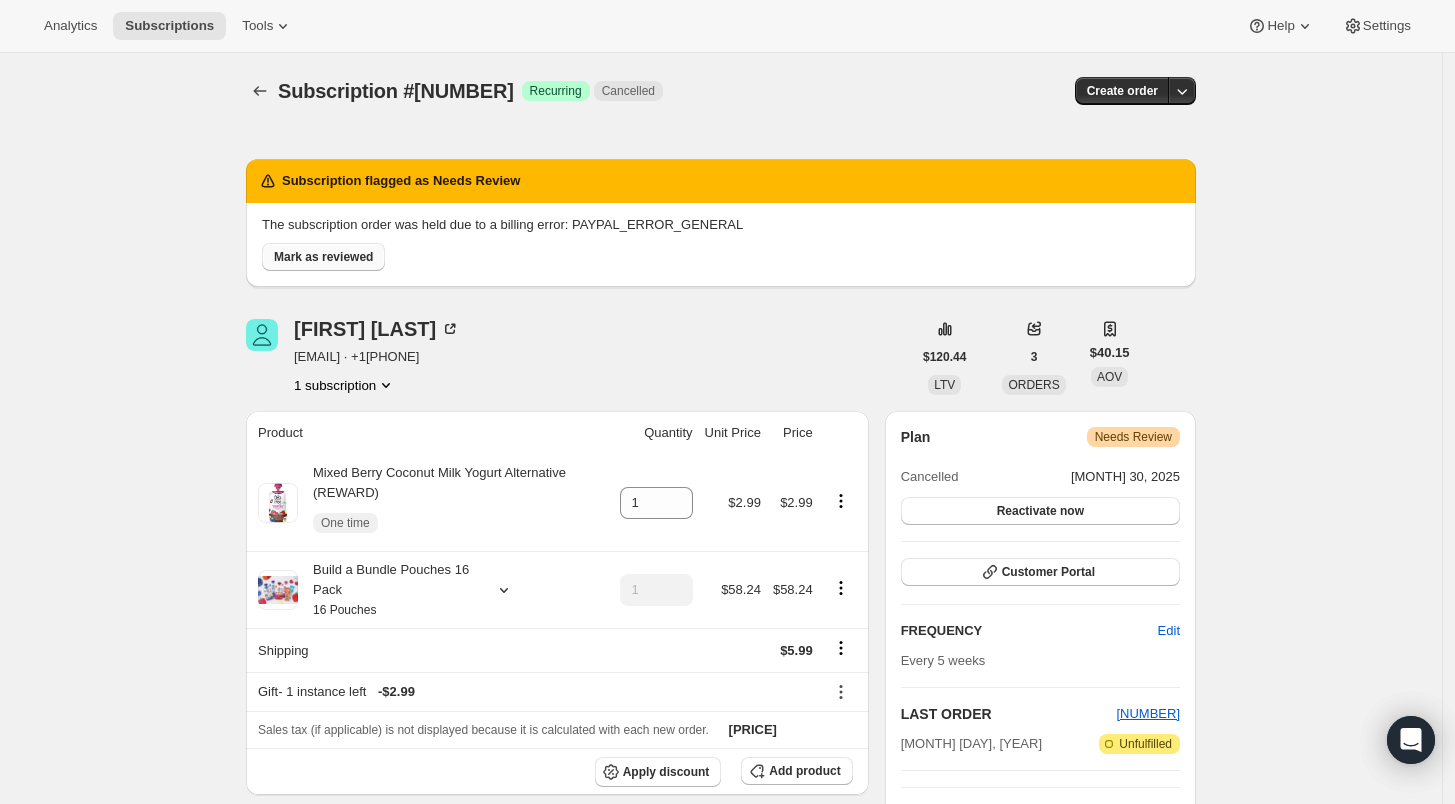 click on "Mark as reviewed" at bounding box center (323, 257) 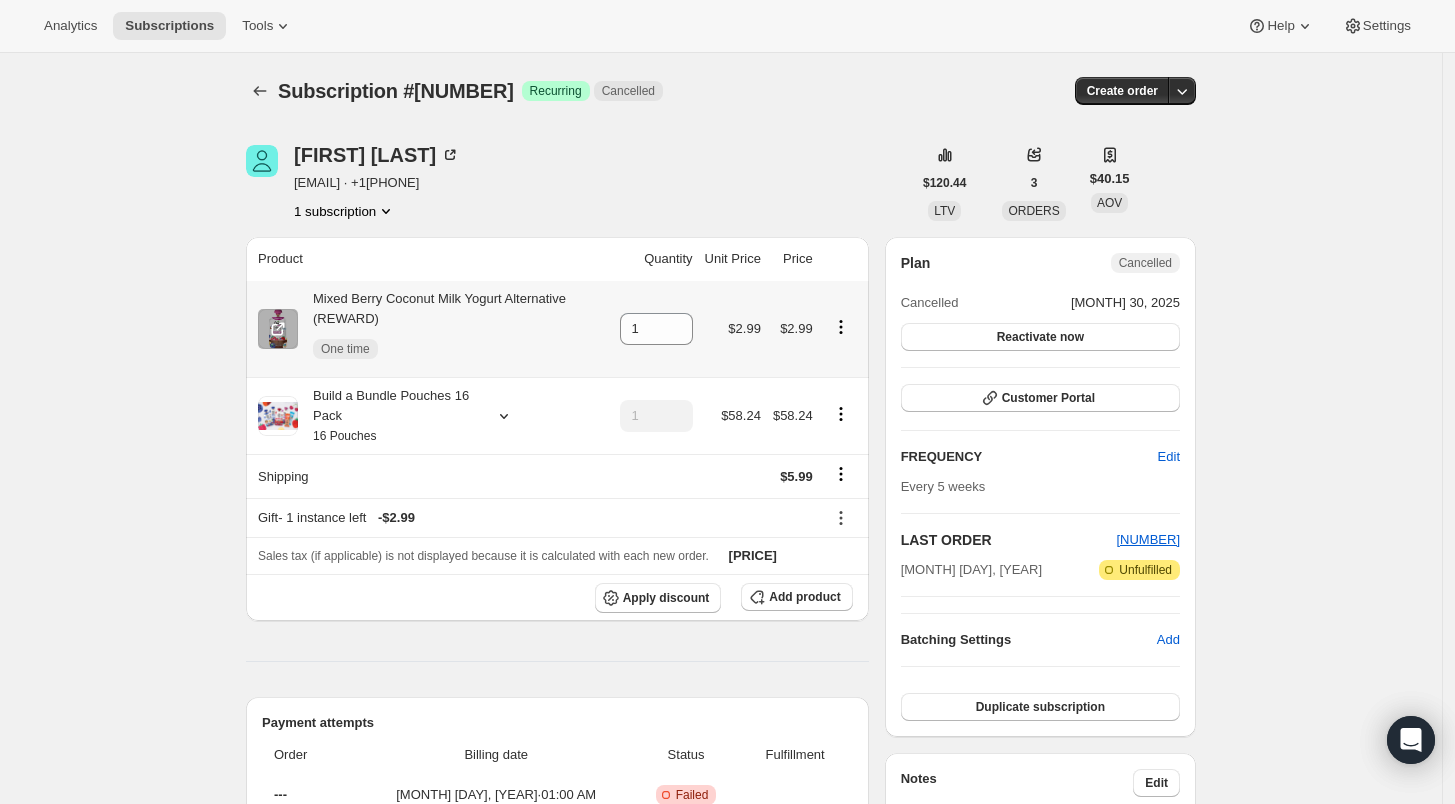 click 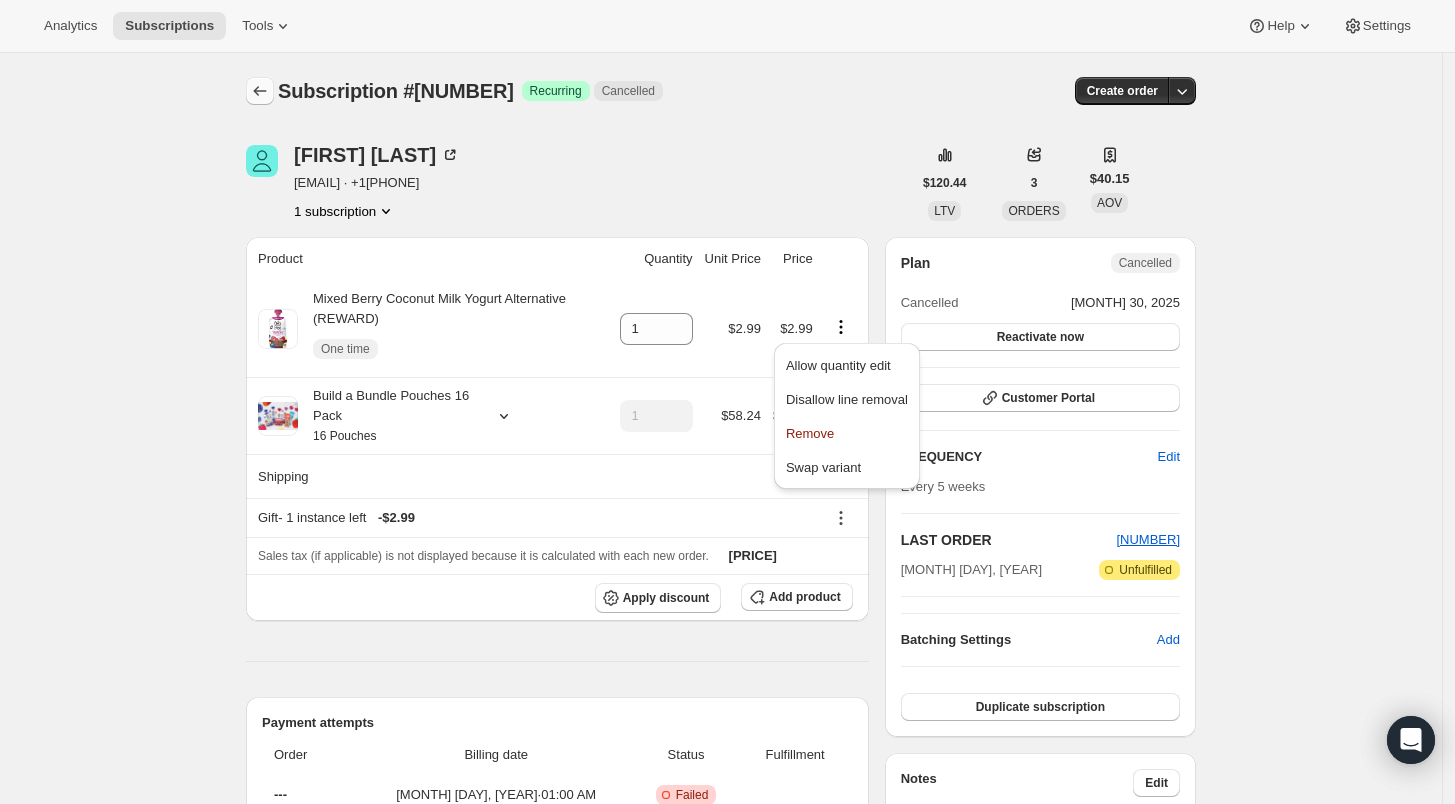 click 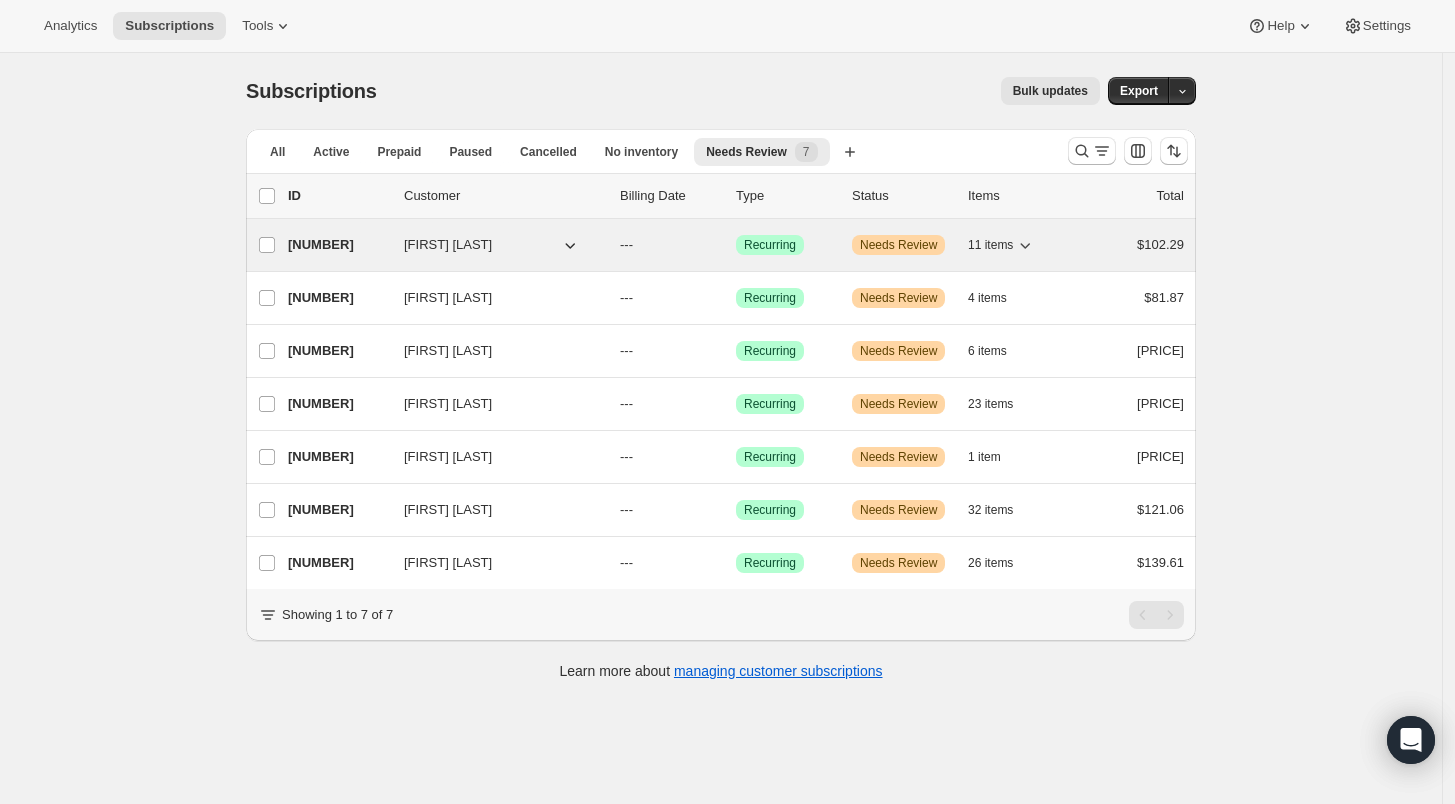 click on "[NUMBER] [LAST] --- Success Recurring Warning Needs Review [NUMBER] items [PRICE]" at bounding box center [736, 245] 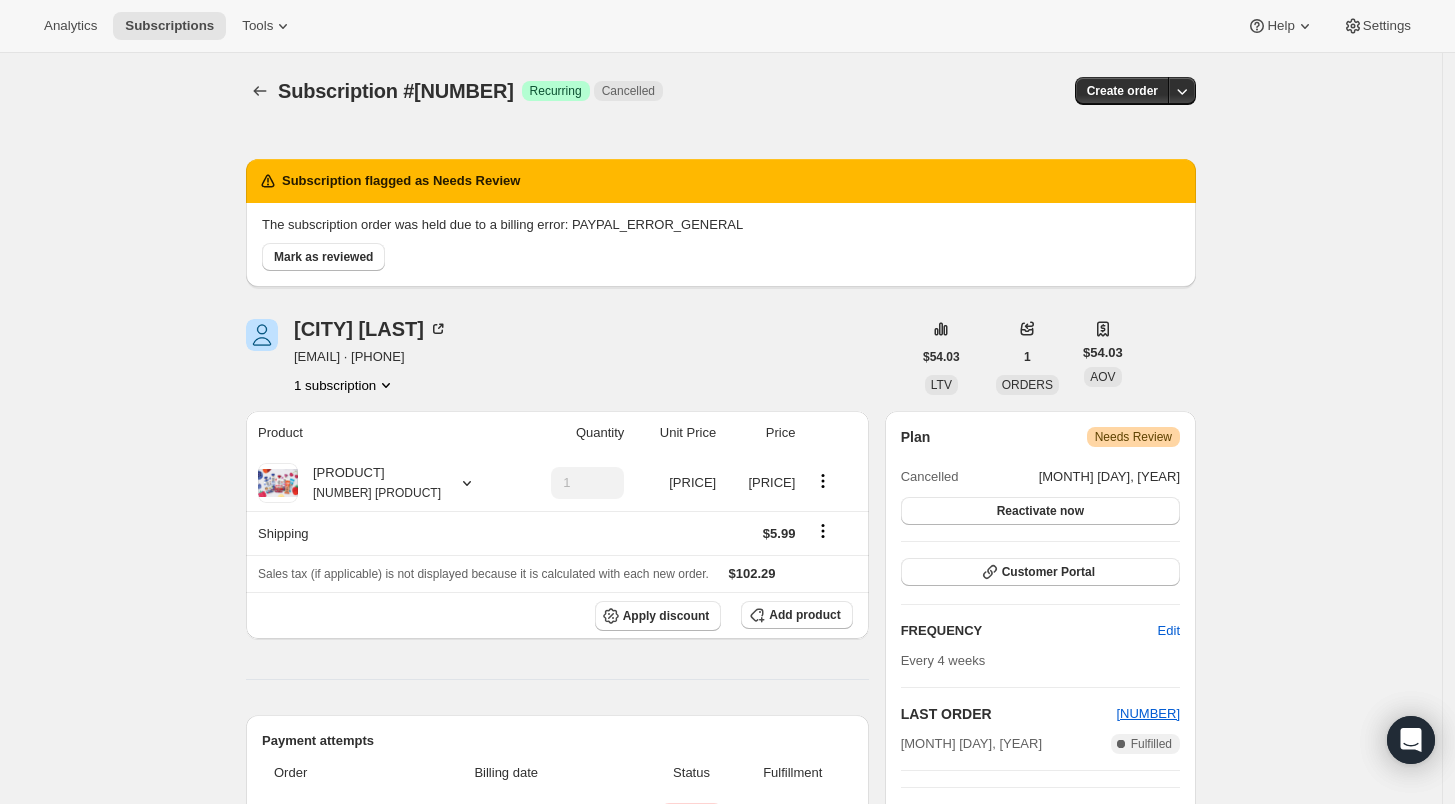 click on "Mark as reviewed" at bounding box center (323, 257) 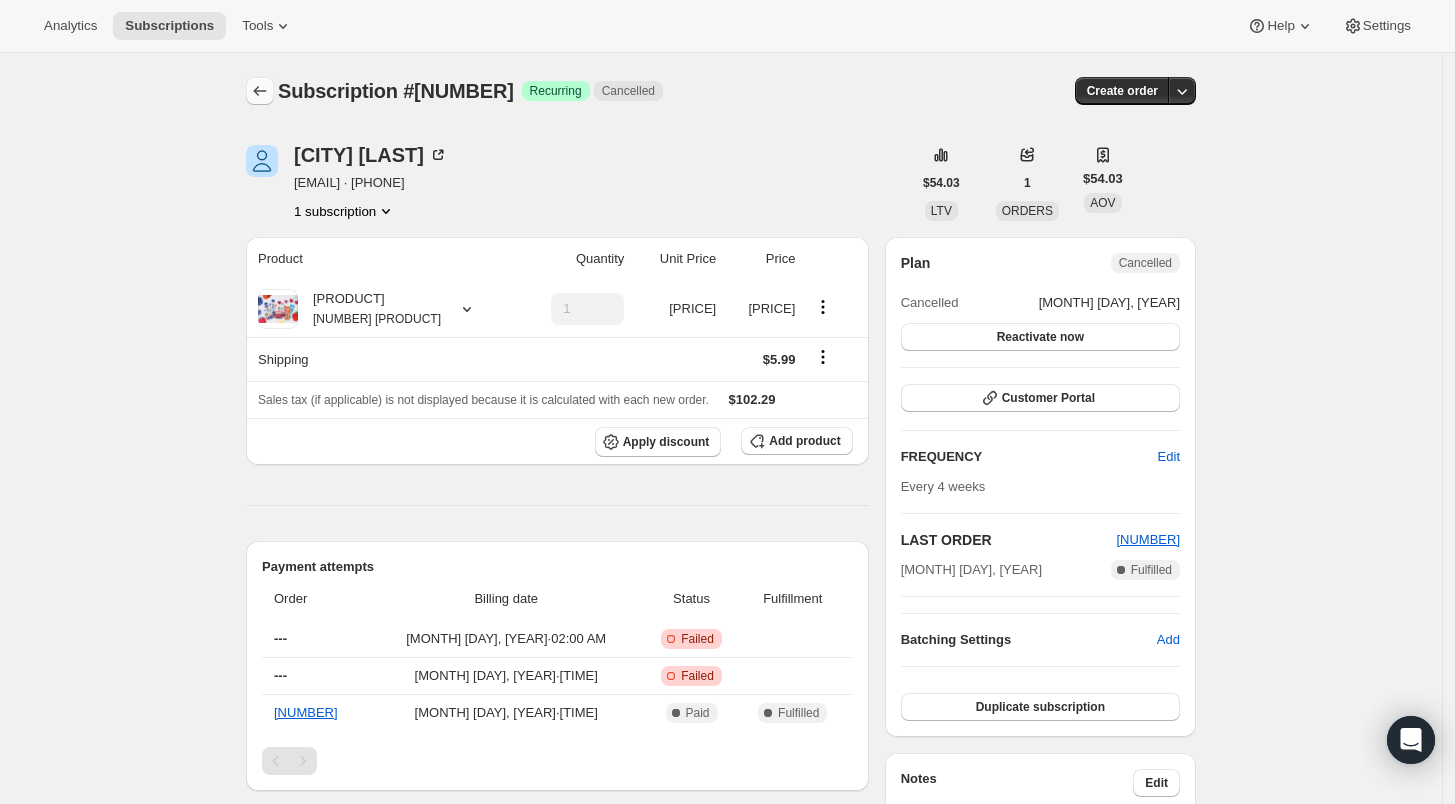 click 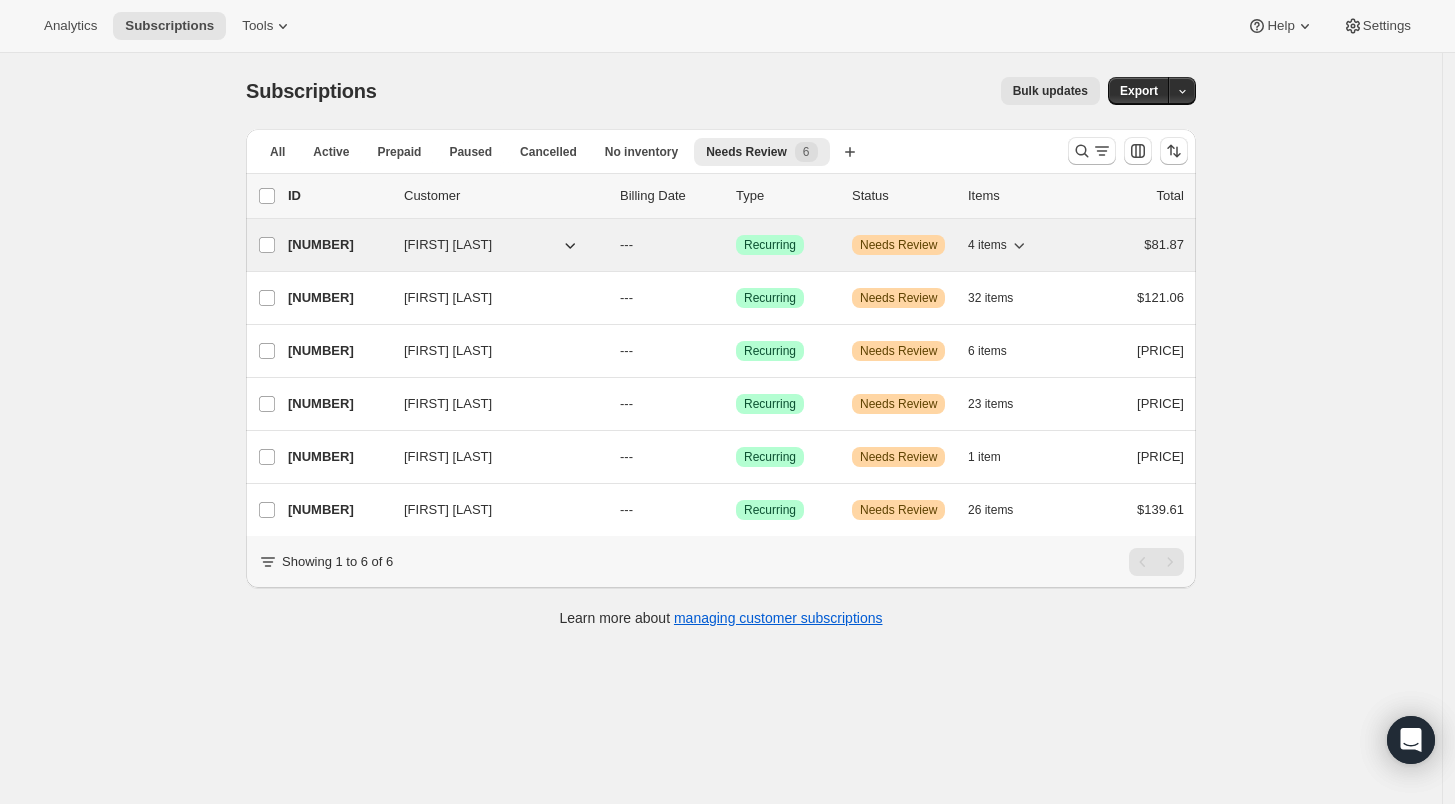 click on "[NUMBER]" at bounding box center (338, 245) 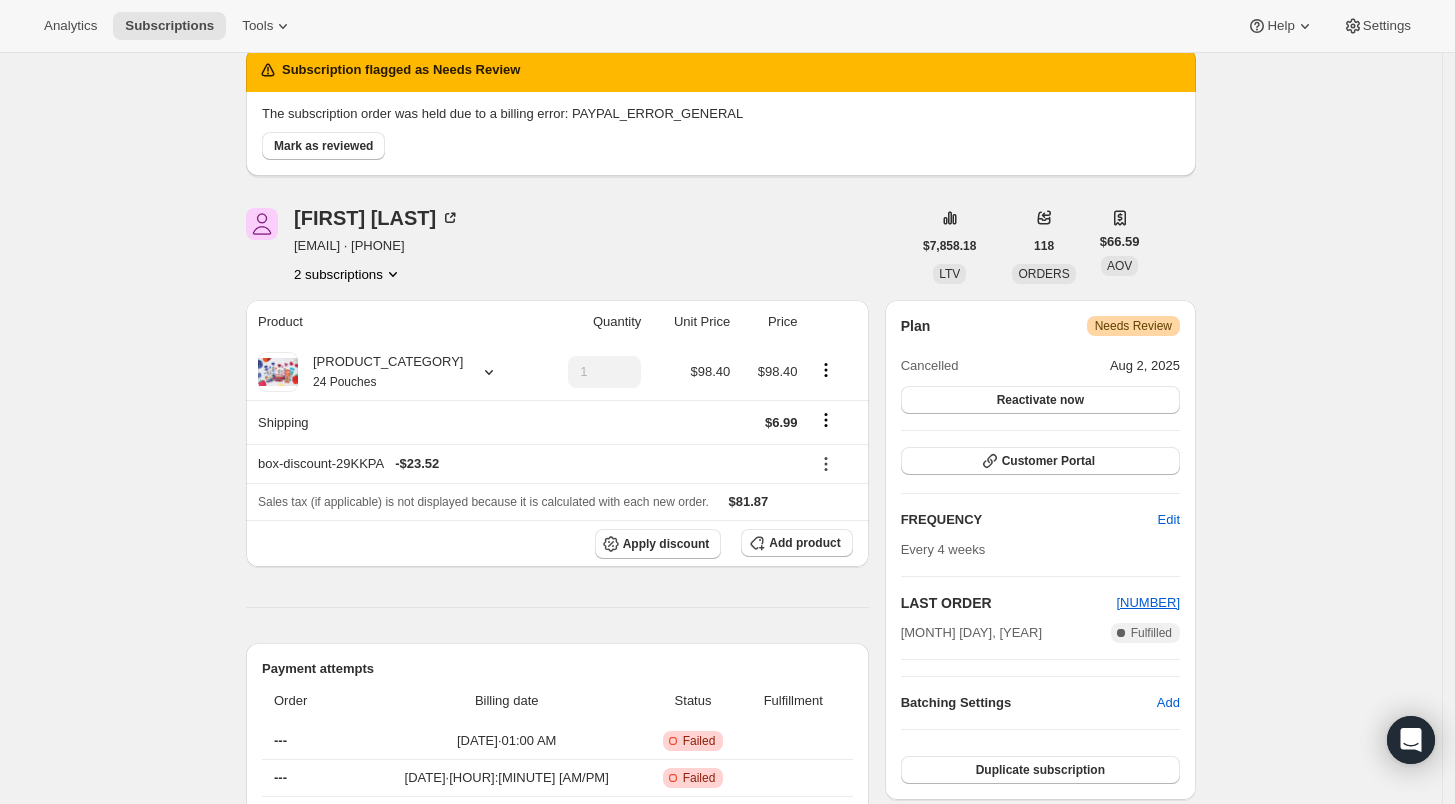 scroll, scrollTop: 0, scrollLeft: 0, axis: both 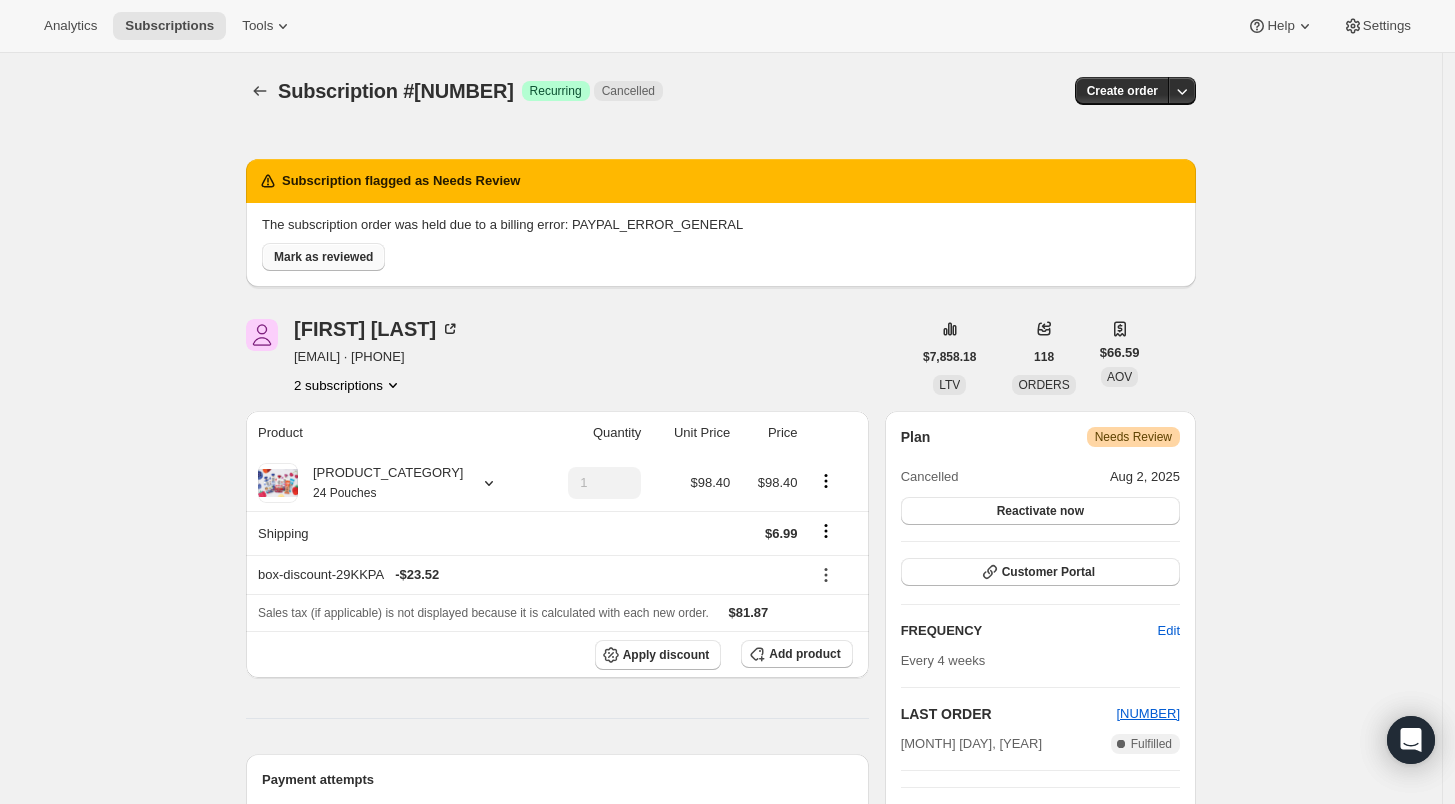 click on "Mark as reviewed" at bounding box center (323, 257) 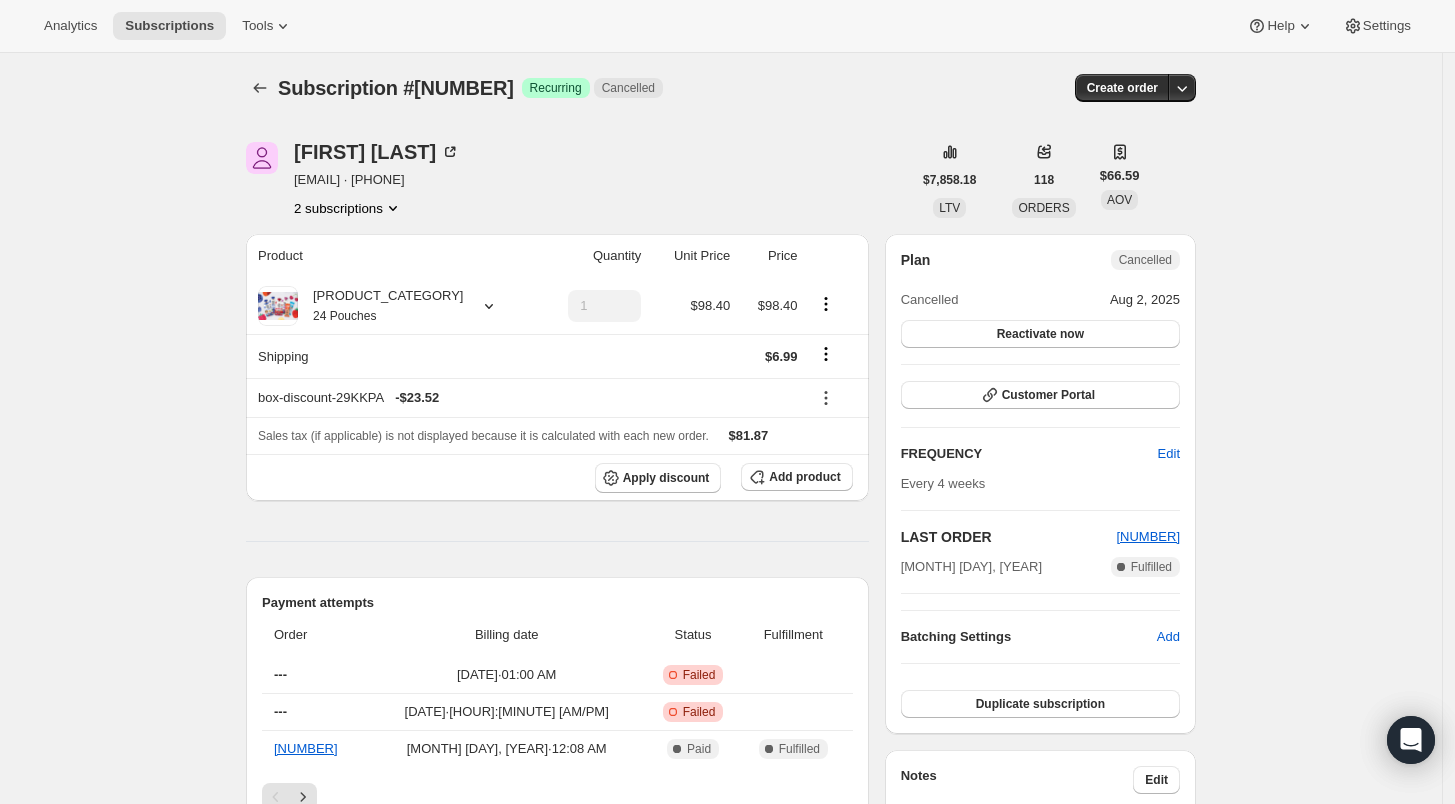 scroll, scrollTop: 0, scrollLeft: 0, axis: both 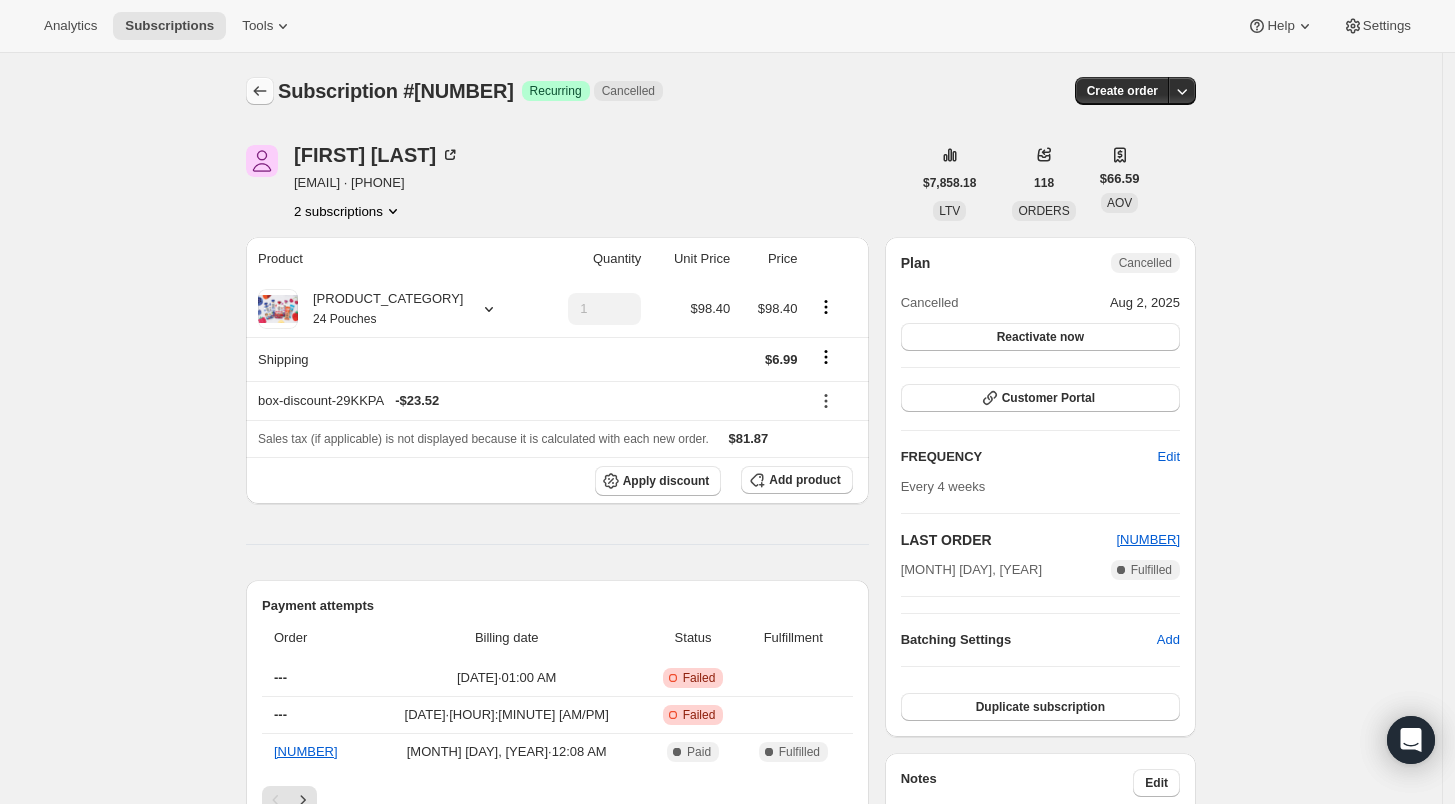 click 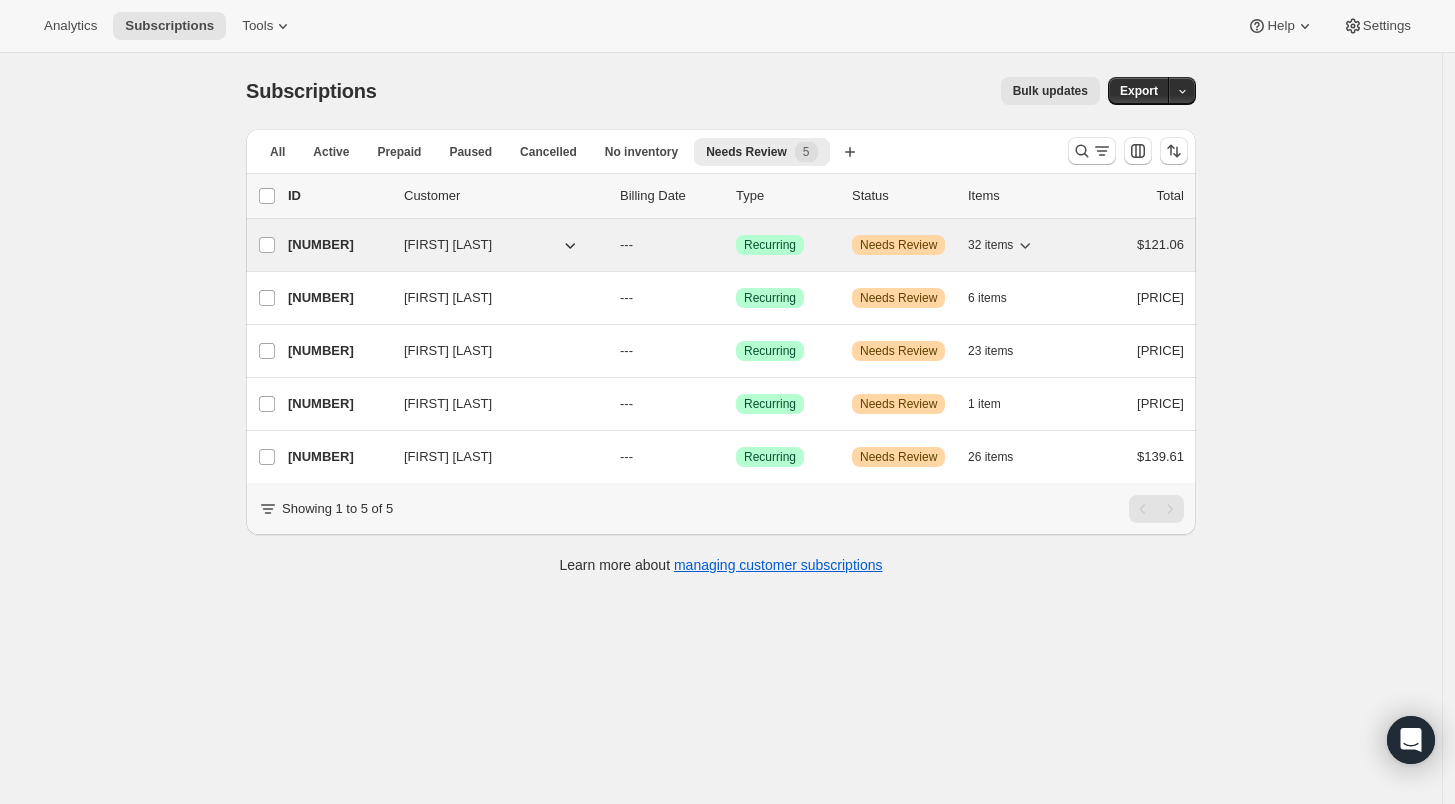click on "[NUMBER]" at bounding box center [338, 245] 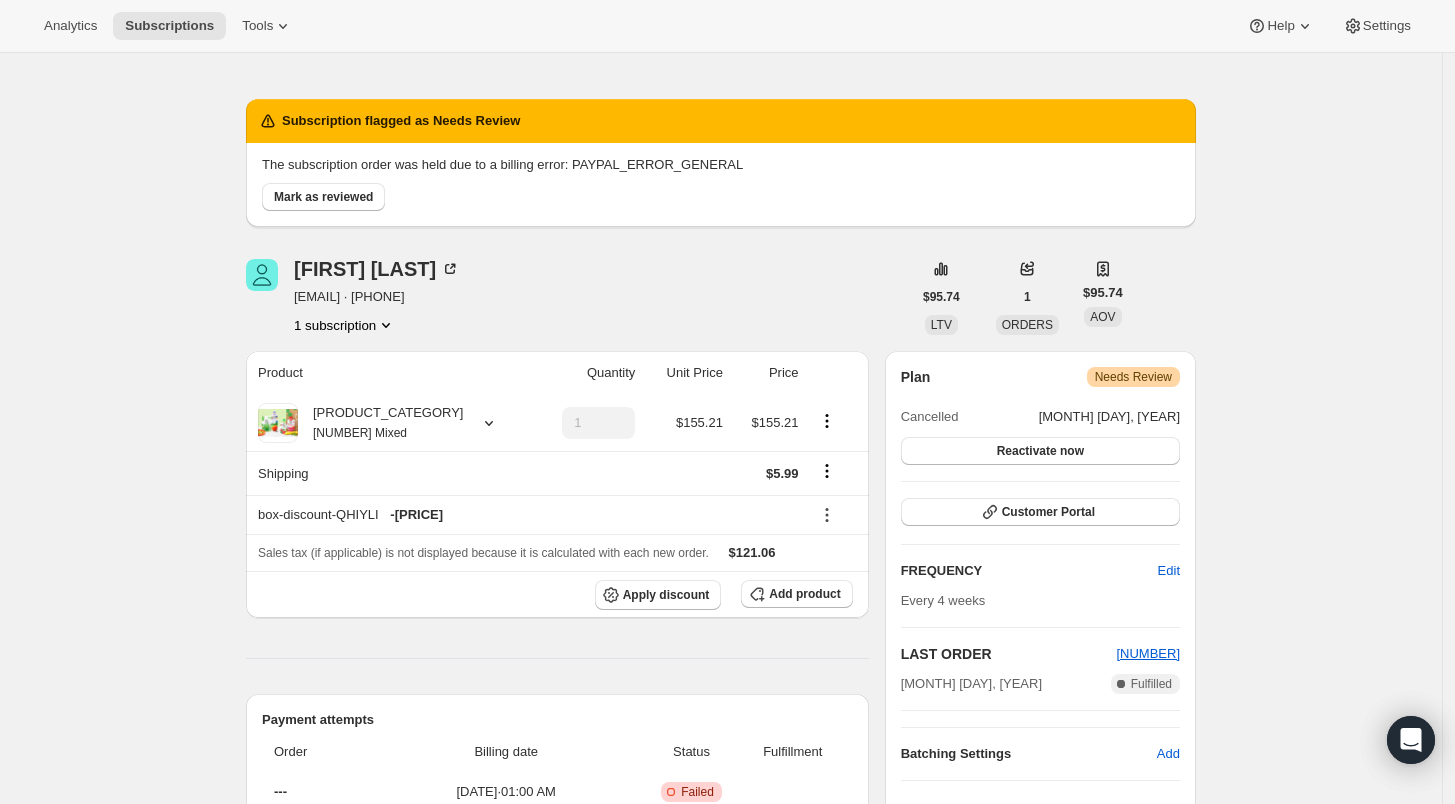 scroll, scrollTop: 0, scrollLeft: 0, axis: both 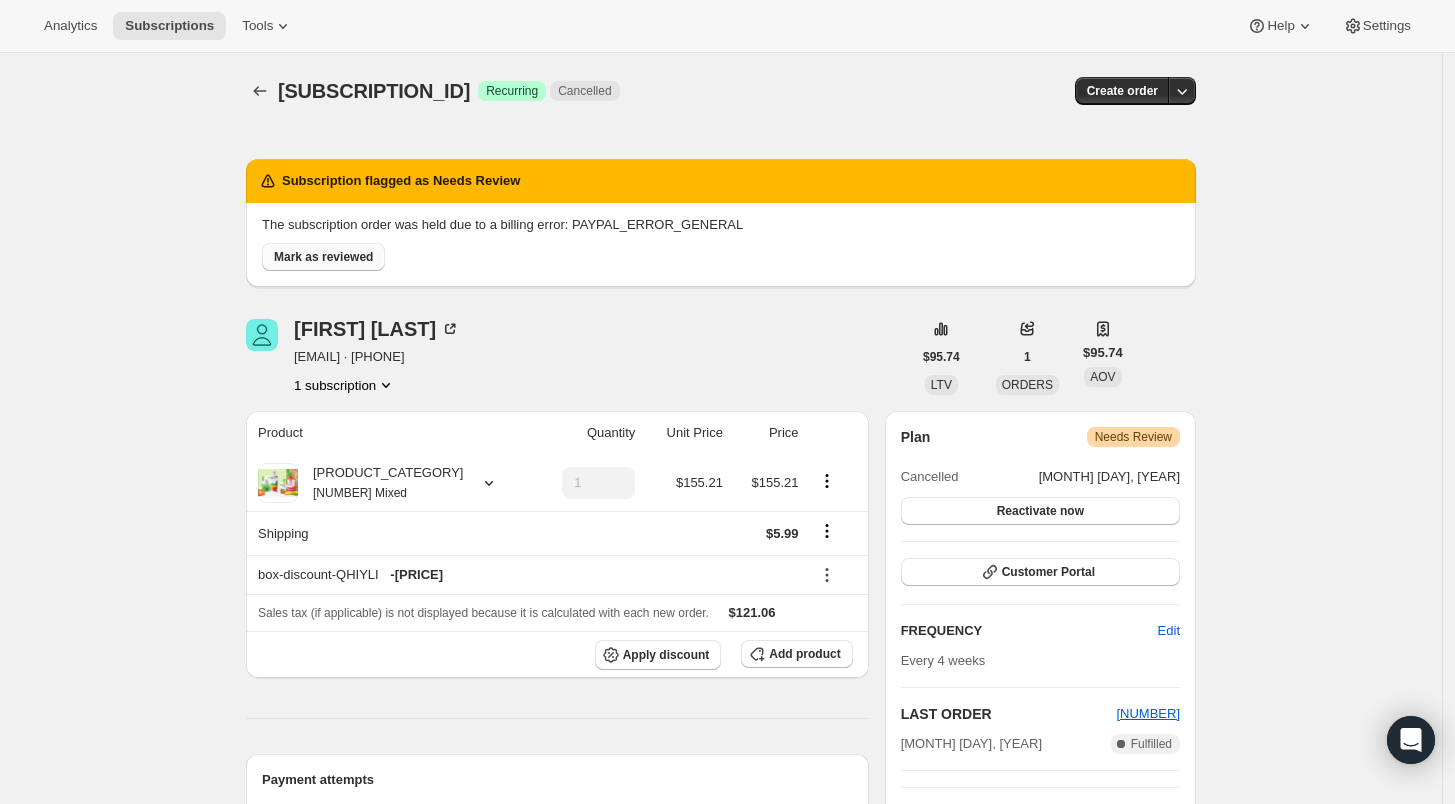 click on "Mark as reviewed" at bounding box center [323, 257] 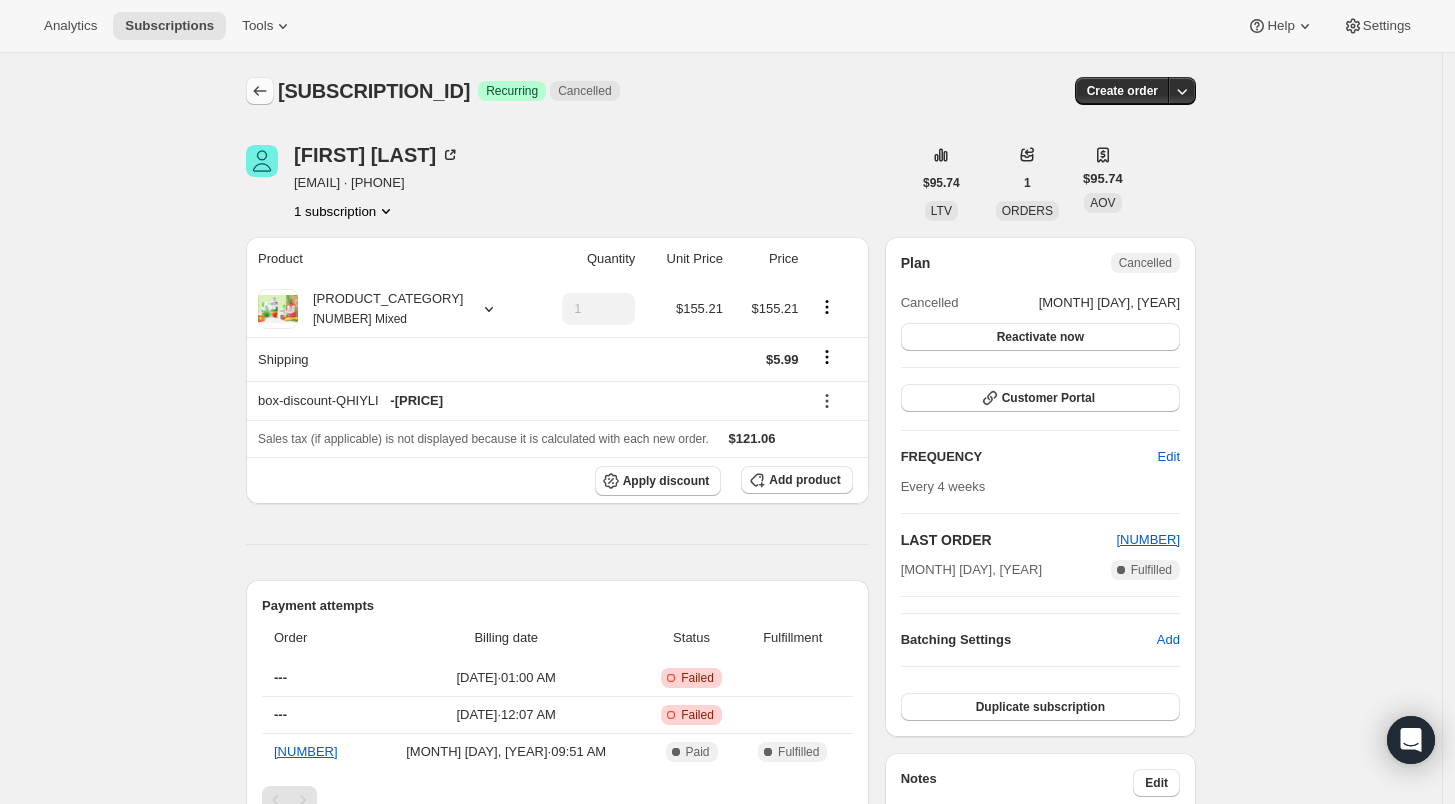 click 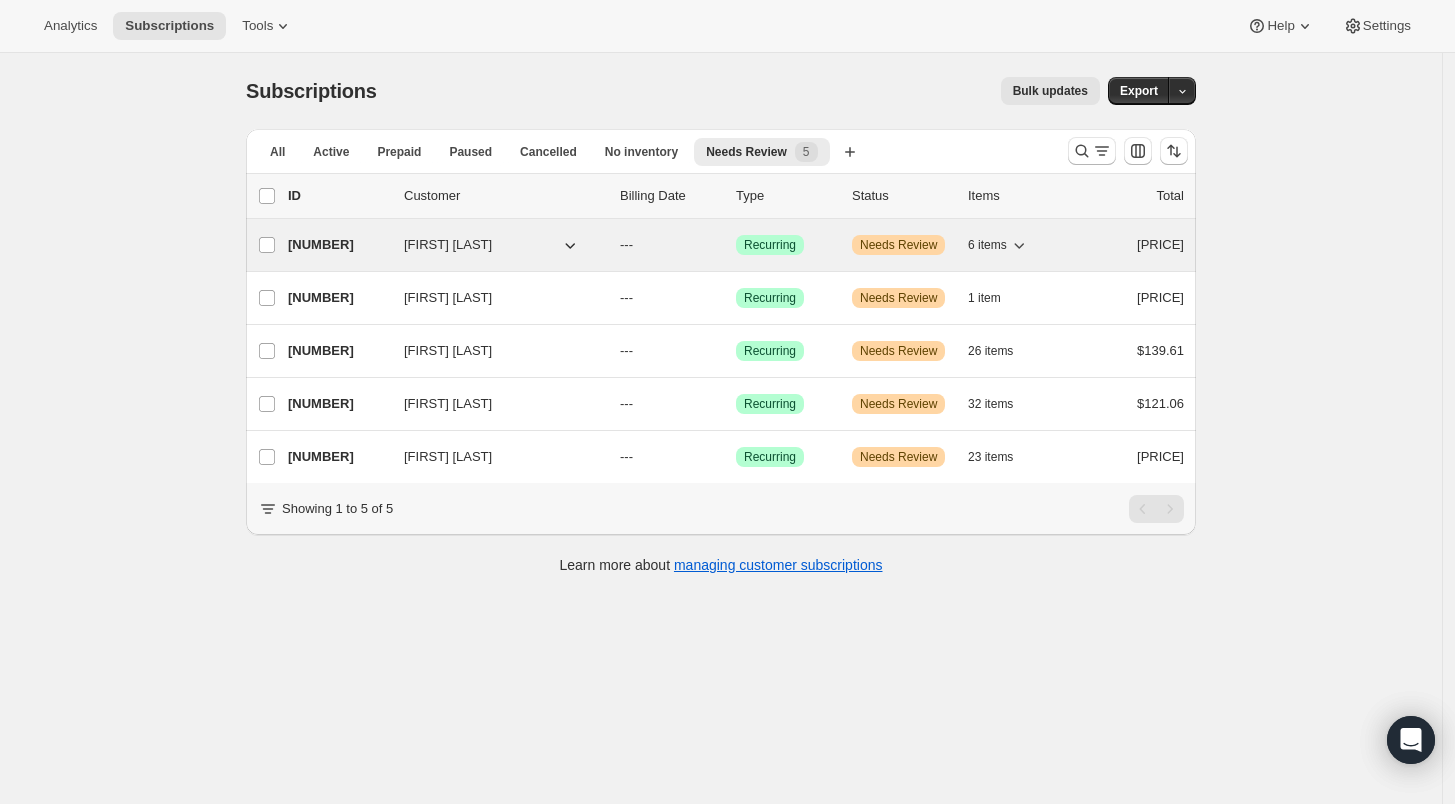 click on "[NUMBER]" at bounding box center (338, 245) 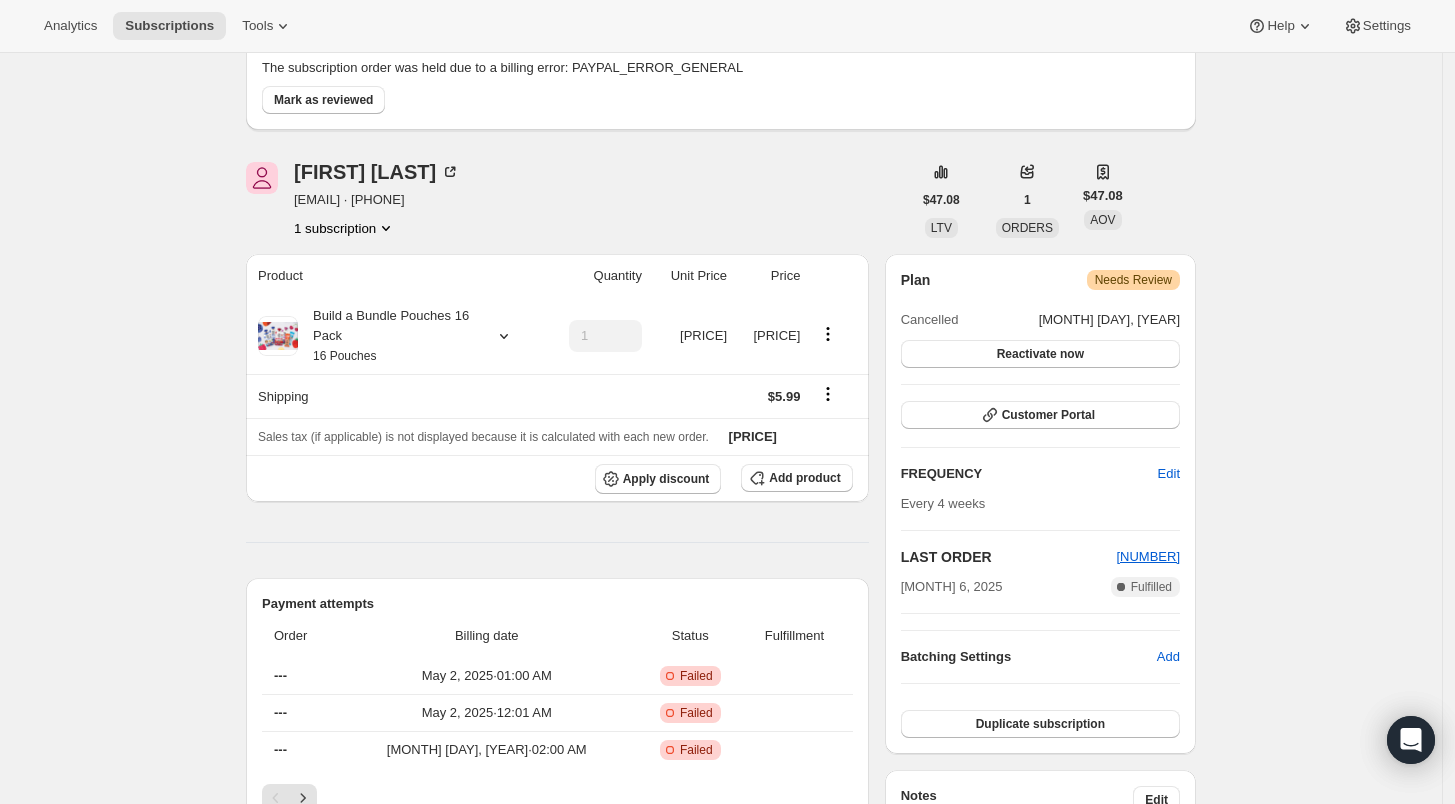 scroll, scrollTop: 0, scrollLeft: 0, axis: both 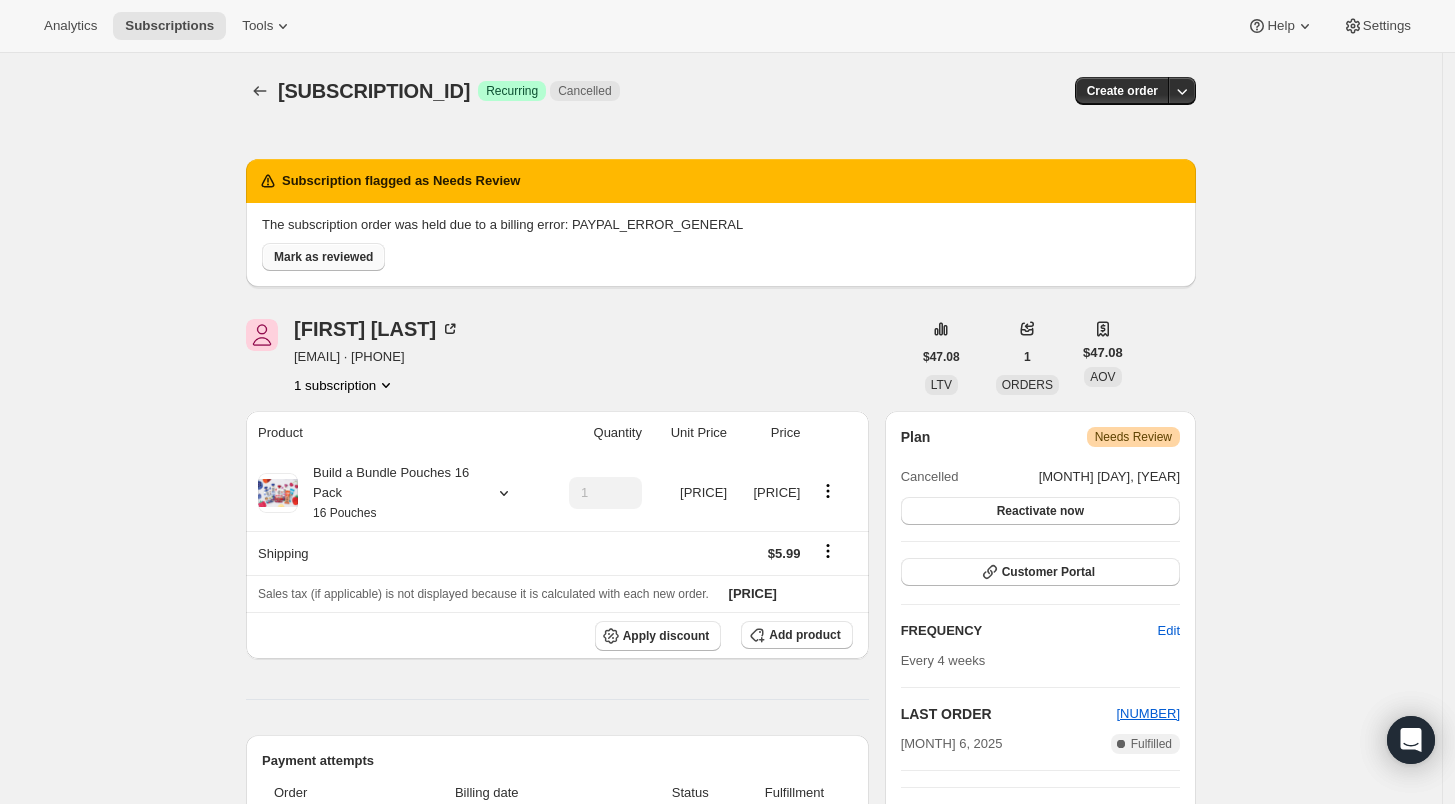 click on "Mark as reviewed" at bounding box center [323, 257] 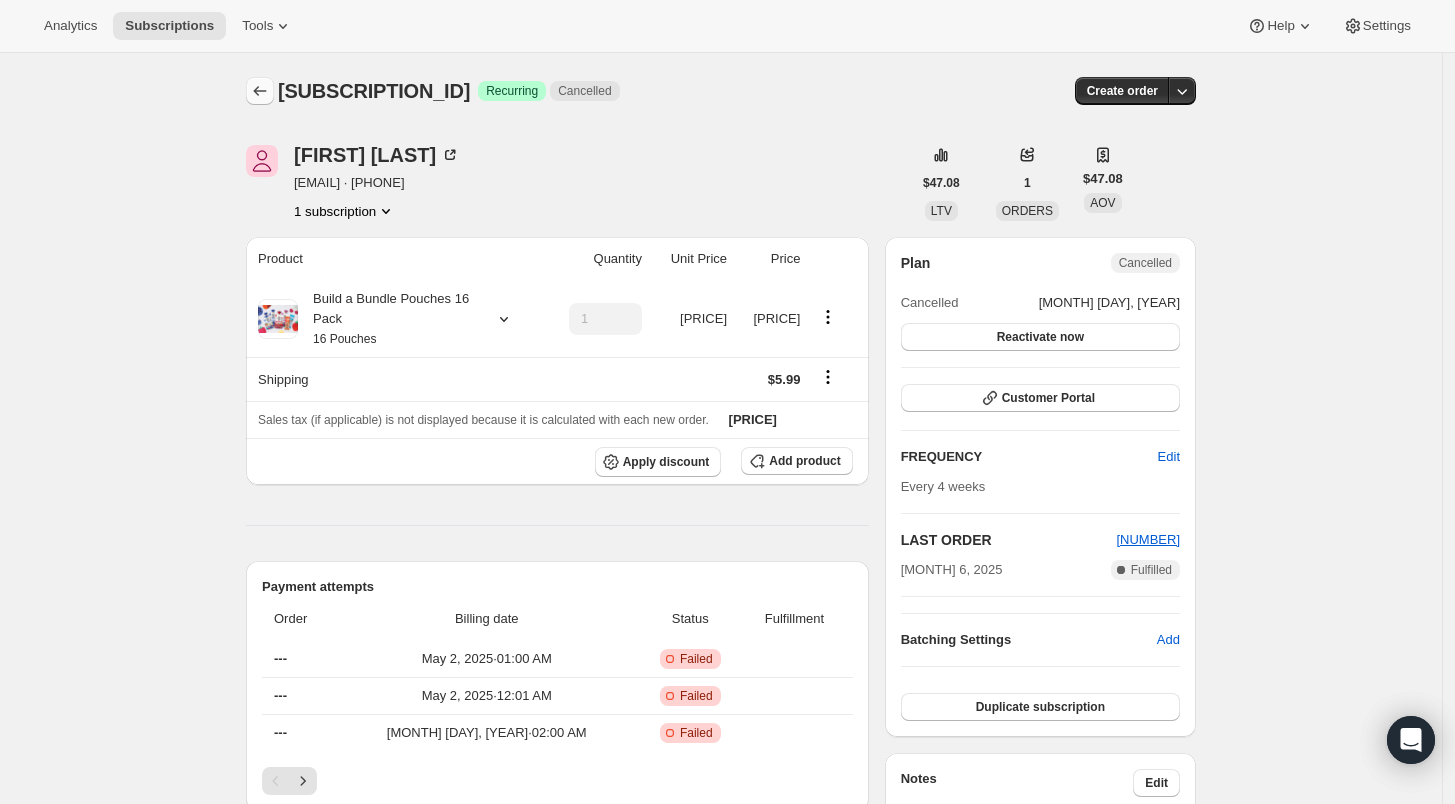 click 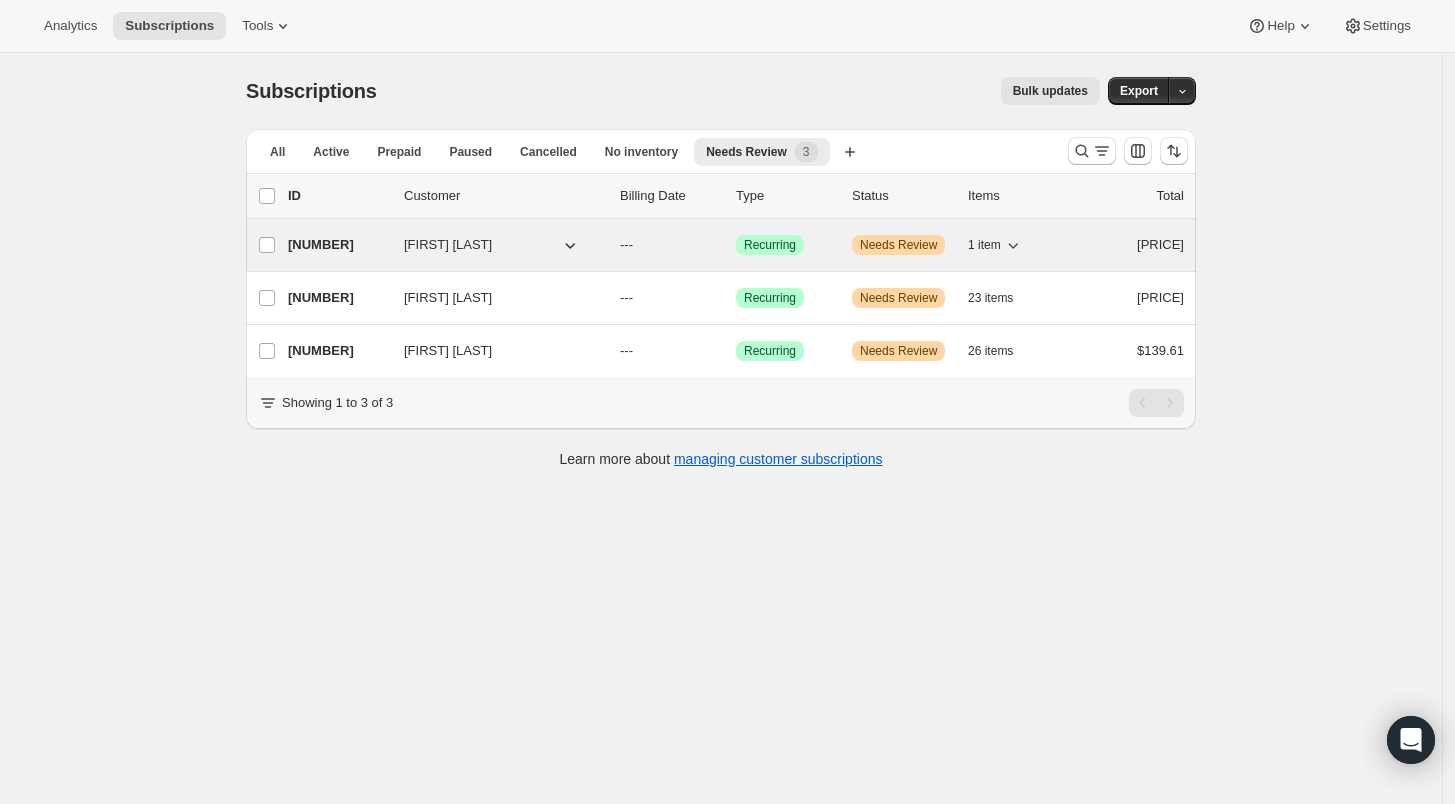 click on "[NUMBER]" at bounding box center [338, 245] 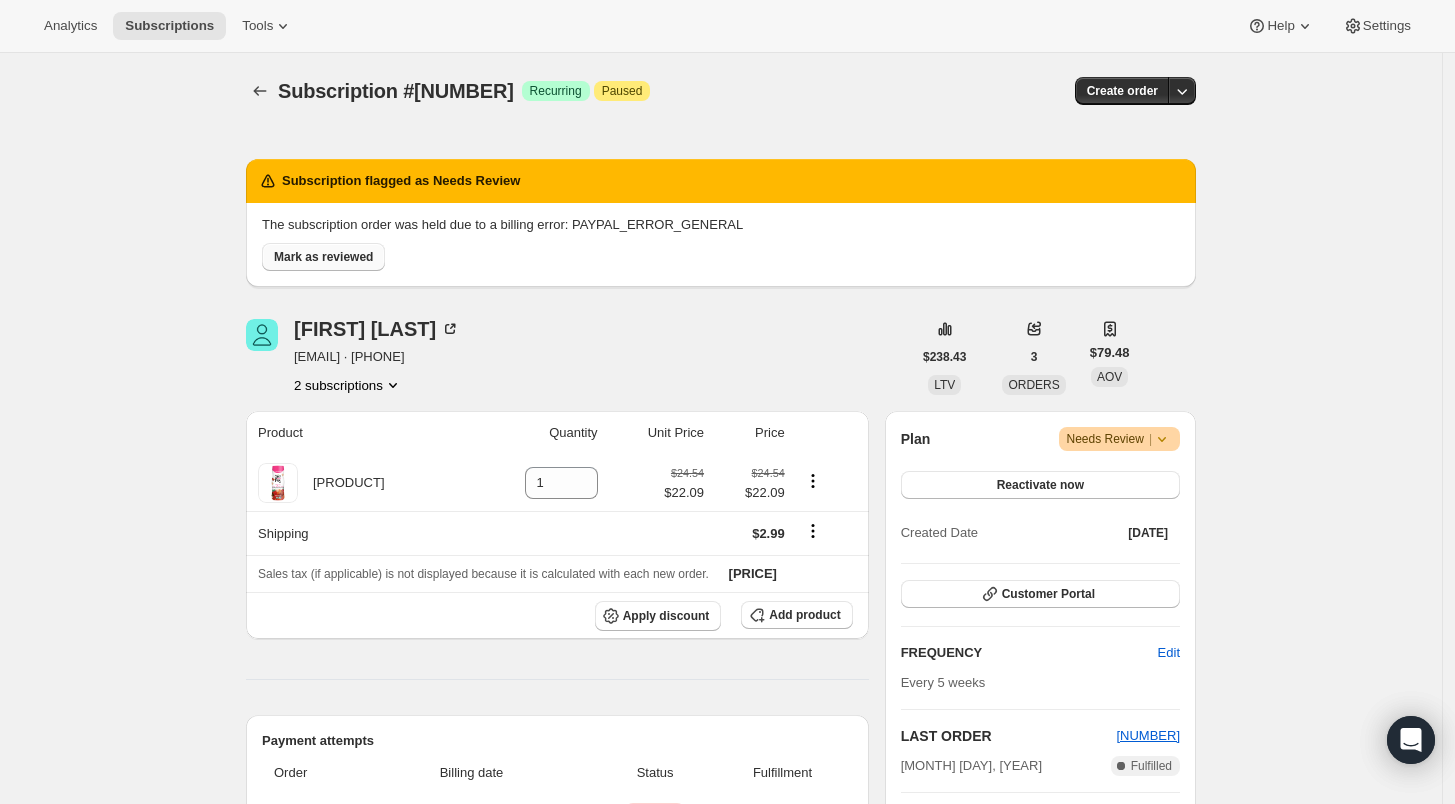 click on "Mark as reviewed" at bounding box center [323, 257] 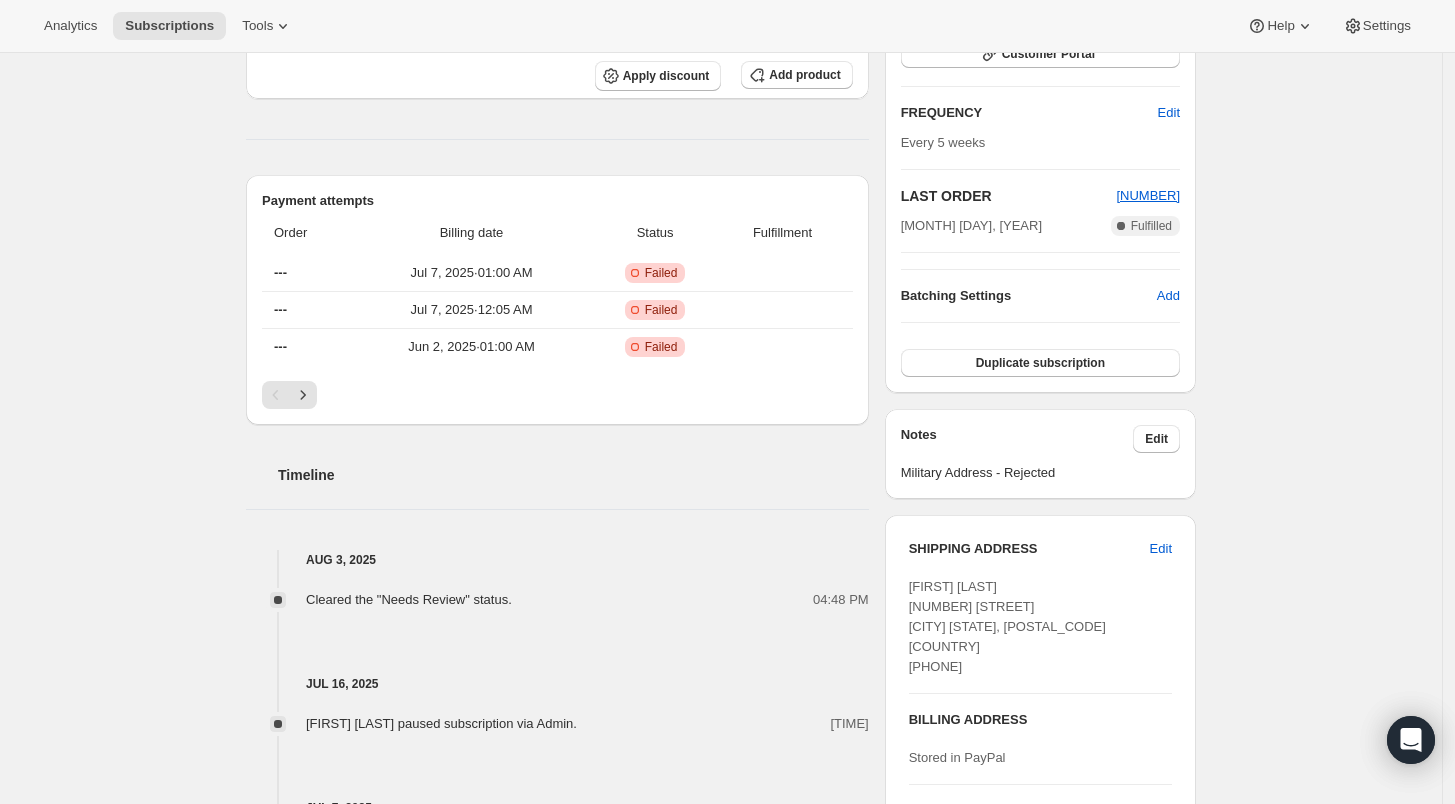 scroll, scrollTop: 333, scrollLeft: 0, axis: vertical 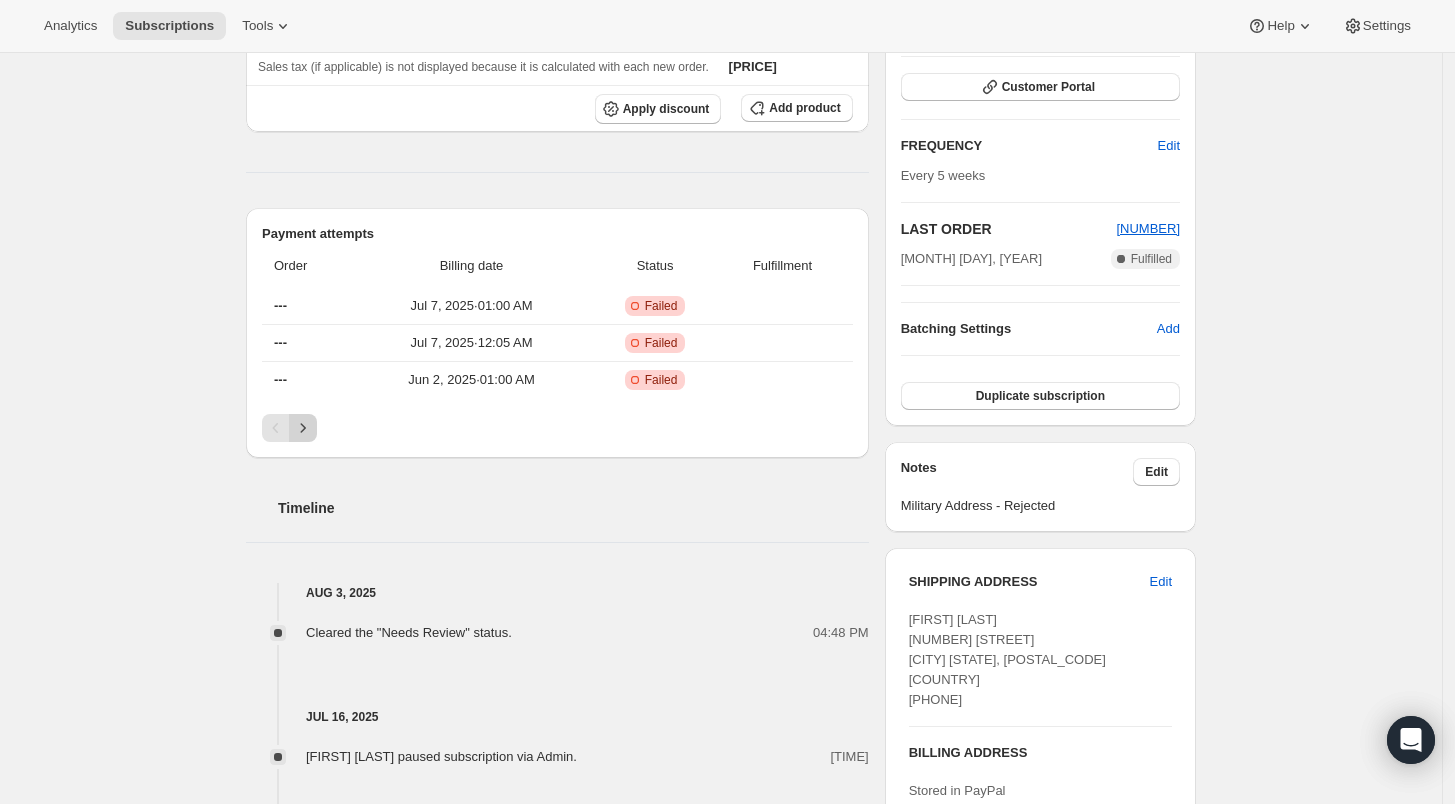 click 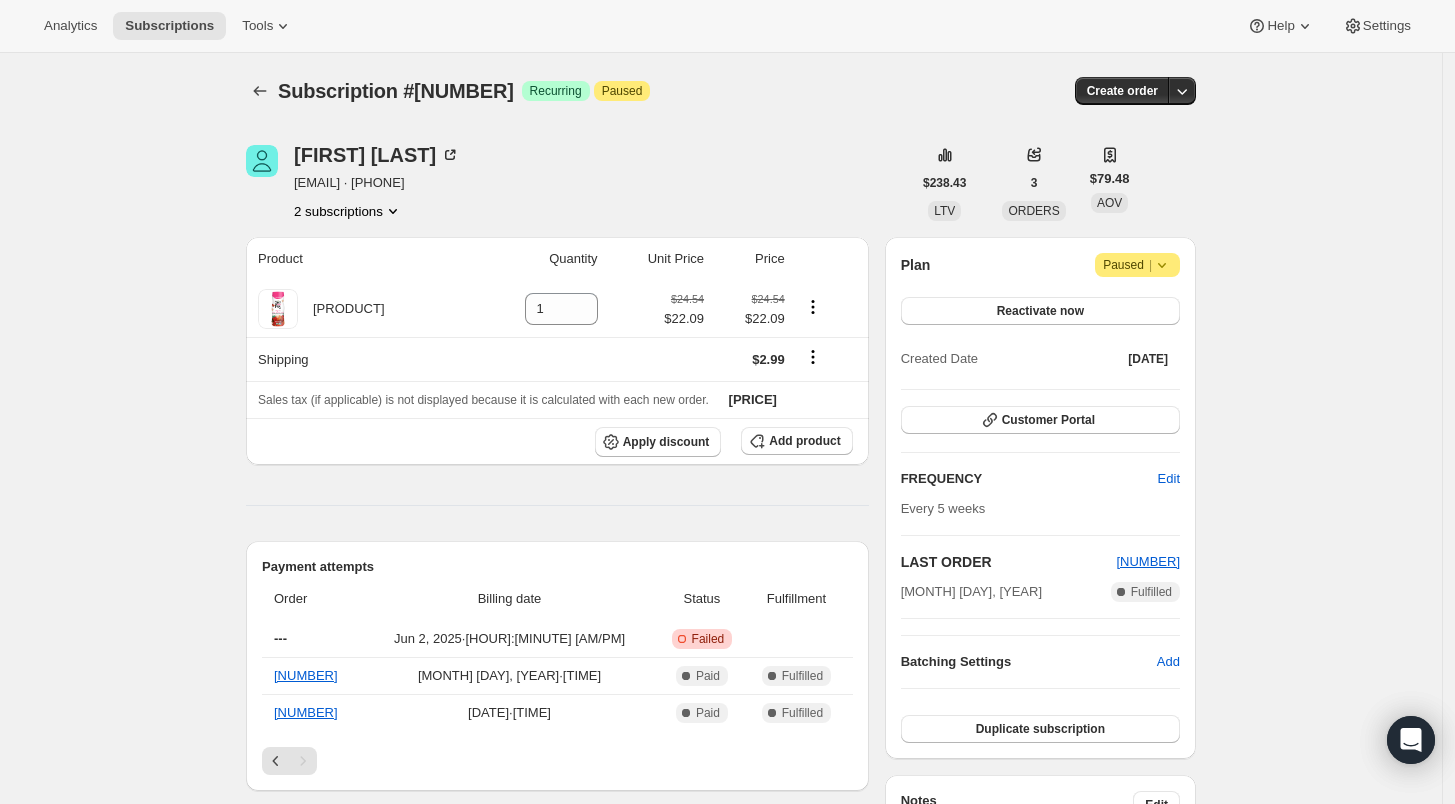 scroll, scrollTop: 0, scrollLeft: 0, axis: both 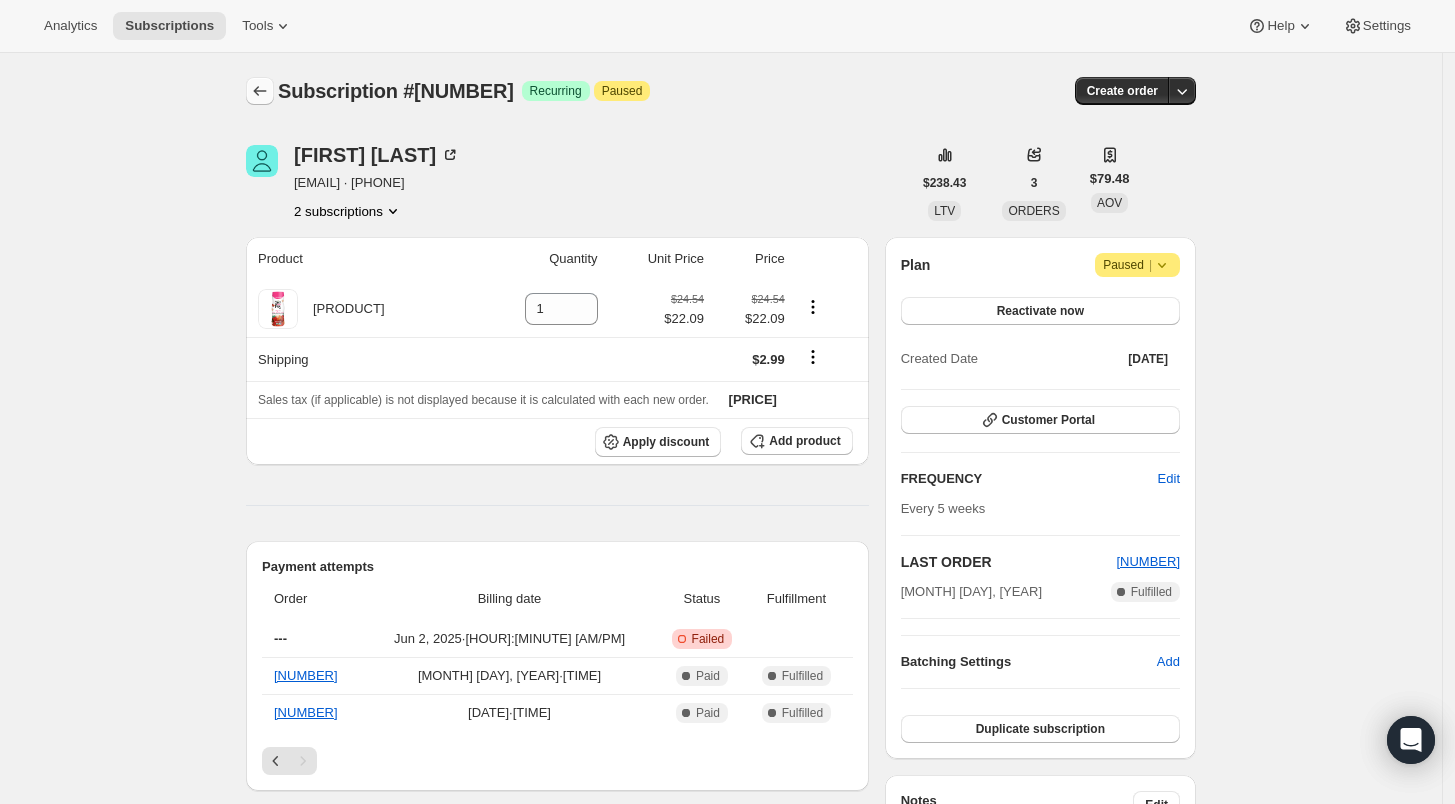 click 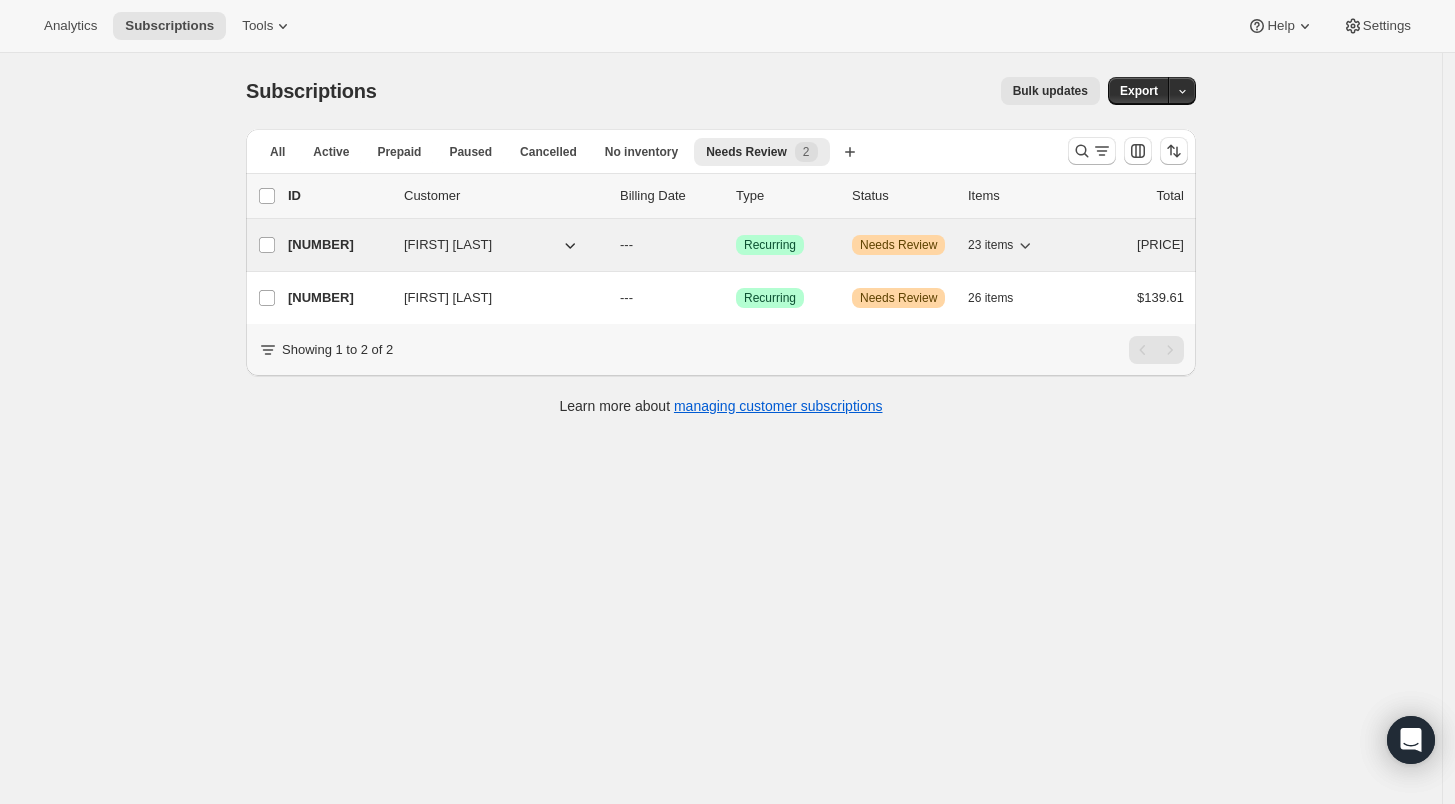 click on "[NUMBER]" at bounding box center [338, 245] 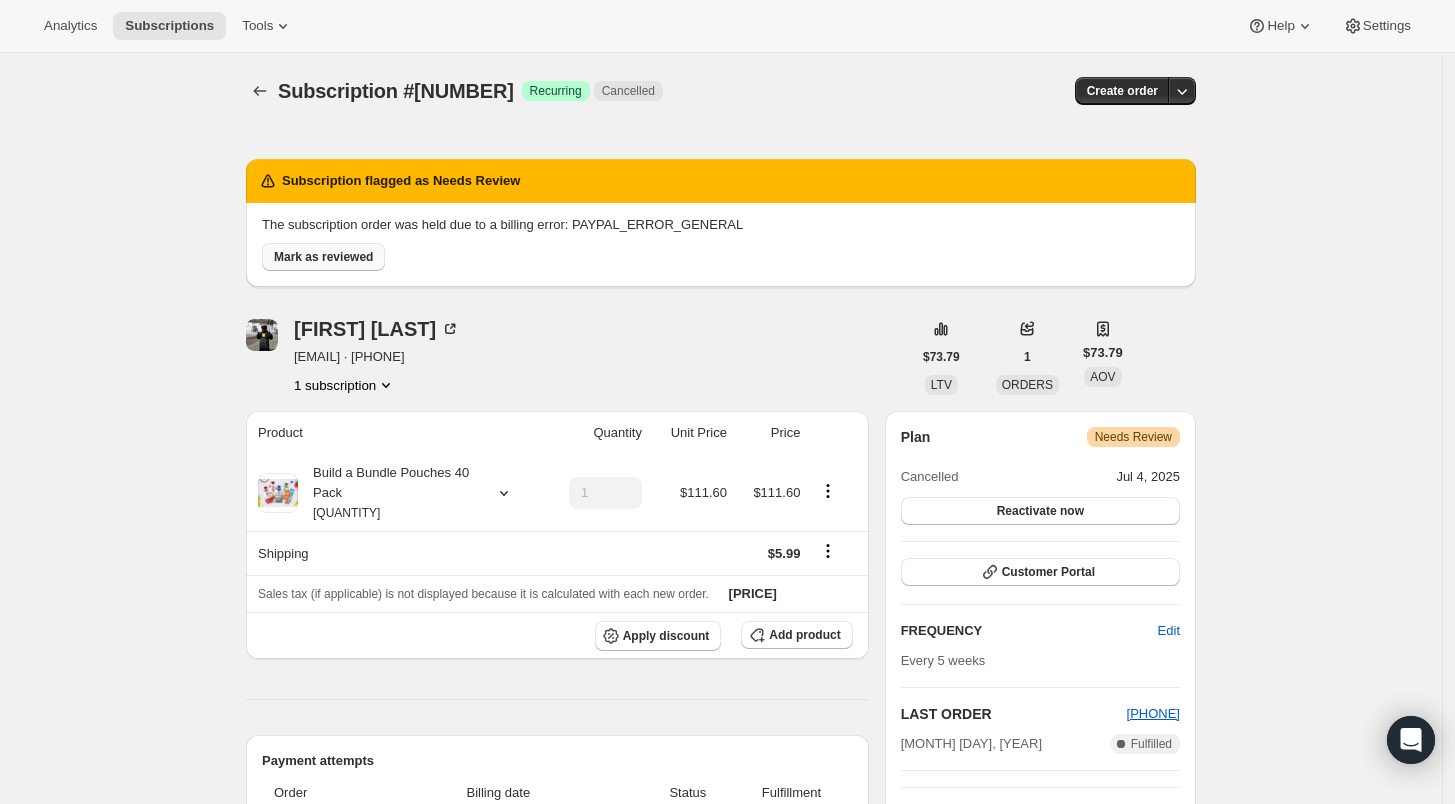 click on "Mark as reviewed" at bounding box center (323, 257) 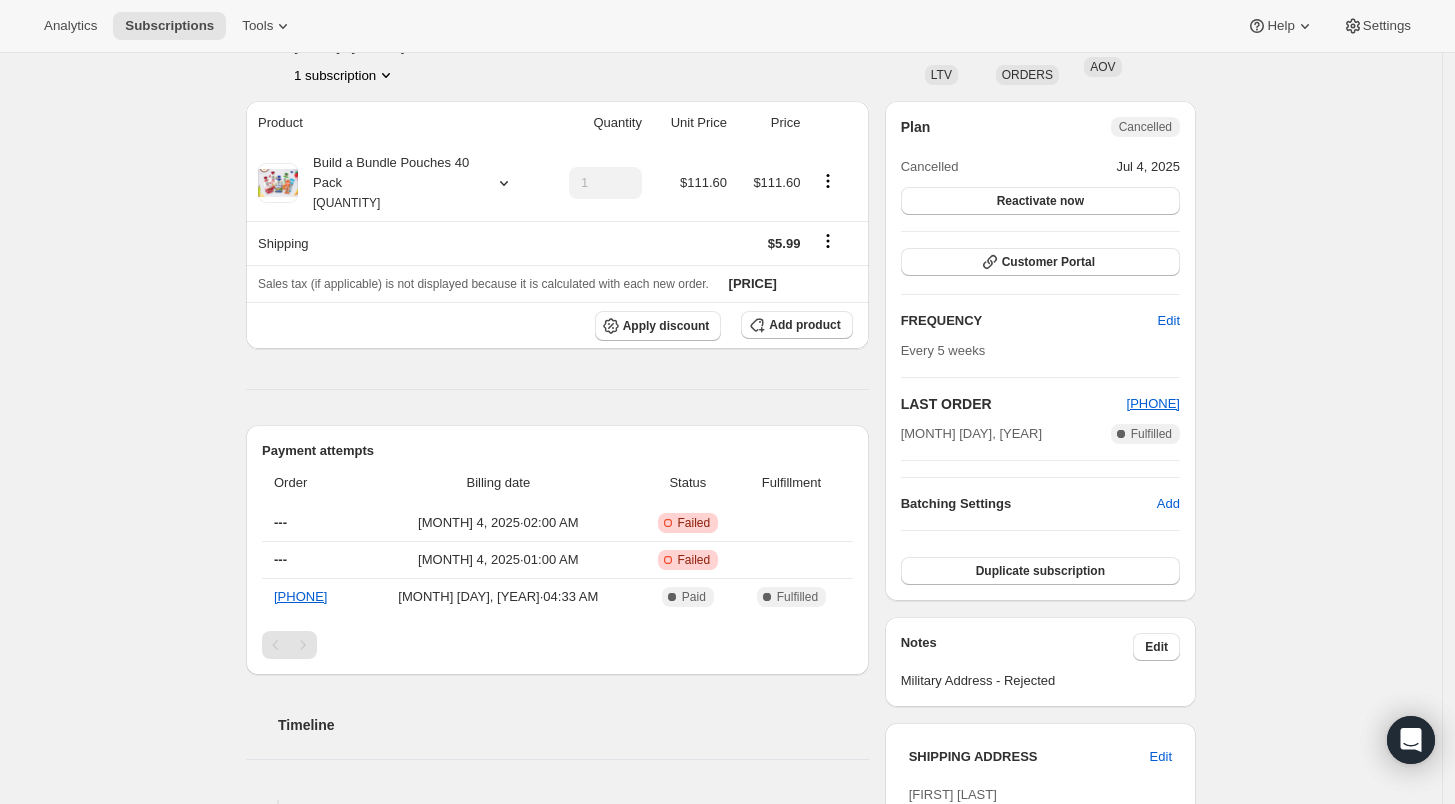 scroll, scrollTop: 0, scrollLeft: 0, axis: both 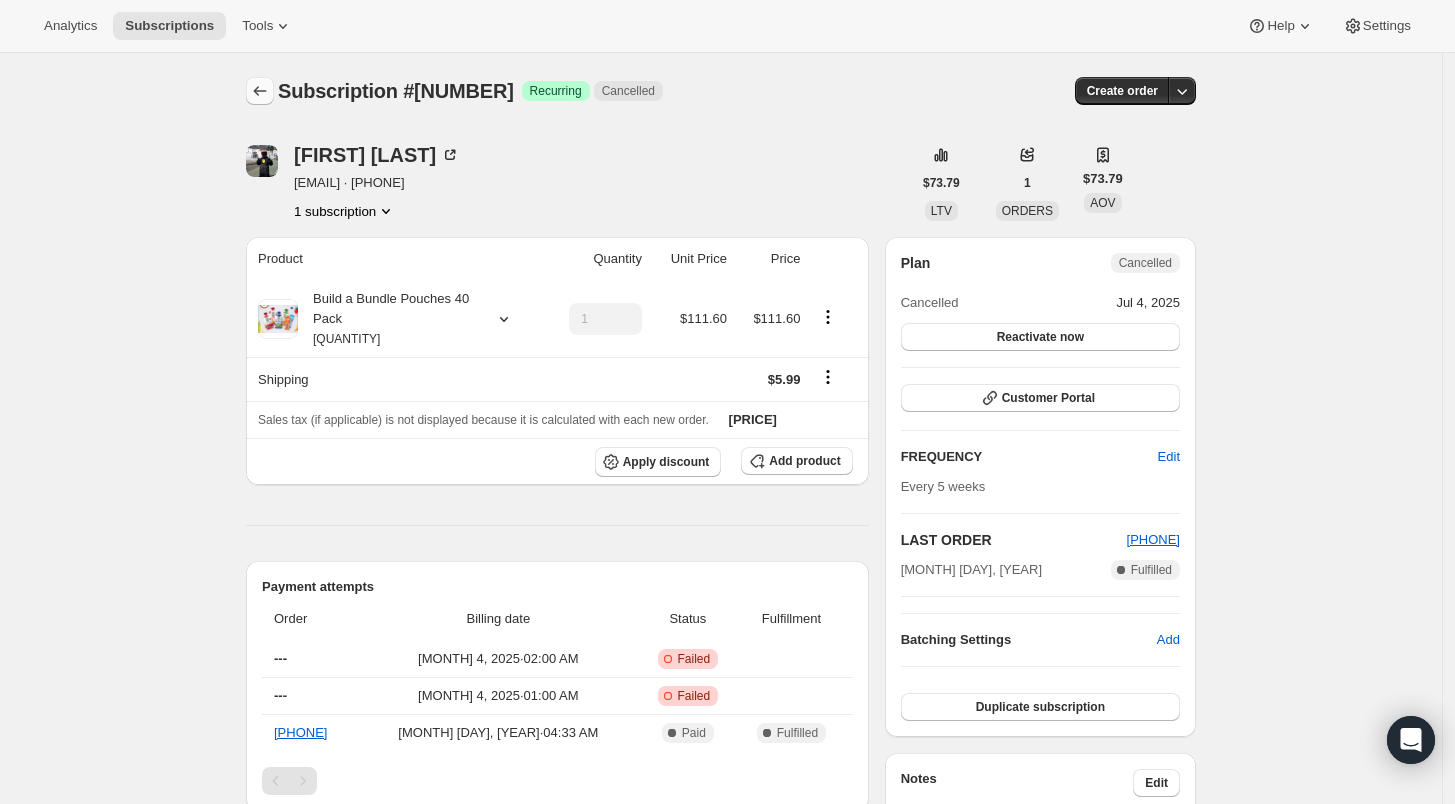 click 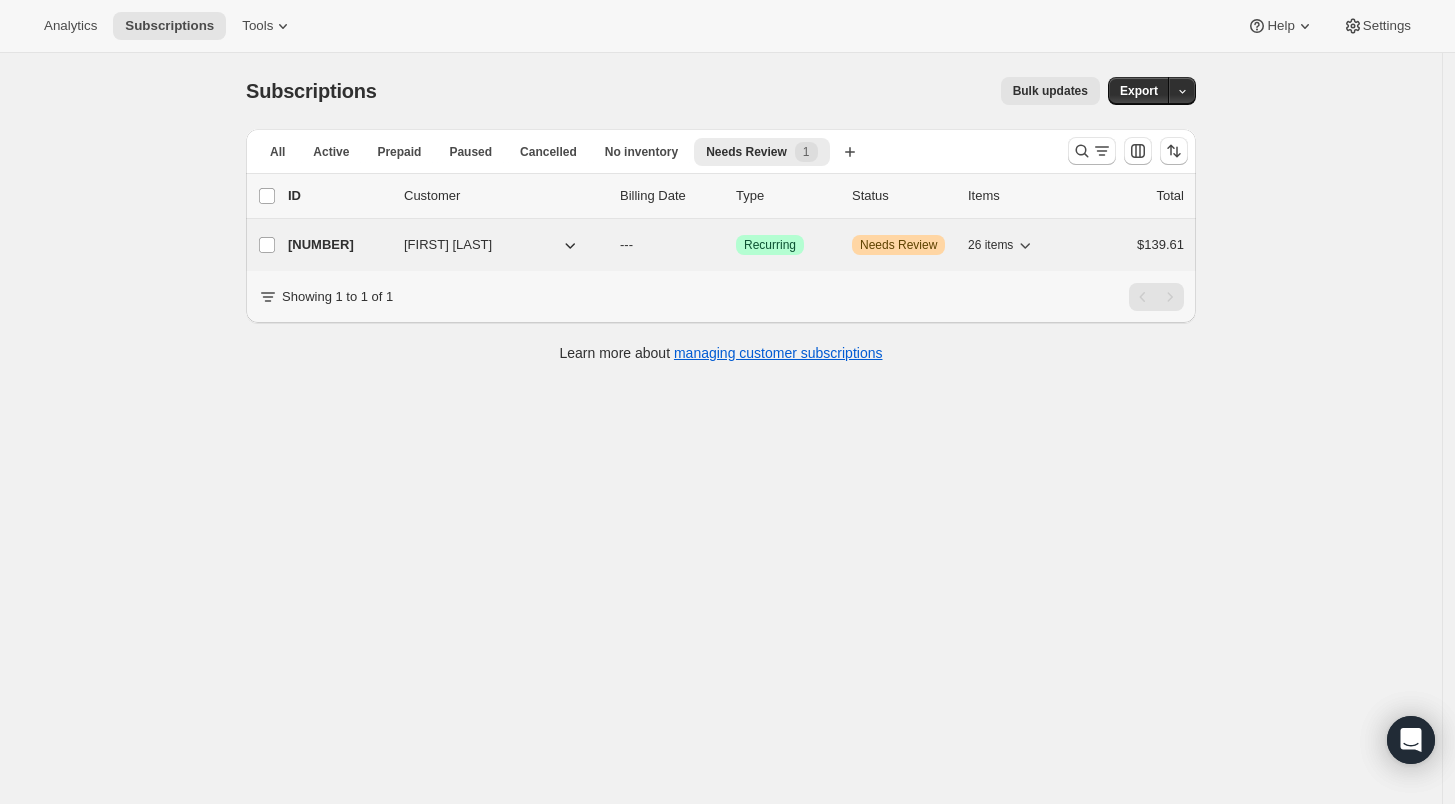 click on "[NUMBER]" at bounding box center (338, 245) 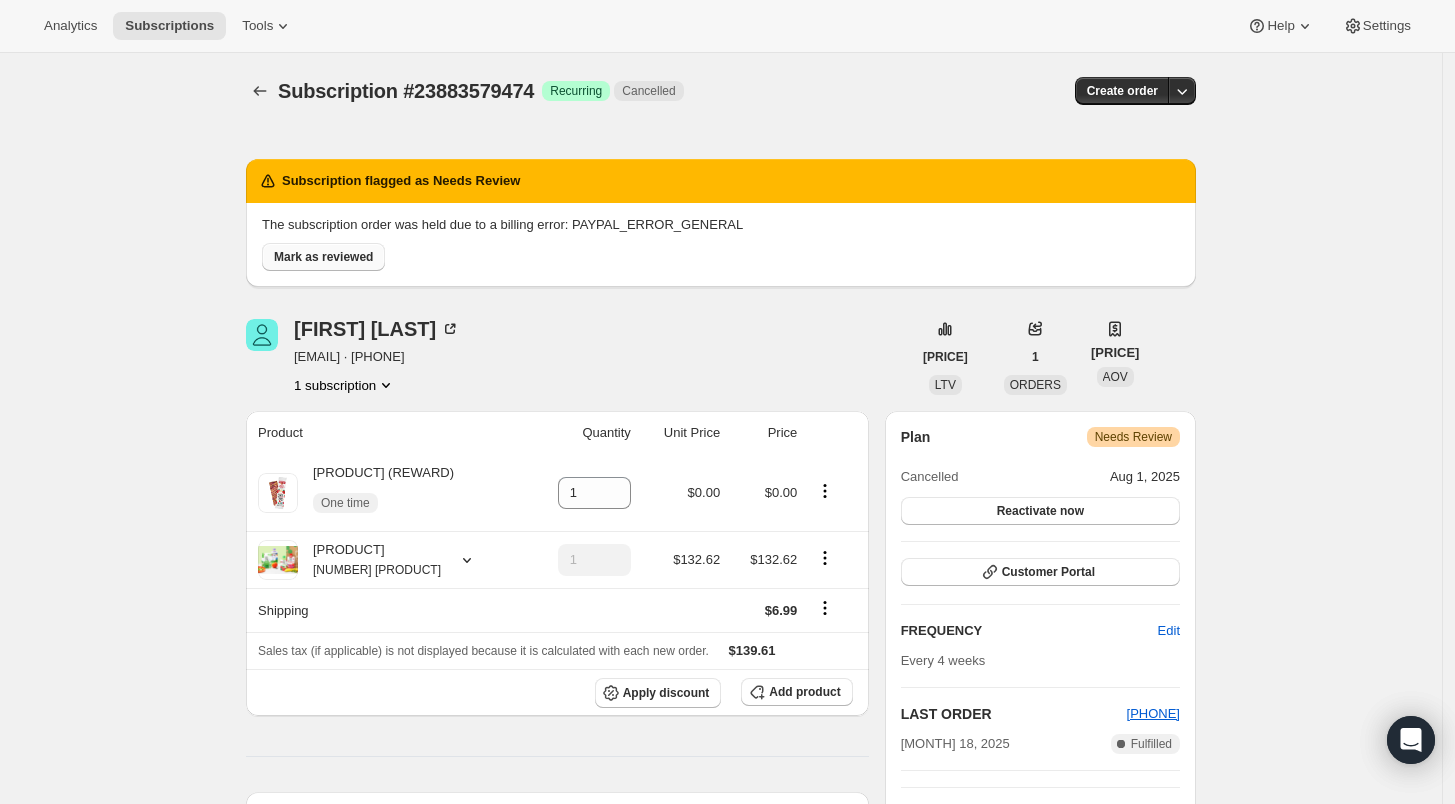 click on "Mark as reviewed" at bounding box center (323, 257) 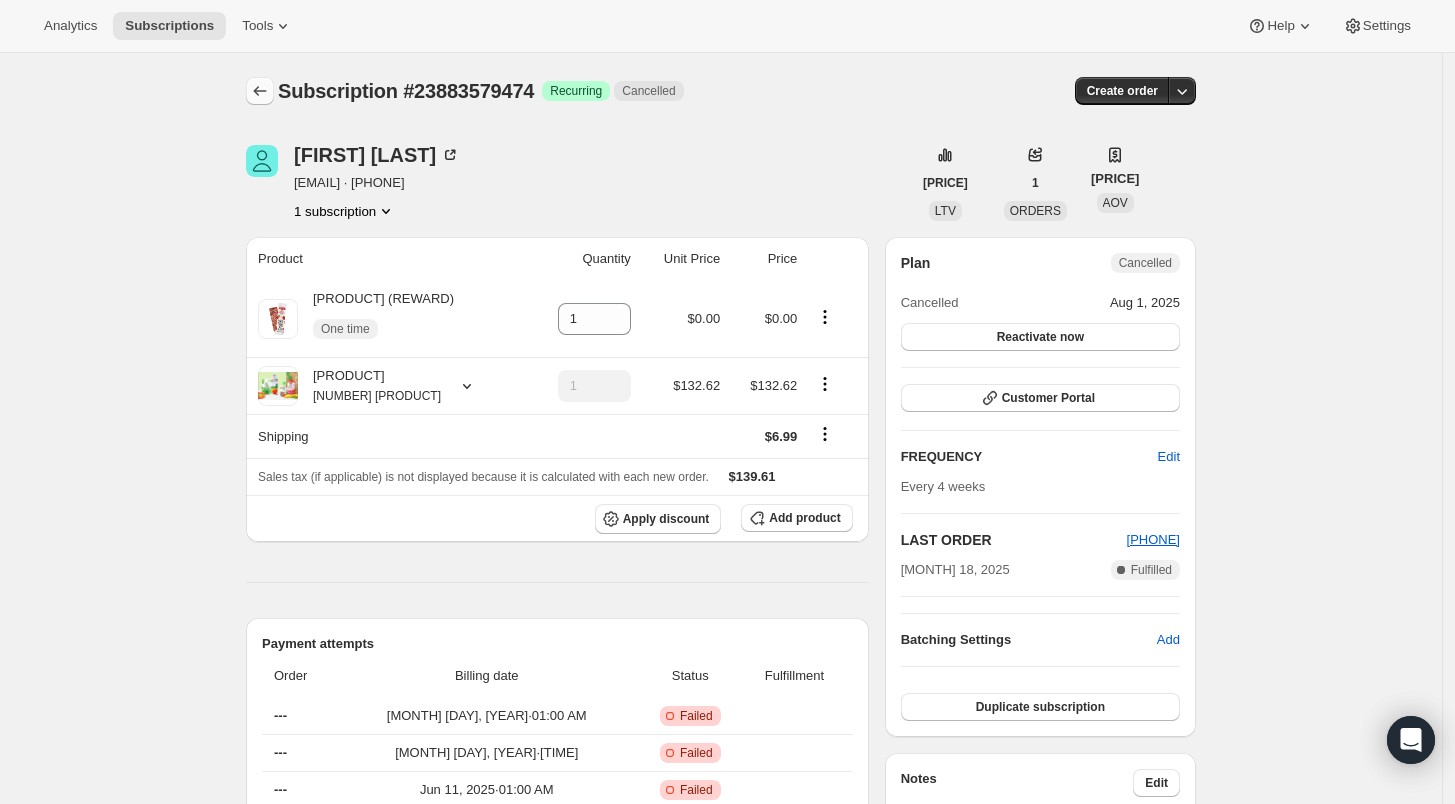 click 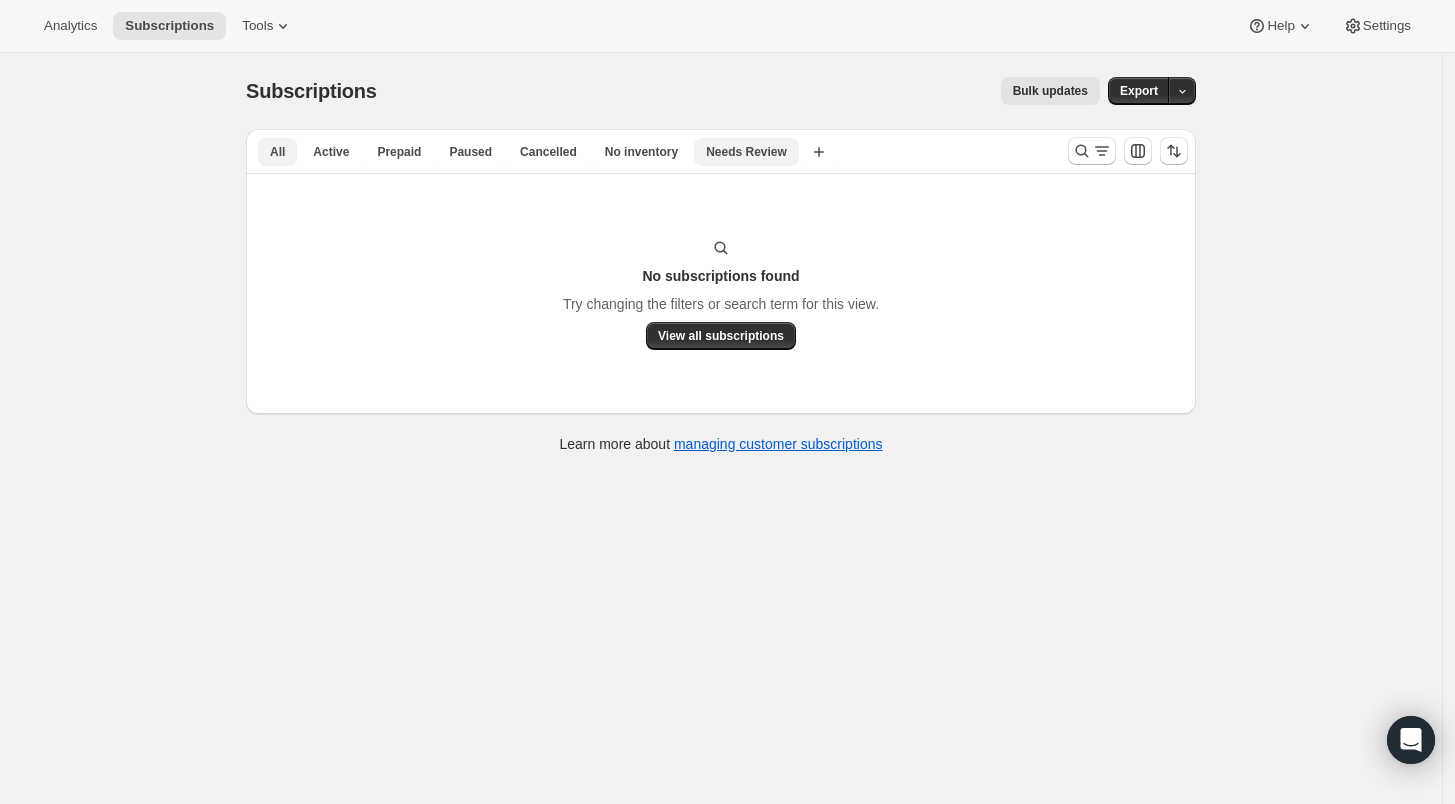click on "All" at bounding box center (277, 152) 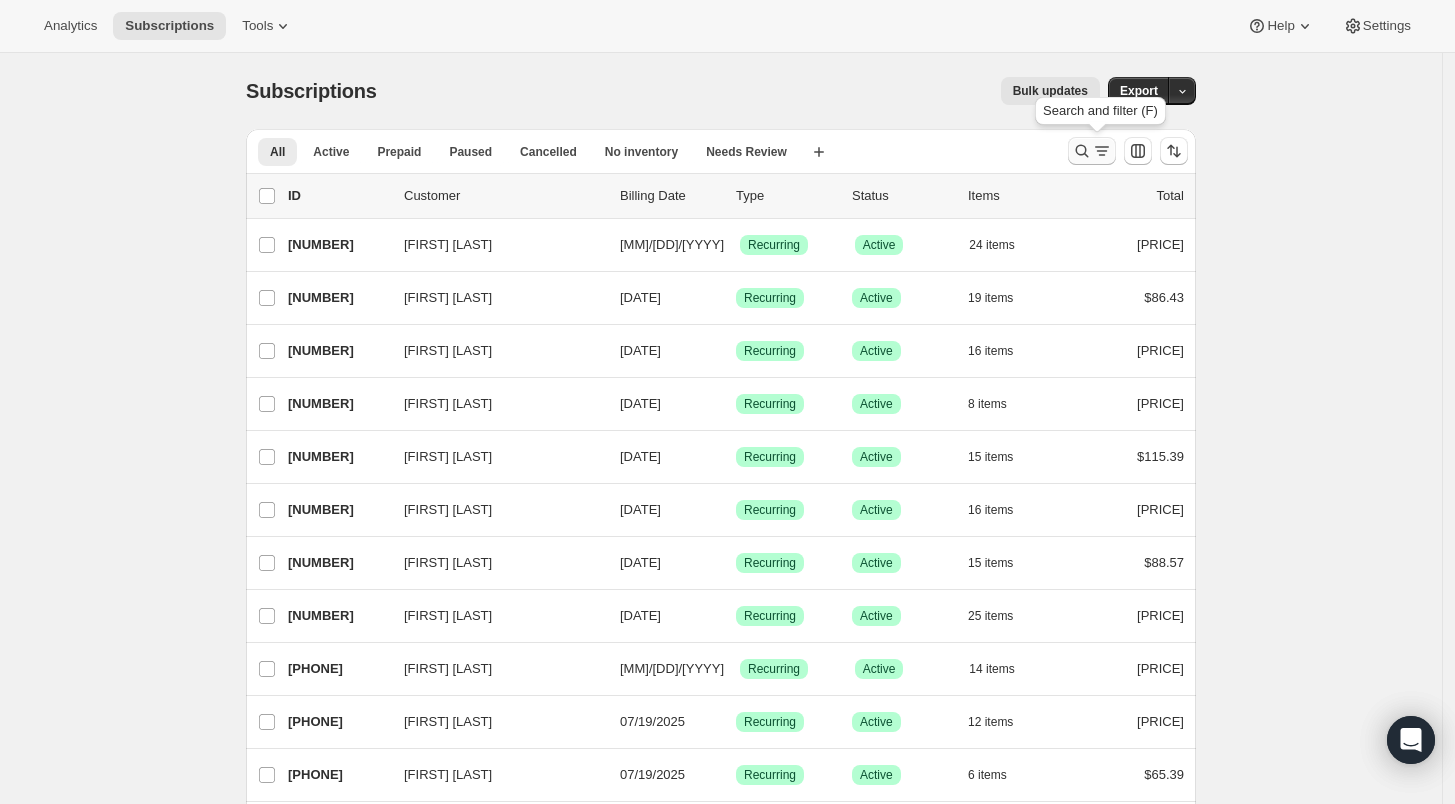 click 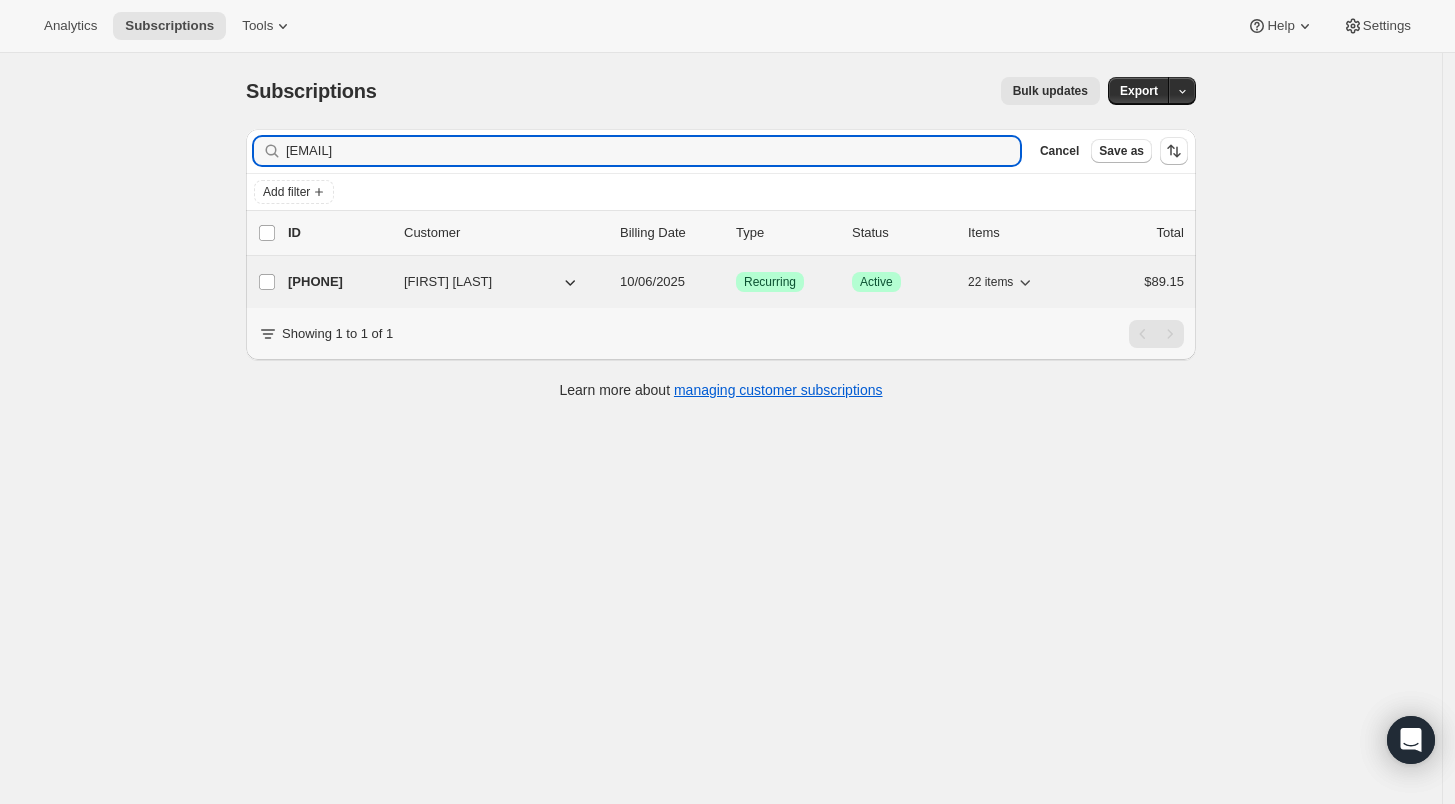 type on "[EMAIL]" 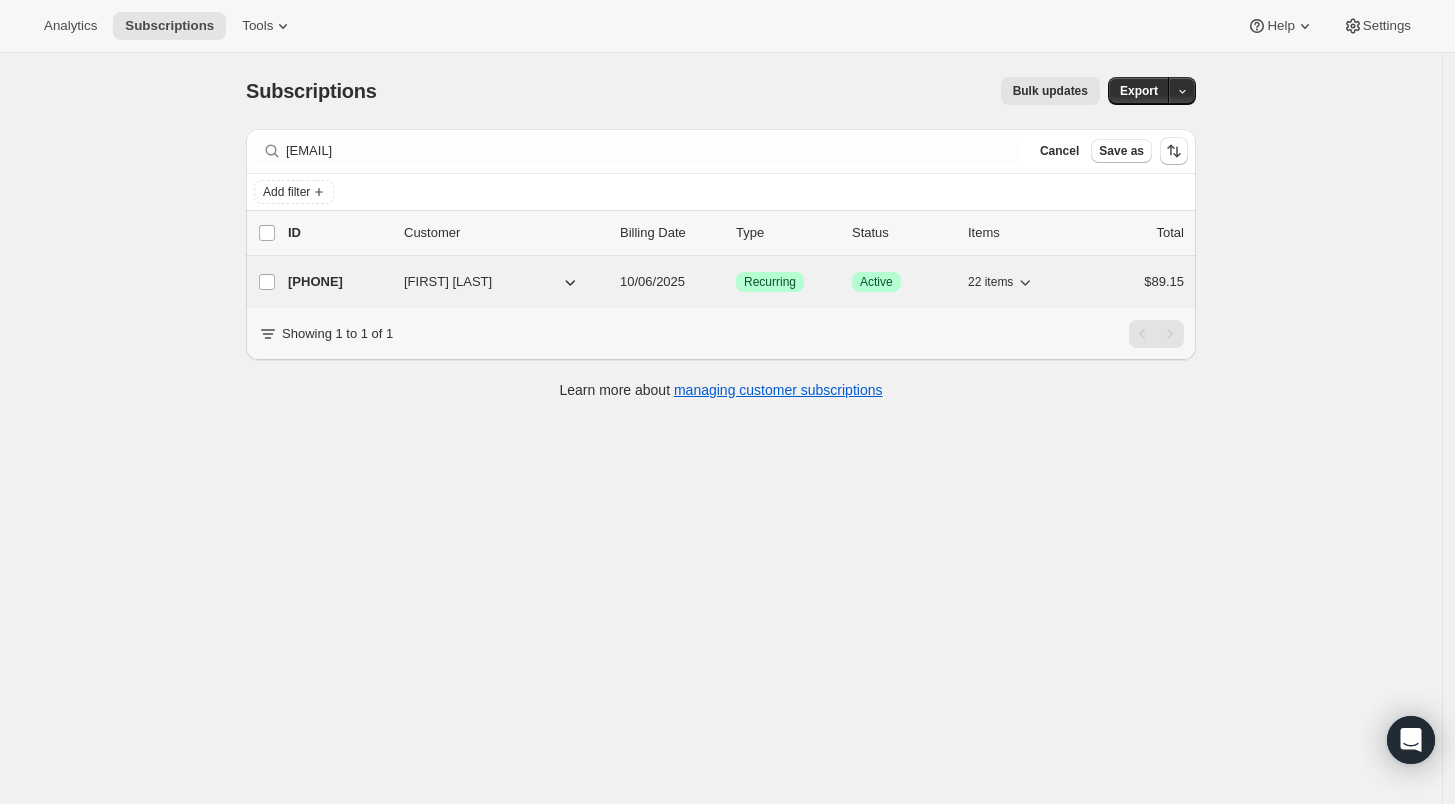 click on "[PHONE]" at bounding box center [338, 282] 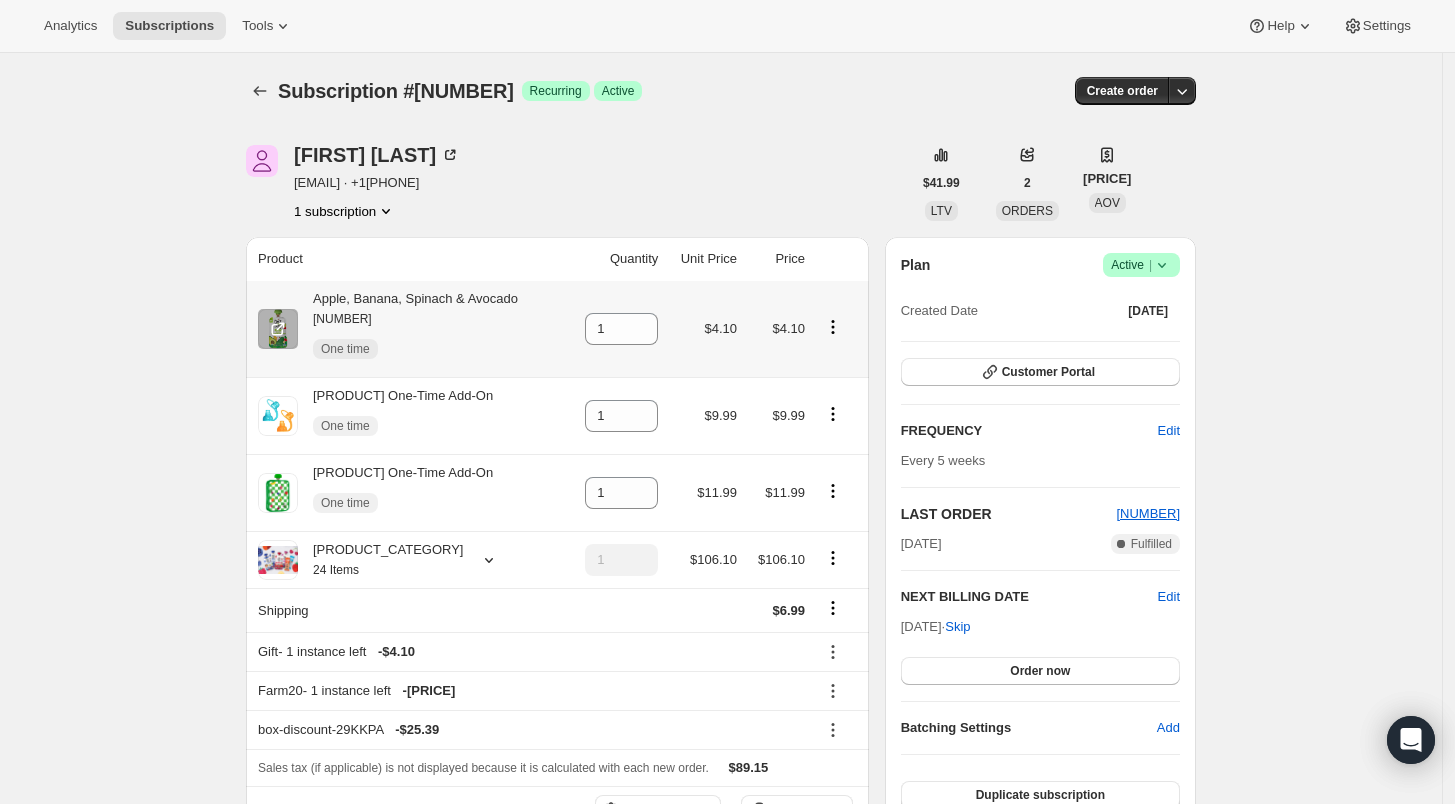 click 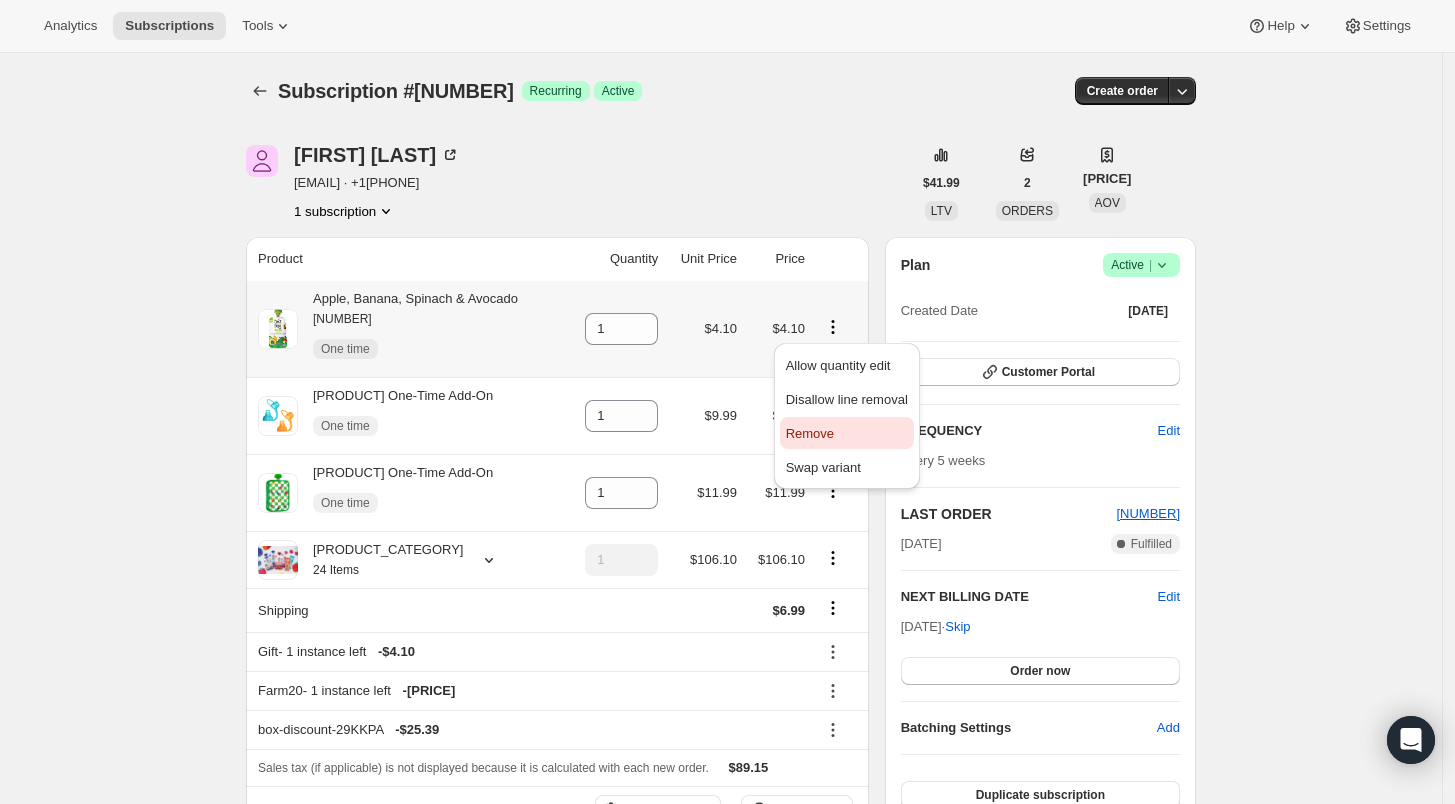click on "Remove" at bounding box center (847, 434) 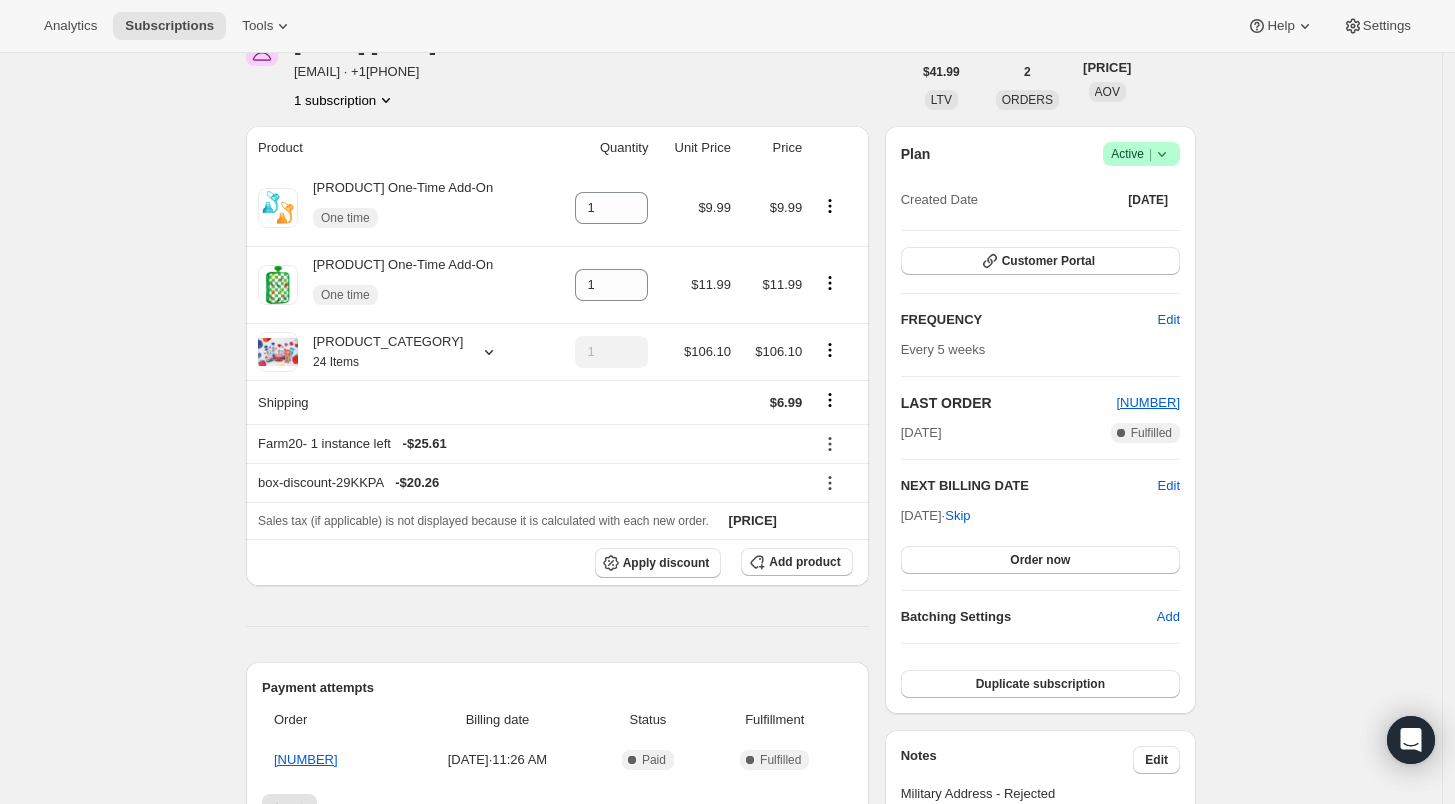 scroll, scrollTop: 0, scrollLeft: 0, axis: both 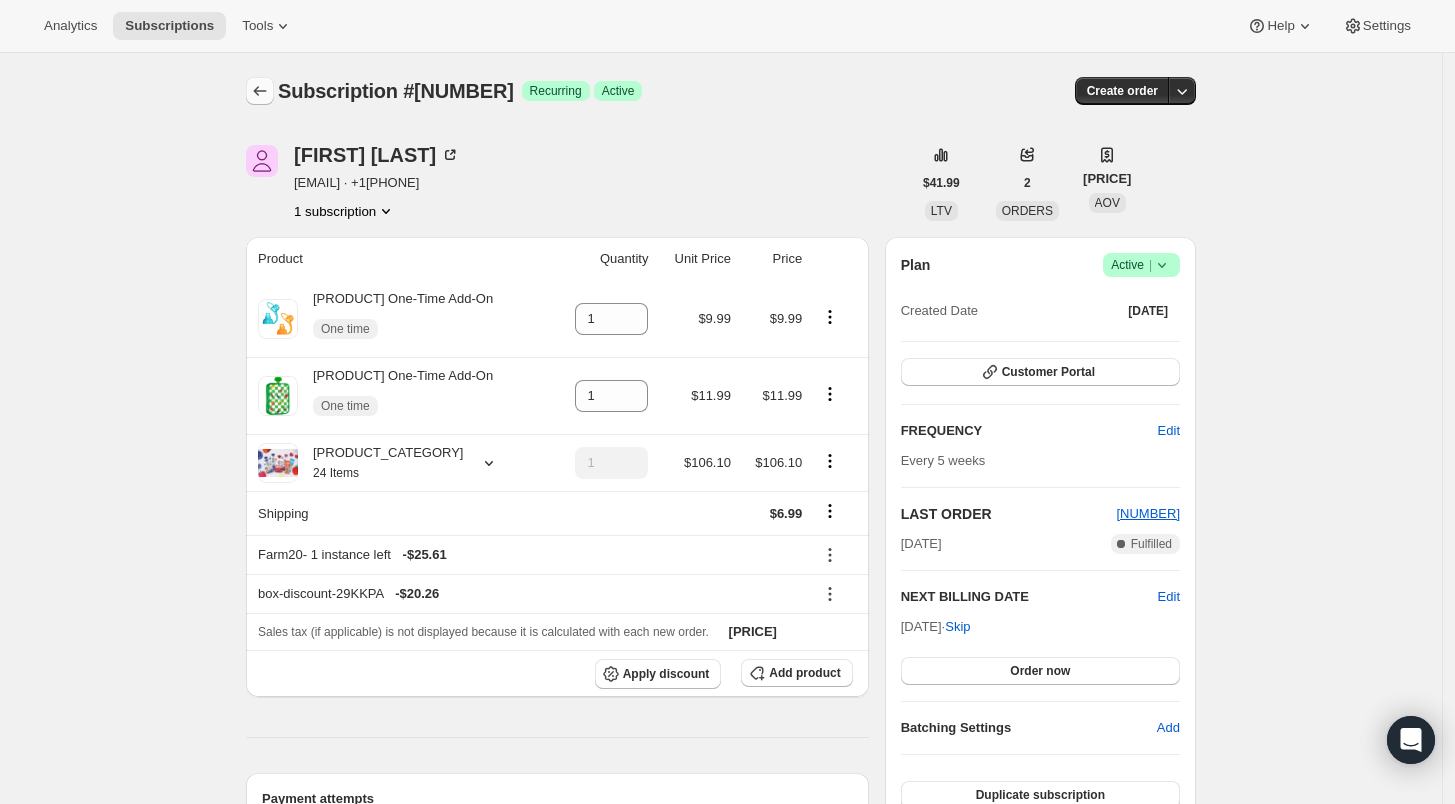 click 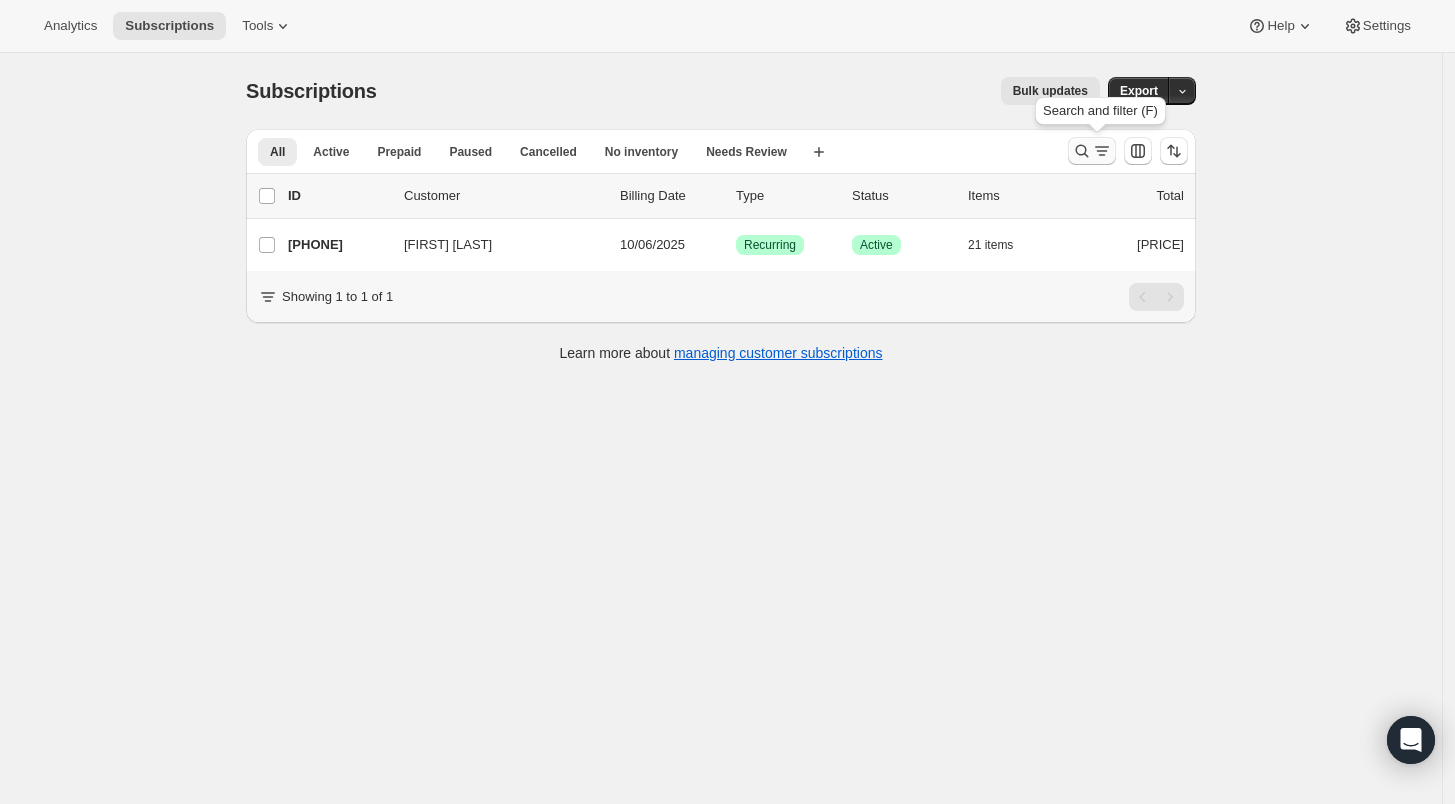 click 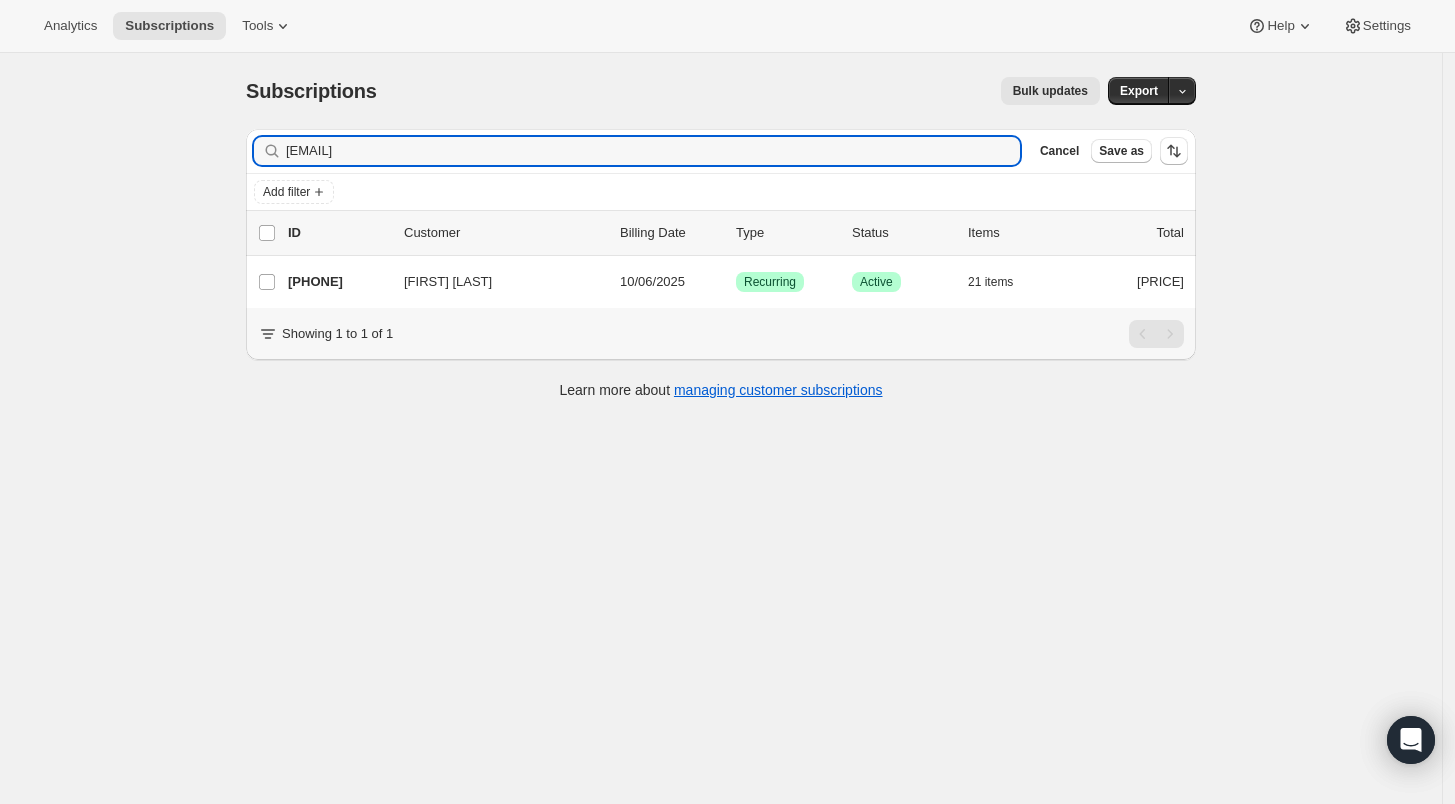 drag, startPoint x: 440, startPoint y: 154, endPoint x: 260, endPoint y: 154, distance: 180 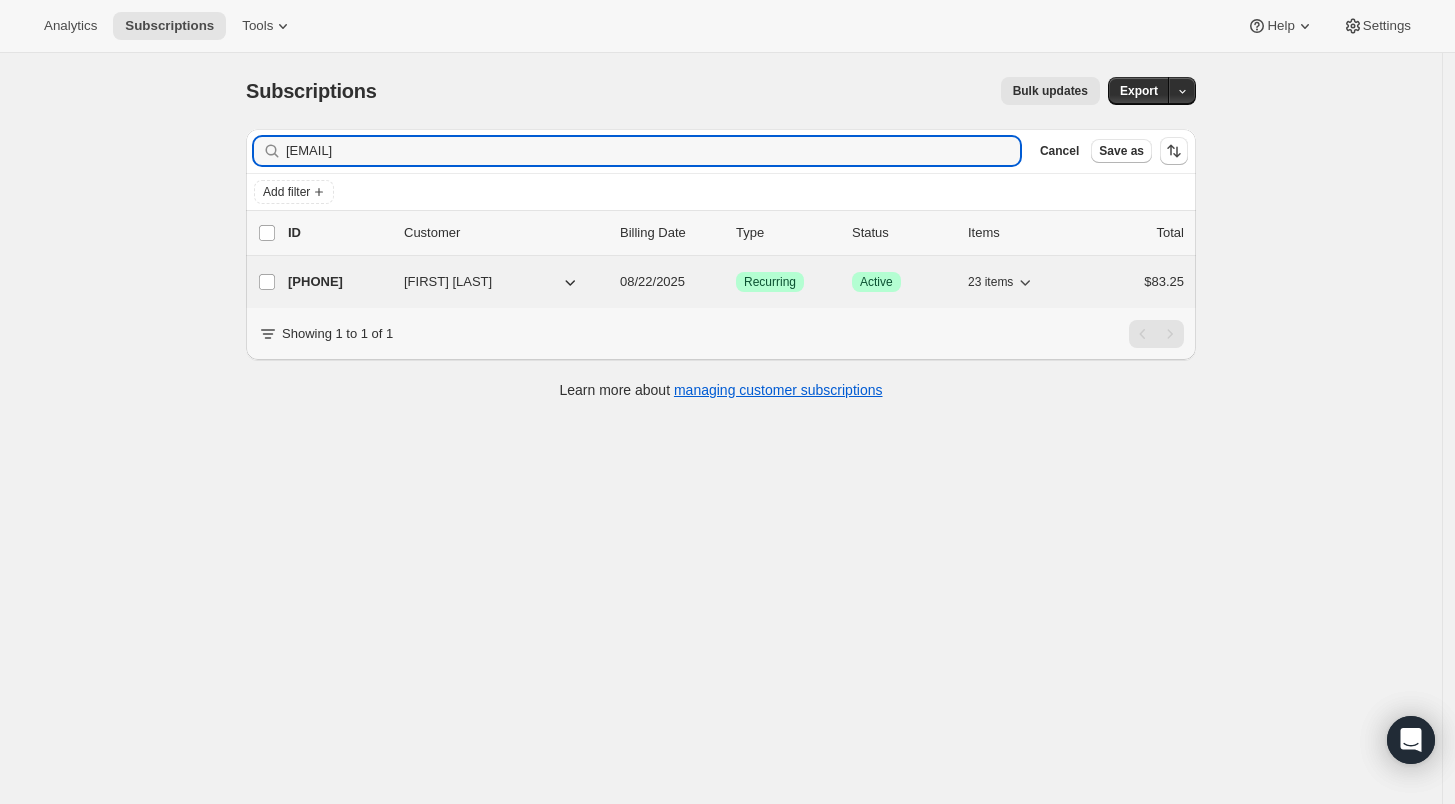type on "[EMAIL]" 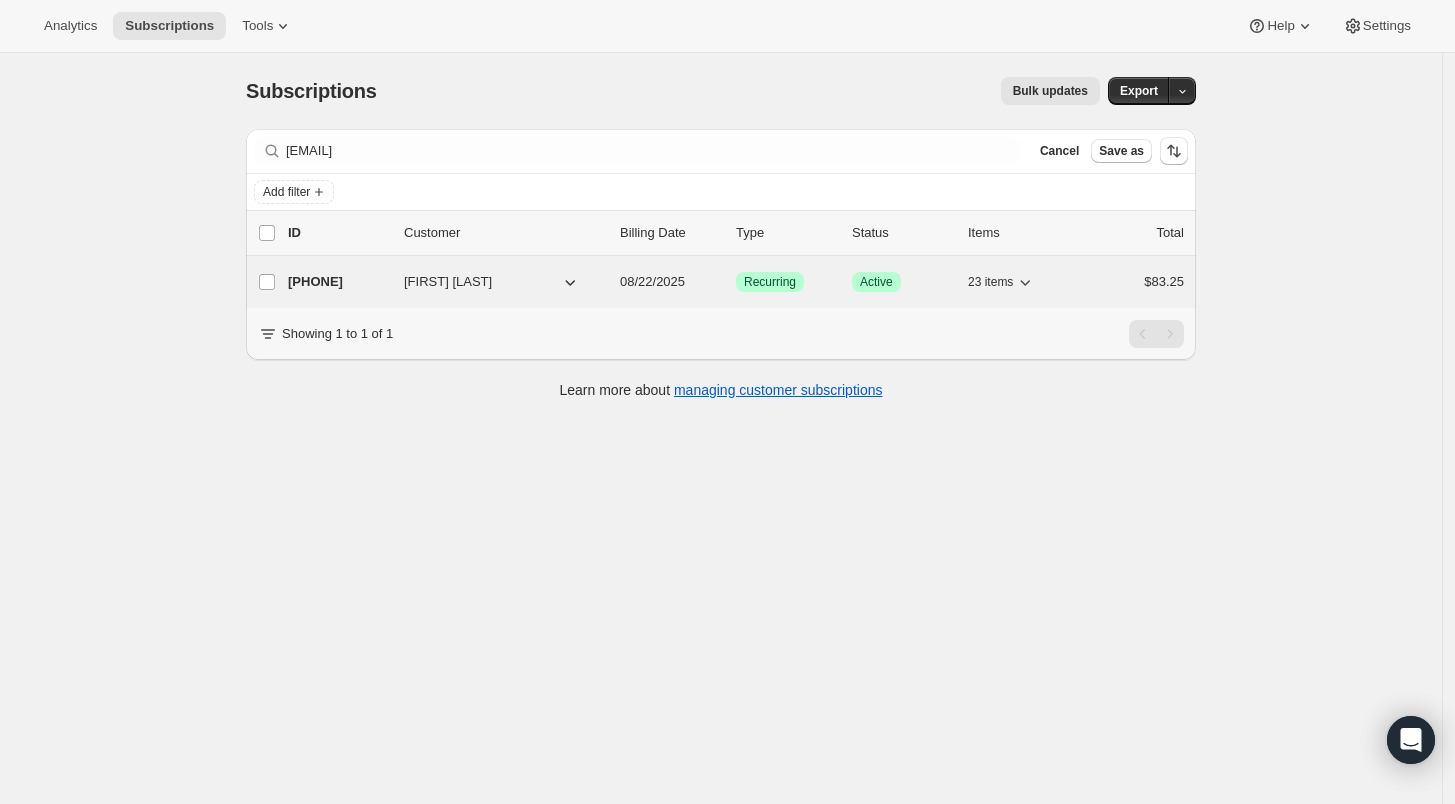 click on "[PHONE]" at bounding box center (338, 282) 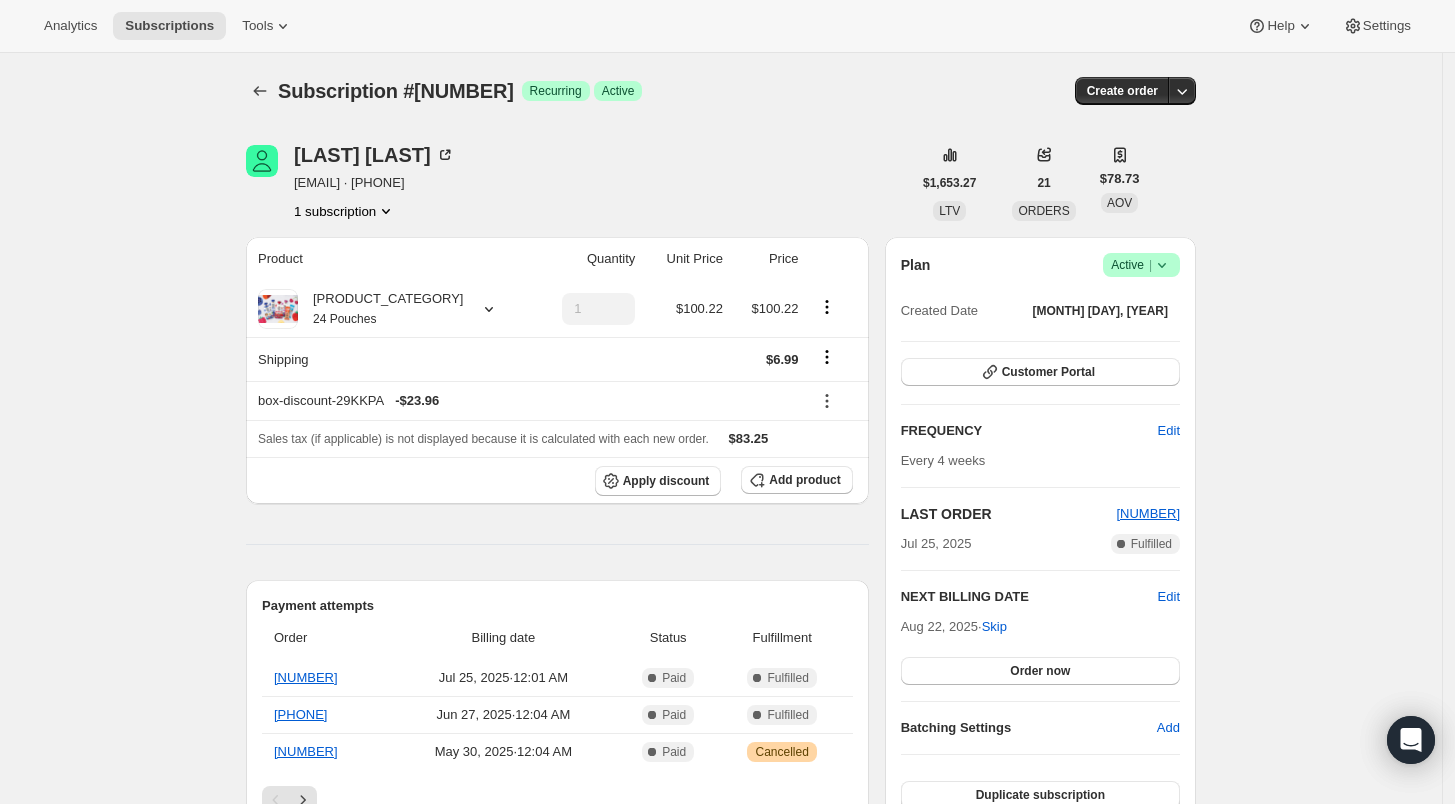 scroll, scrollTop: 111, scrollLeft: 0, axis: vertical 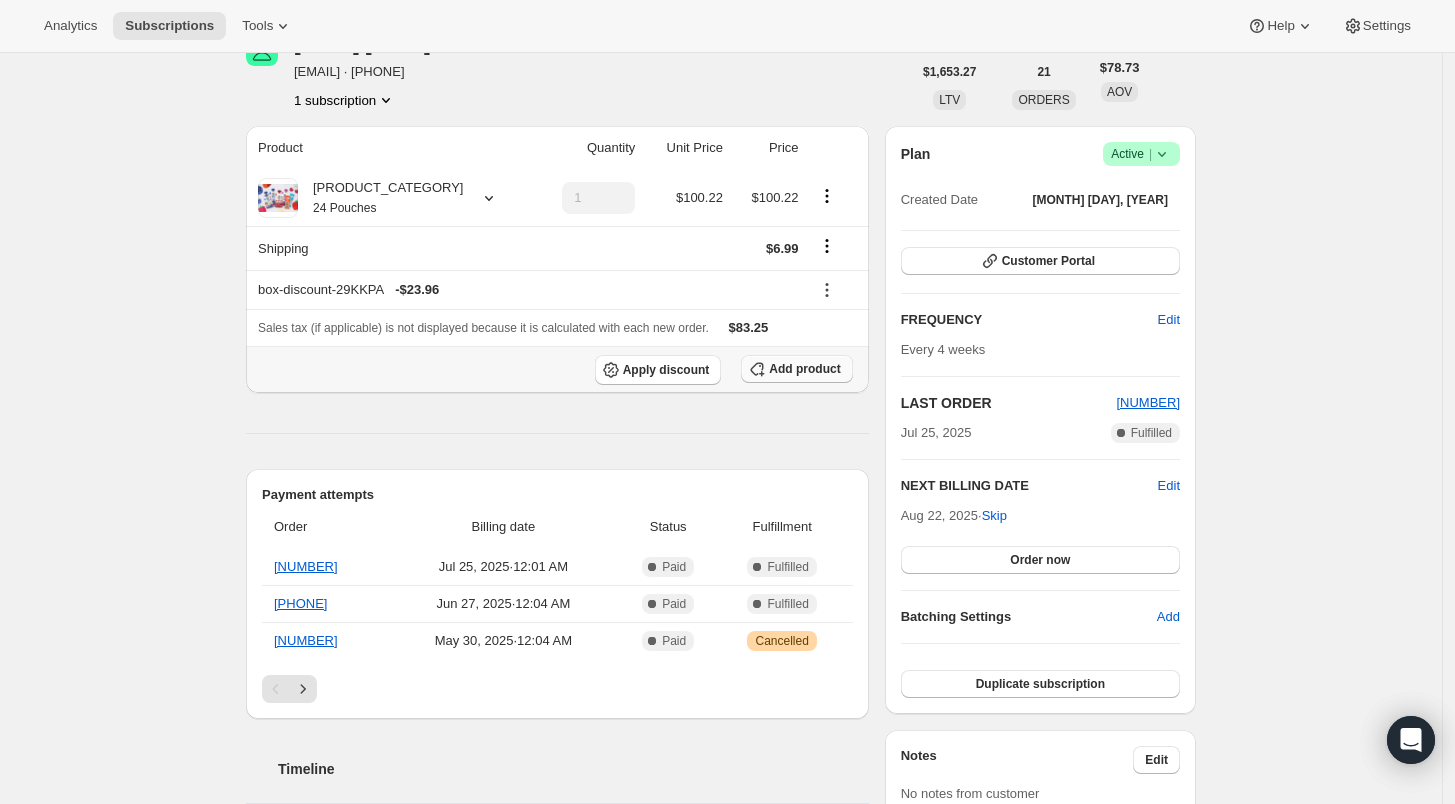 click on "Add product" at bounding box center [804, 369] 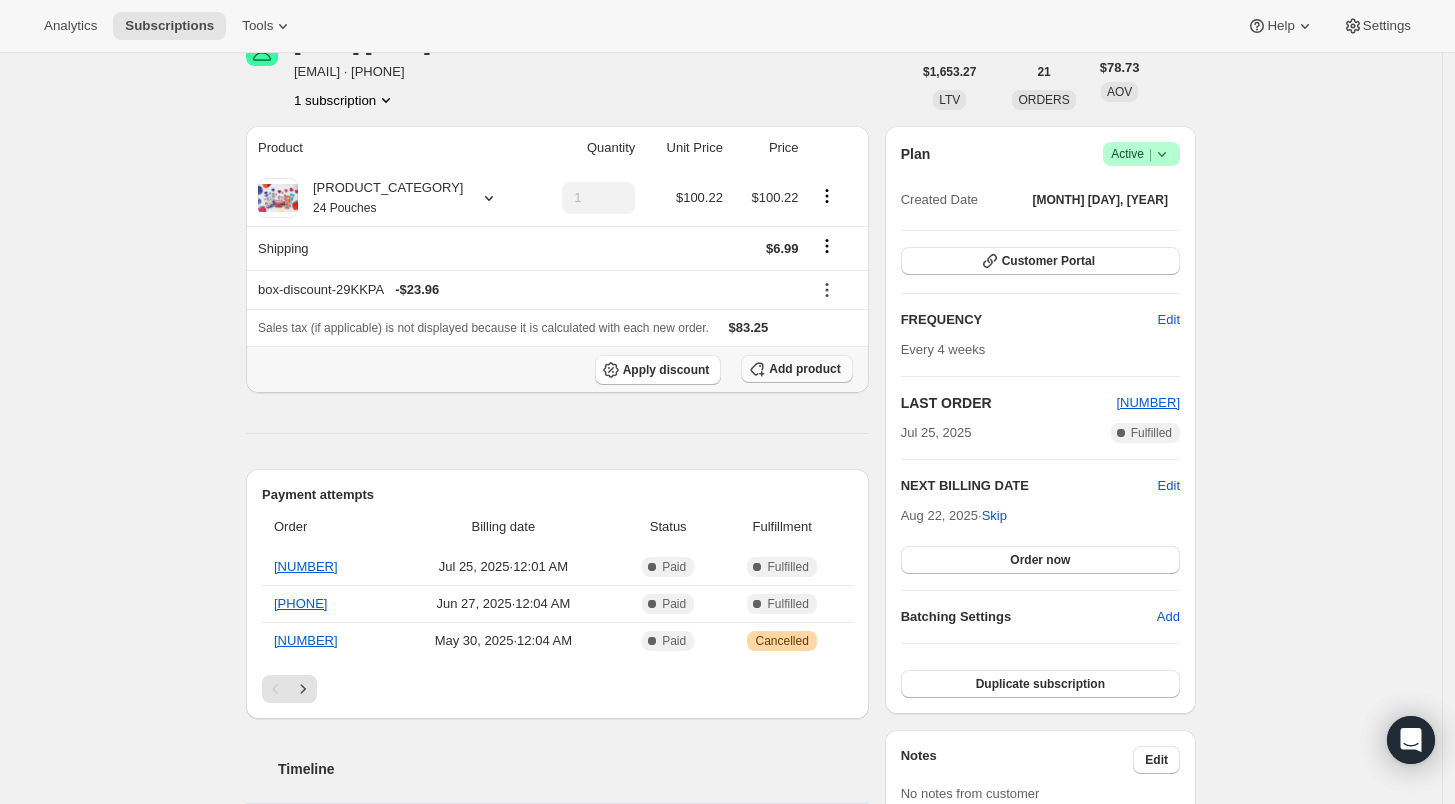 click on "Add product" at bounding box center (804, 369) 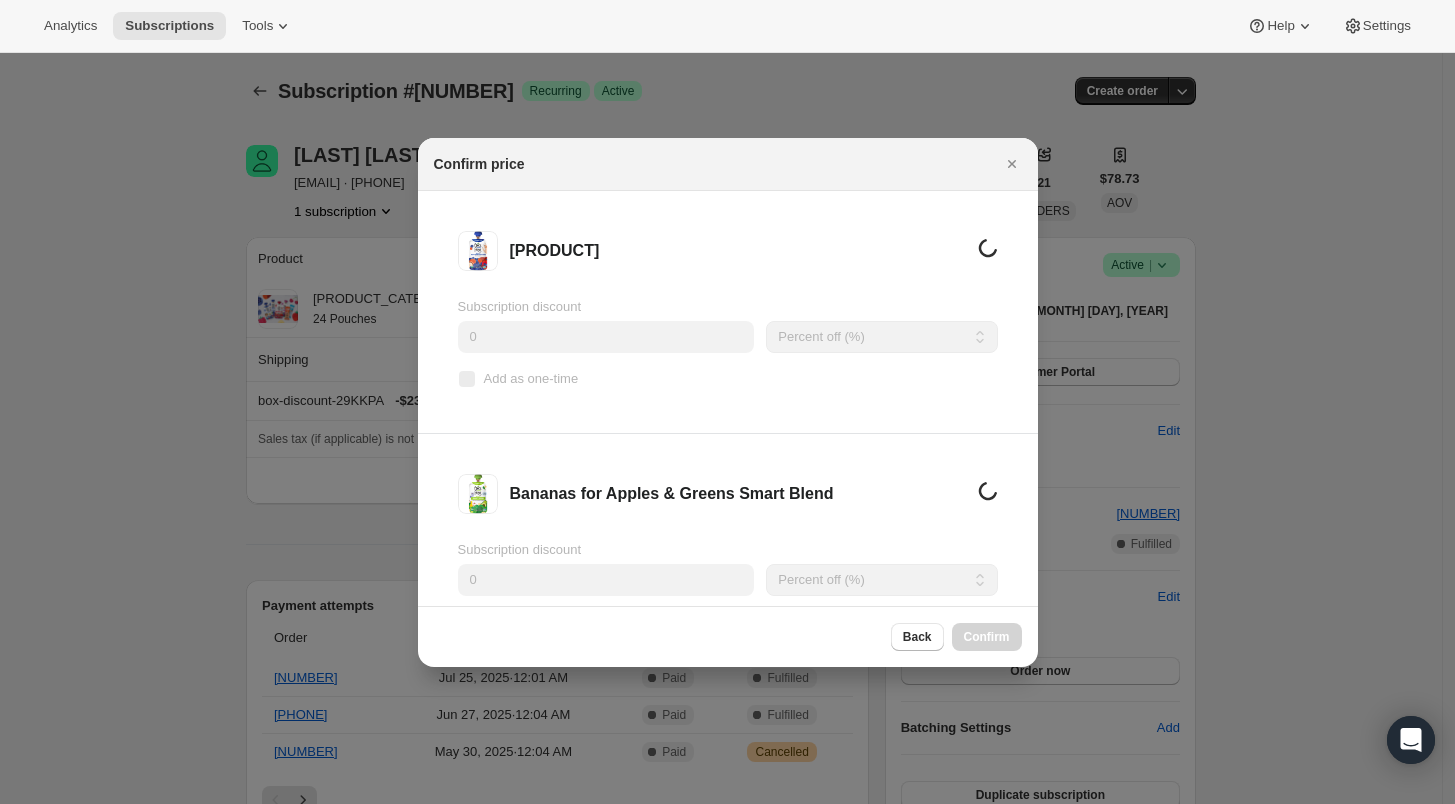 scroll, scrollTop: 0, scrollLeft: 0, axis: both 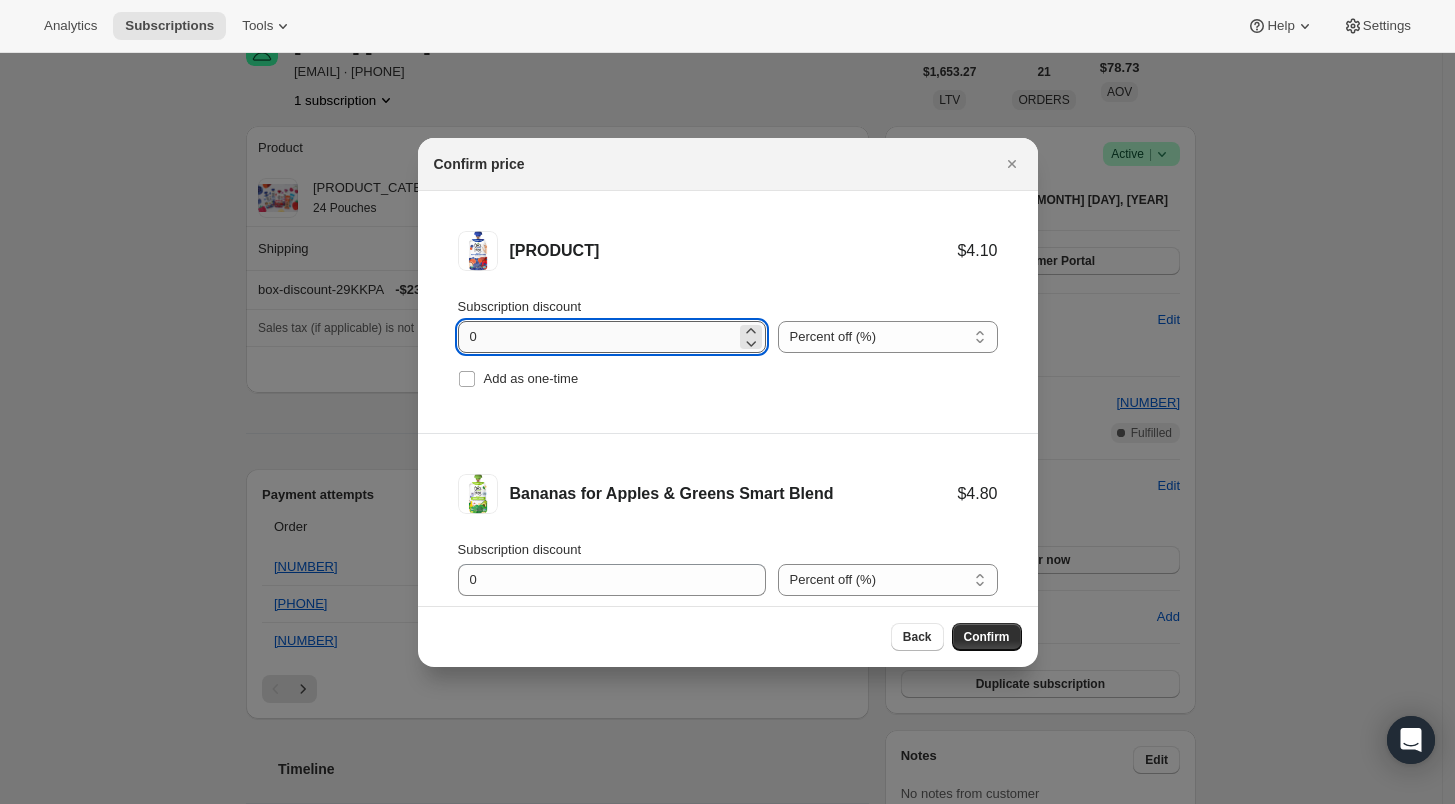 click on "0" at bounding box center [597, 337] 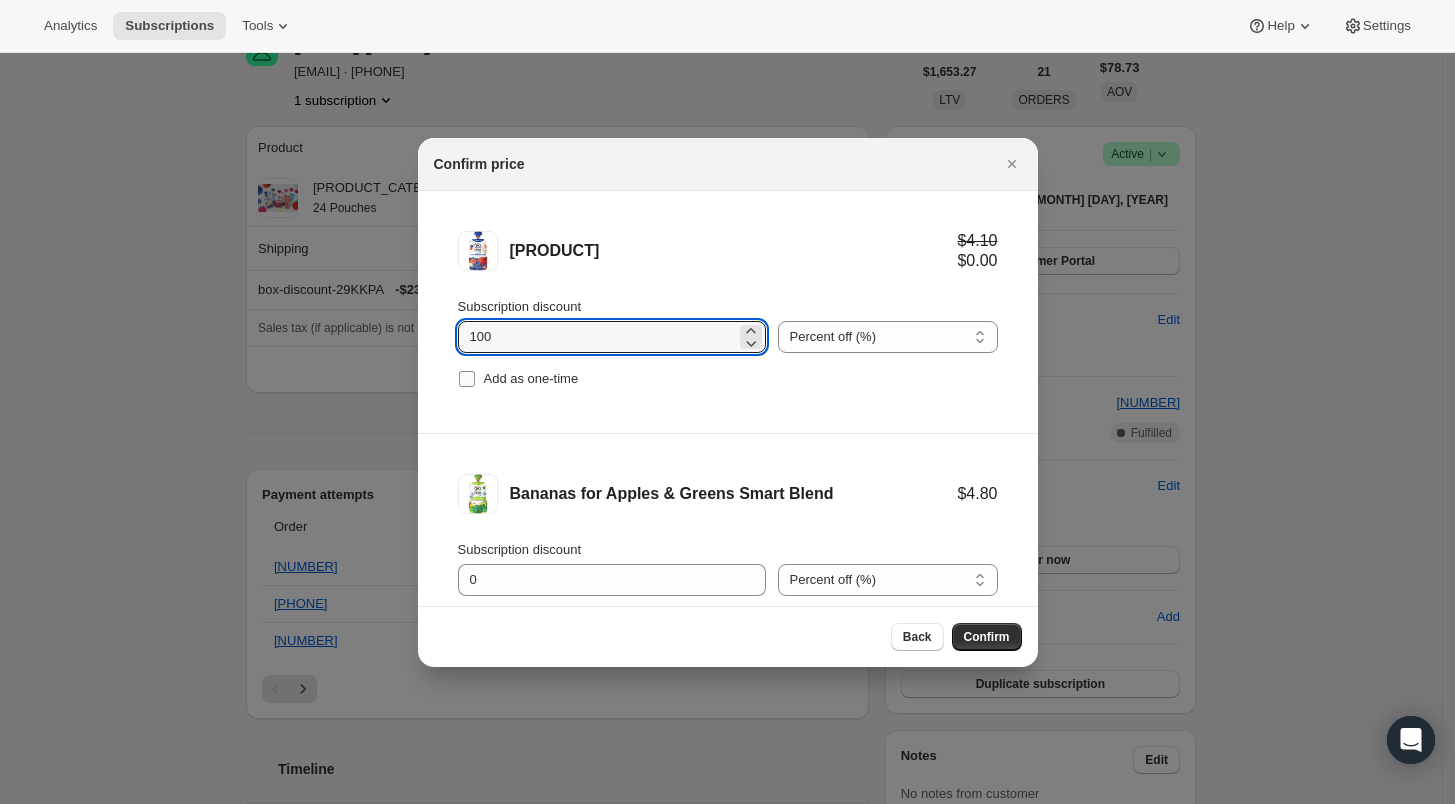 type on "100" 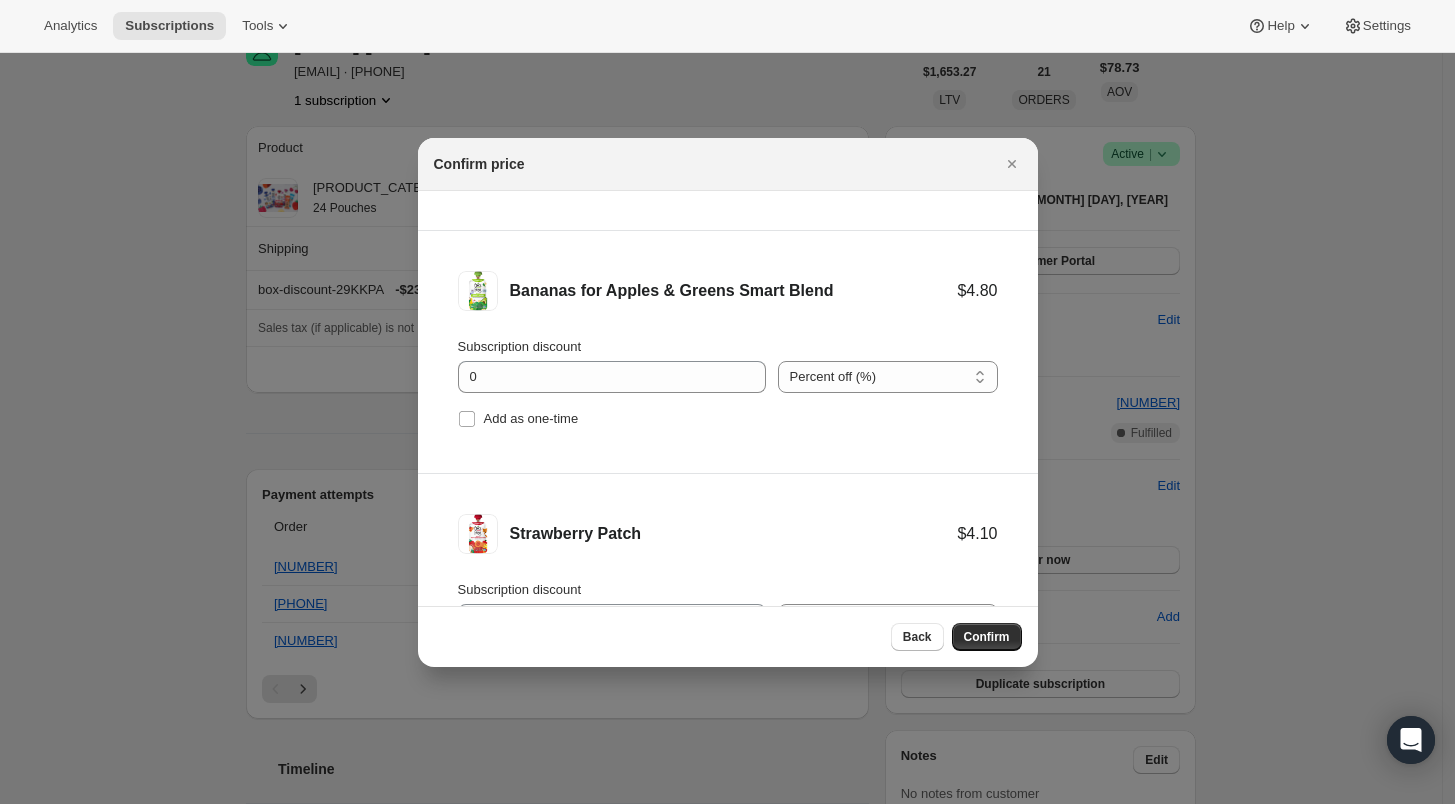scroll, scrollTop: 242, scrollLeft: 0, axis: vertical 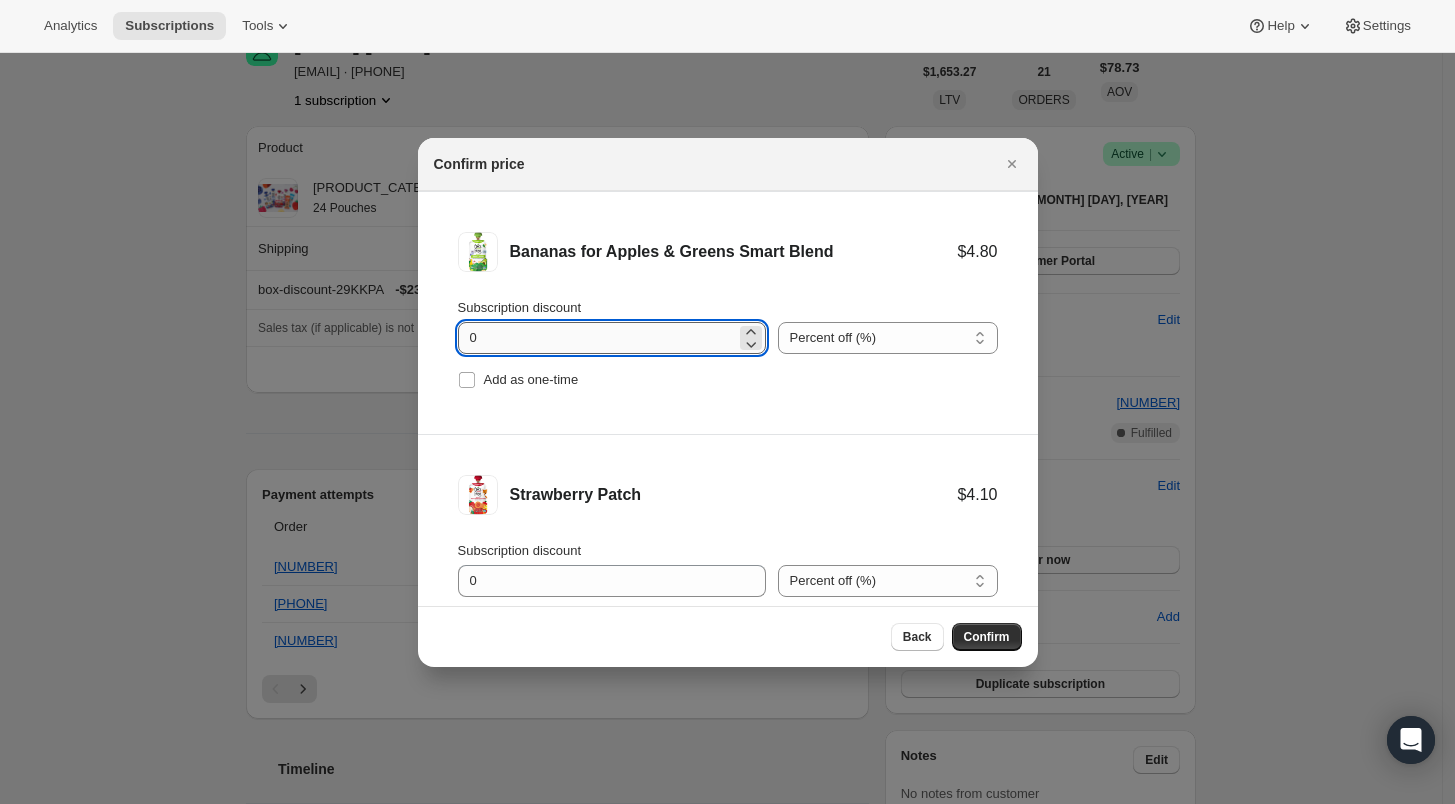 click on "0" at bounding box center [597, 338] 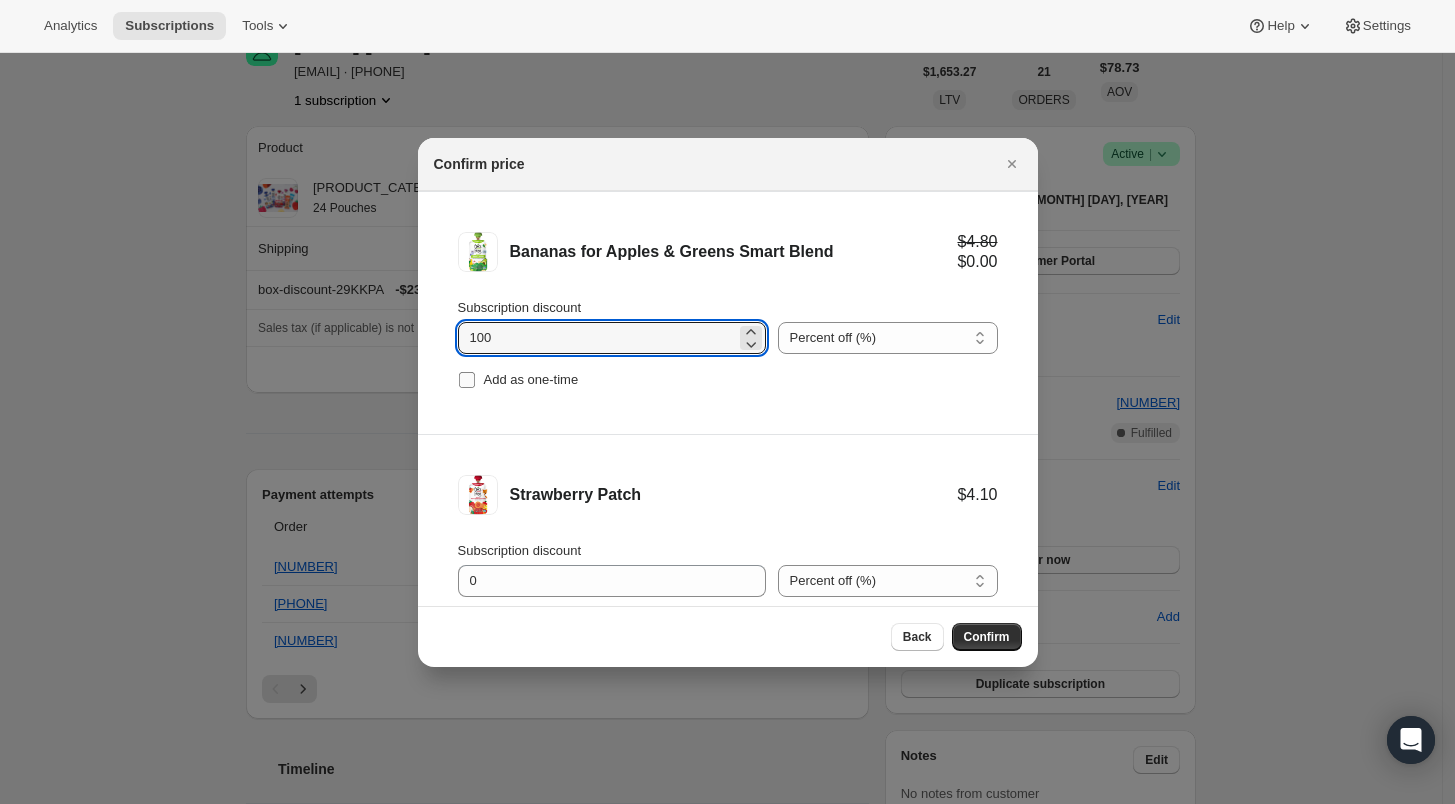 type on "100" 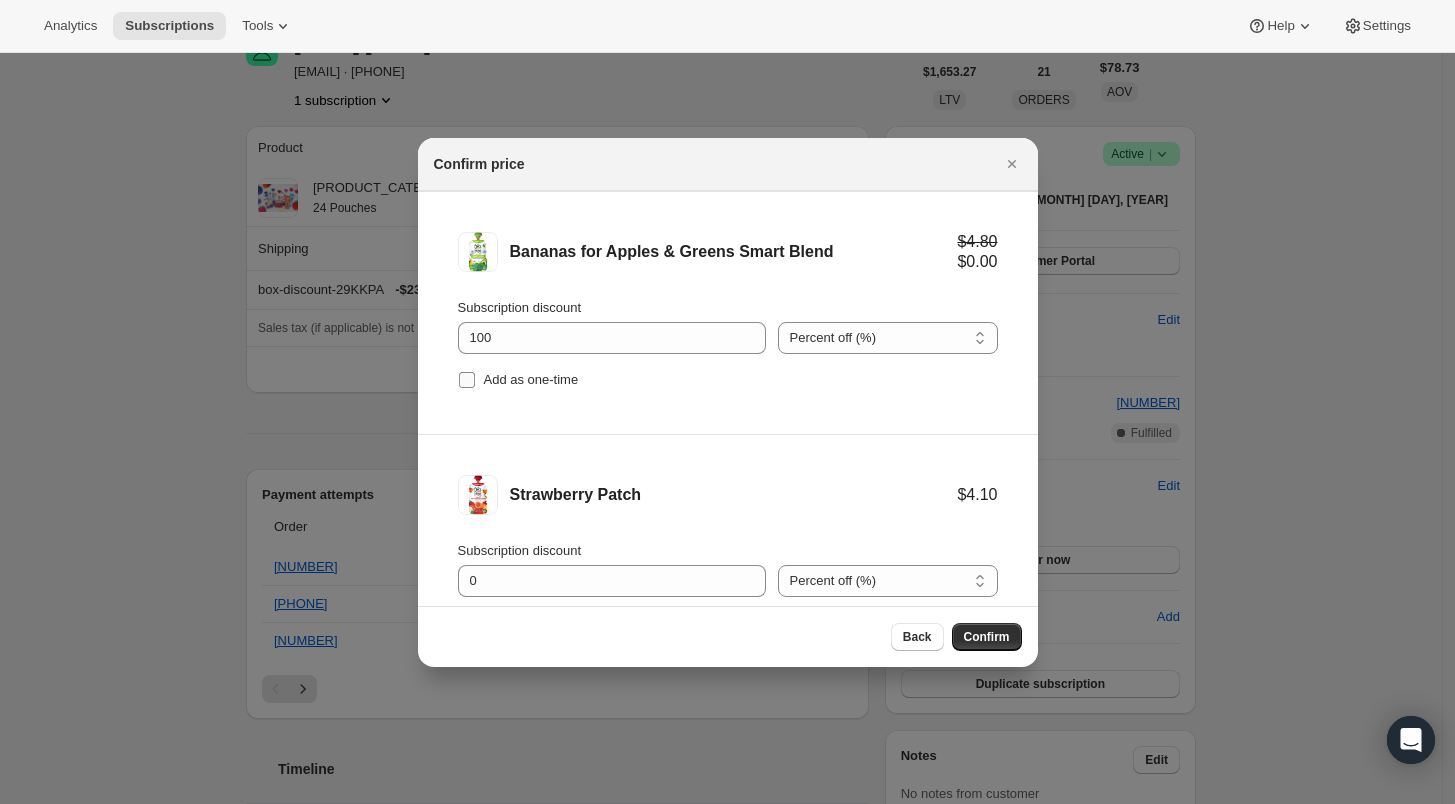 click on "Add as one-time" at bounding box center (467, 380) 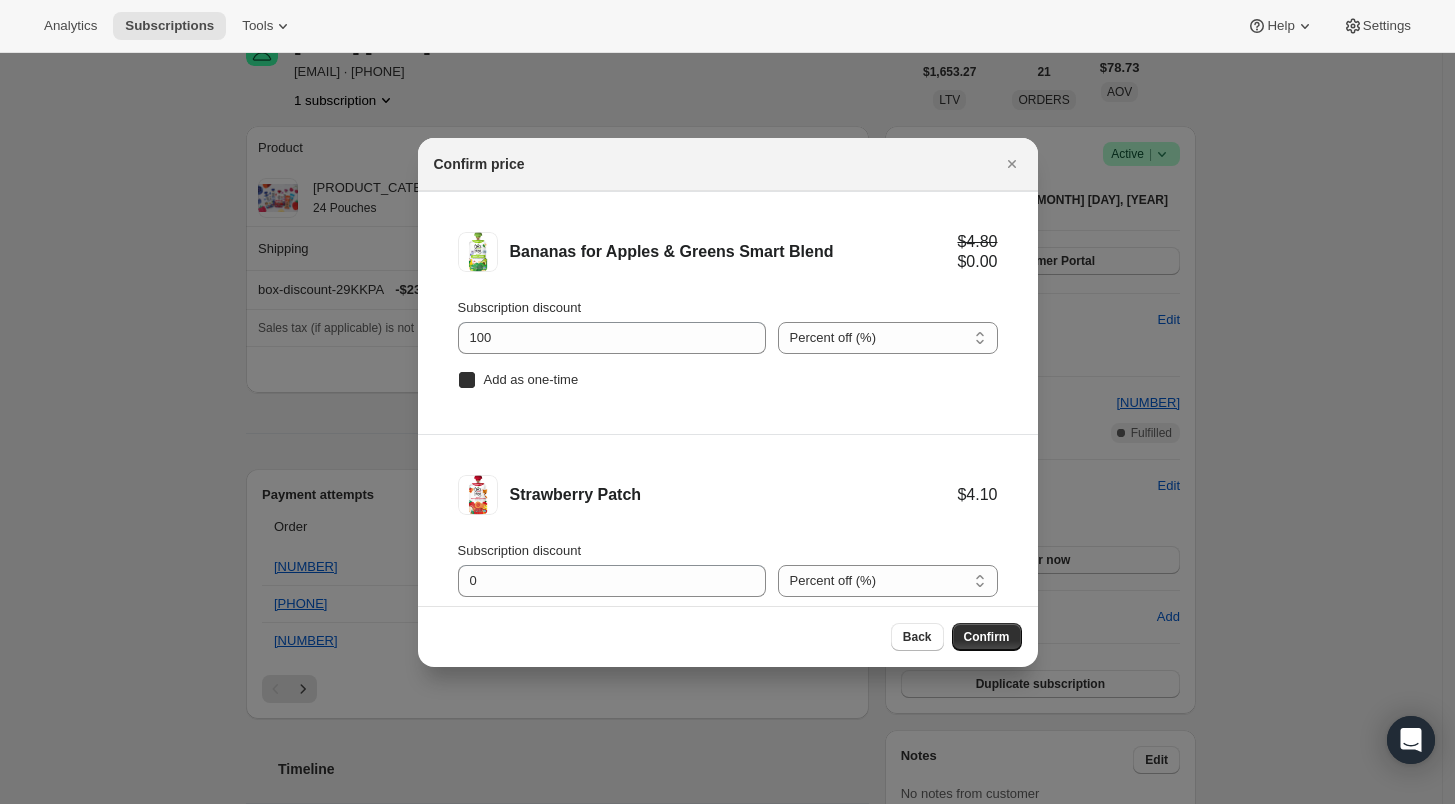 checkbox on "true" 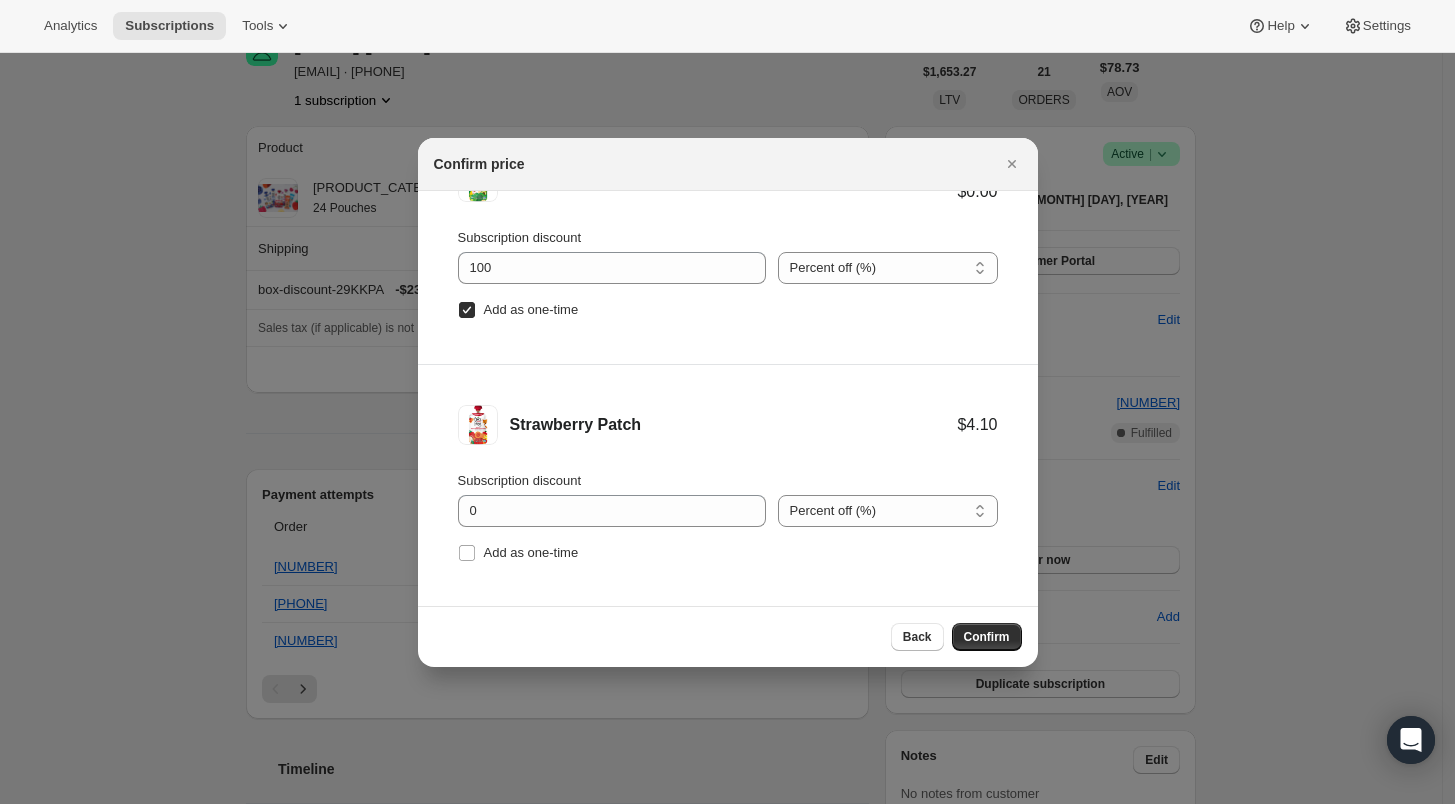 scroll, scrollTop: 325, scrollLeft: 0, axis: vertical 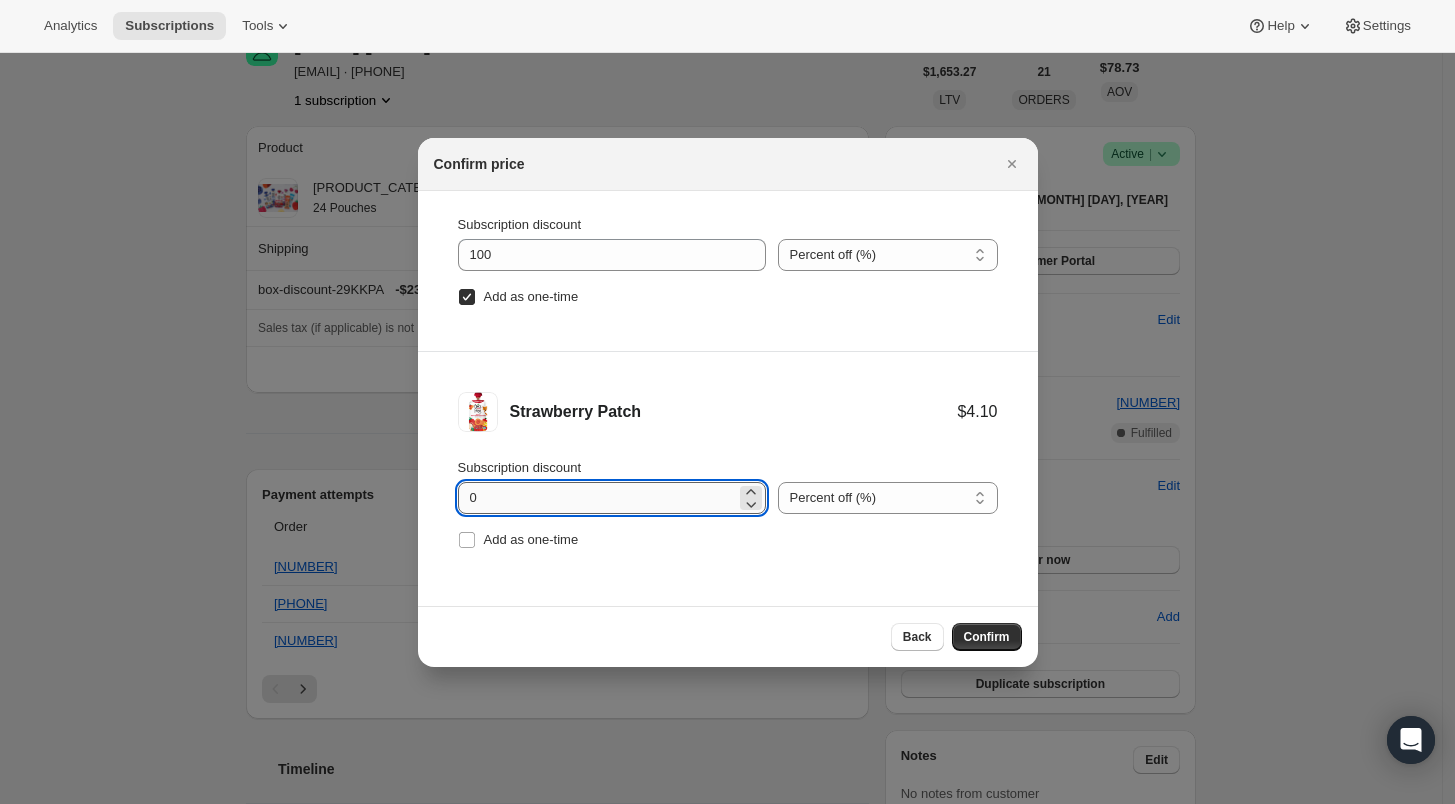 click on "0" at bounding box center (597, 498) 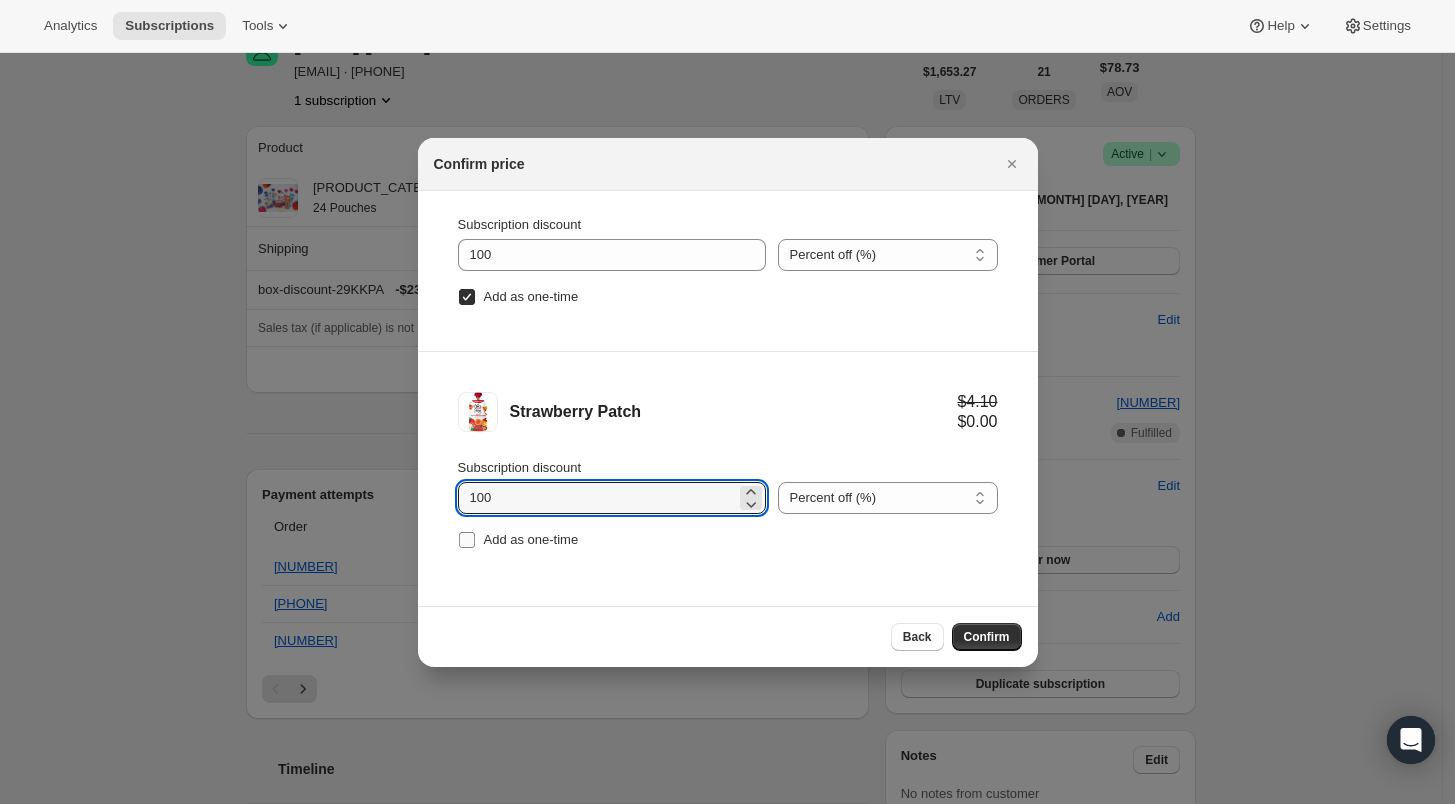 type on "100" 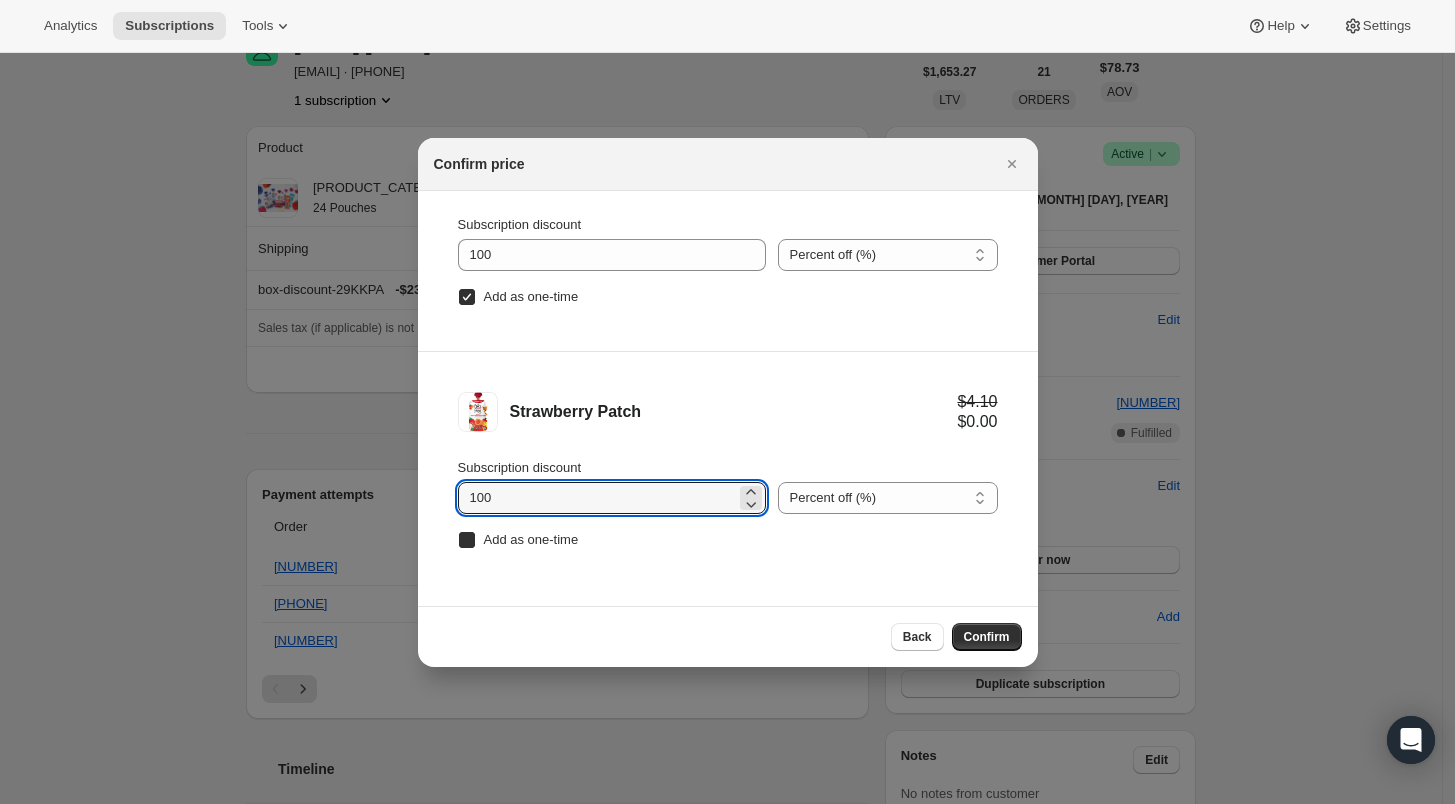 checkbox on "true" 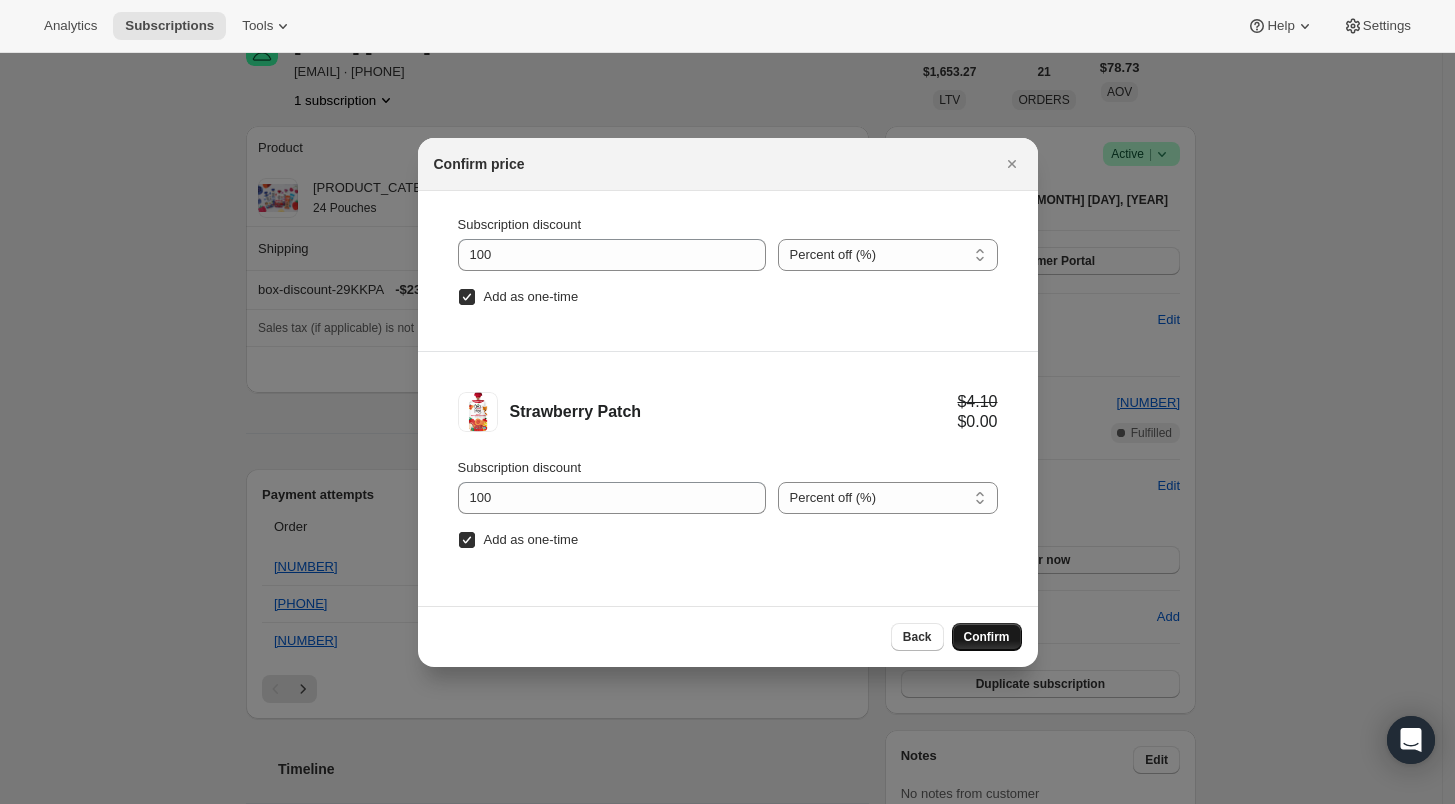 click on "Confirm" at bounding box center [987, 637] 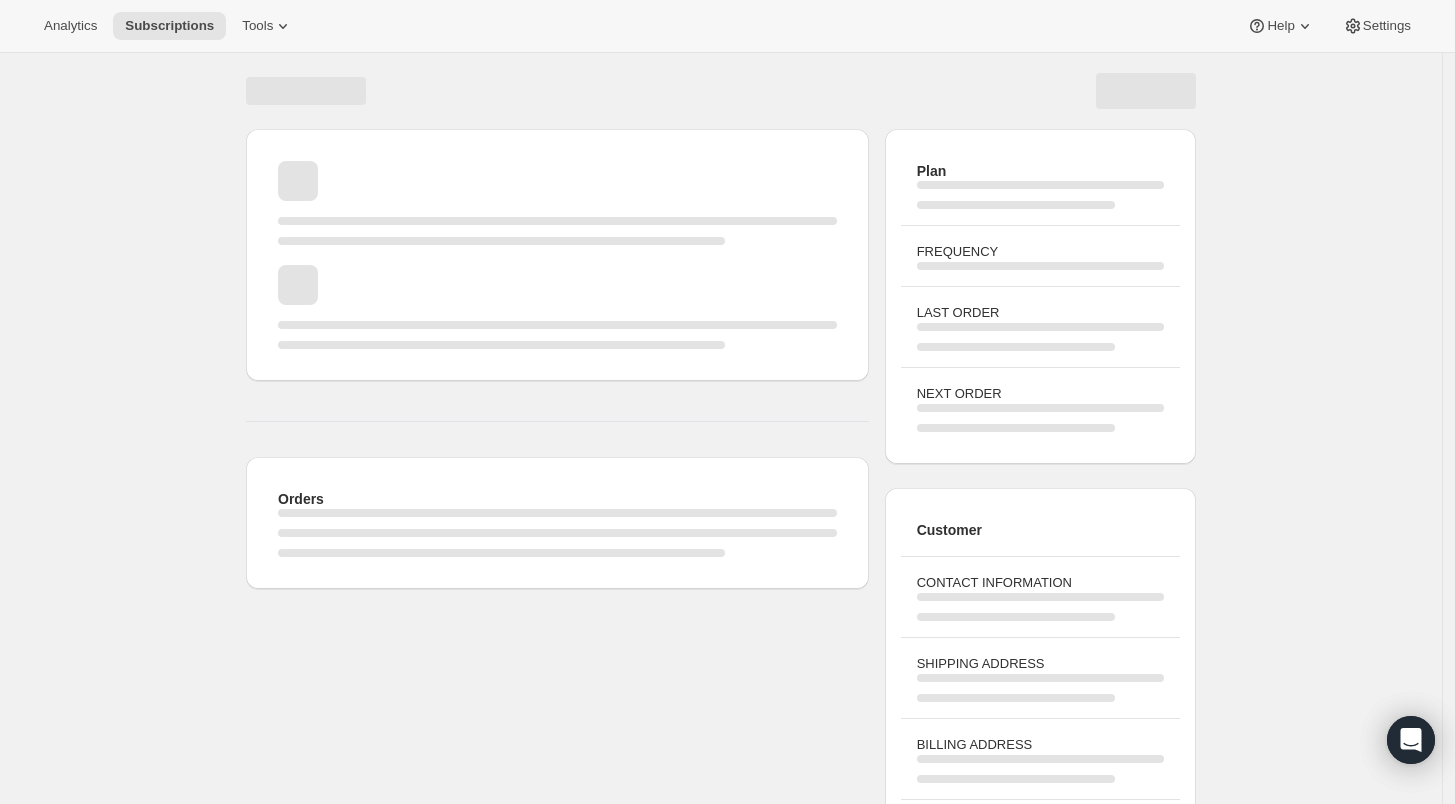 scroll, scrollTop: 98, scrollLeft: 0, axis: vertical 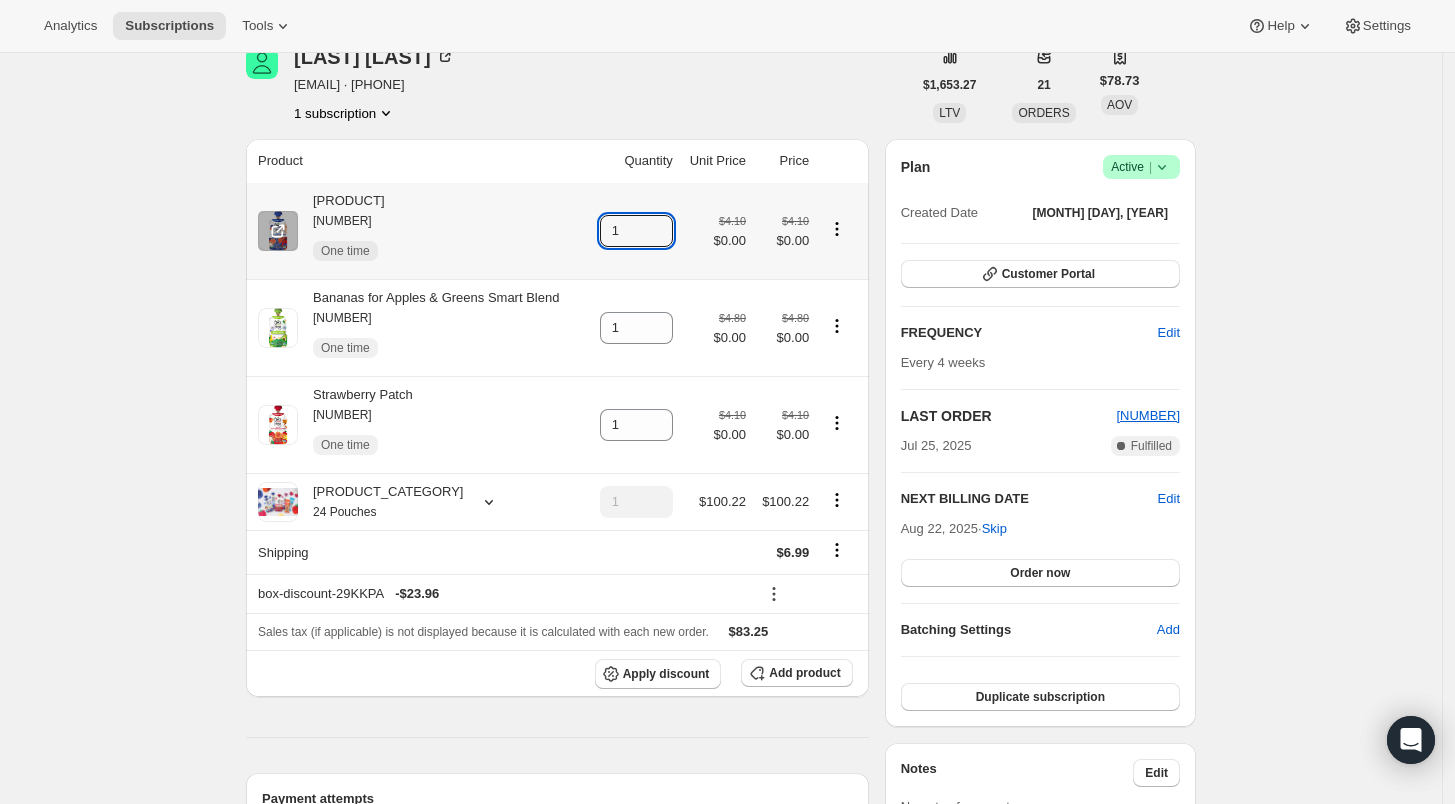 drag, startPoint x: 634, startPoint y: 232, endPoint x: 599, endPoint y: 233, distance: 35.014282 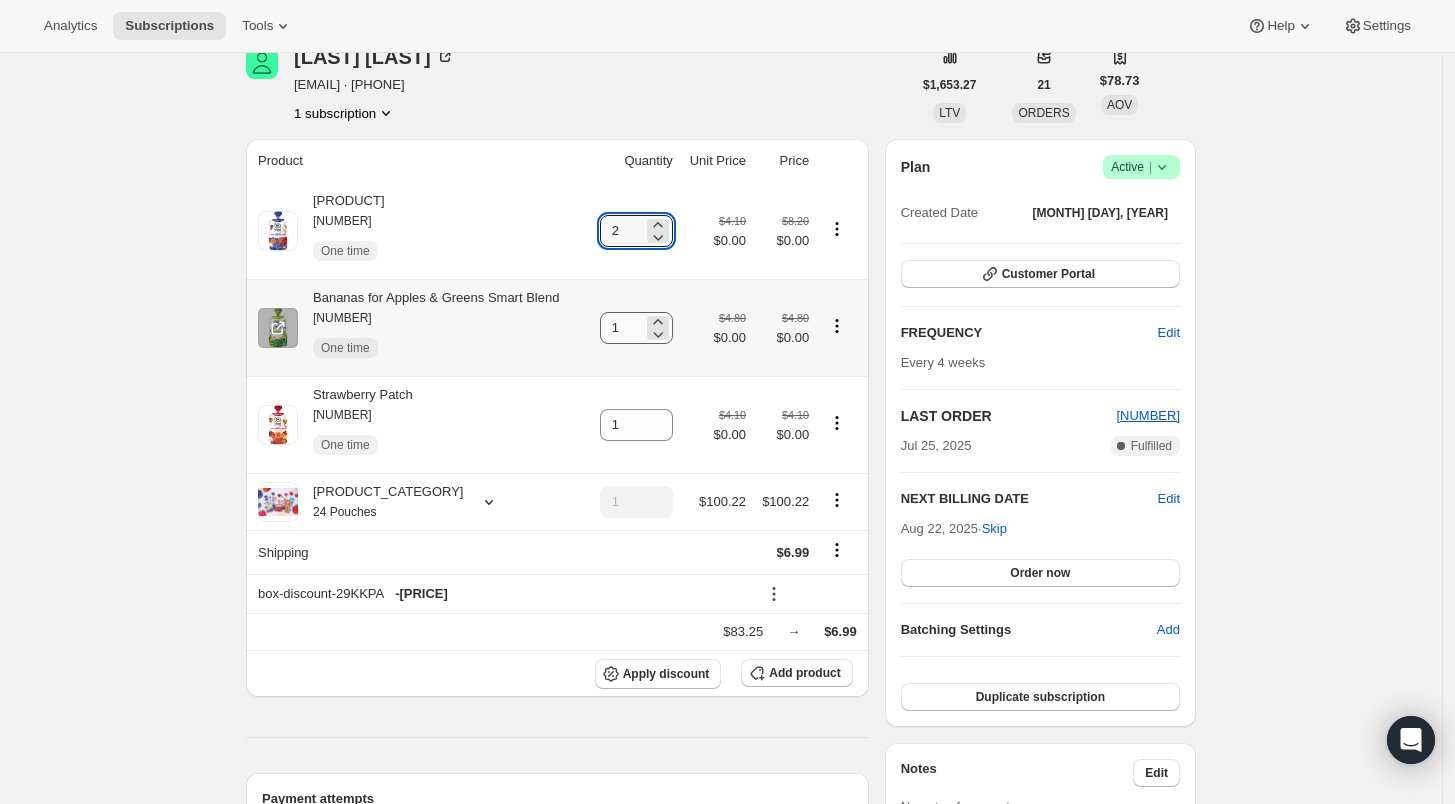 type on "2" 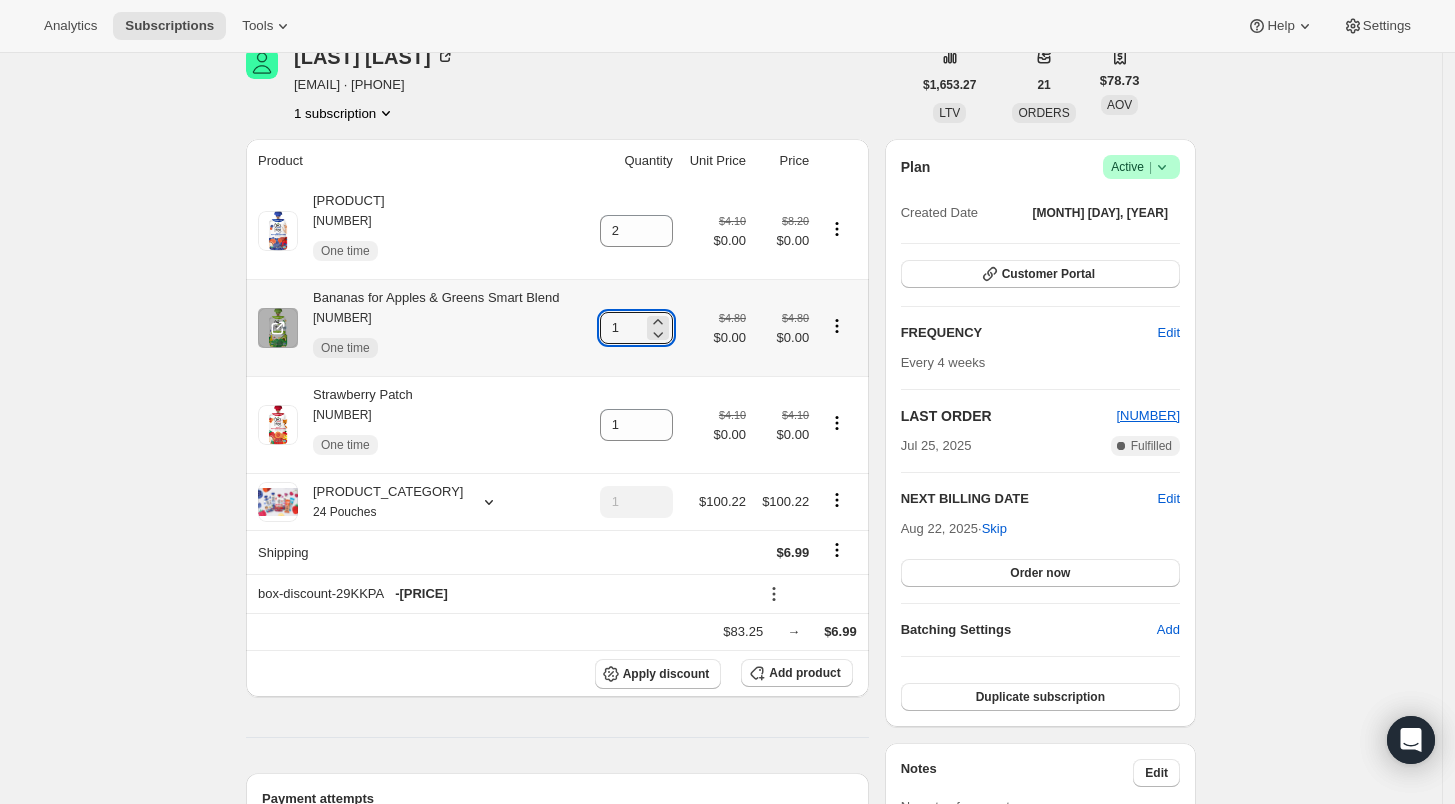drag, startPoint x: 643, startPoint y: 328, endPoint x: 582, endPoint y: 328, distance: 61 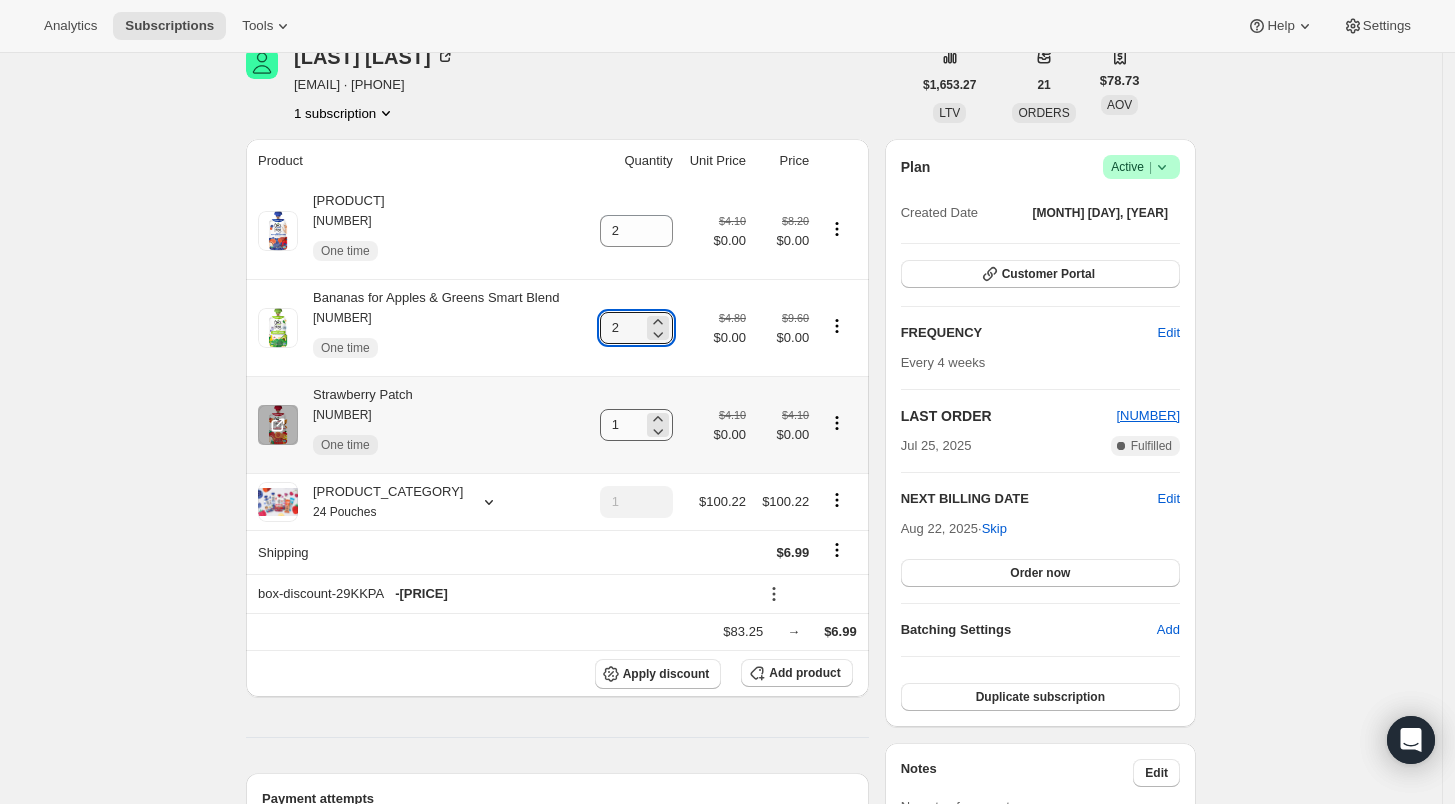 type on "2" 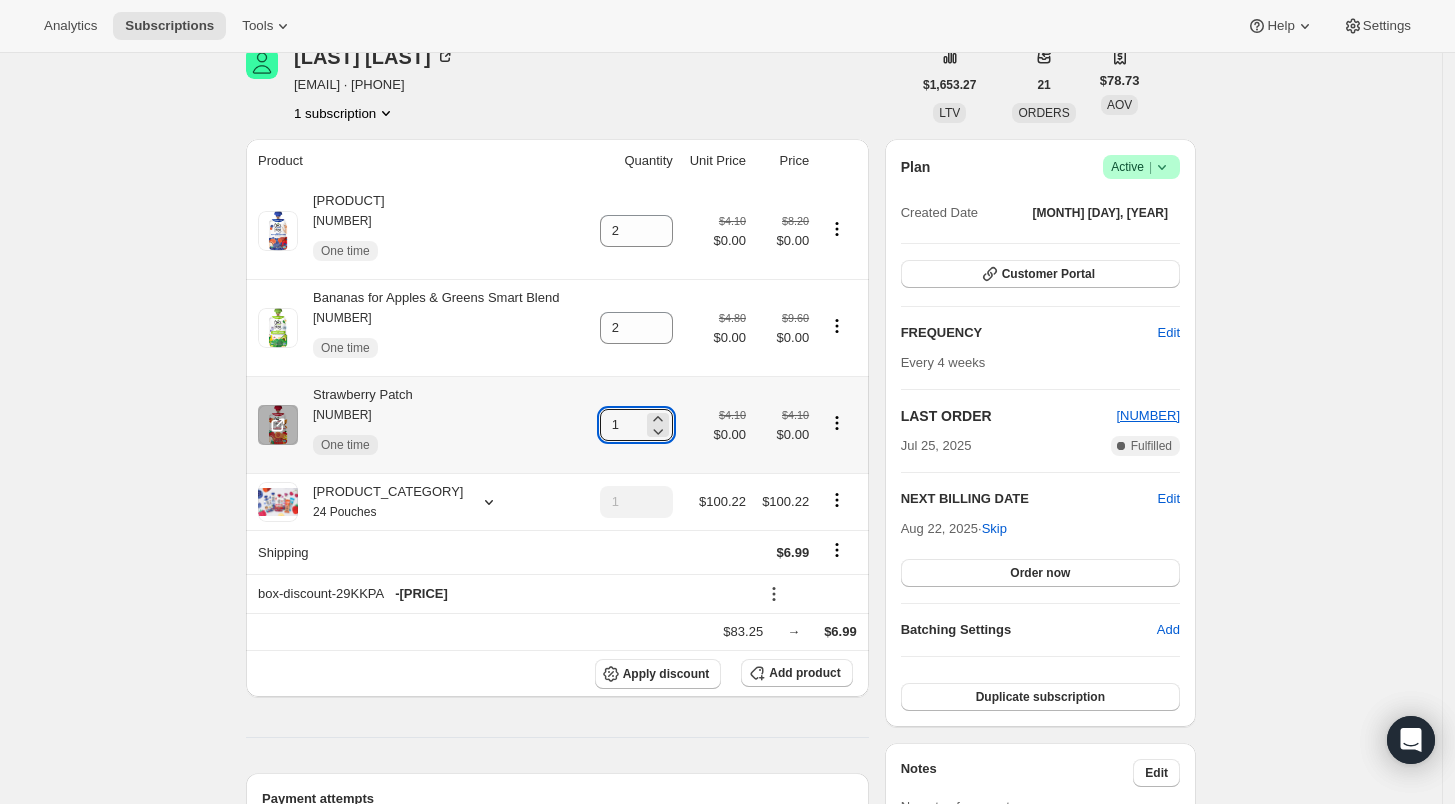 drag, startPoint x: 632, startPoint y: 426, endPoint x: 601, endPoint y: 424, distance: 31.06445 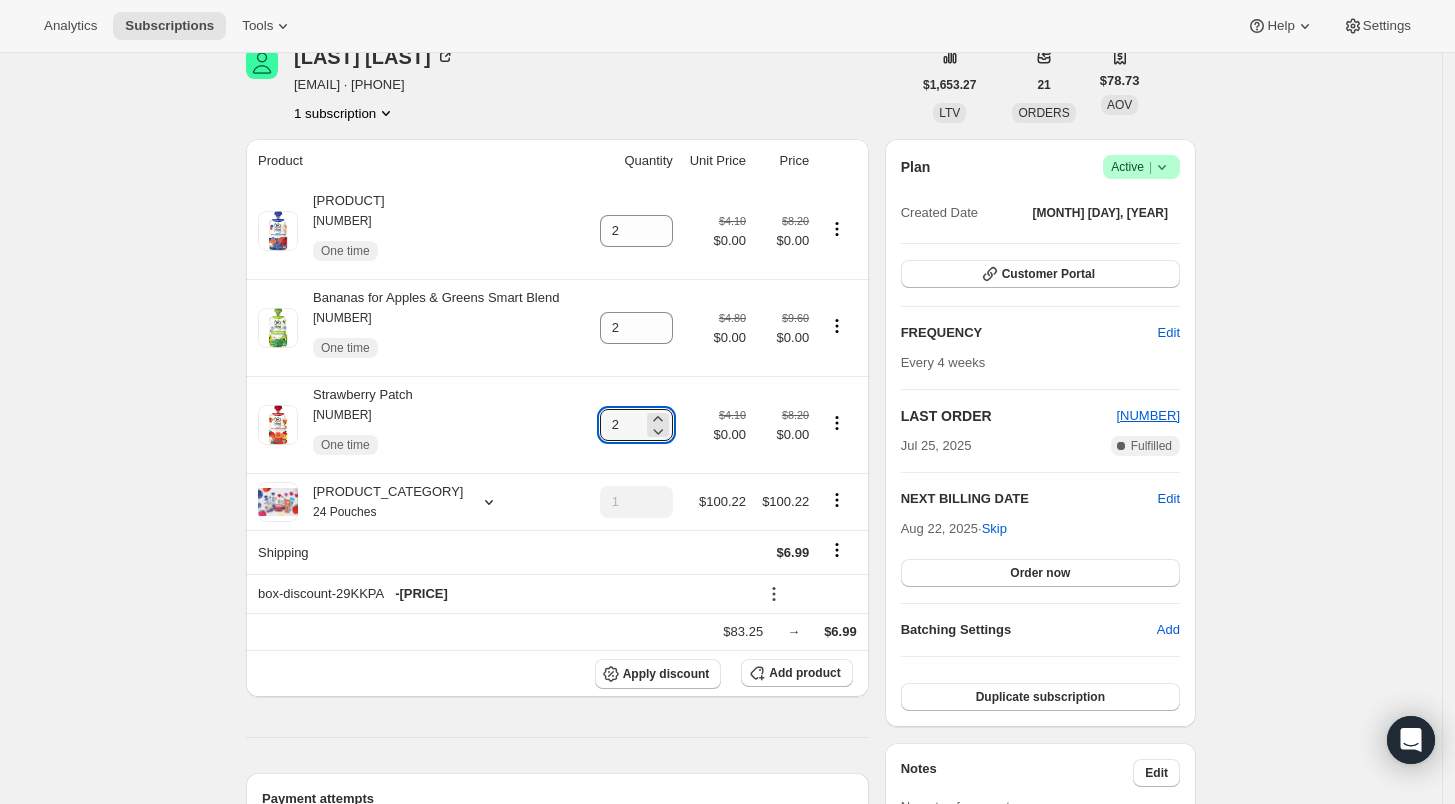 type on "2" 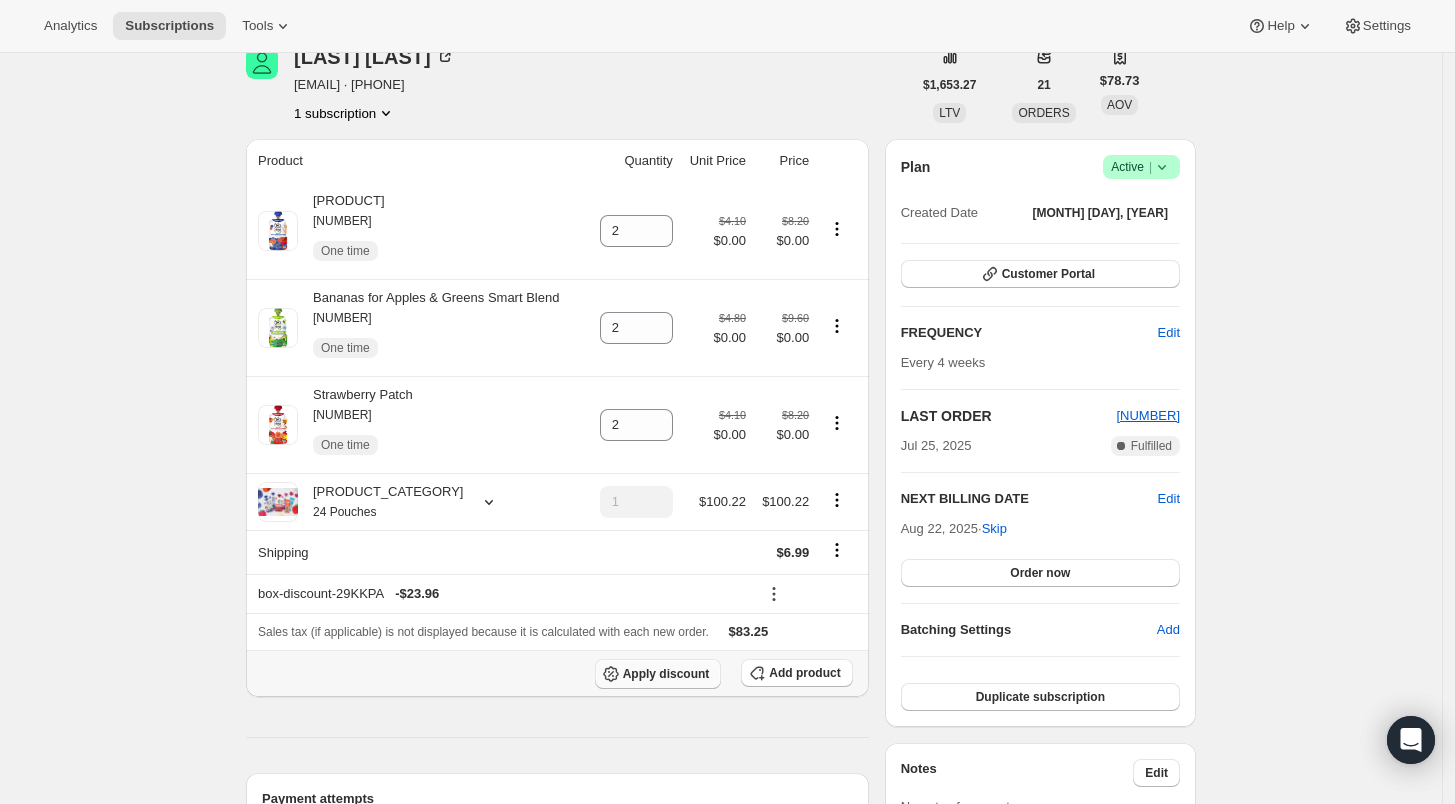 click on "Apply discount" at bounding box center [666, 674] 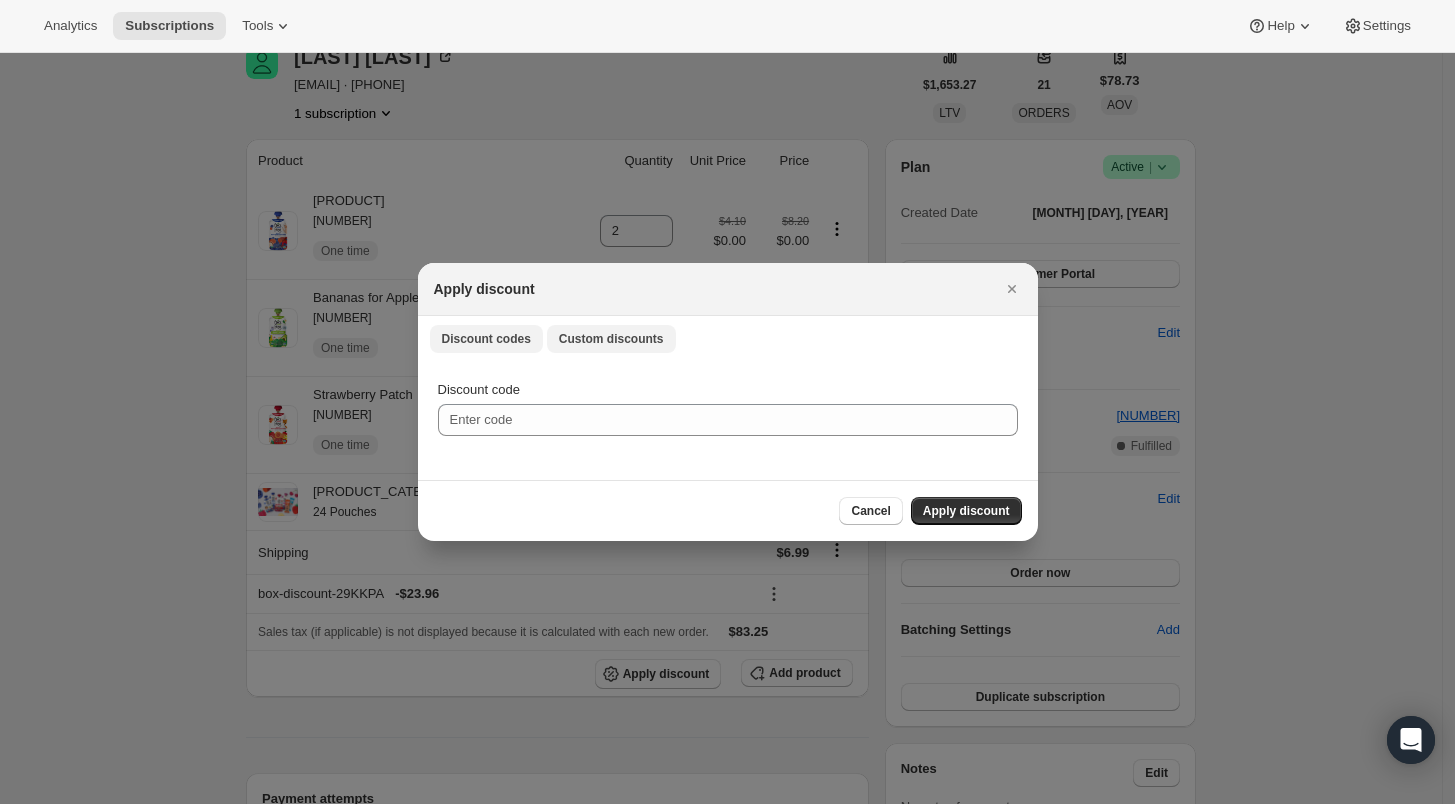 click on "Custom discounts" at bounding box center (611, 339) 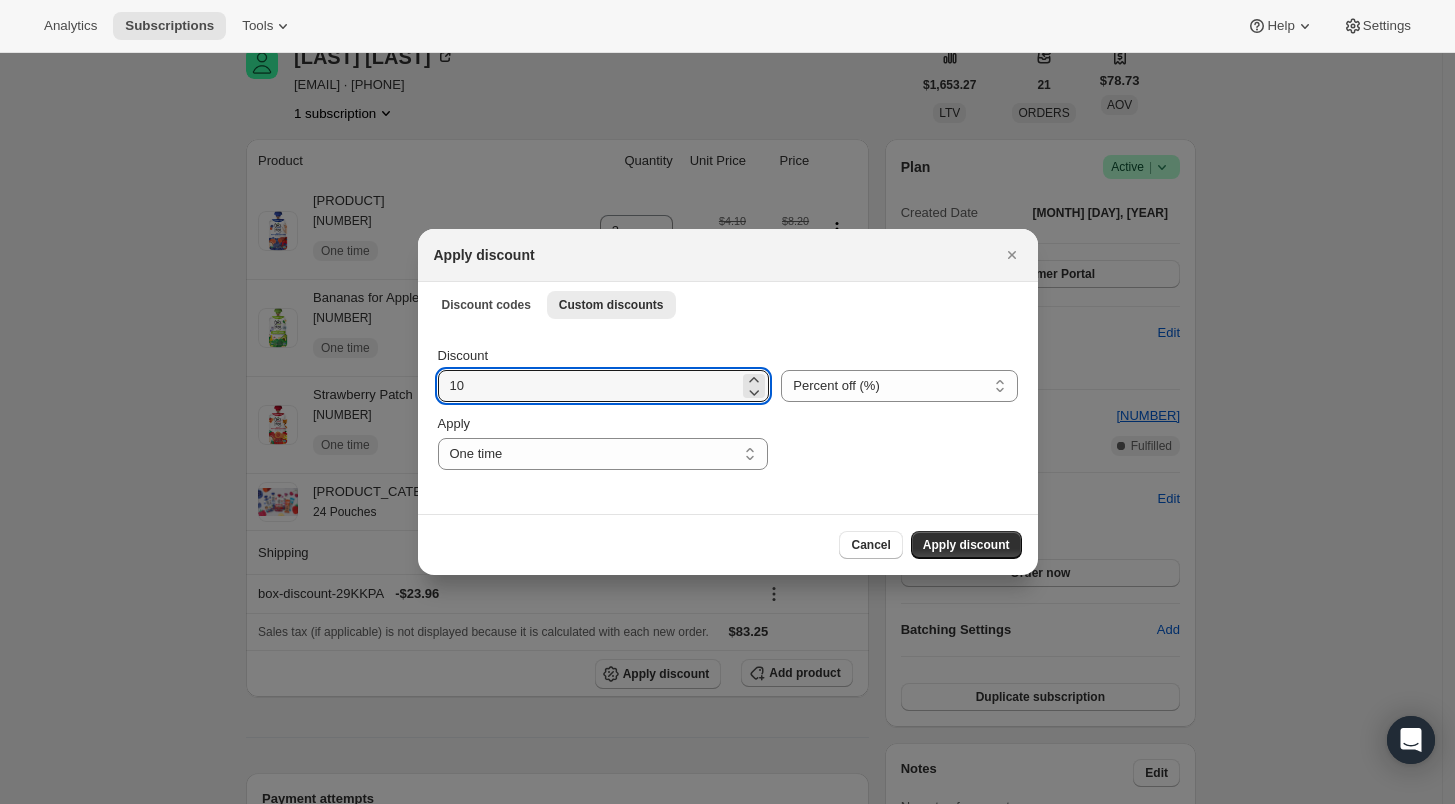 drag, startPoint x: 470, startPoint y: 388, endPoint x: 416, endPoint y: 391, distance: 54.08327 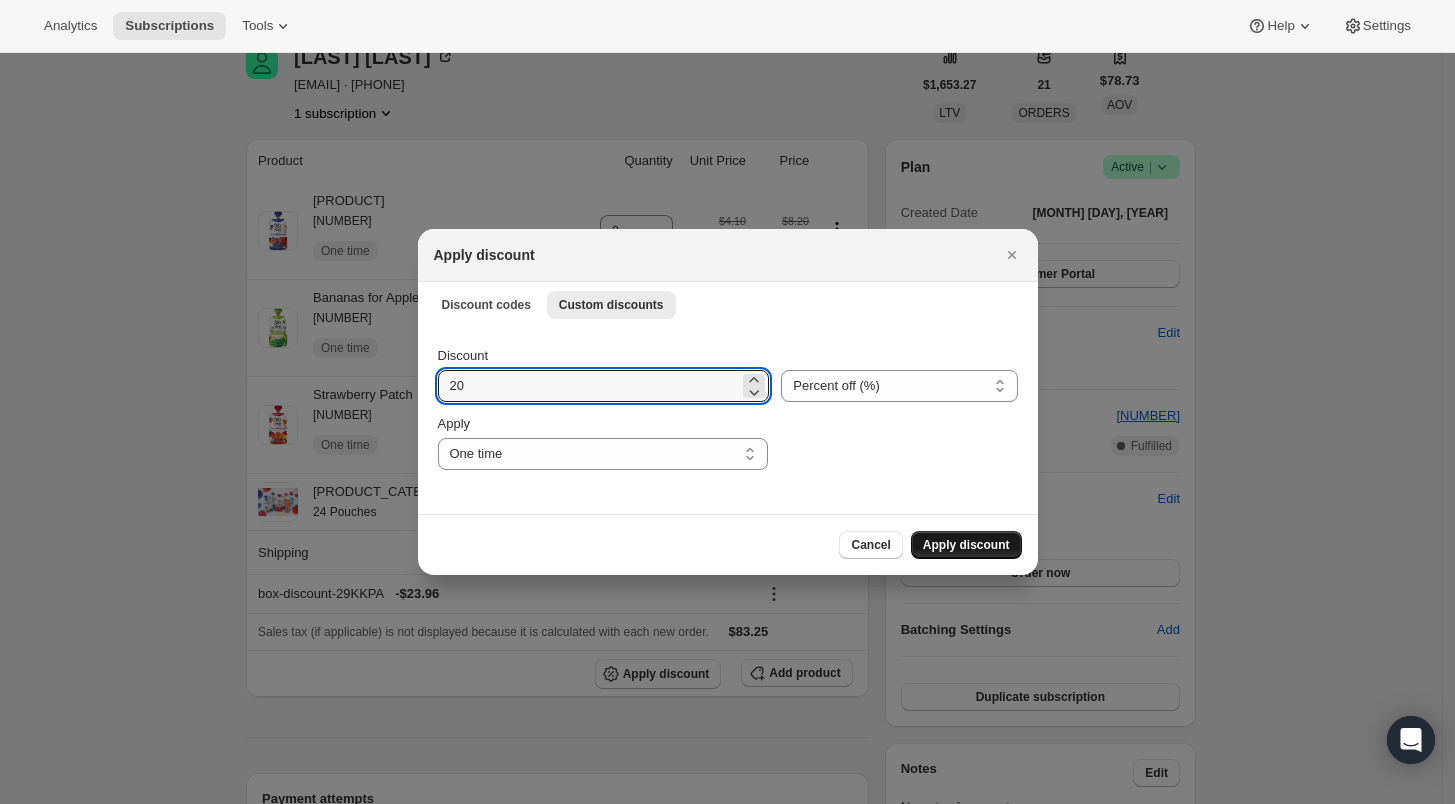 type on "20" 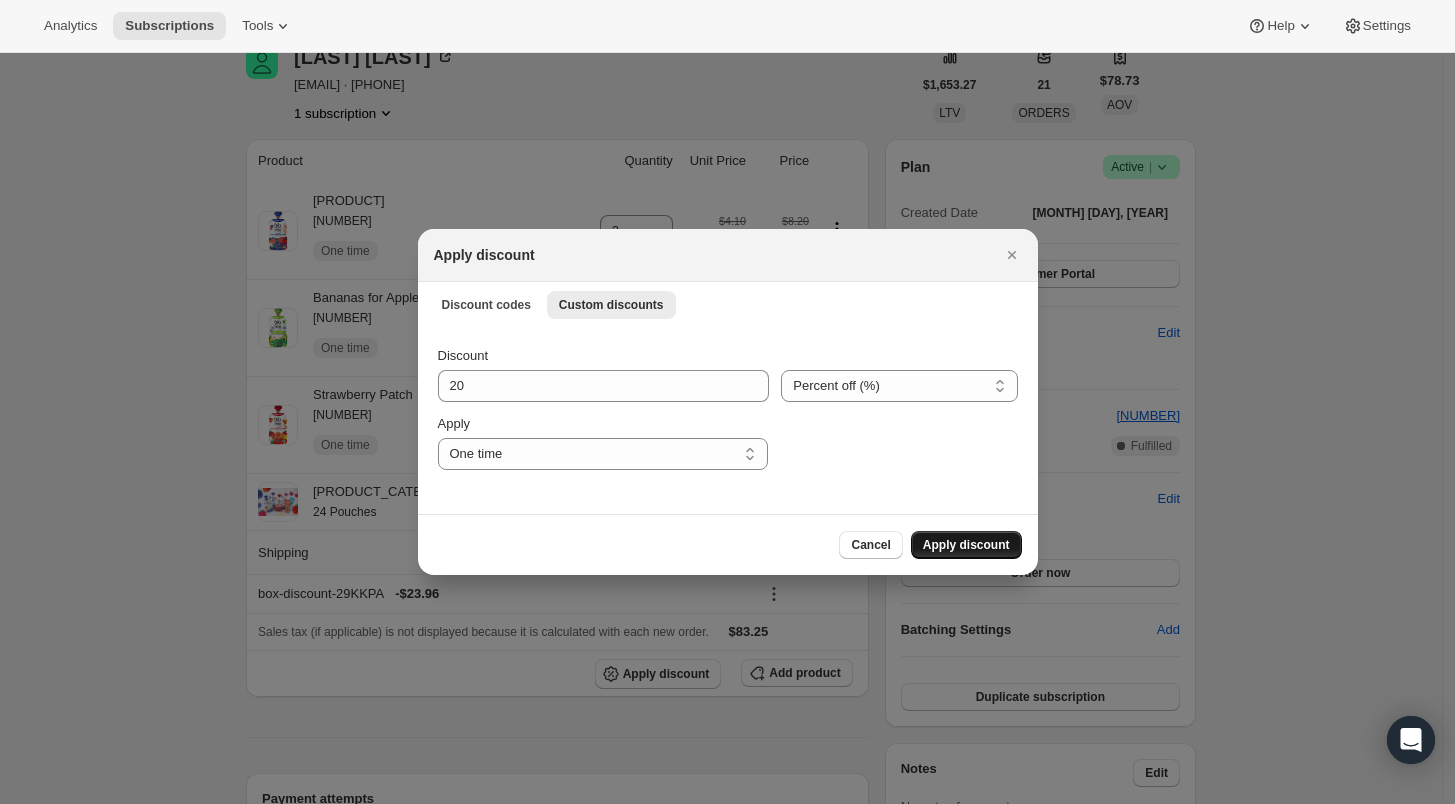 click on "Apply discount" at bounding box center (966, 545) 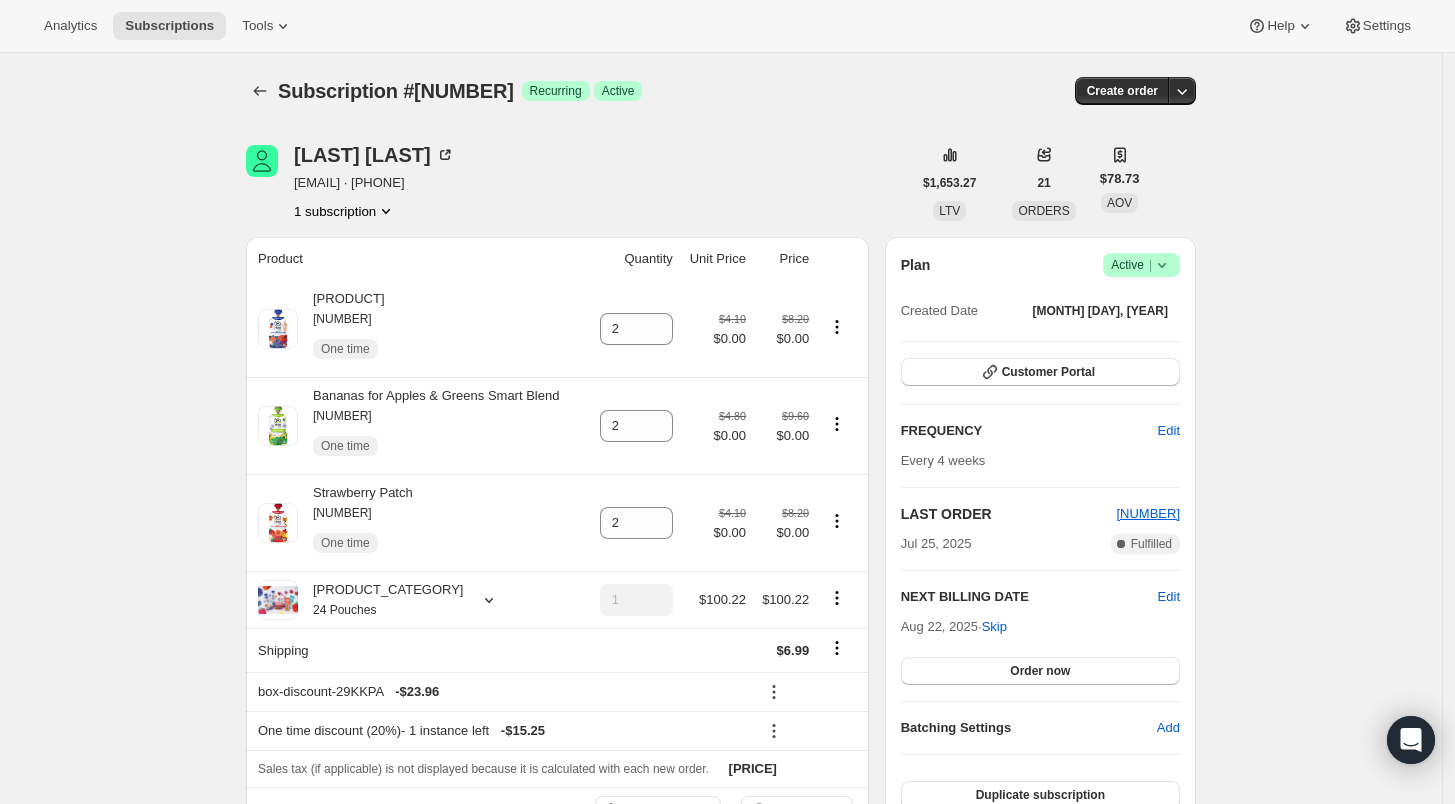 scroll, scrollTop: 98, scrollLeft: 0, axis: vertical 